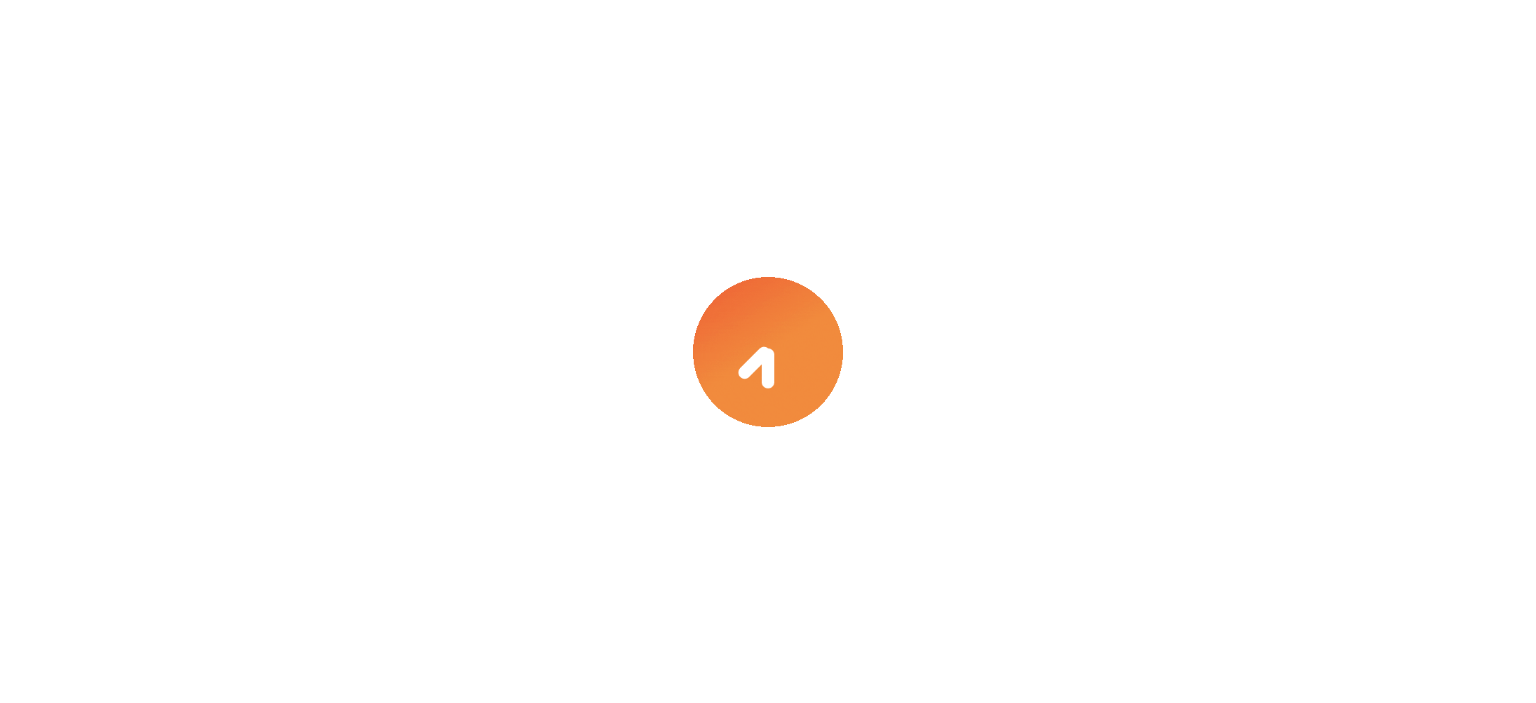scroll, scrollTop: 0, scrollLeft: 0, axis: both 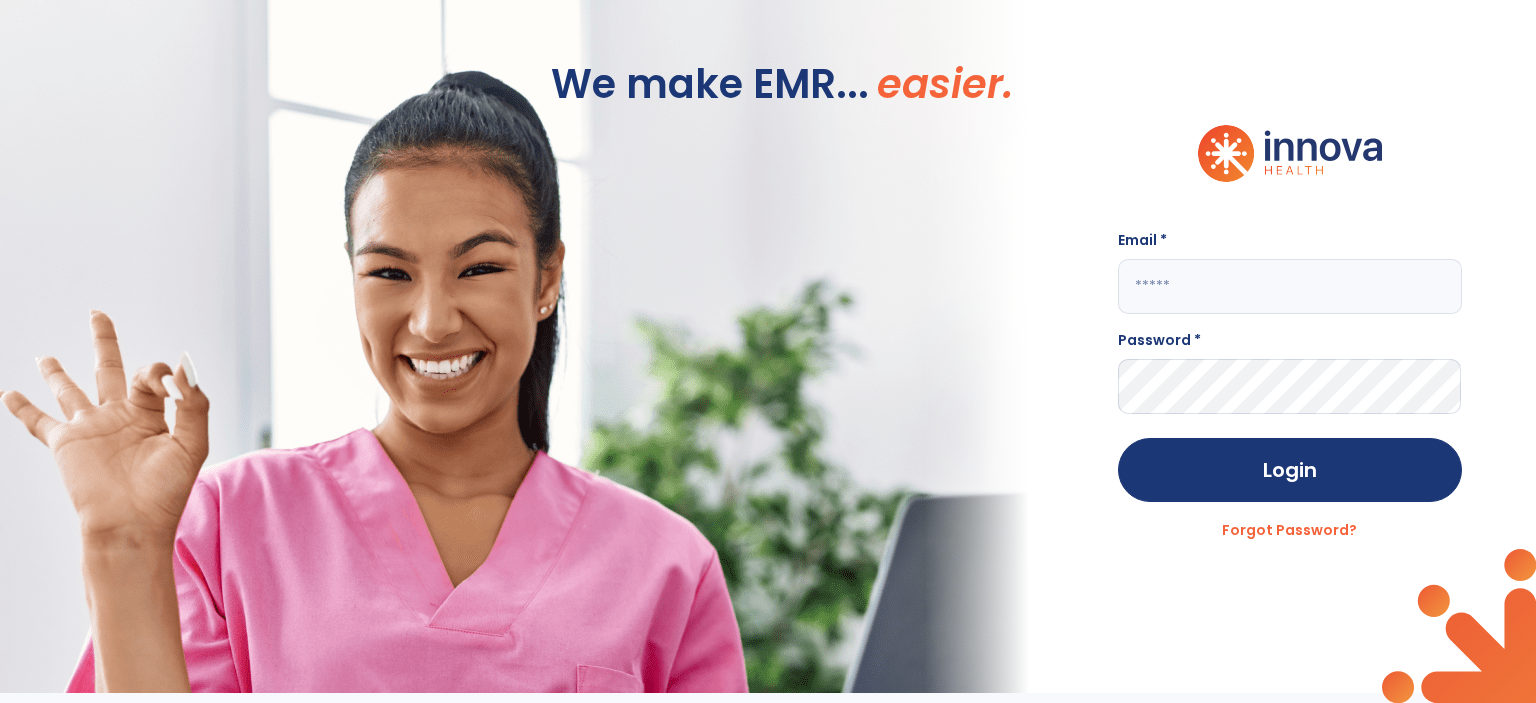 click 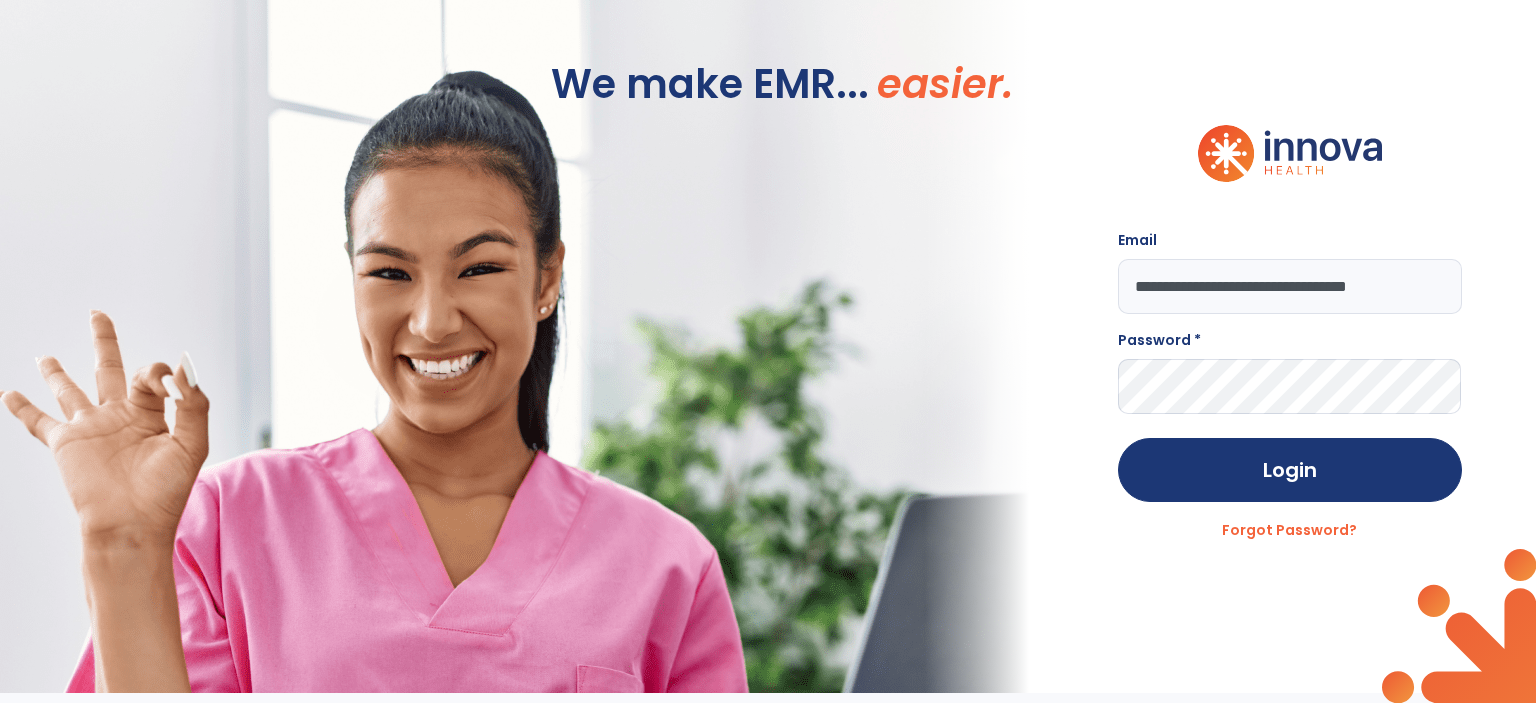 scroll, scrollTop: 0, scrollLeft: 1, axis: horizontal 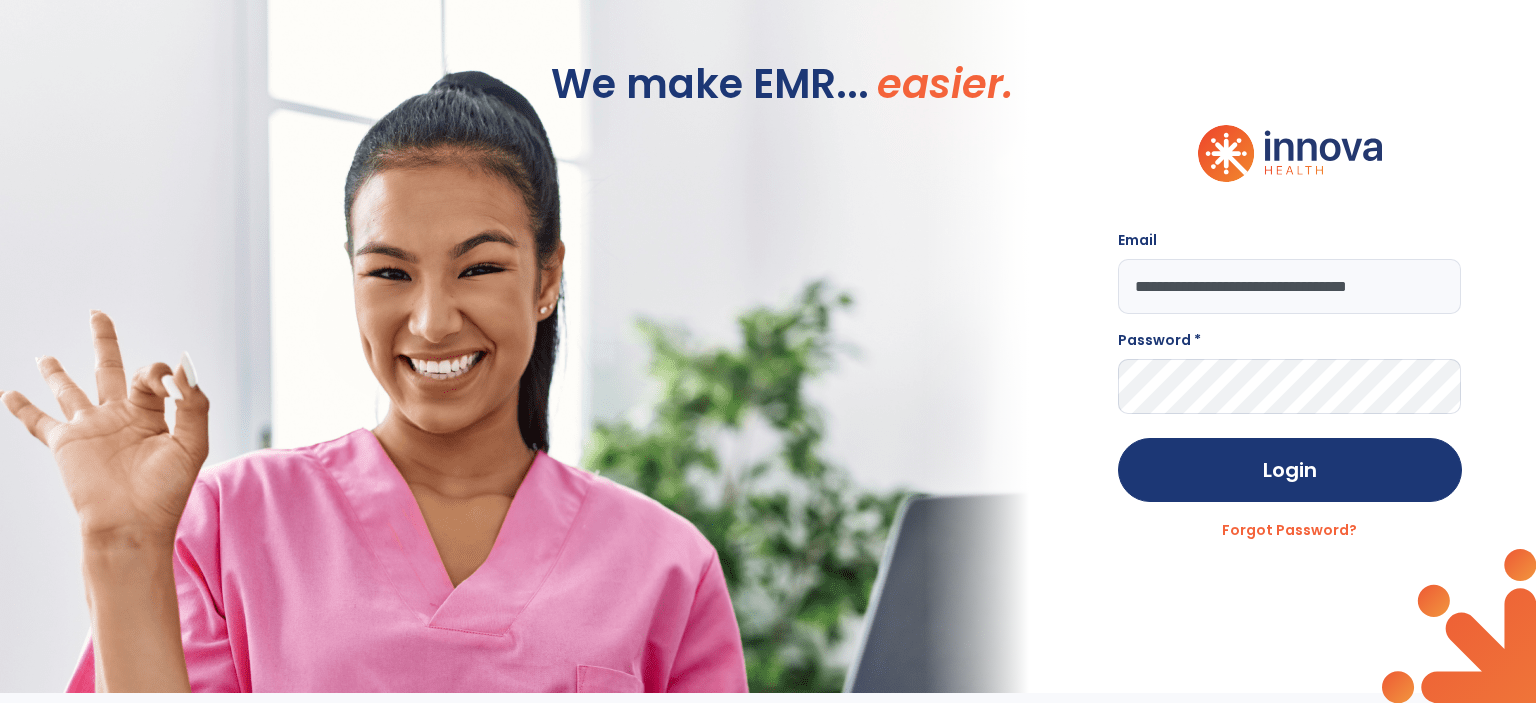 type on "**********" 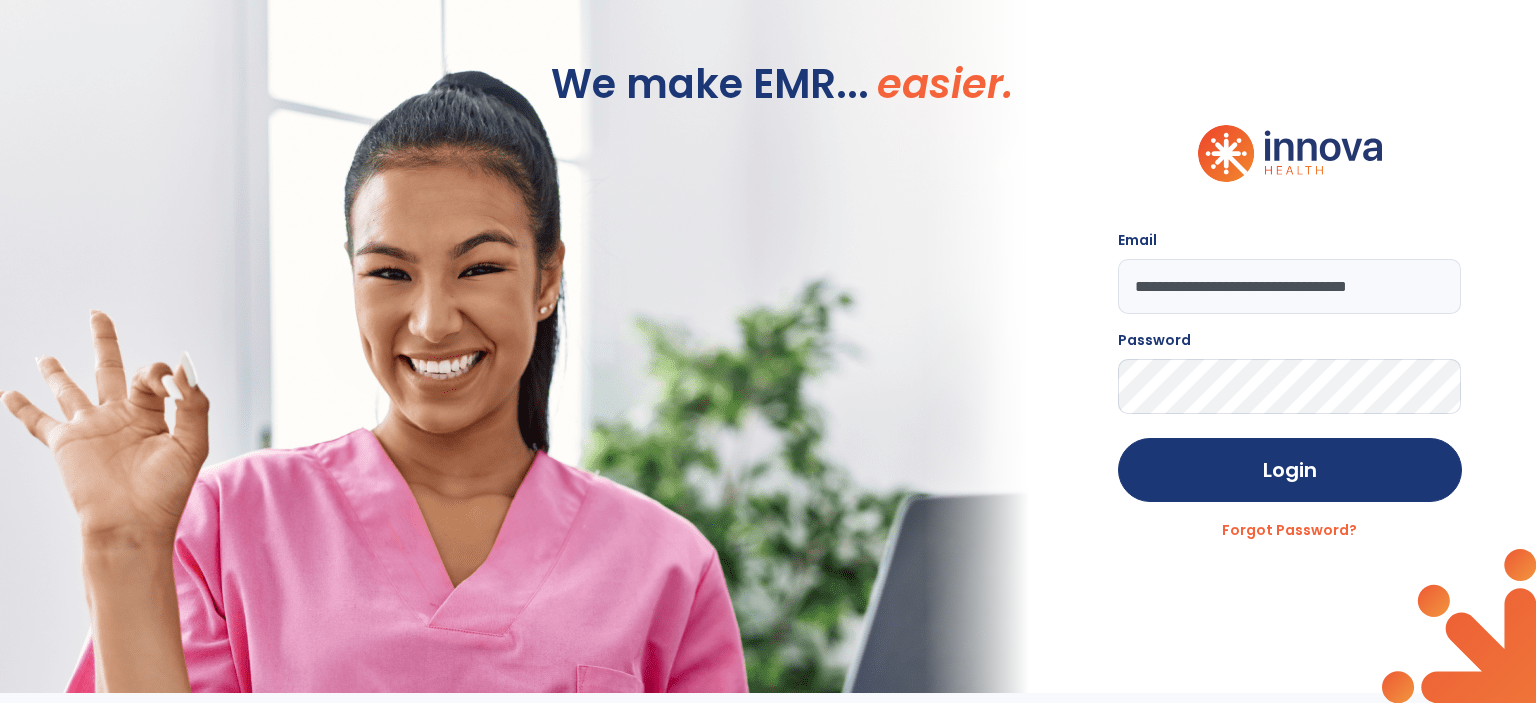click on "Login" 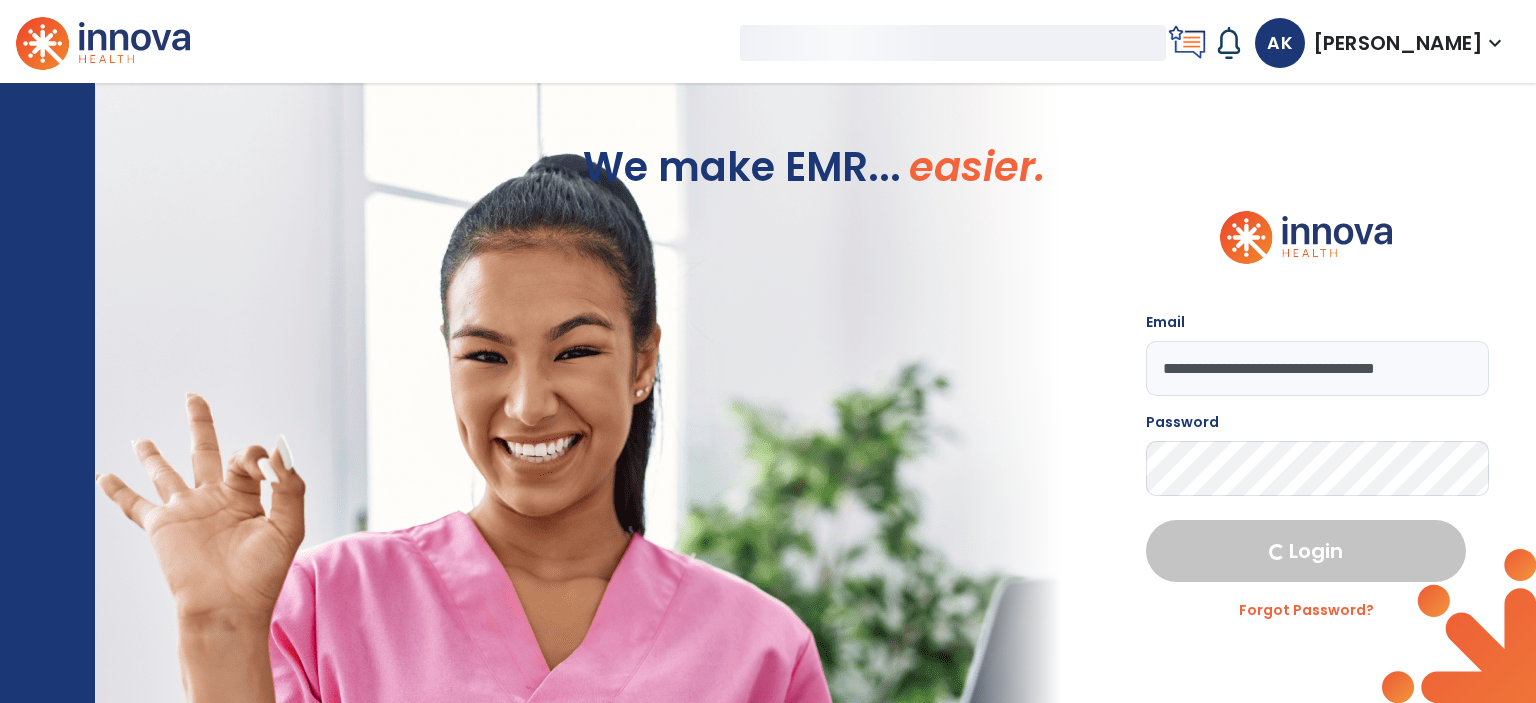 select on "****" 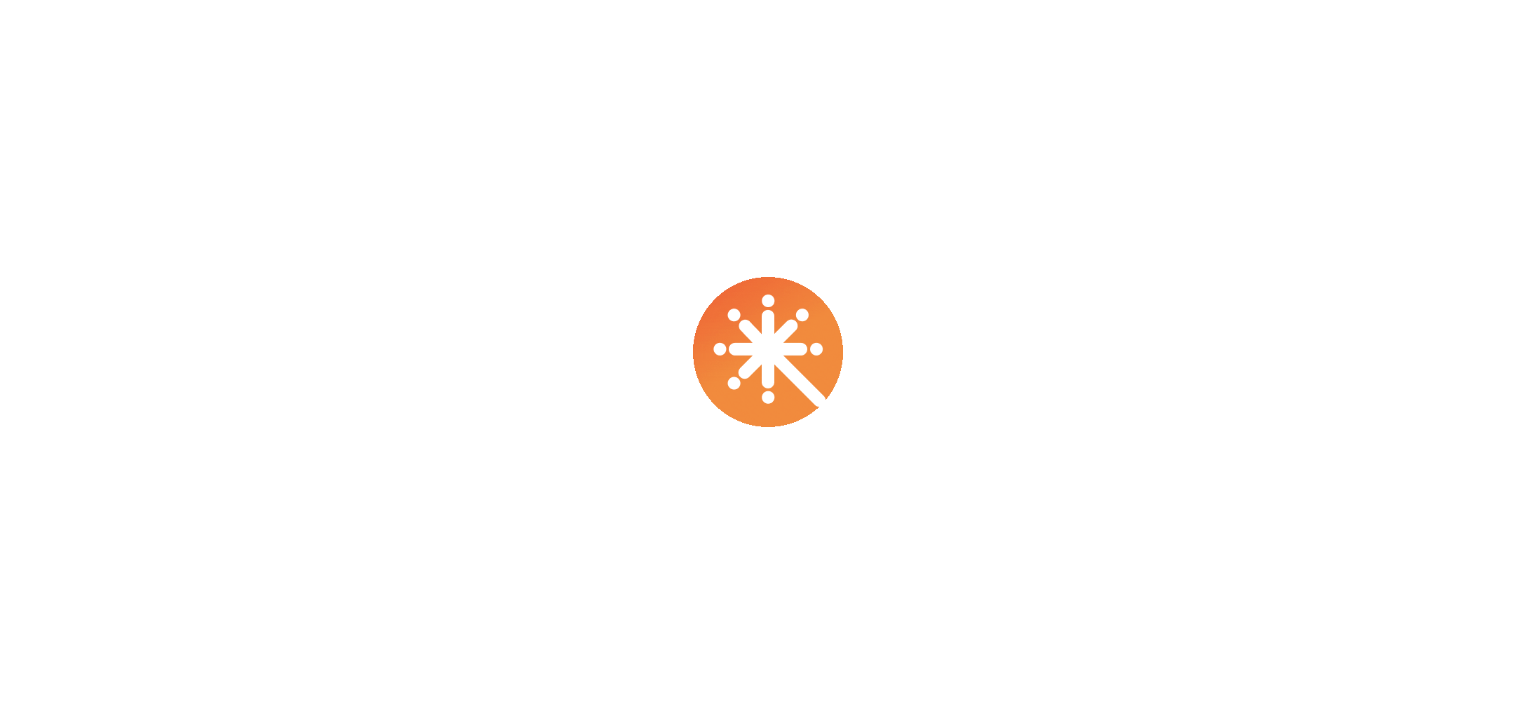 scroll, scrollTop: 0, scrollLeft: 0, axis: both 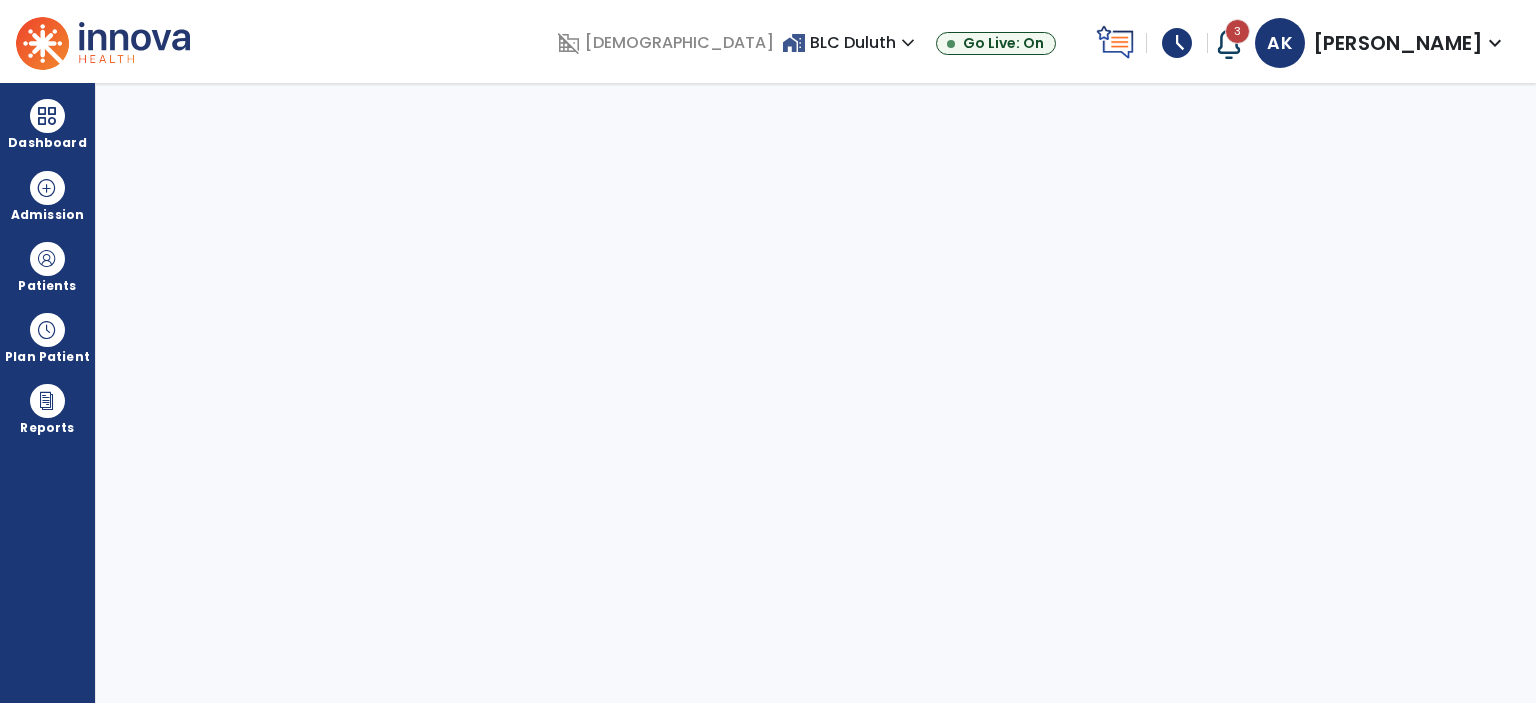 select on "****" 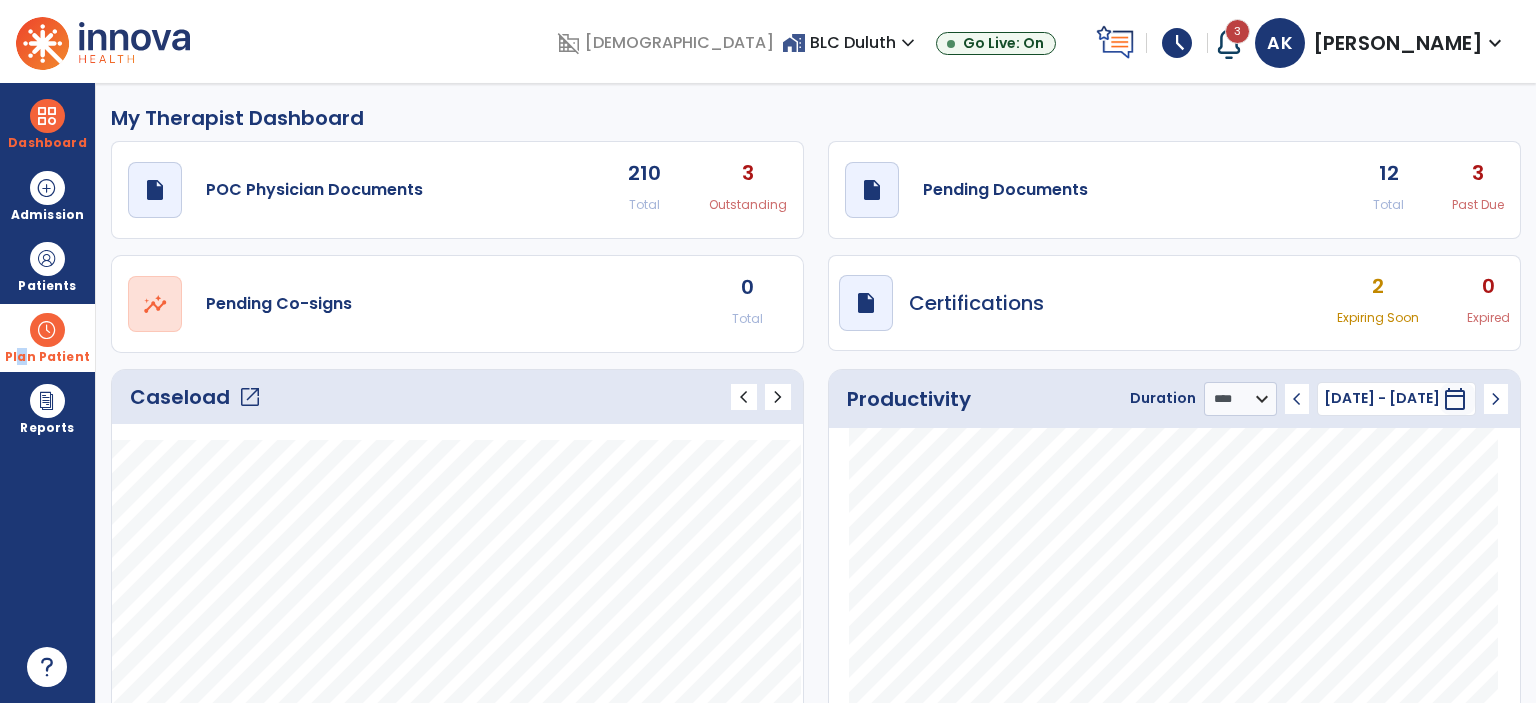 click on "Plan Patient" at bounding box center (47, 286) 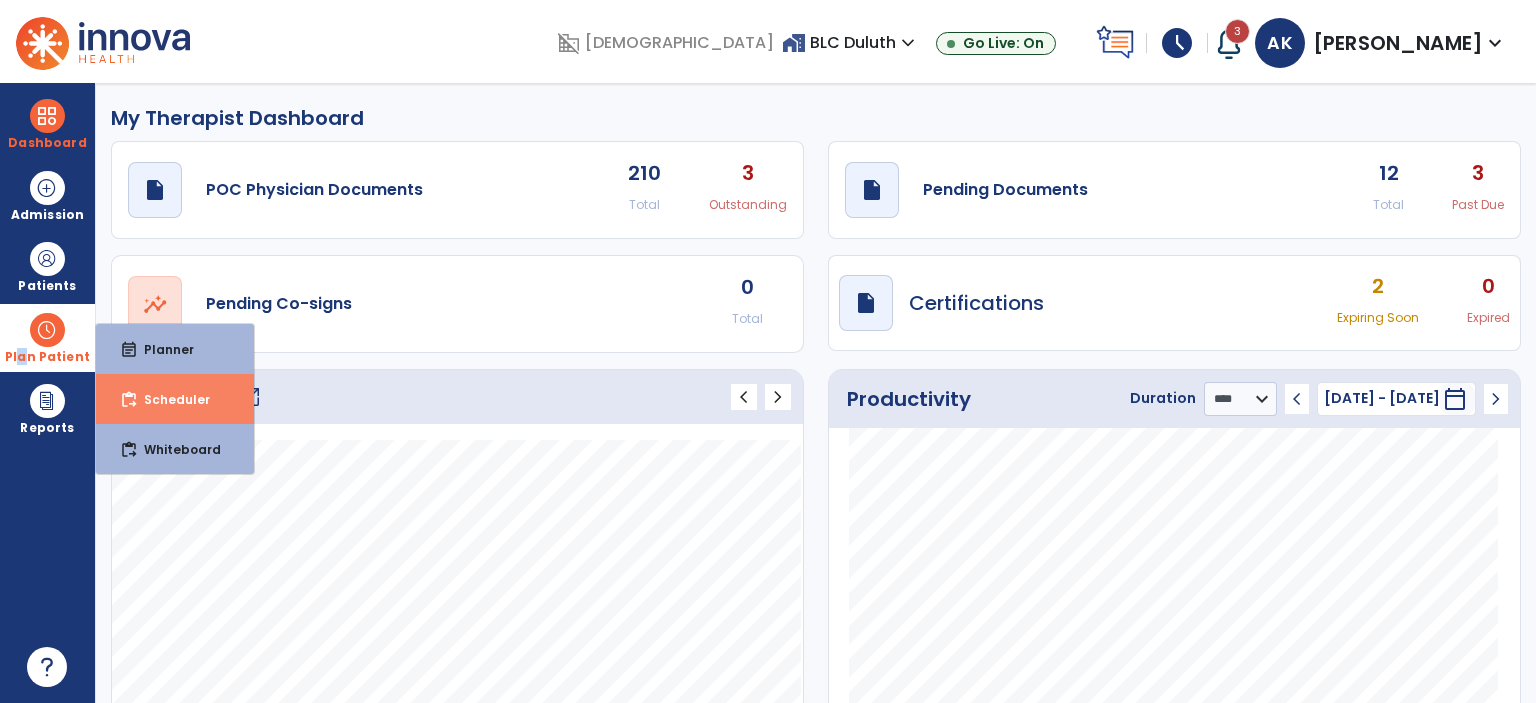click on "content_paste_go  Scheduler" at bounding box center (175, 399) 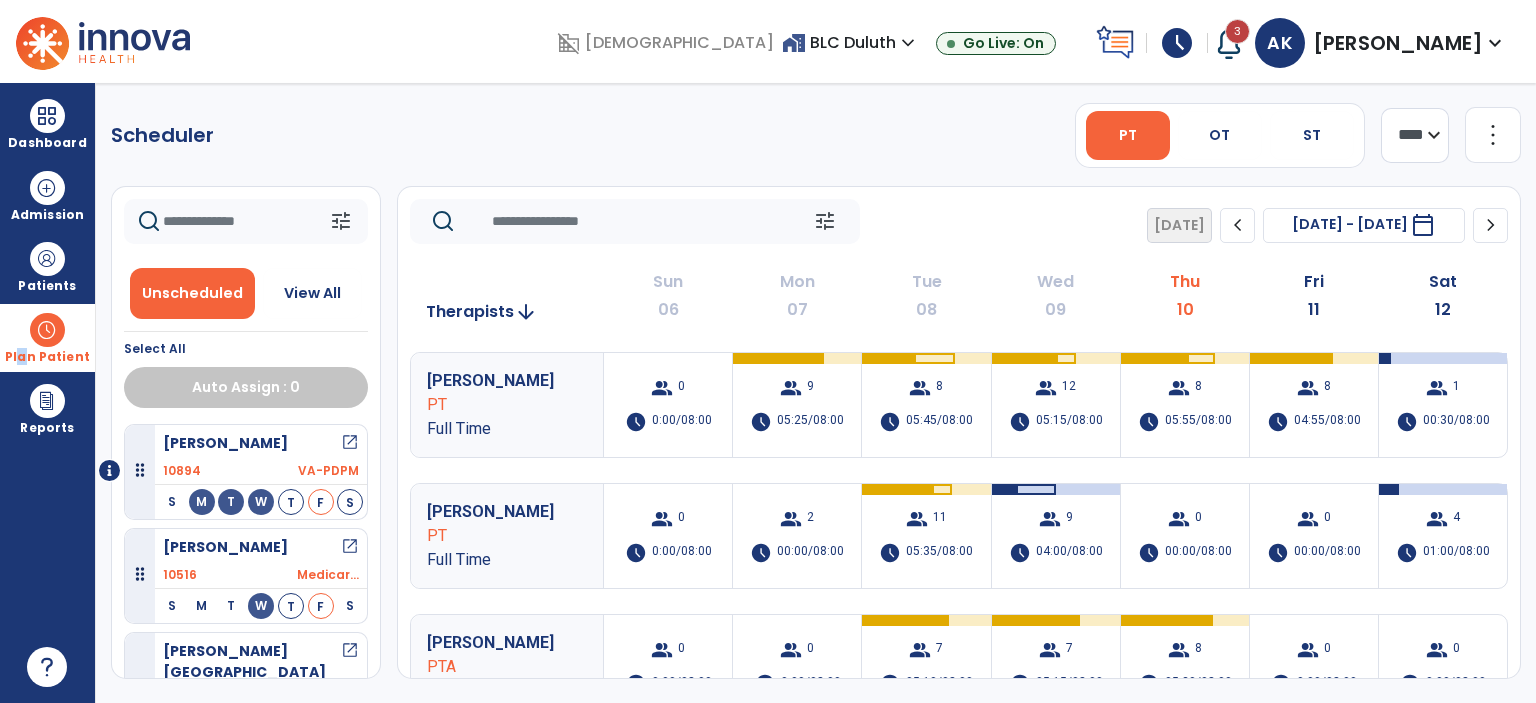 click on "**** ***" 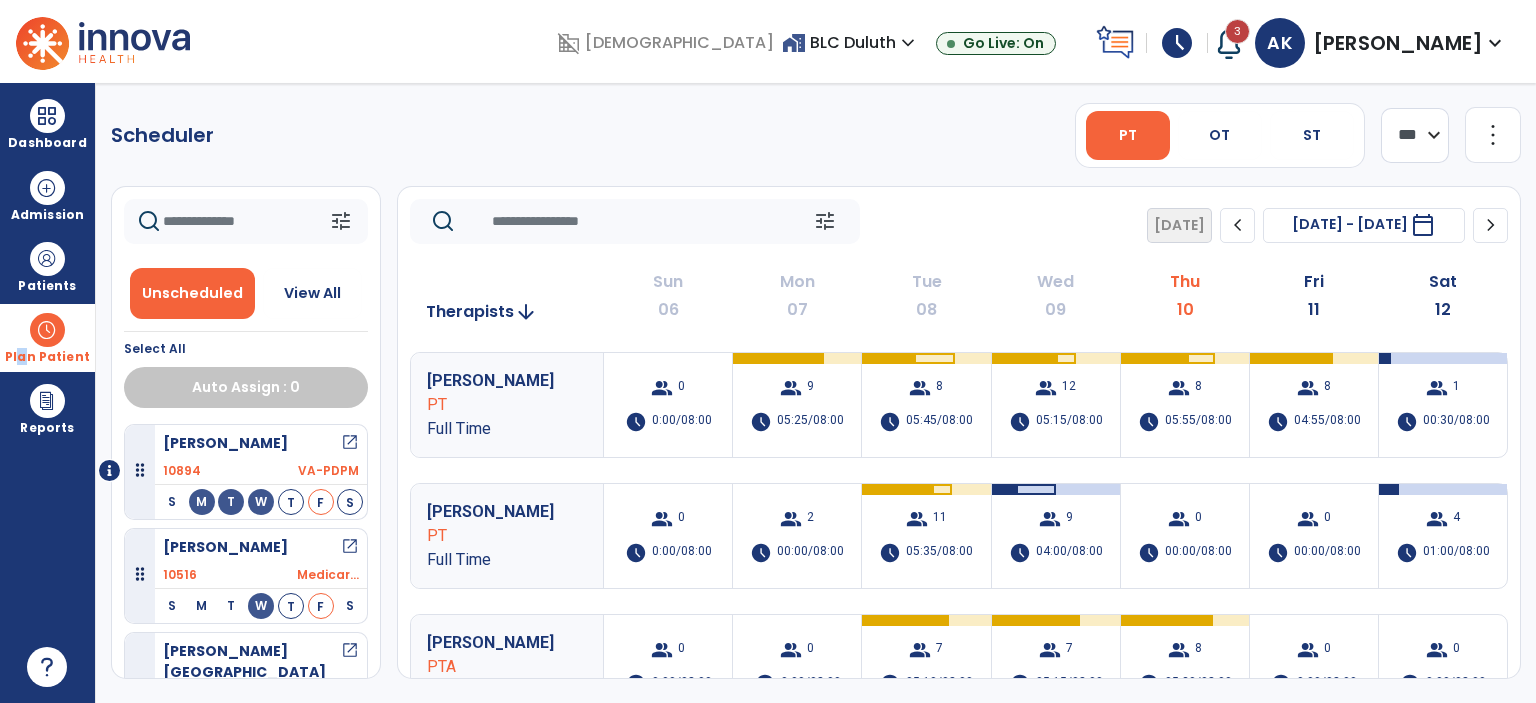 click on "**** ***" 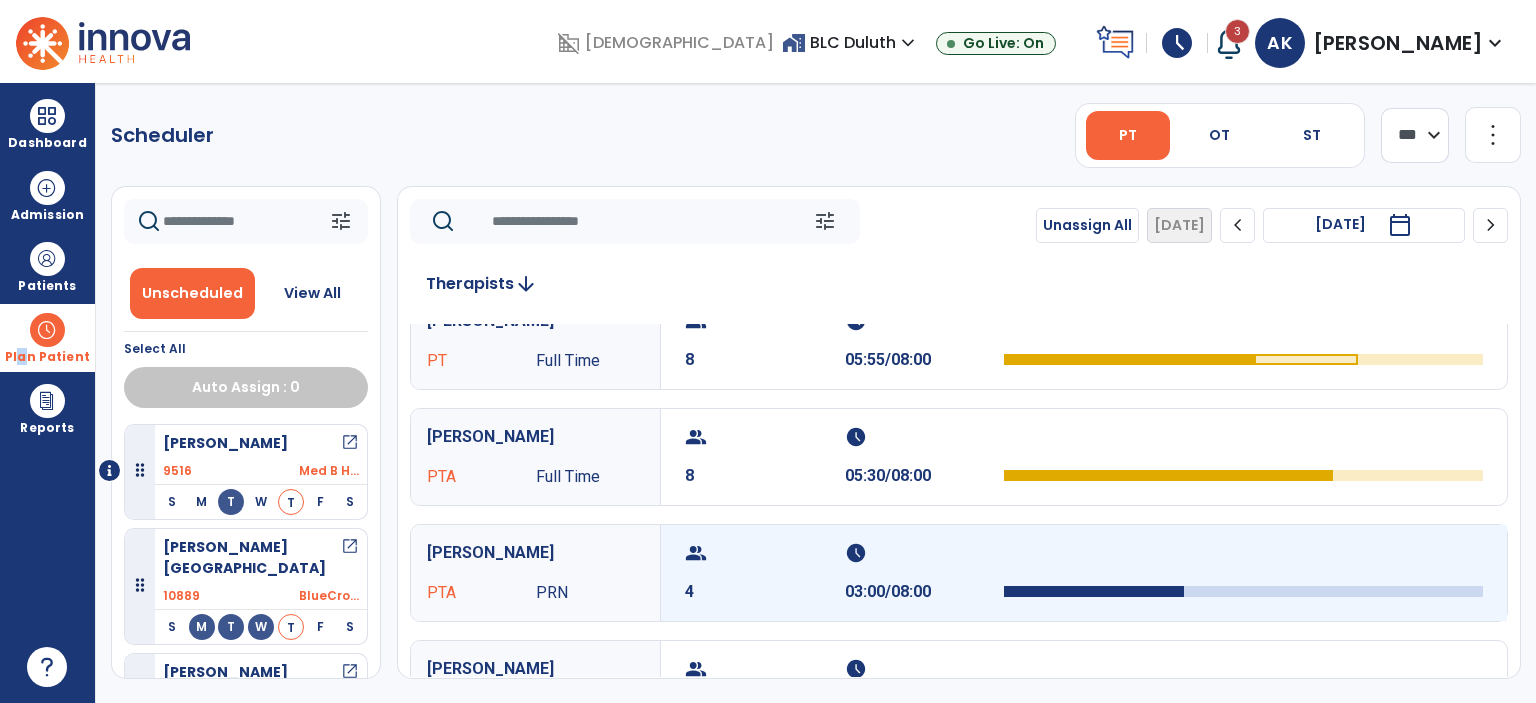scroll, scrollTop: 0, scrollLeft: 0, axis: both 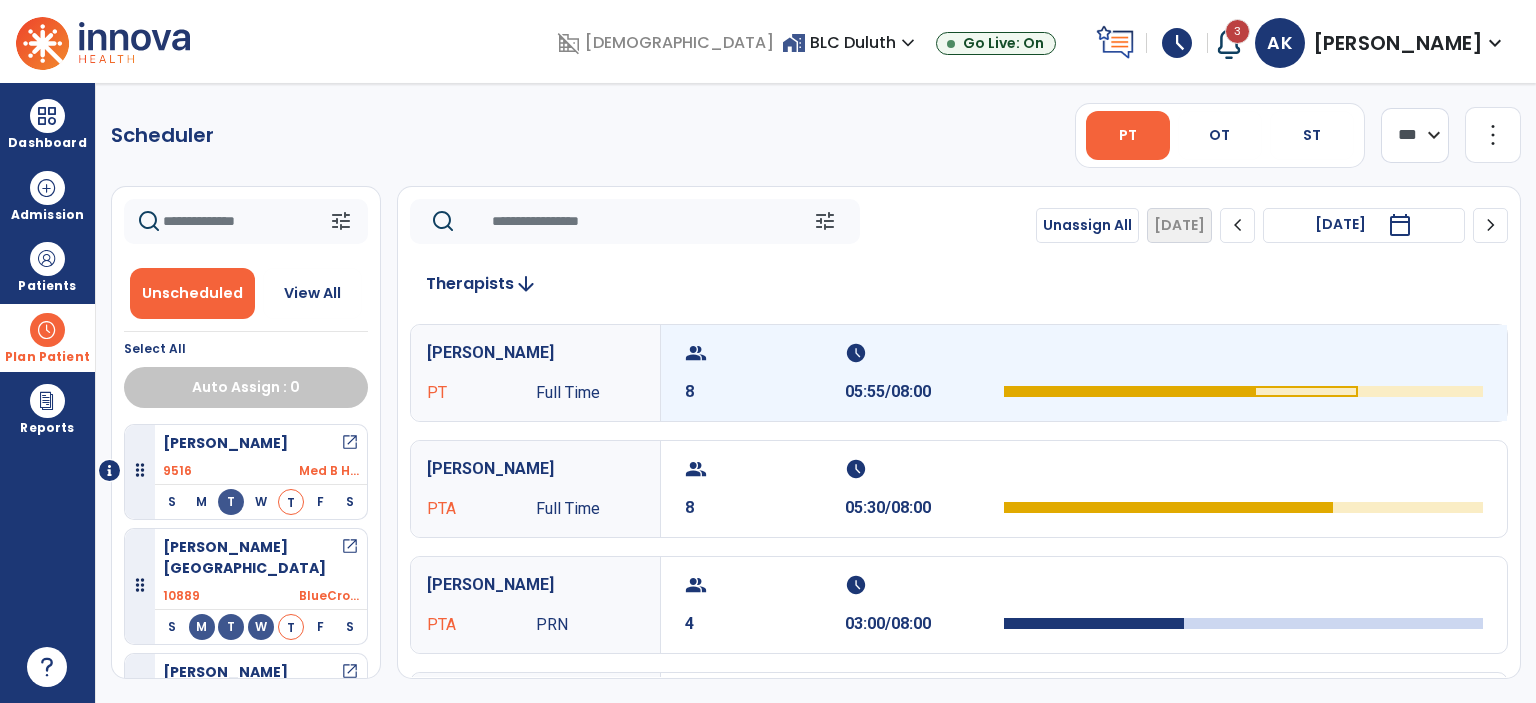 click on "group  8" at bounding box center (765, 373) 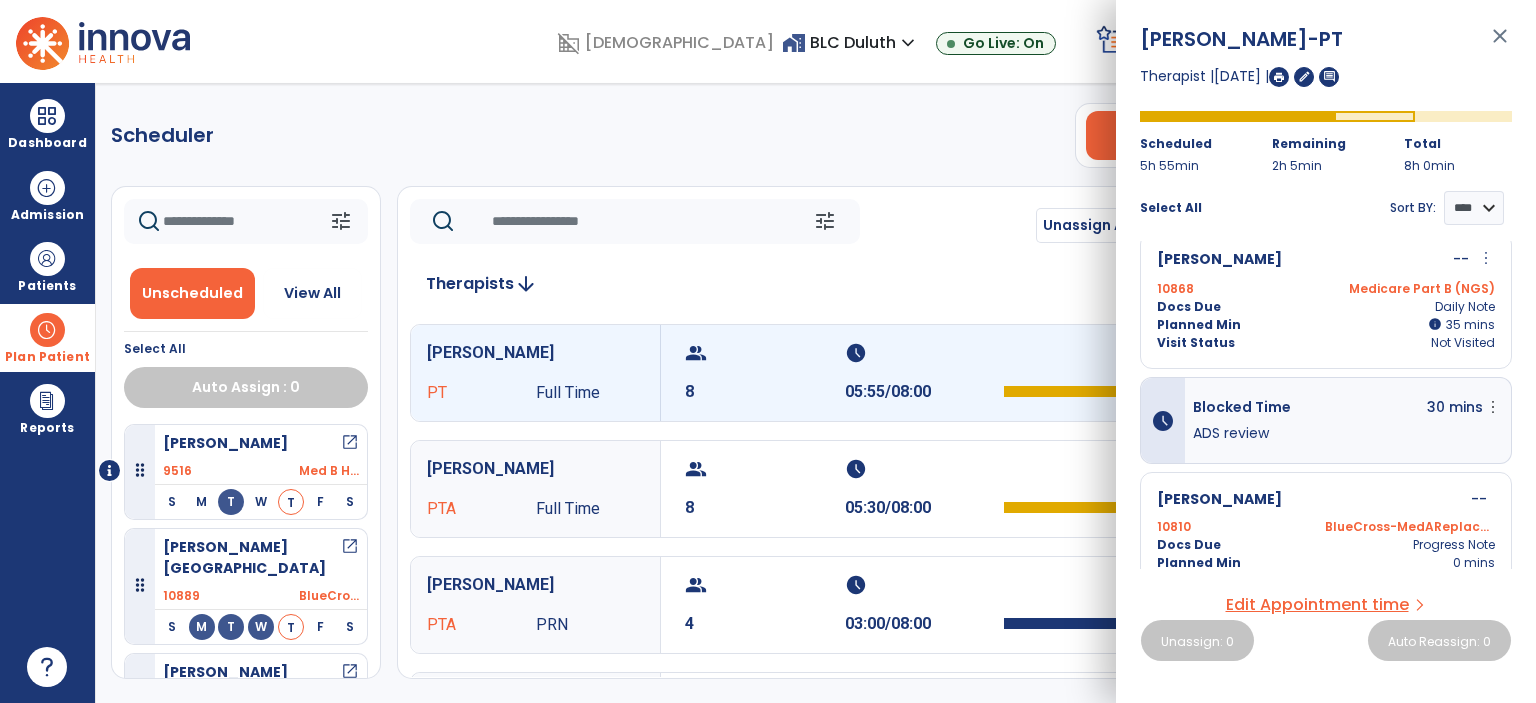scroll, scrollTop: 1012, scrollLeft: 0, axis: vertical 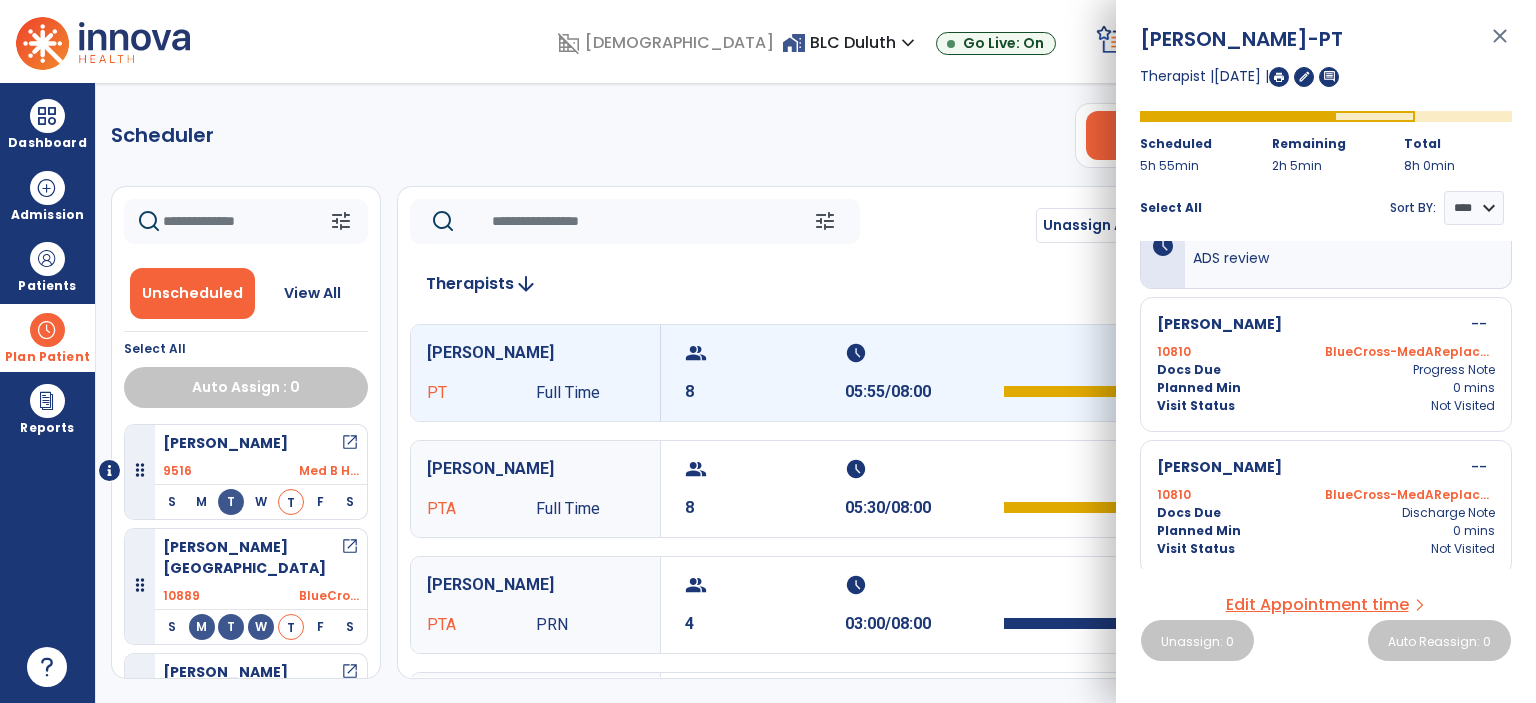 click 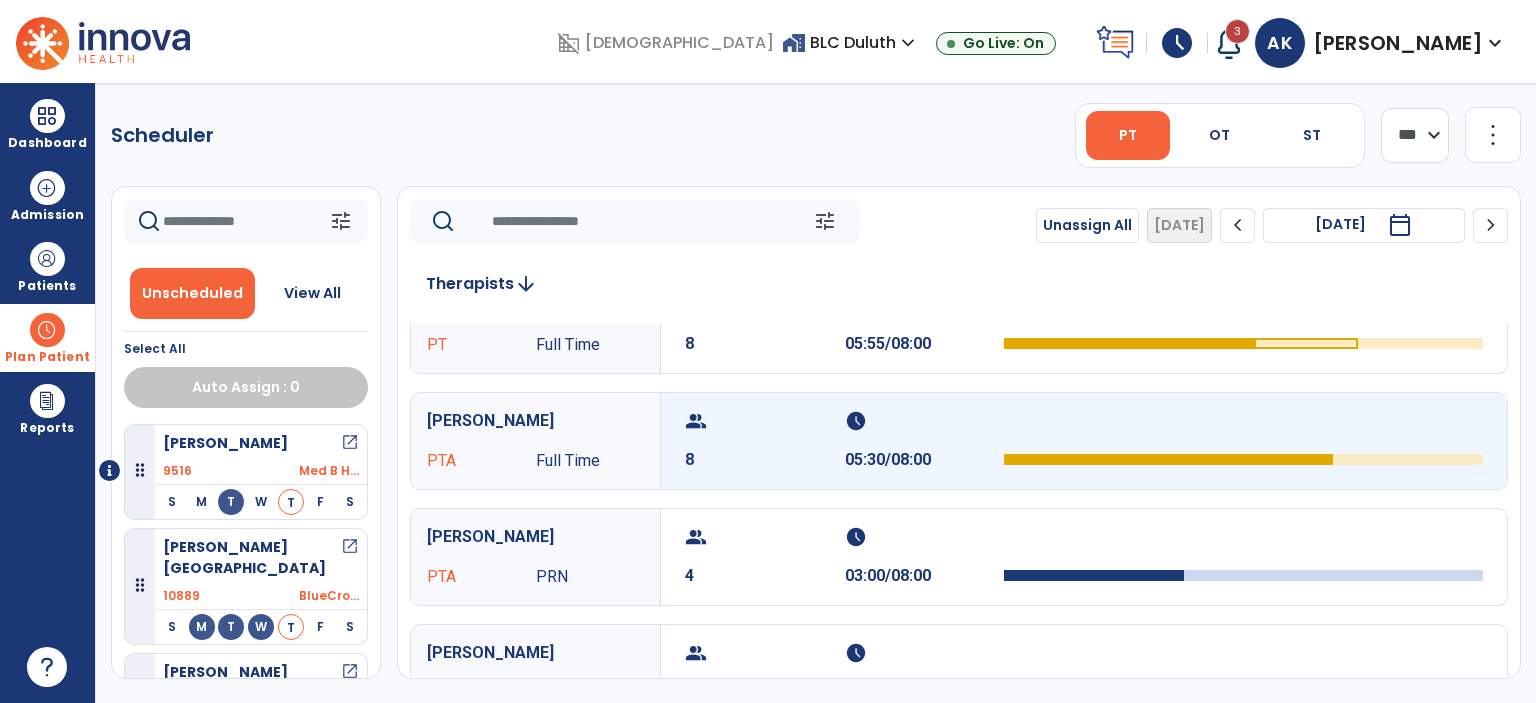 scroll, scrollTop: 0, scrollLeft: 0, axis: both 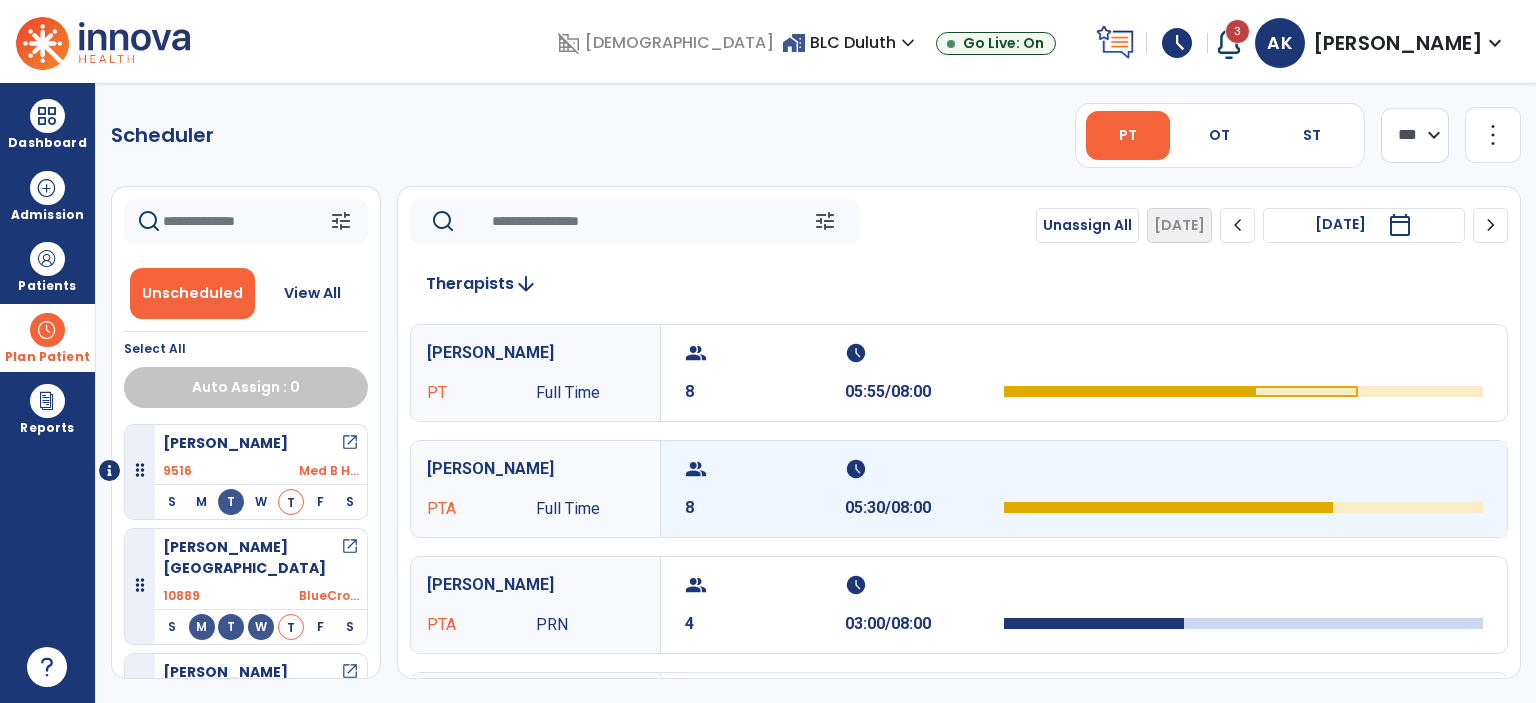 click at bounding box center (1243, 475) 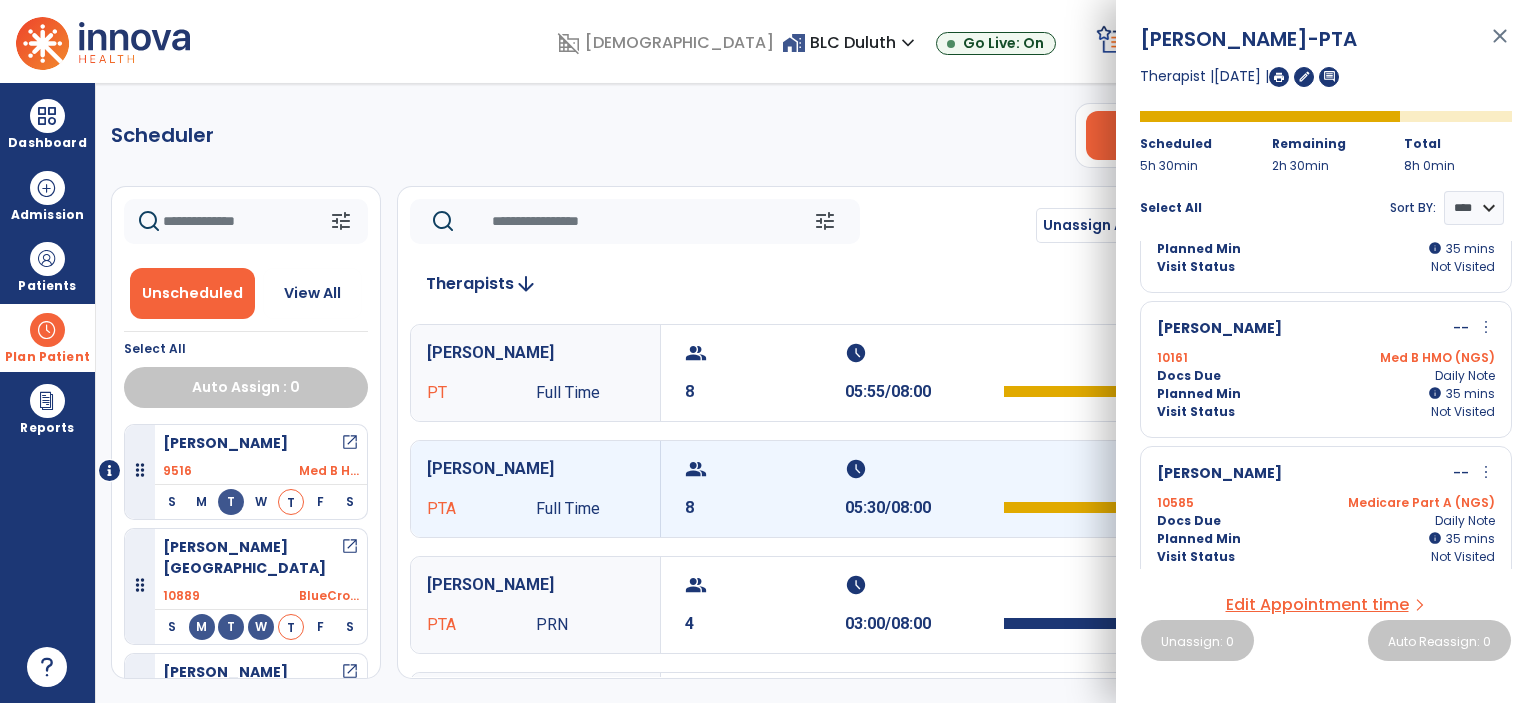 scroll, scrollTop: 827, scrollLeft: 0, axis: vertical 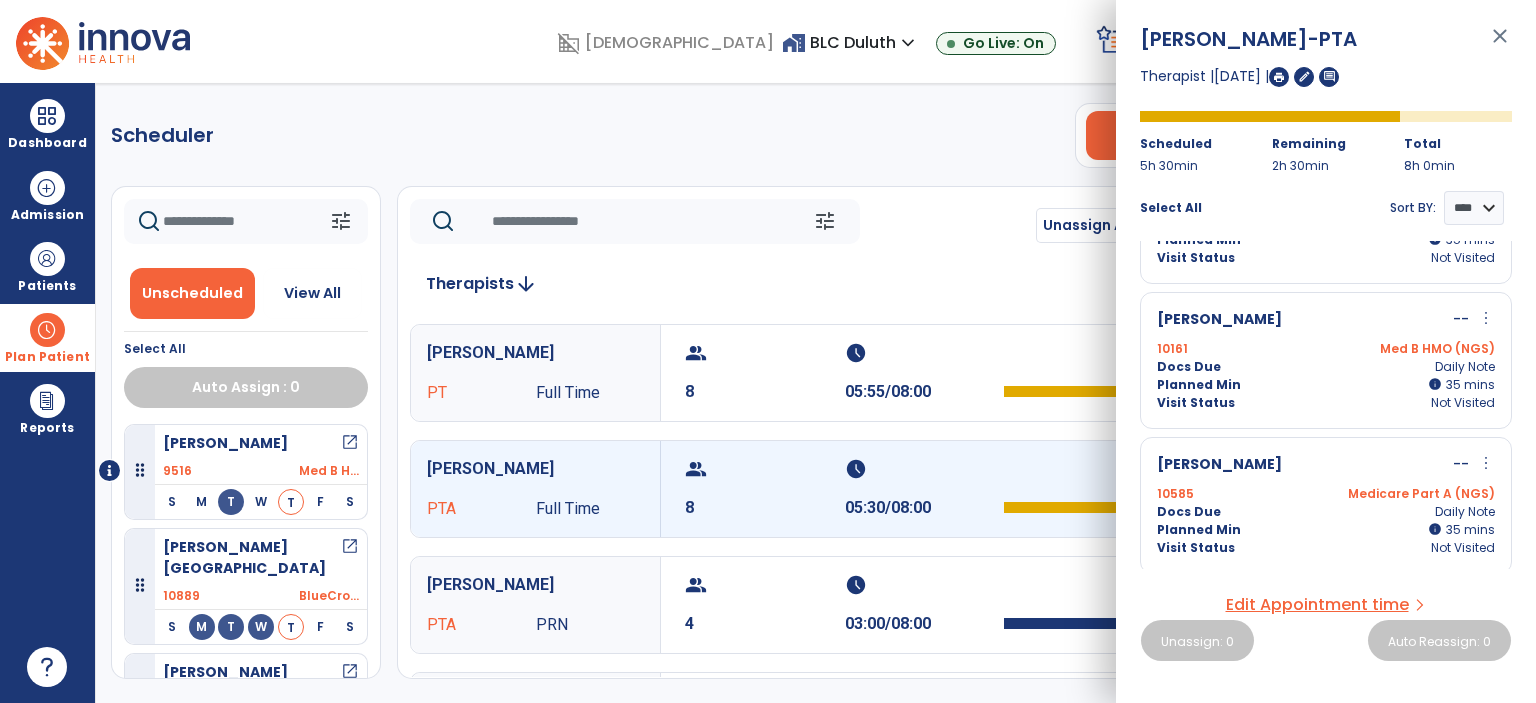 click on "tune   Unassign All   [DATE]  chevron_left [DATE]  *********  calendar_today  chevron_right Therapists  arrow_downward   [PERSON_NAME] PT Full Time  group  8  schedule  05:55/08:00   [PERSON_NAME] PTA Full Time  group  8  schedule  05:30/08:00   [PERSON_NAME] PTA PRN  group  4  schedule  03:00/08:00   [PERSON_NAME] PT Full Time  group  0  schedule  00:00/08:00   [PERSON_NAME] PT  group  0  schedule  00:00/08:00   [PERSON_NAME] PT Full Time  group  0  schedule  0:00/08:00   [PERSON_NAME] PTA  group  0  schedule  0:00/08:00   [PERSON_NAME] PRN  group  0  schedule  0:00/08:00   [PERSON_NAME], Kayden PTA  group  0  schedule  0:00/08:00   [PERSON_NAME] PTA PRN  group  0  schedule  0:00/08:00   [PERSON_NAME] PT Full Time  group  0  schedule  00:00/08:00   [PERSON_NAME] PT PRN  group  0  schedule  0:00/08:00" 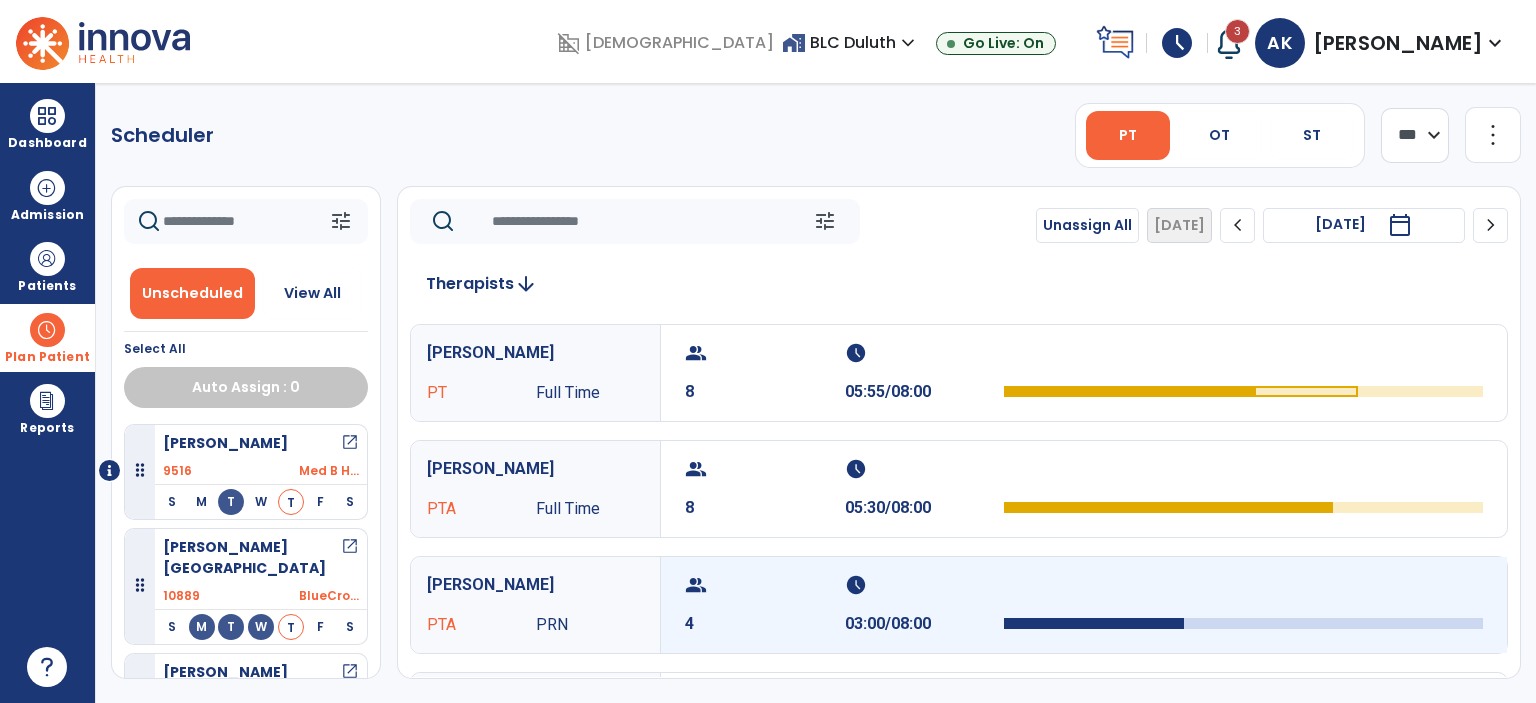 click on "schedule  03:00/08:00" at bounding box center [925, 605] 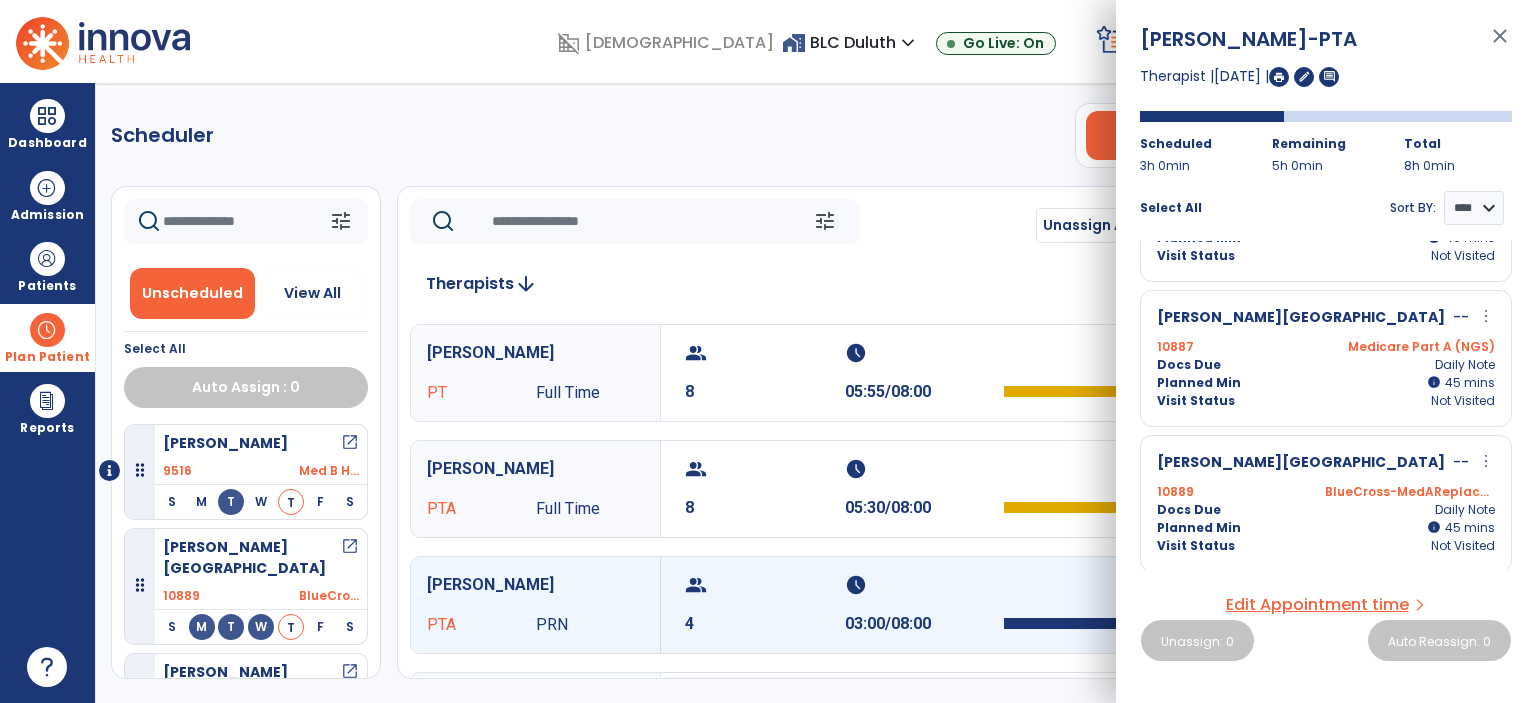 scroll, scrollTop: 0, scrollLeft: 0, axis: both 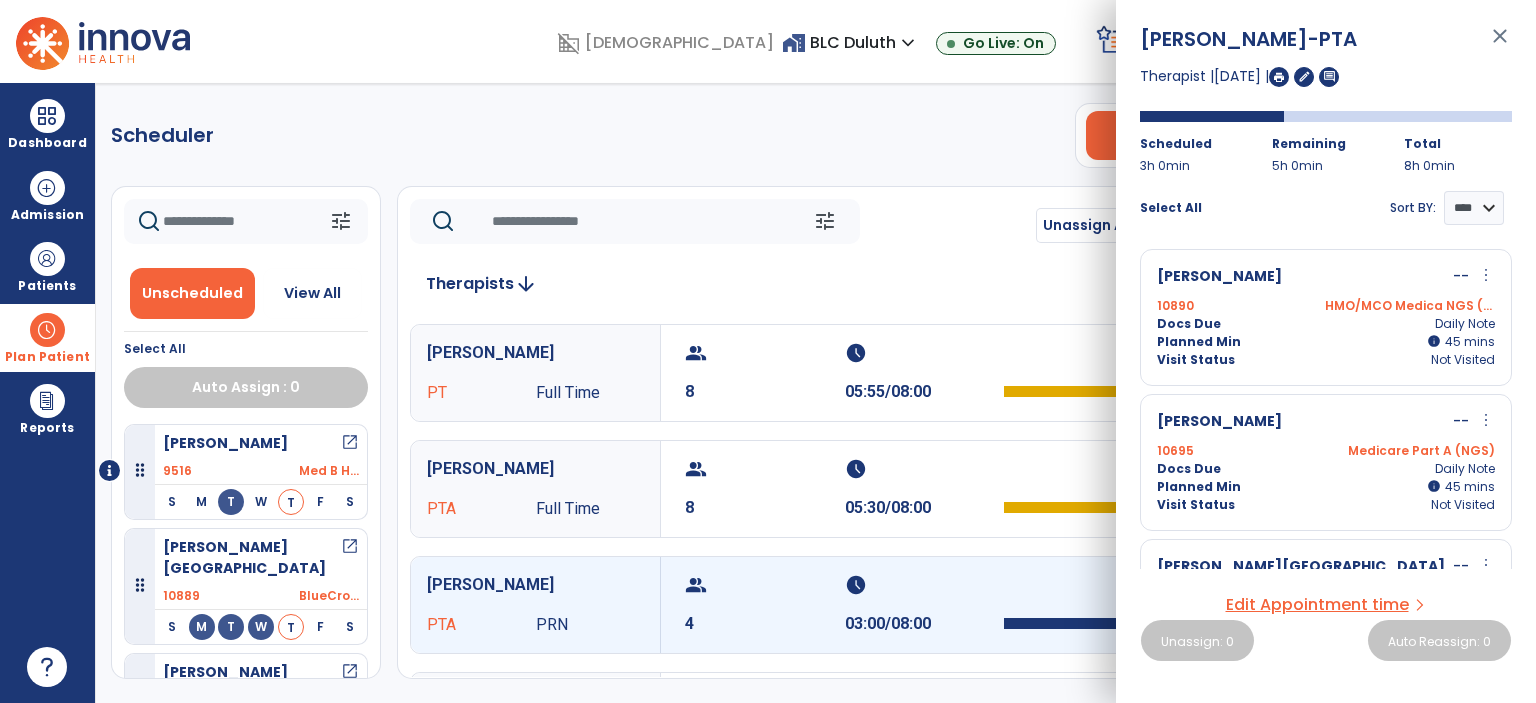click 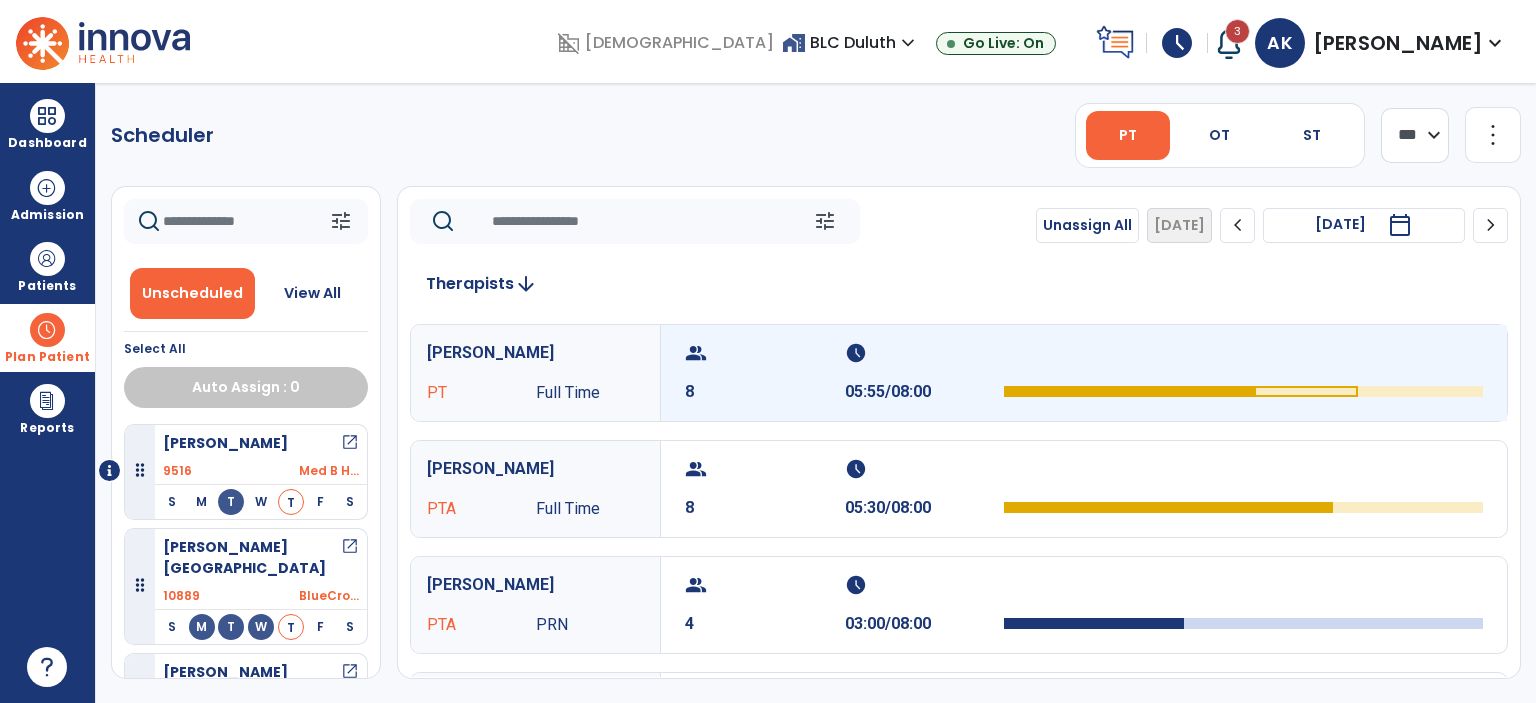click on "schedule" at bounding box center [922, 353] 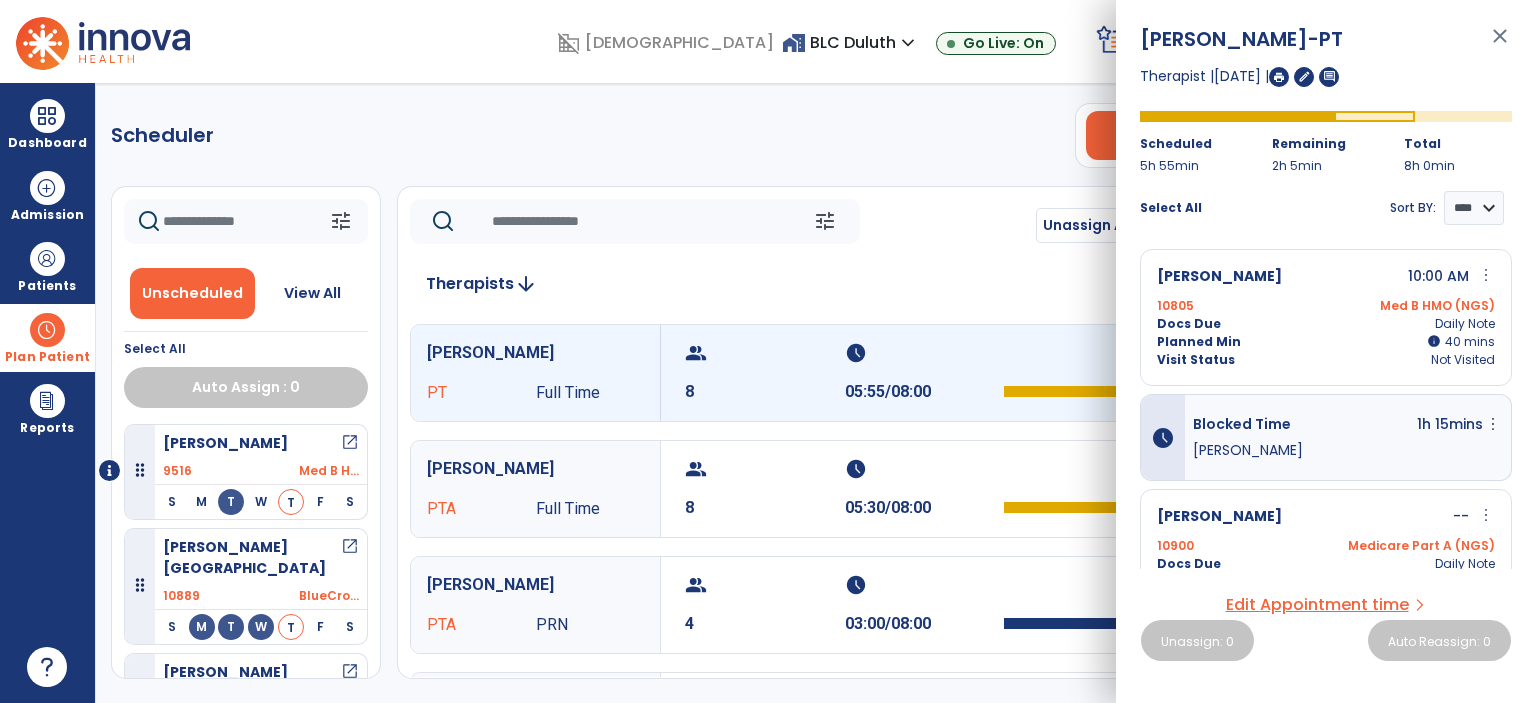 click at bounding box center [1279, 77] 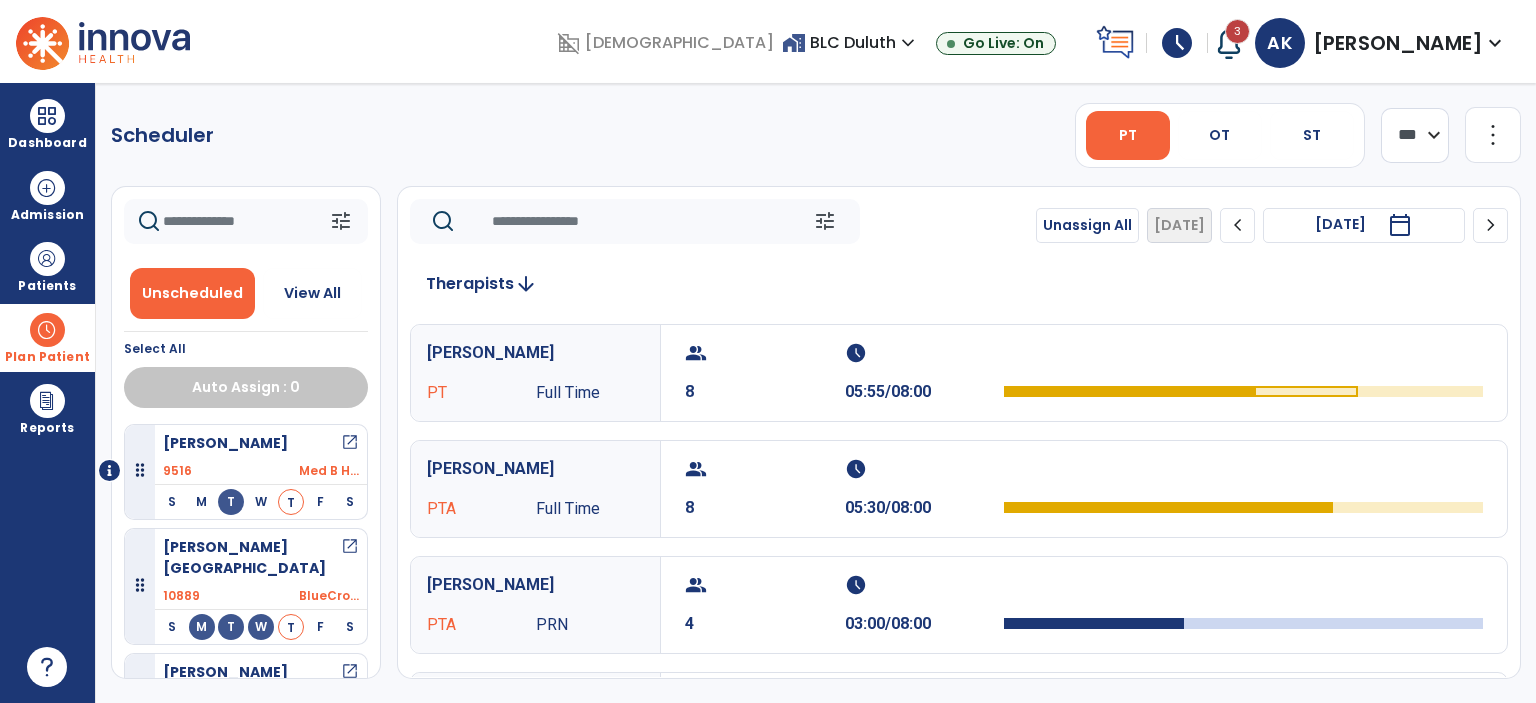 click 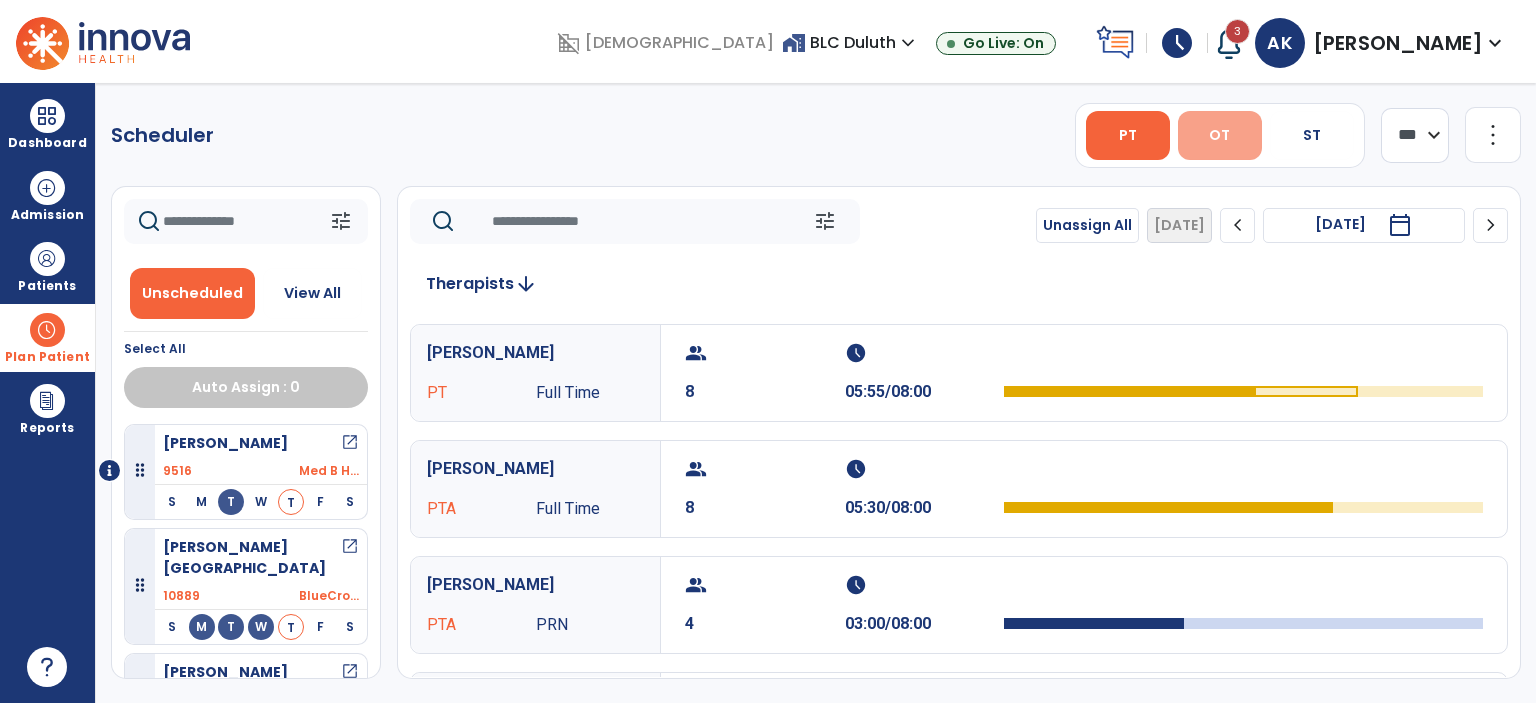 click on "OT" at bounding box center (1219, 135) 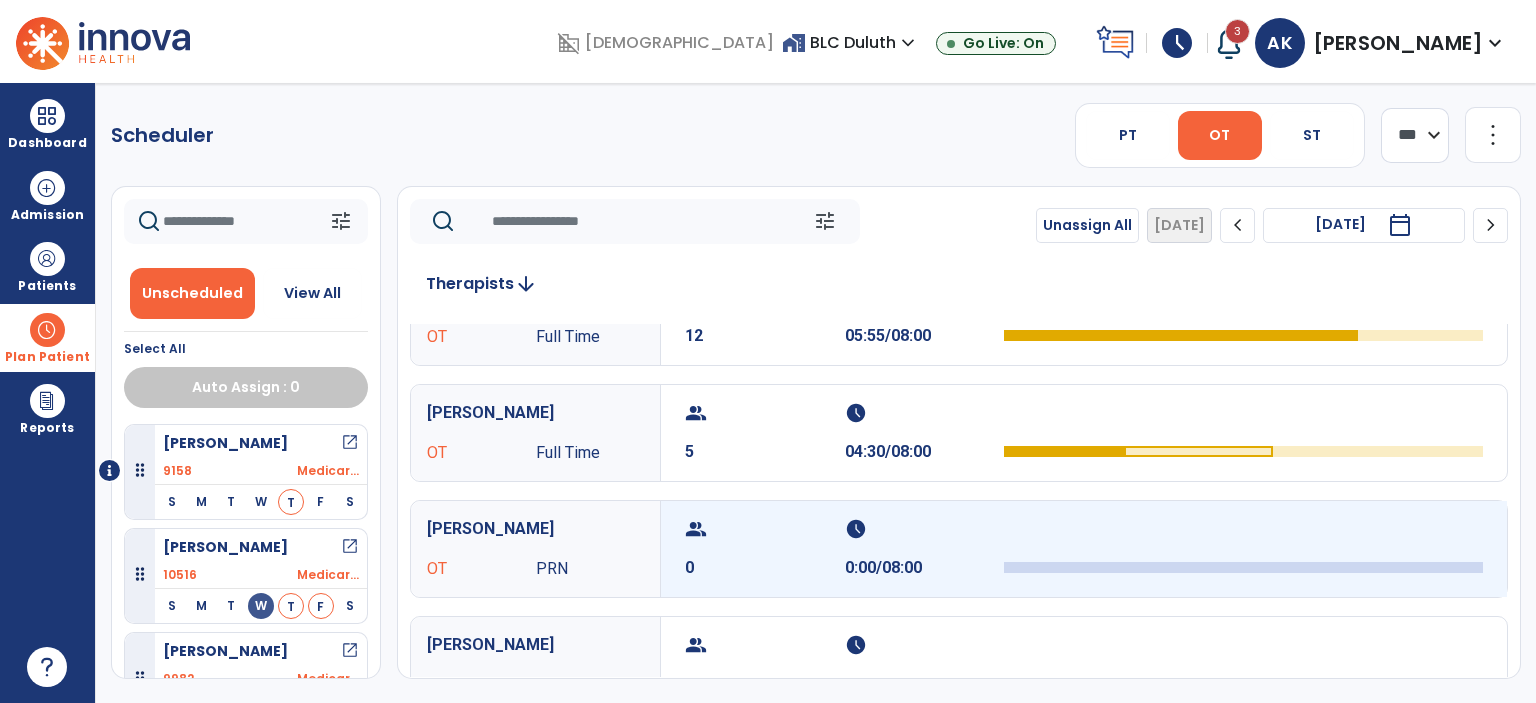 scroll, scrollTop: 0, scrollLeft: 0, axis: both 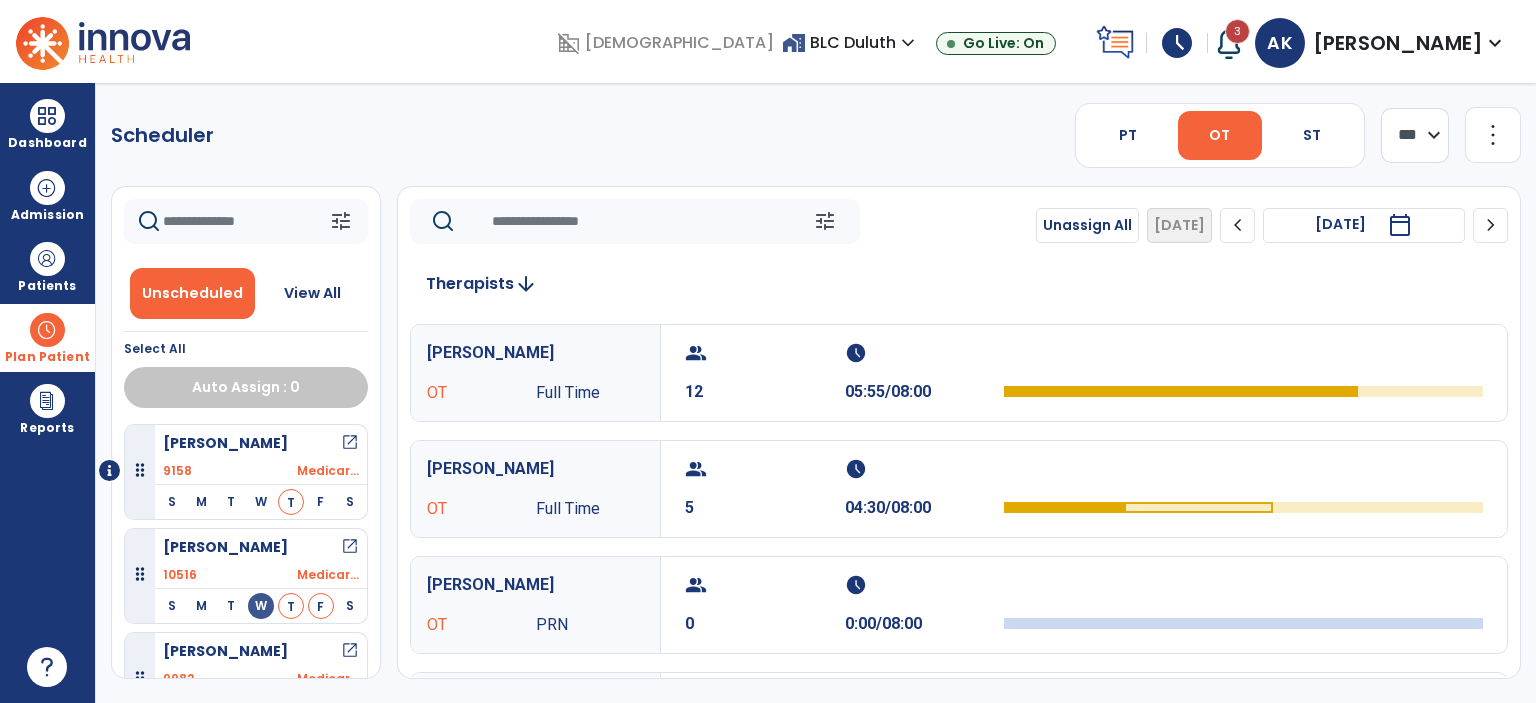 click 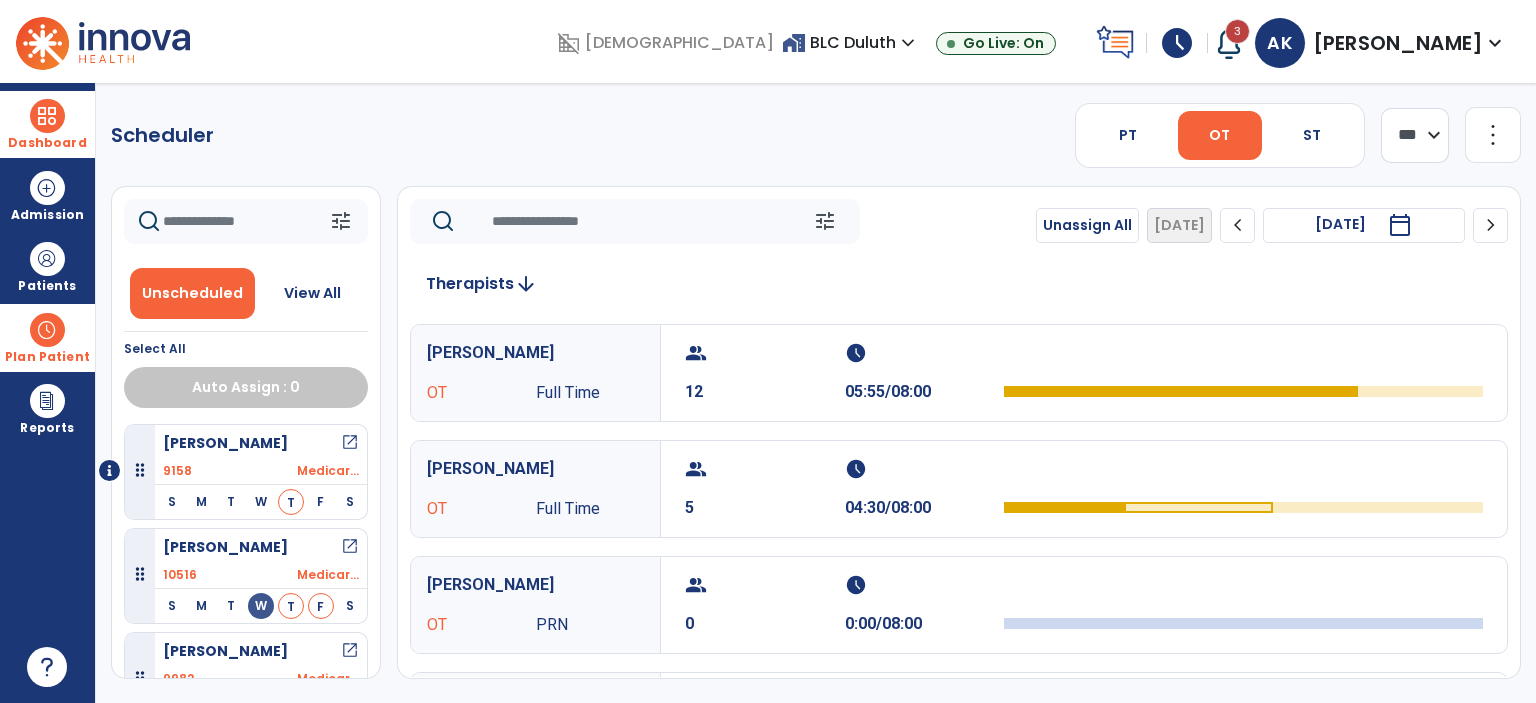 drag, startPoint x: 43, startPoint y: 116, endPoint x: 166, endPoint y: 125, distance: 123.32883 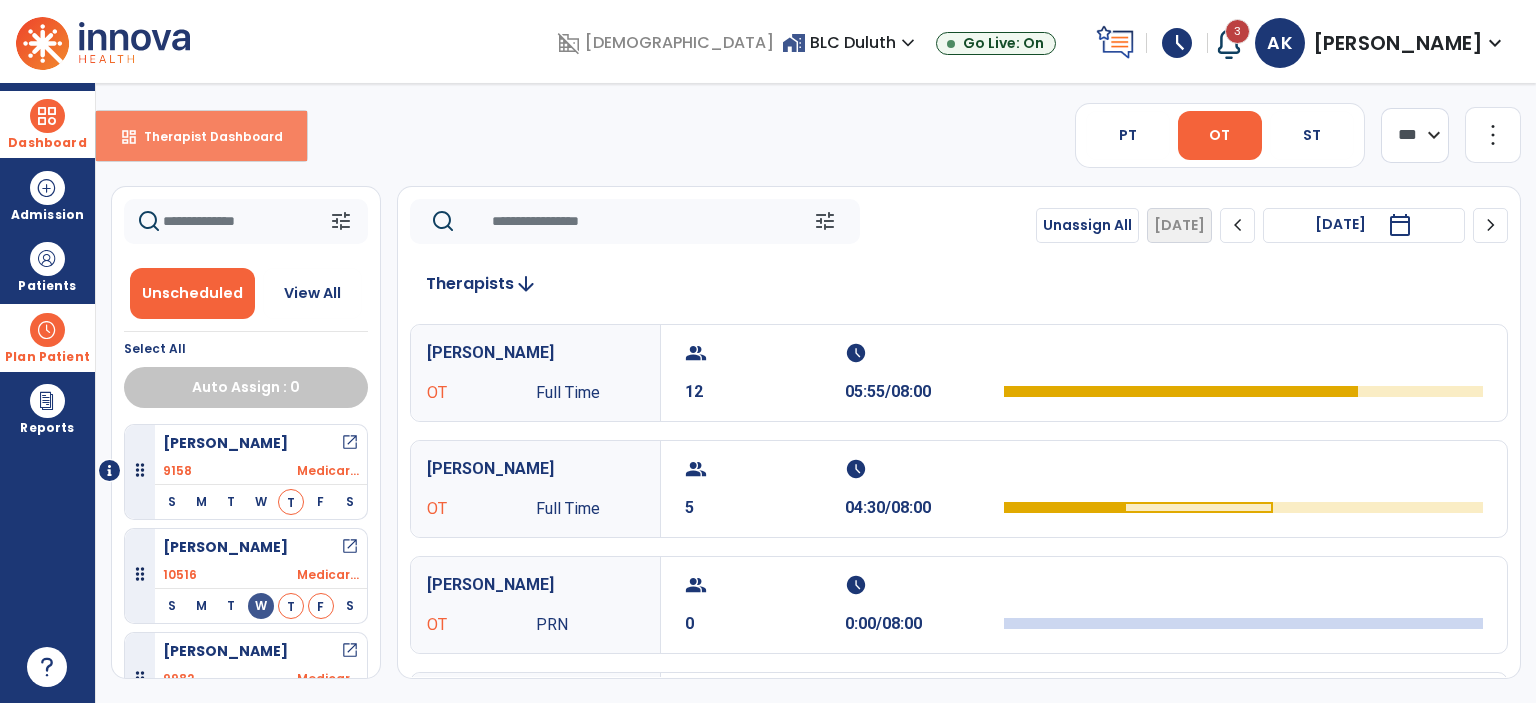 click on "Therapist Dashboard" at bounding box center (205, 136) 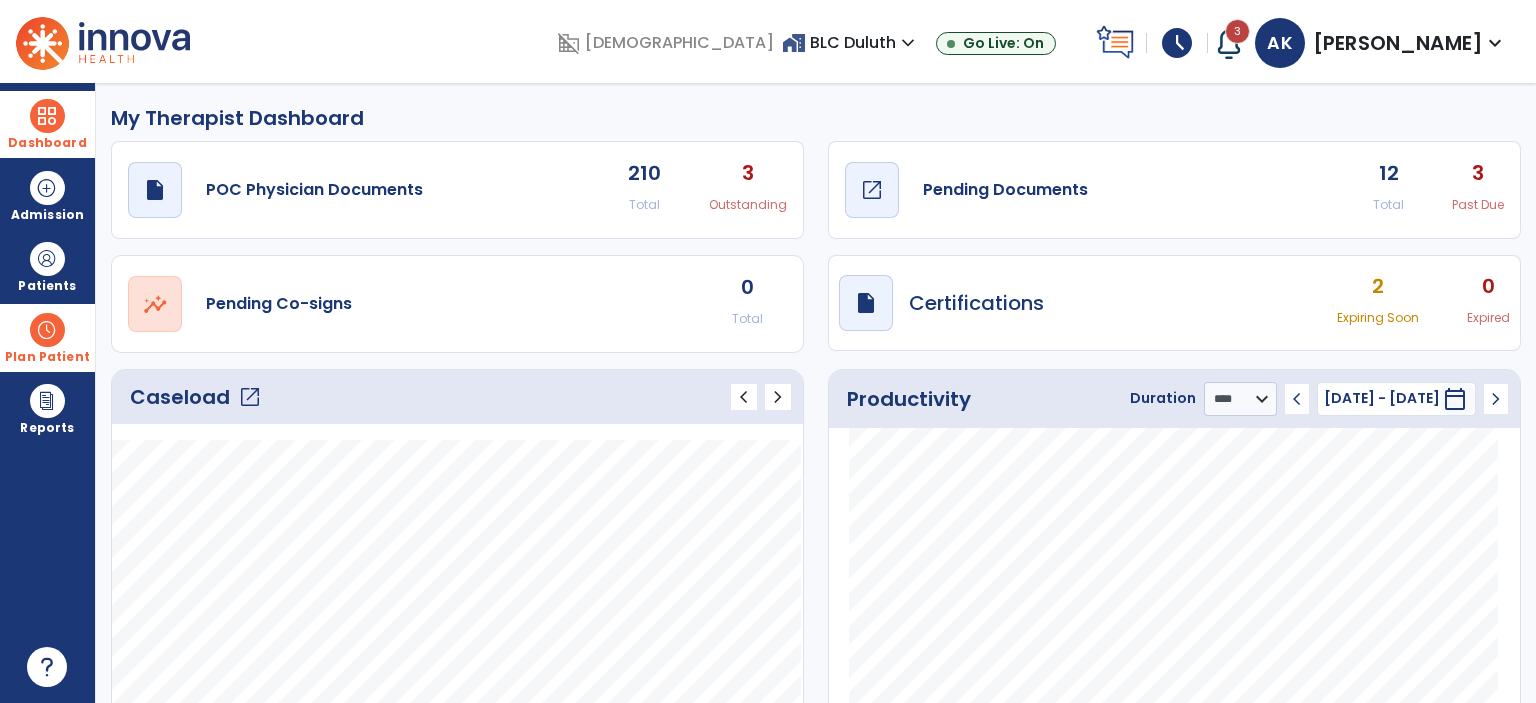 click on "Pending Documents" 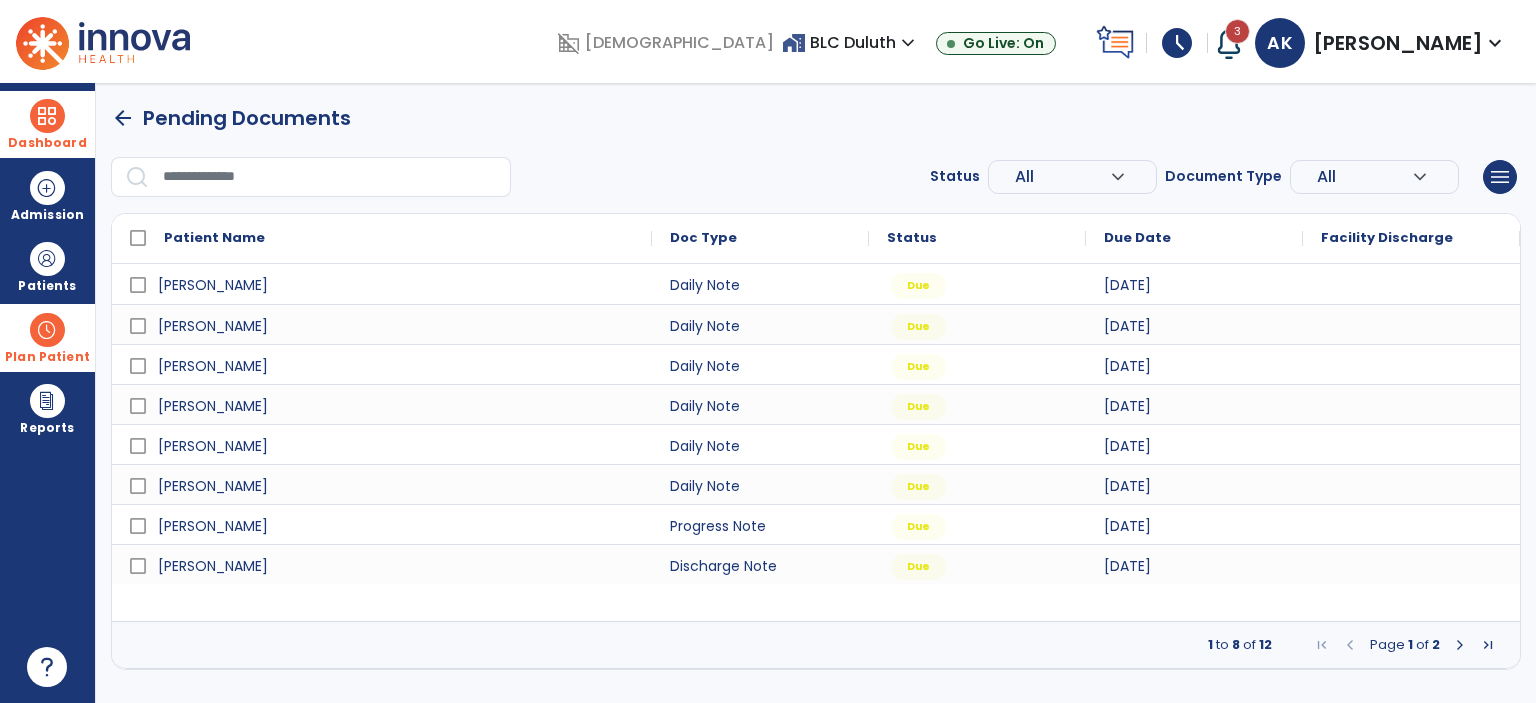 click at bounding box center [1460, 645] 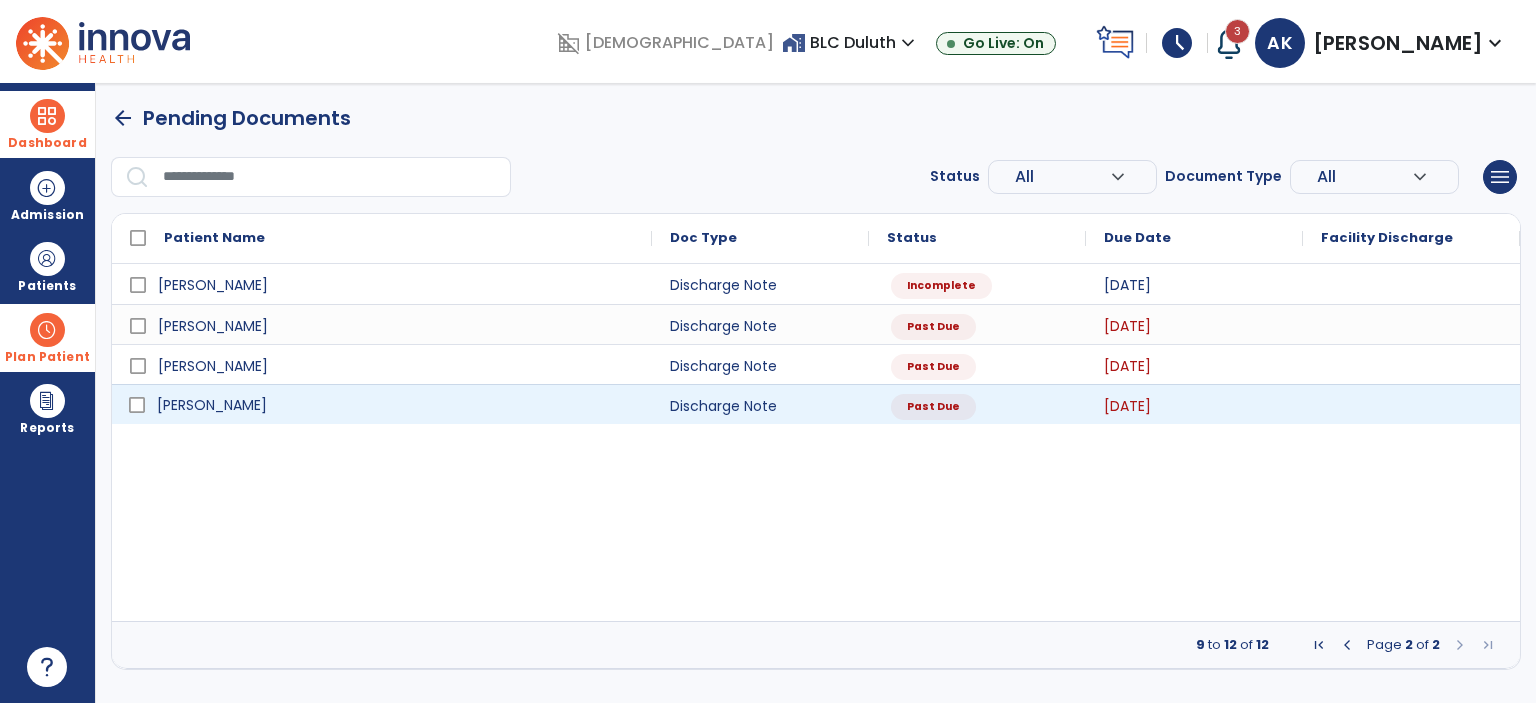 click on "[PERSON_NAME]" at bounding box center (396, 405) 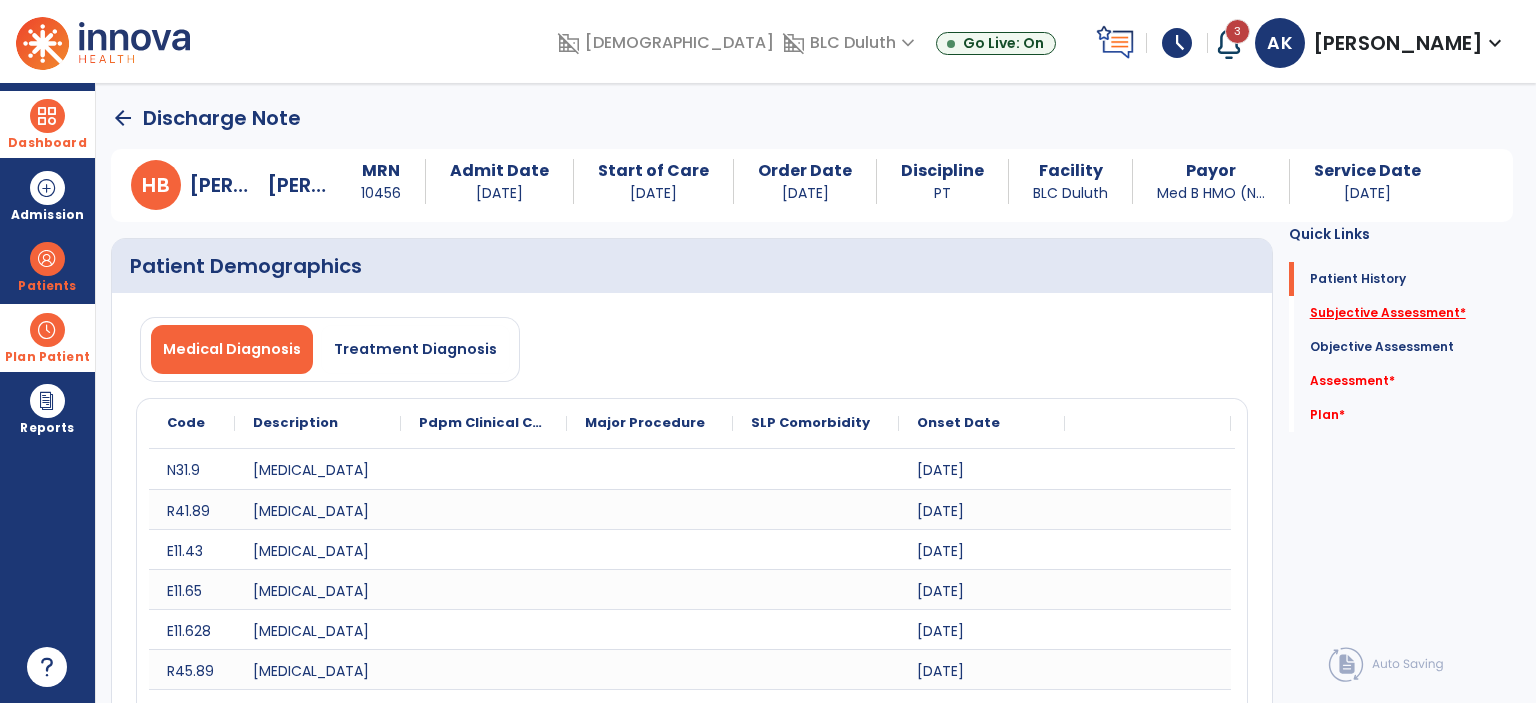 drag, startPoint x: 1376, startPoint y: 326, endPoint x: 1371, endPoint y: 312, distance: 14.866069 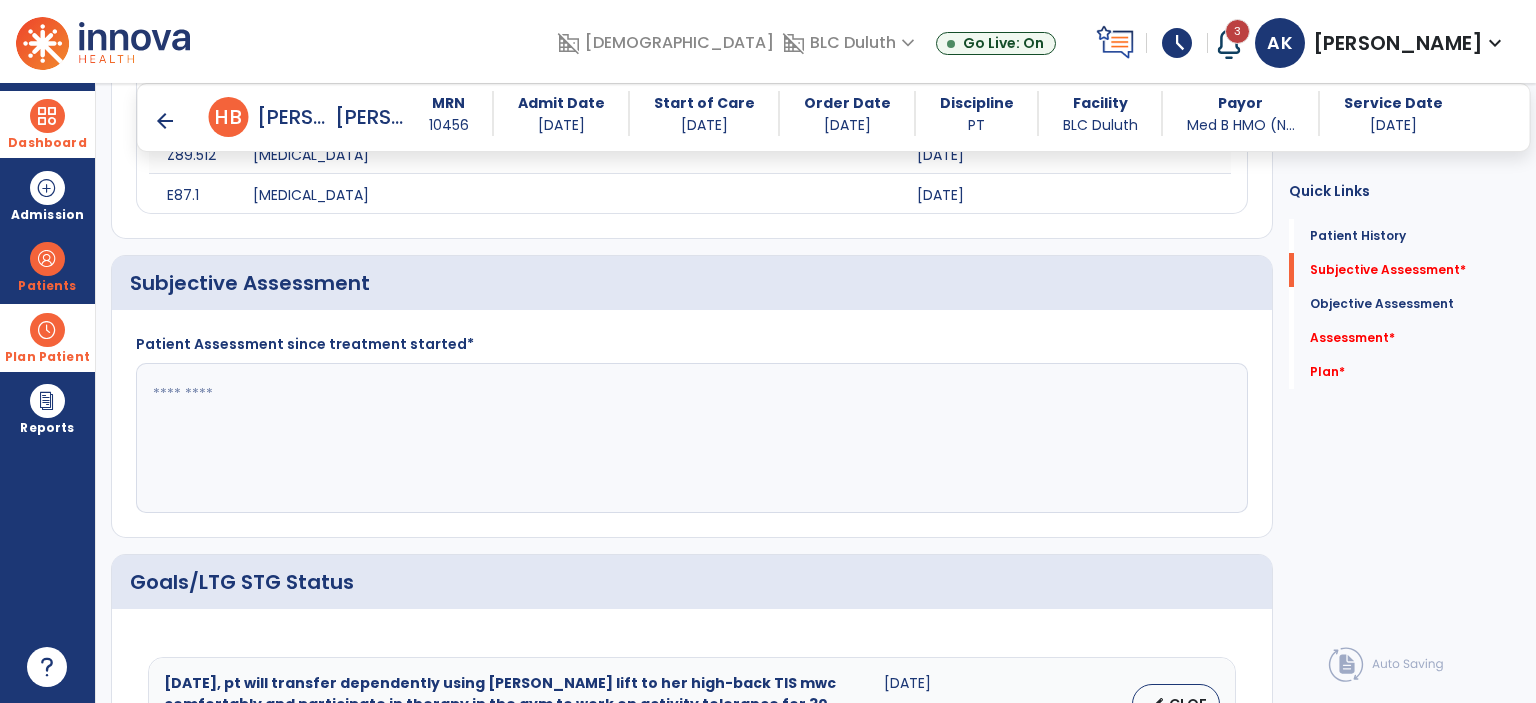 scroll, scrollTop: 1318, scrollLeft: 0, axis: vertical 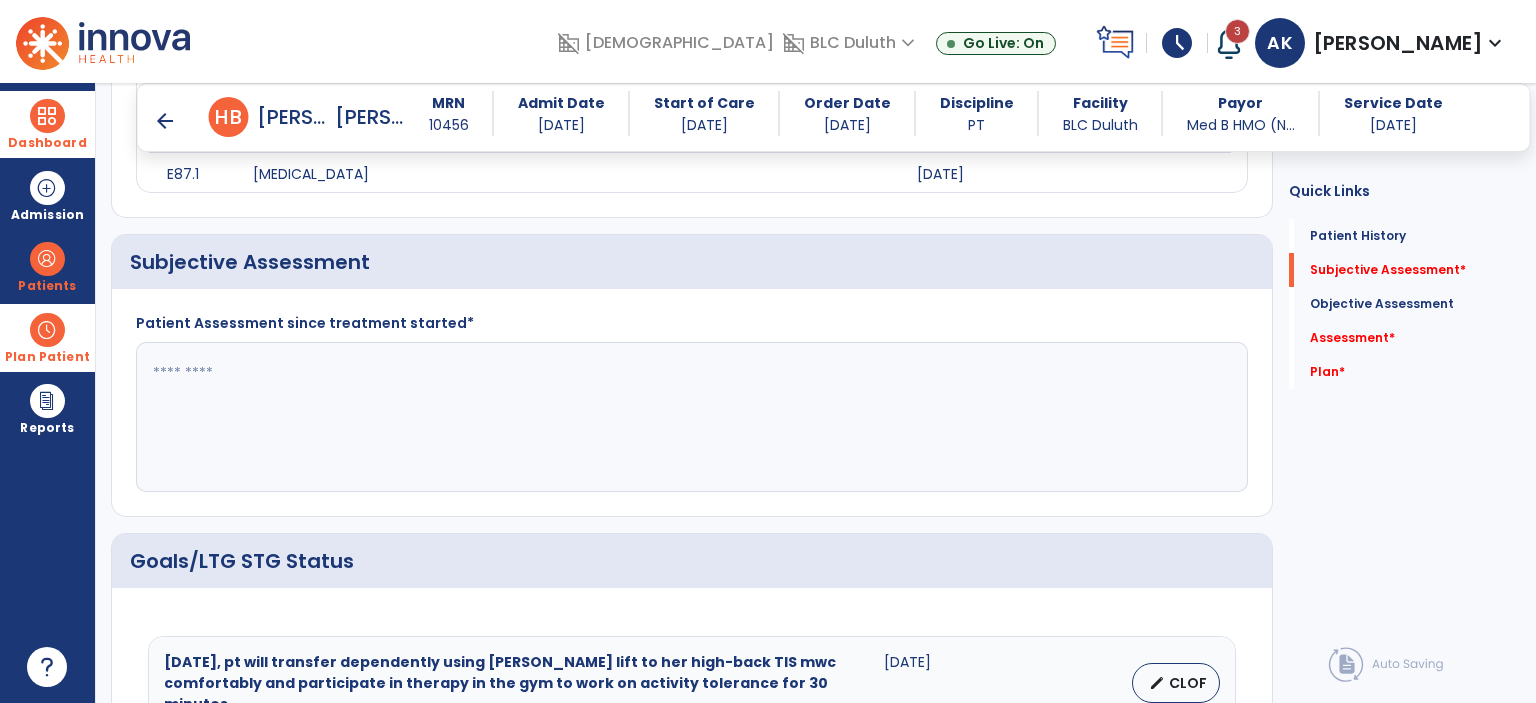 click 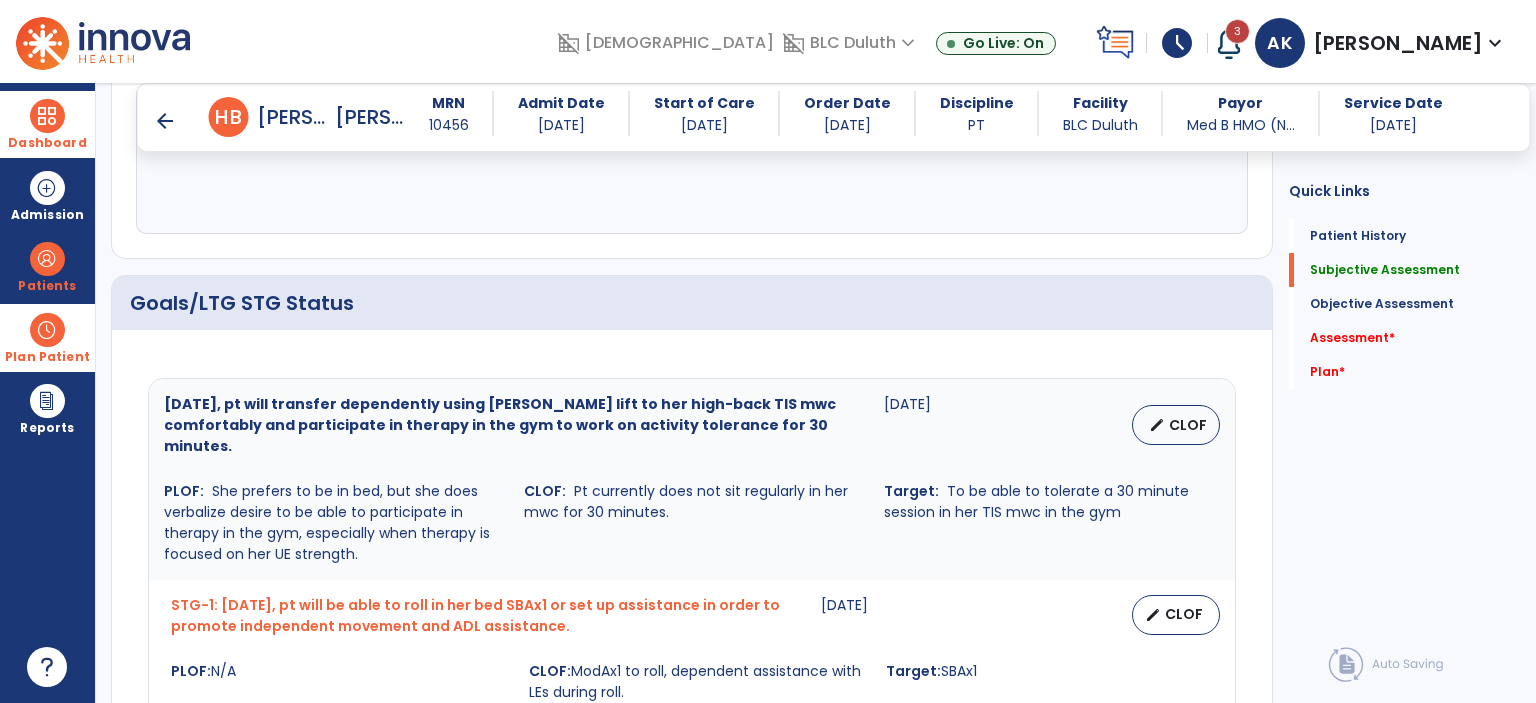 scroll, scrollTop: 1618, scrollLeft: 0, axis: vertical 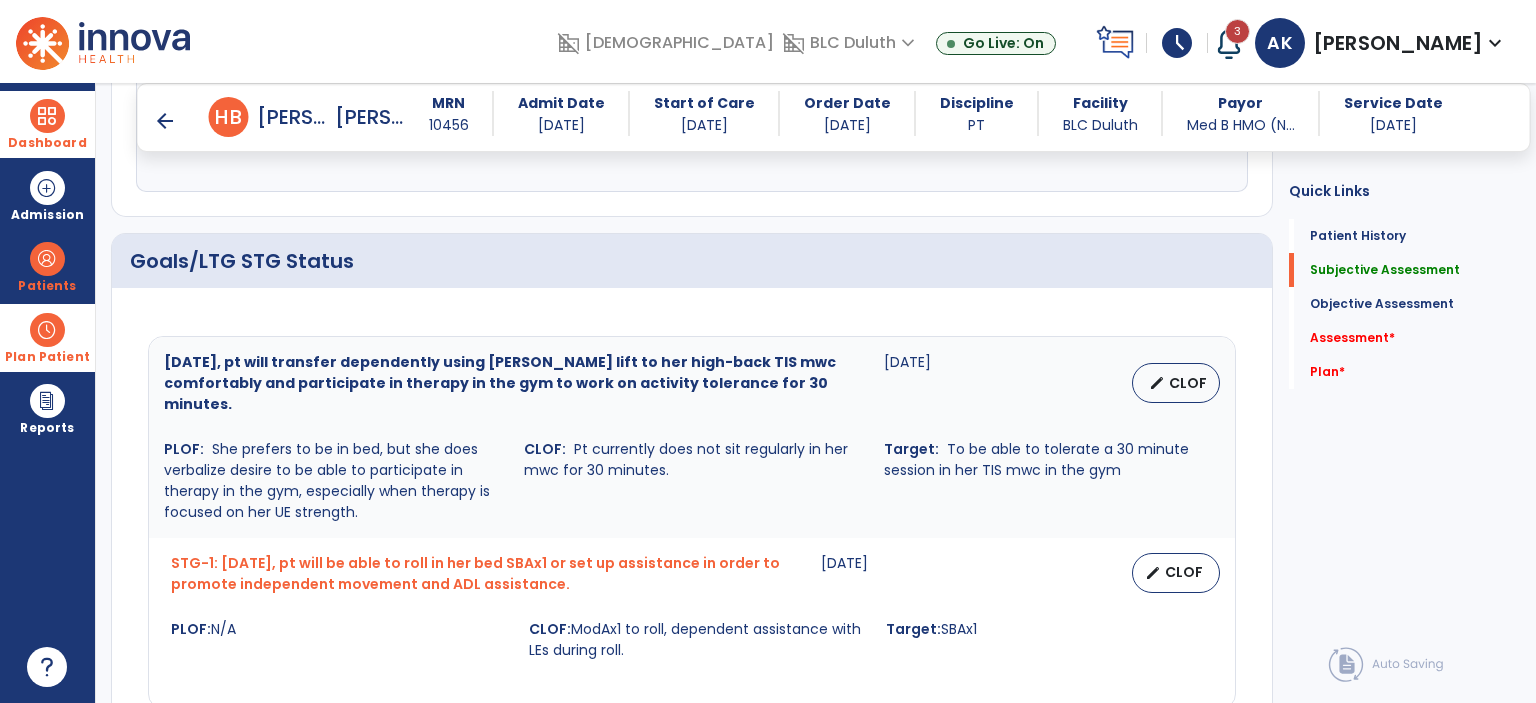 type on "**********" 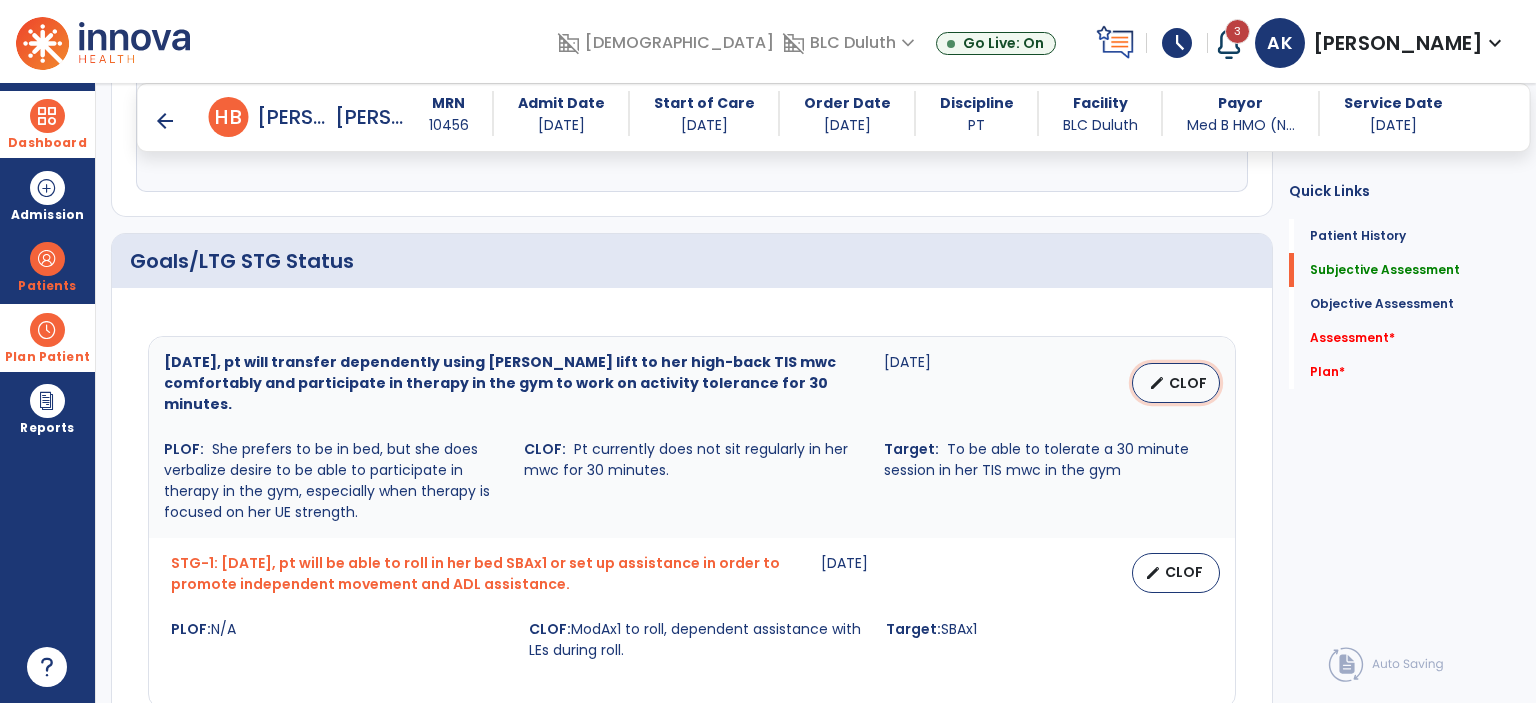 click on "CLOF" at bounding box center [1188, 383] 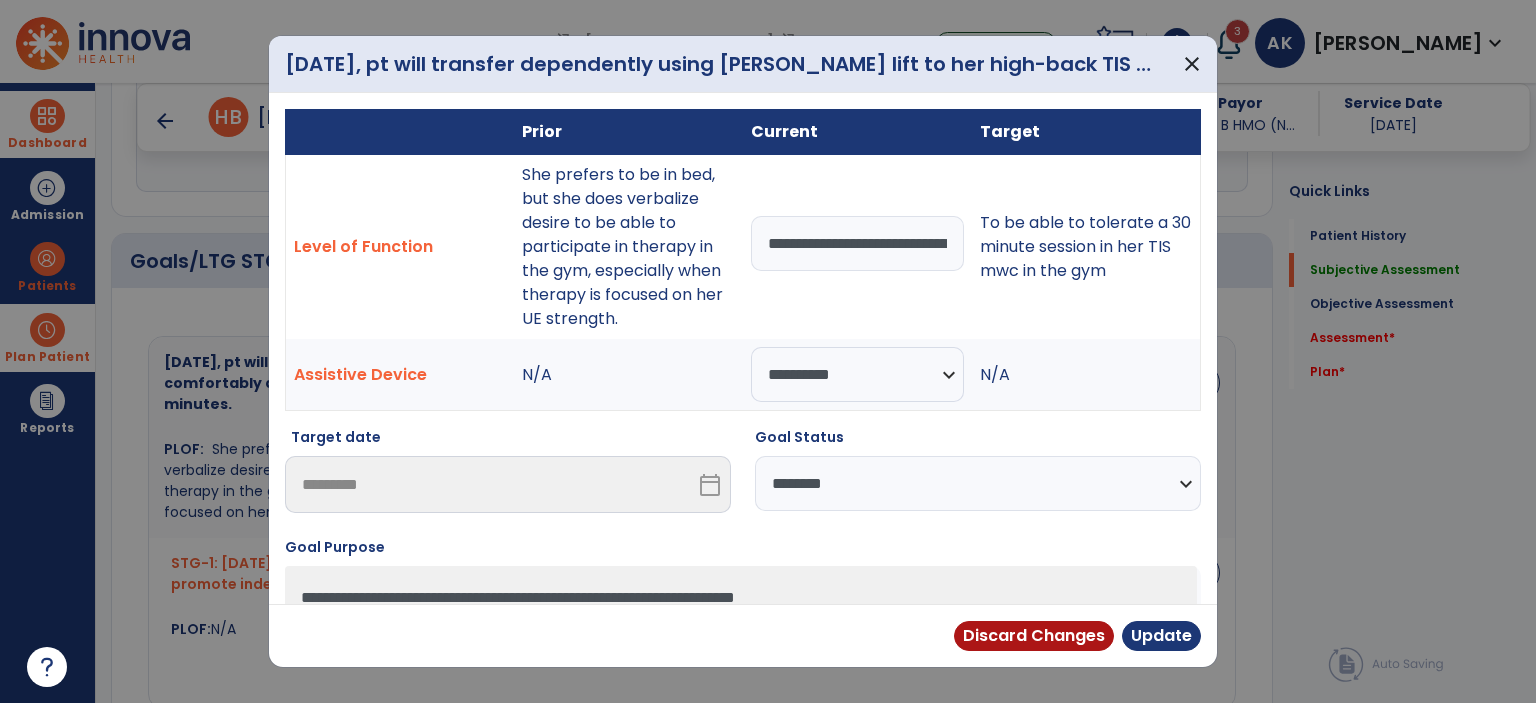 scroll, scrollTop: 0, scrollLeft: 297, axis: horizontal 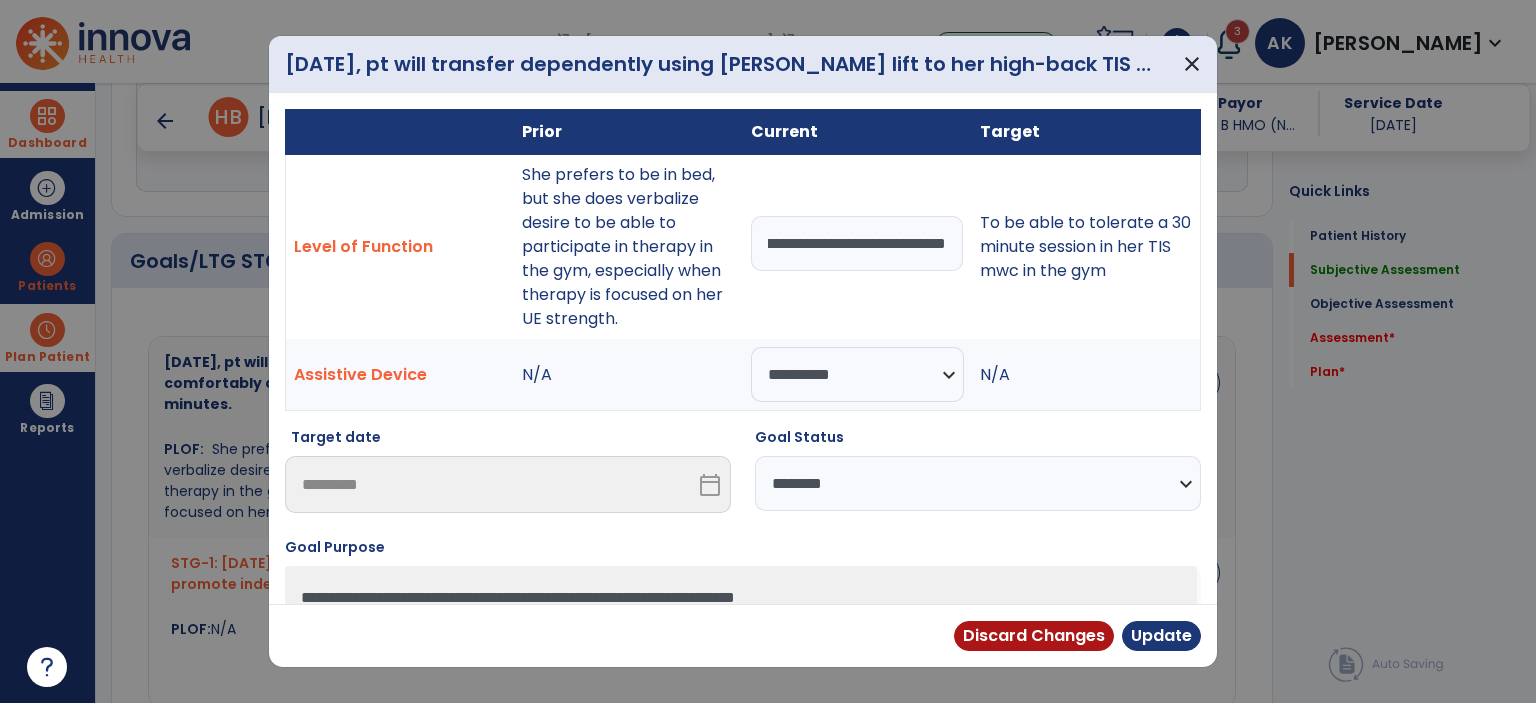 drag, startPoint x: 761, startPoint y: 246, endPoint x: 1142, endPoint y: 271, distance: 381.81934 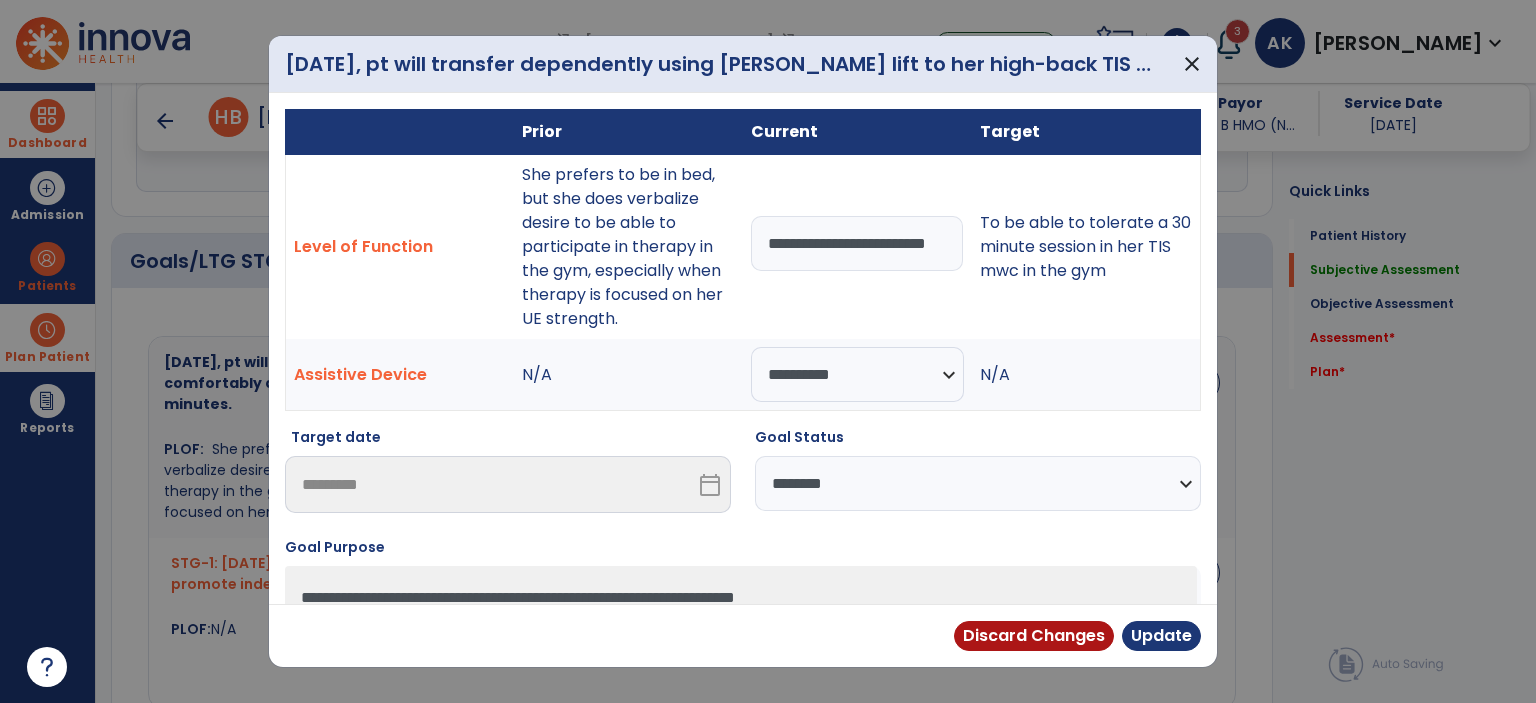scroll, scrollTop: 0, scrollLeft: 30, axis: horizontal 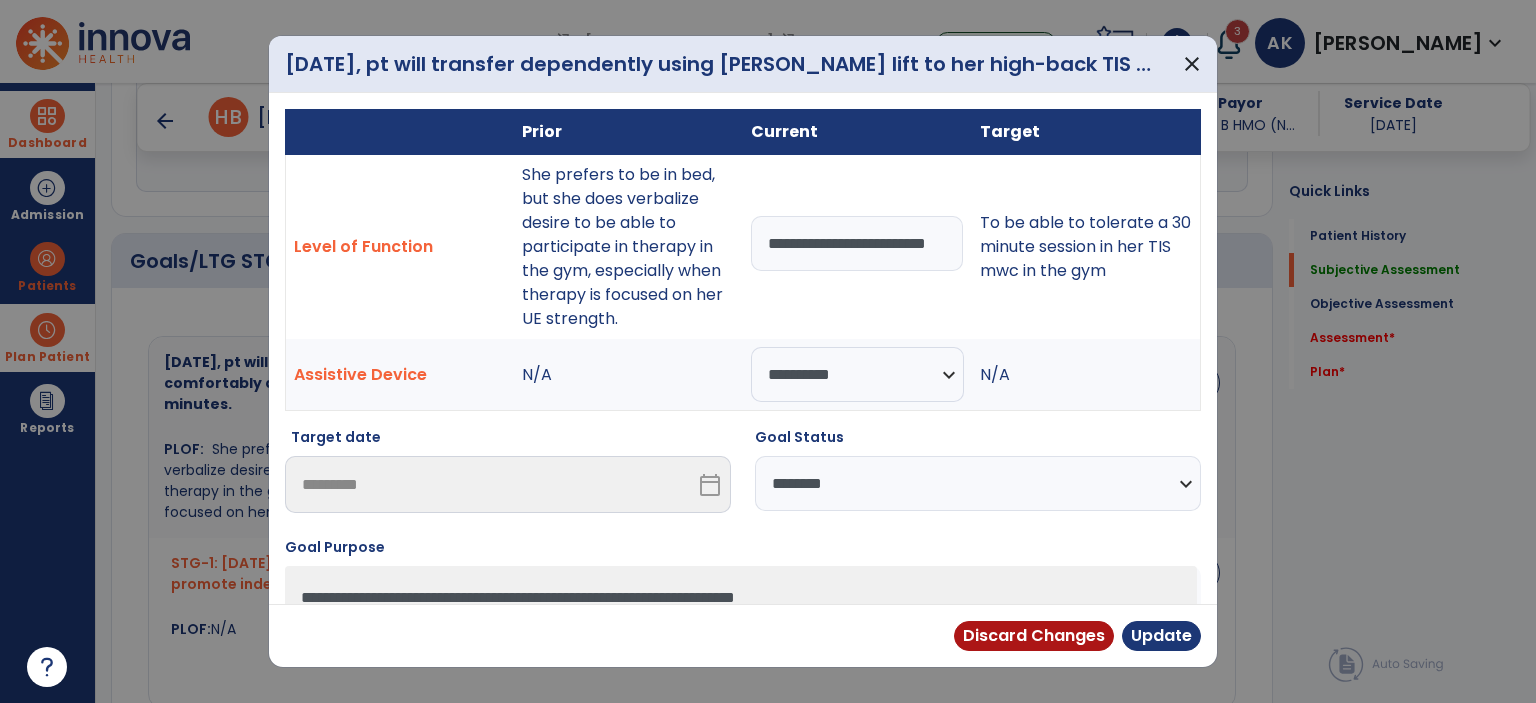type on "**********" 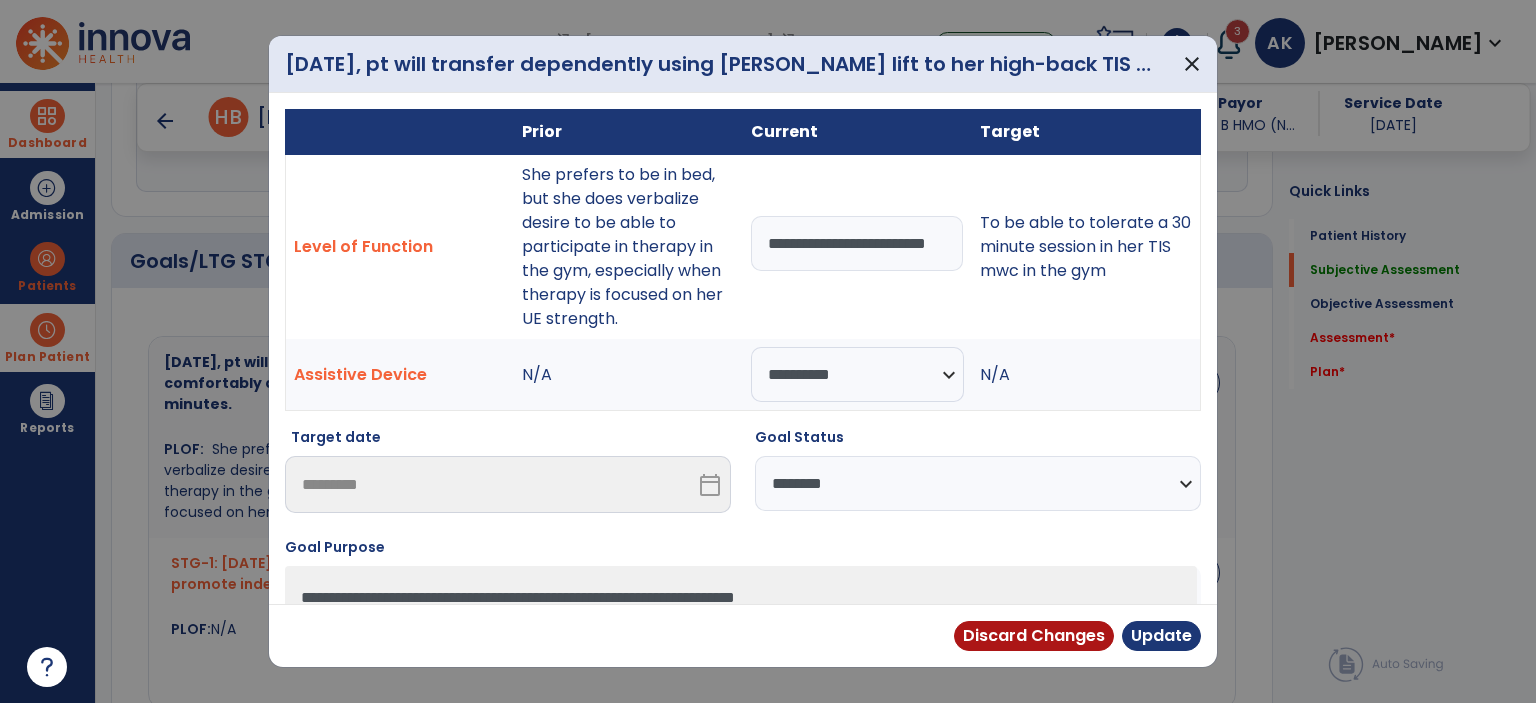 drag, startPoint x: 868, startPoint y: 482, endPoint x: 864, endPoint y: 506, distance: 24.33105 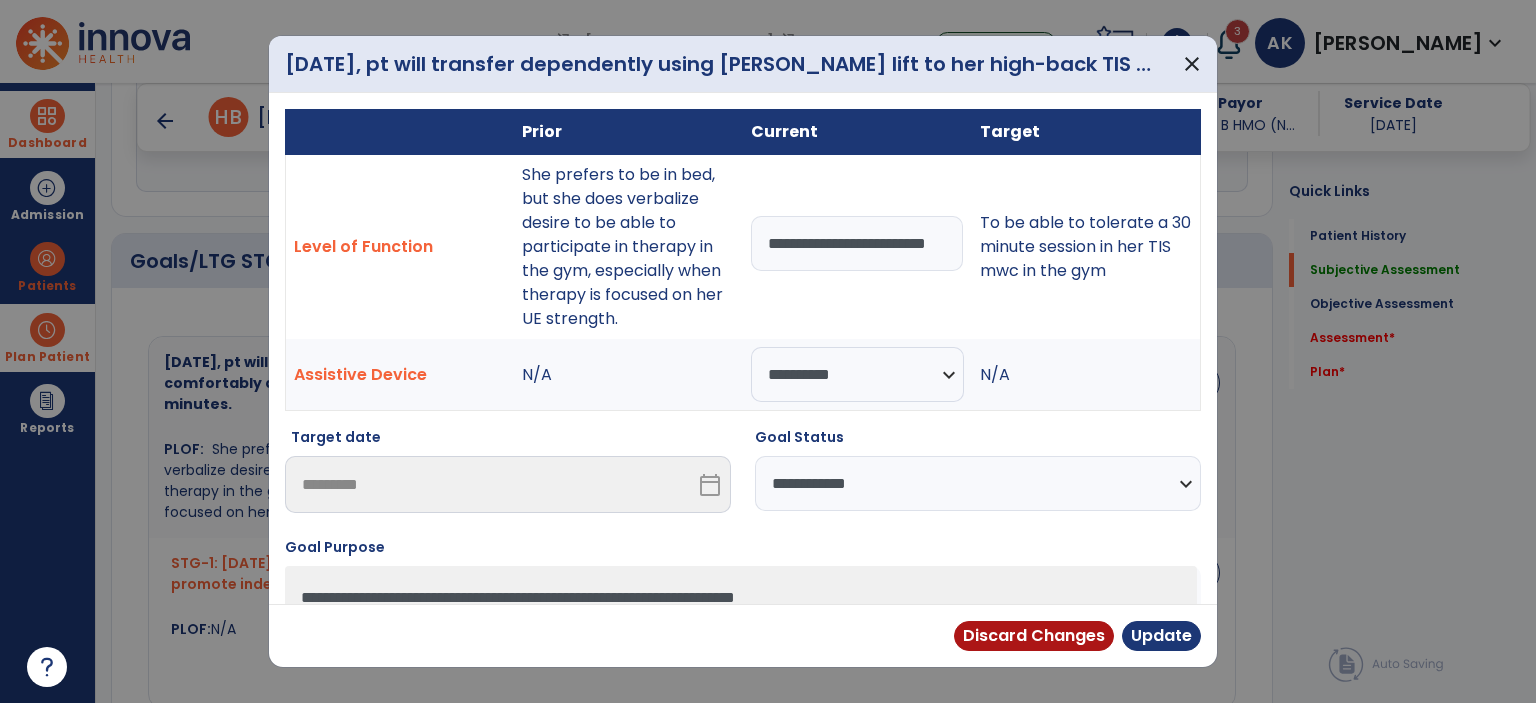 click on "**********" at bounding box center [978, 483] 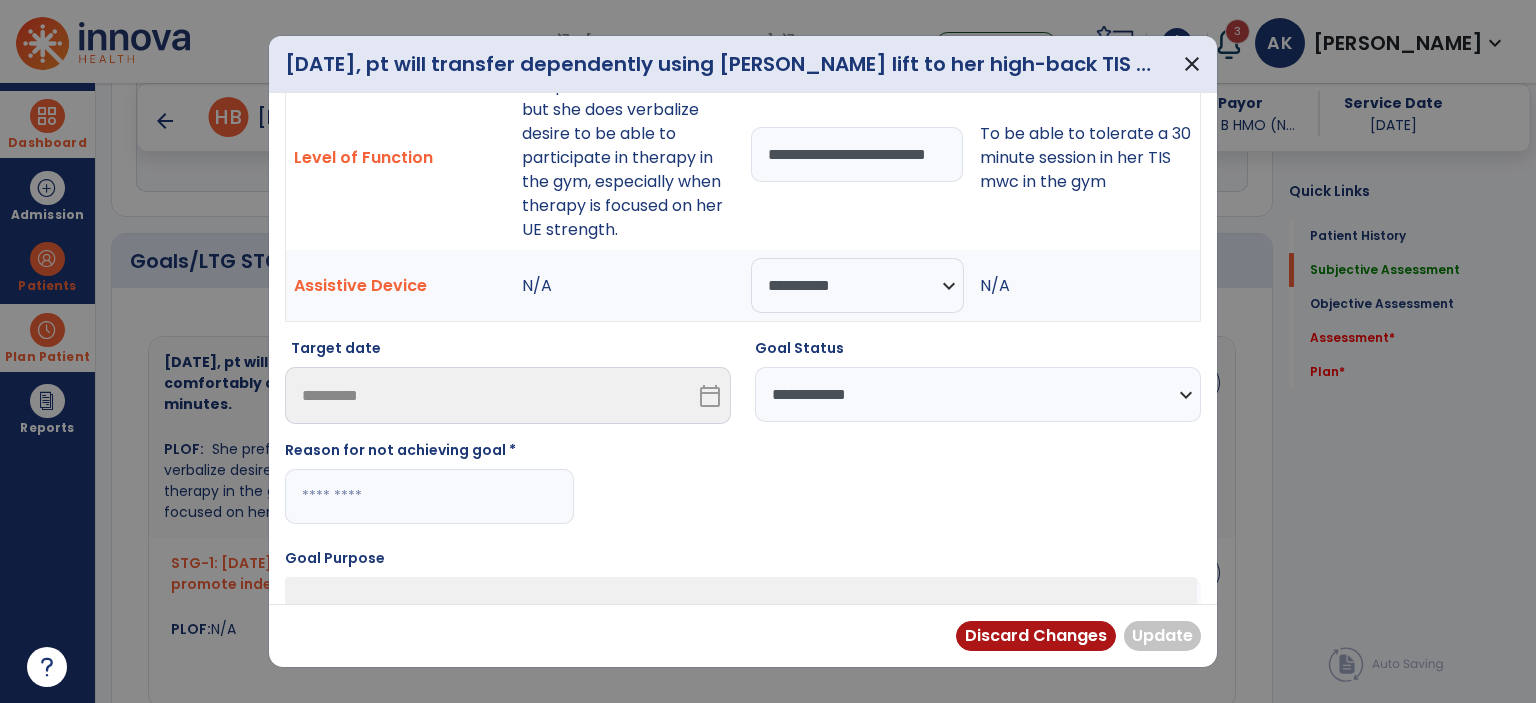 scroll, scrollTop: 224, scrollLeft: 0, axis: vertical 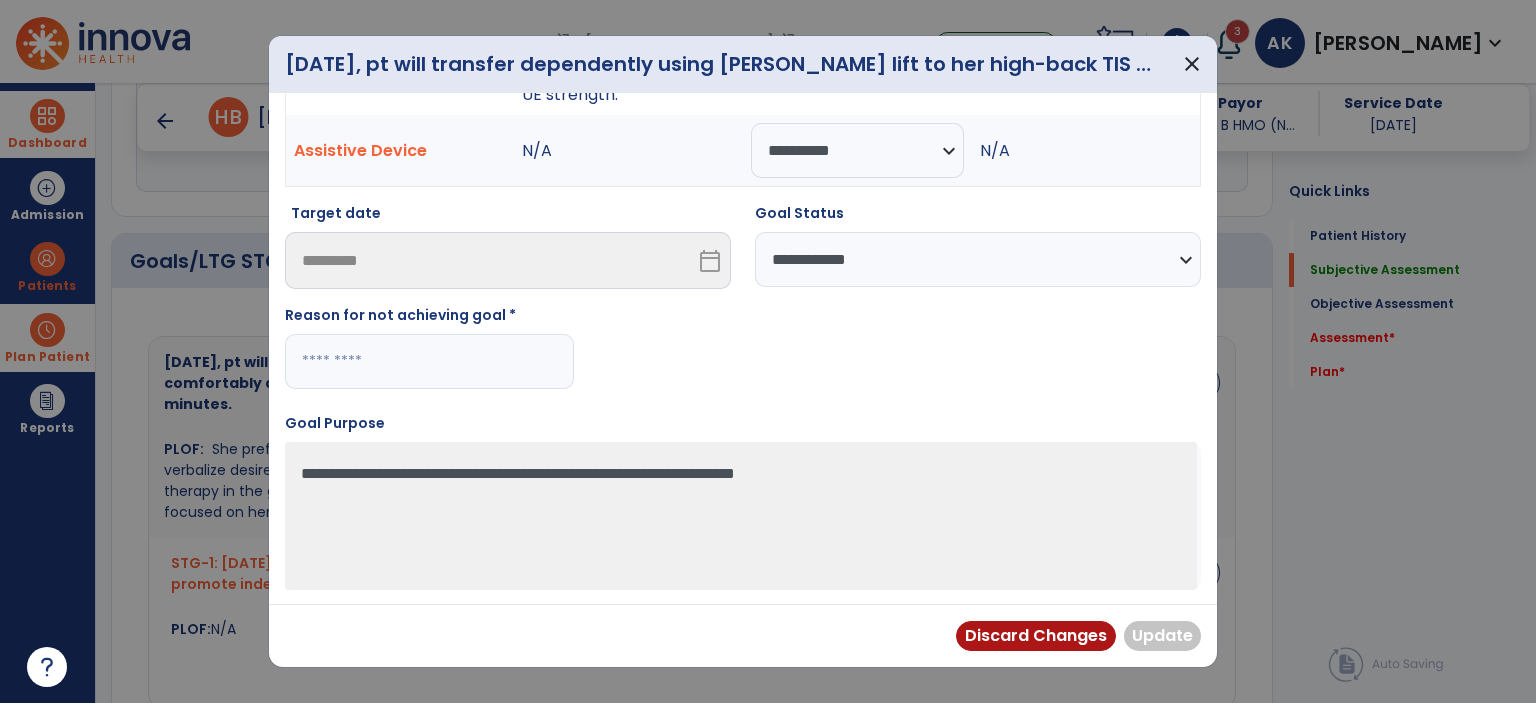 click at bounding box center (429, 361) 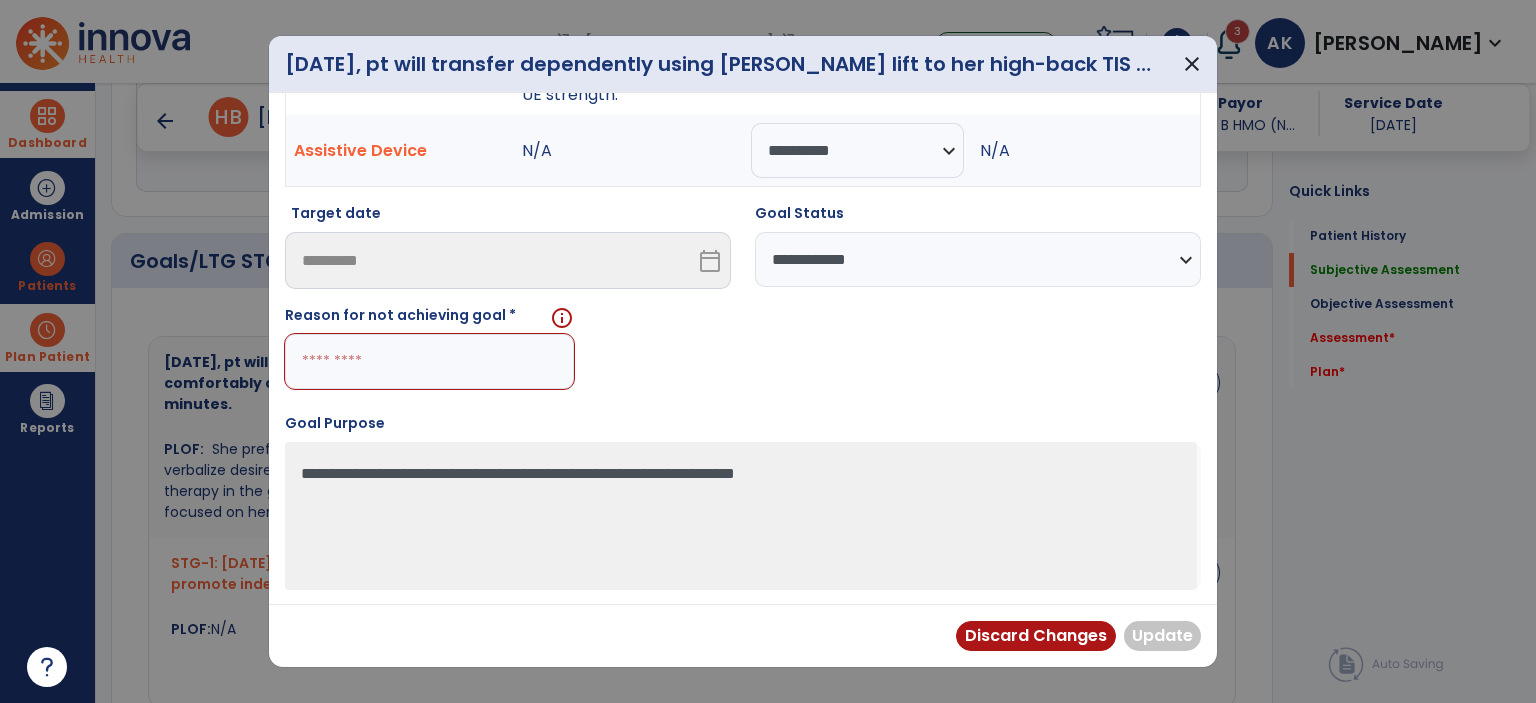 click at bounding box center (429, 361) 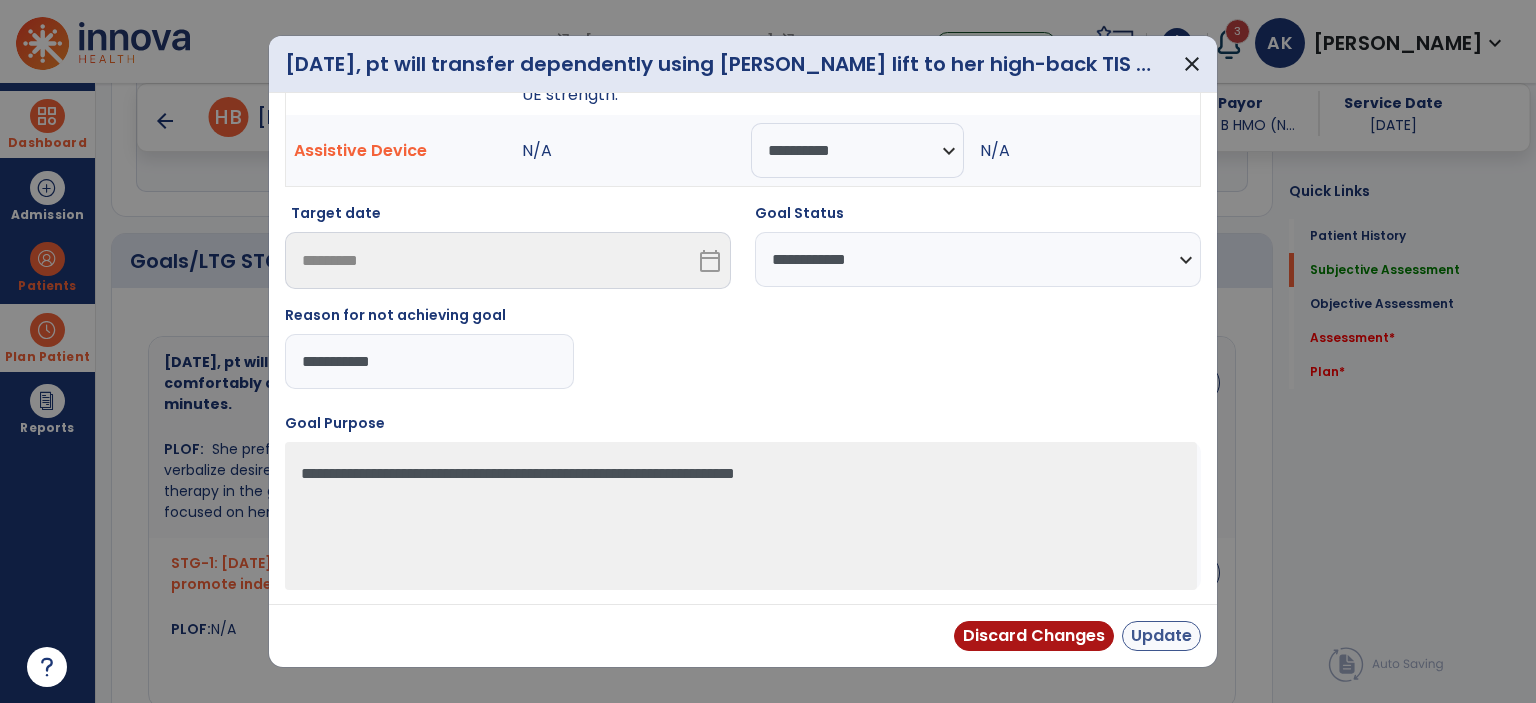 type on "**********" 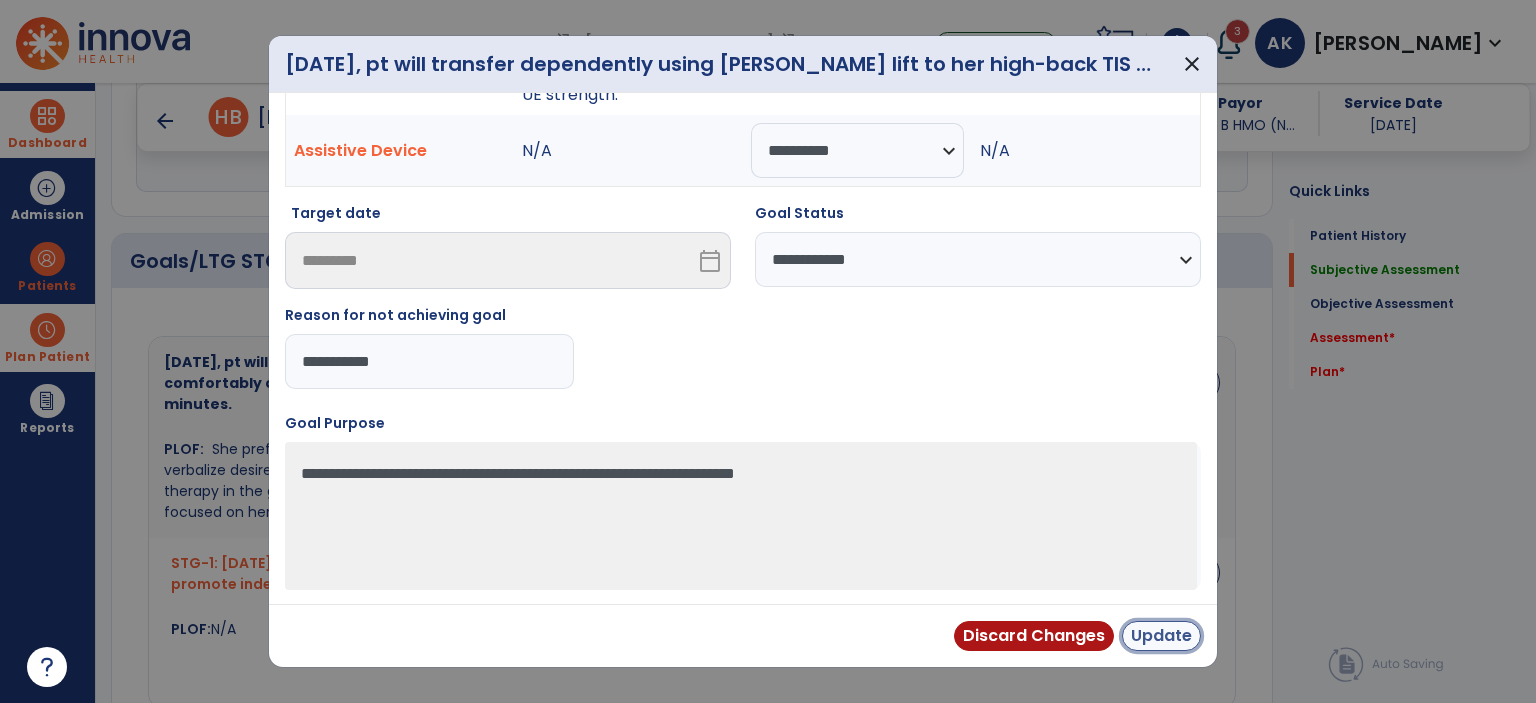 click on "Update" at bounding box center (1161, 636) 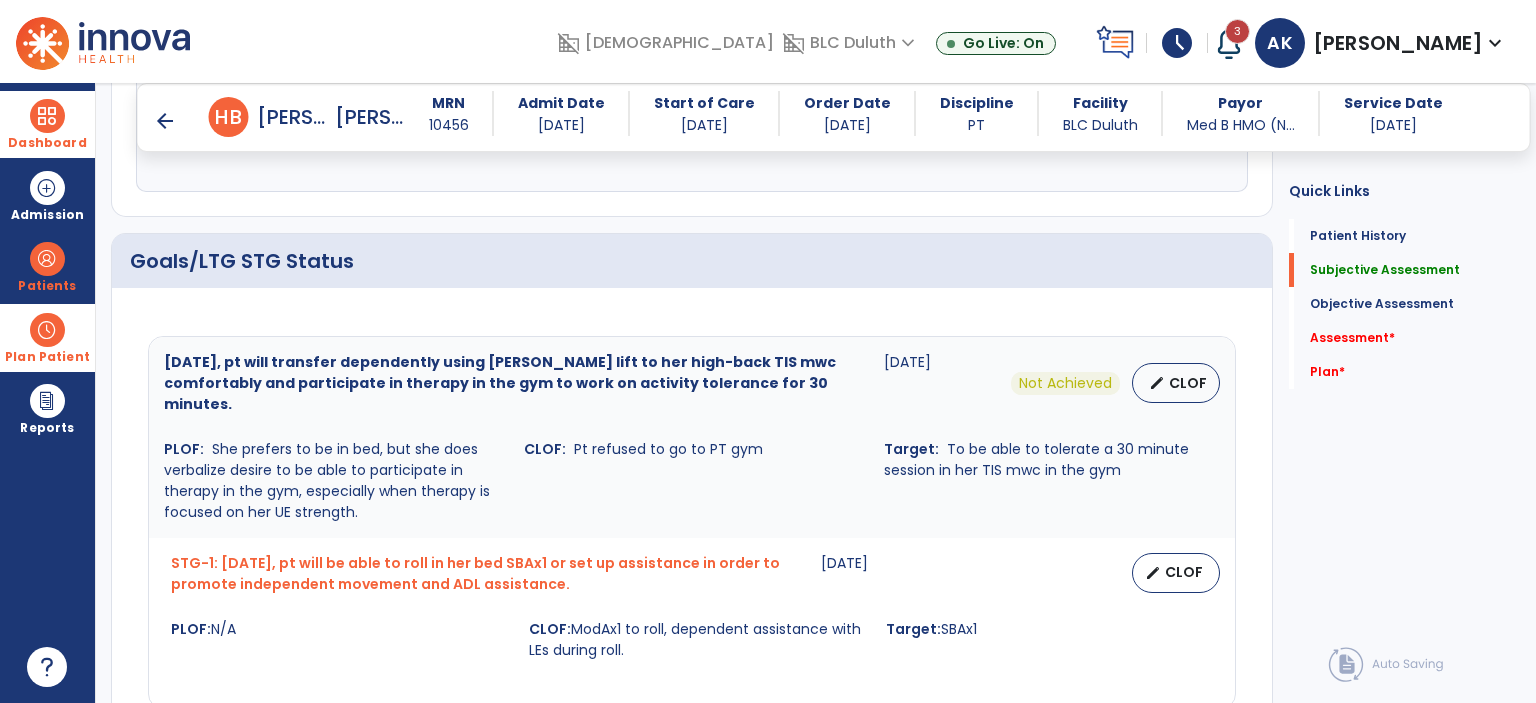 scroll, scrollTop: 1818, scrollLeft: 0, axis: vertical 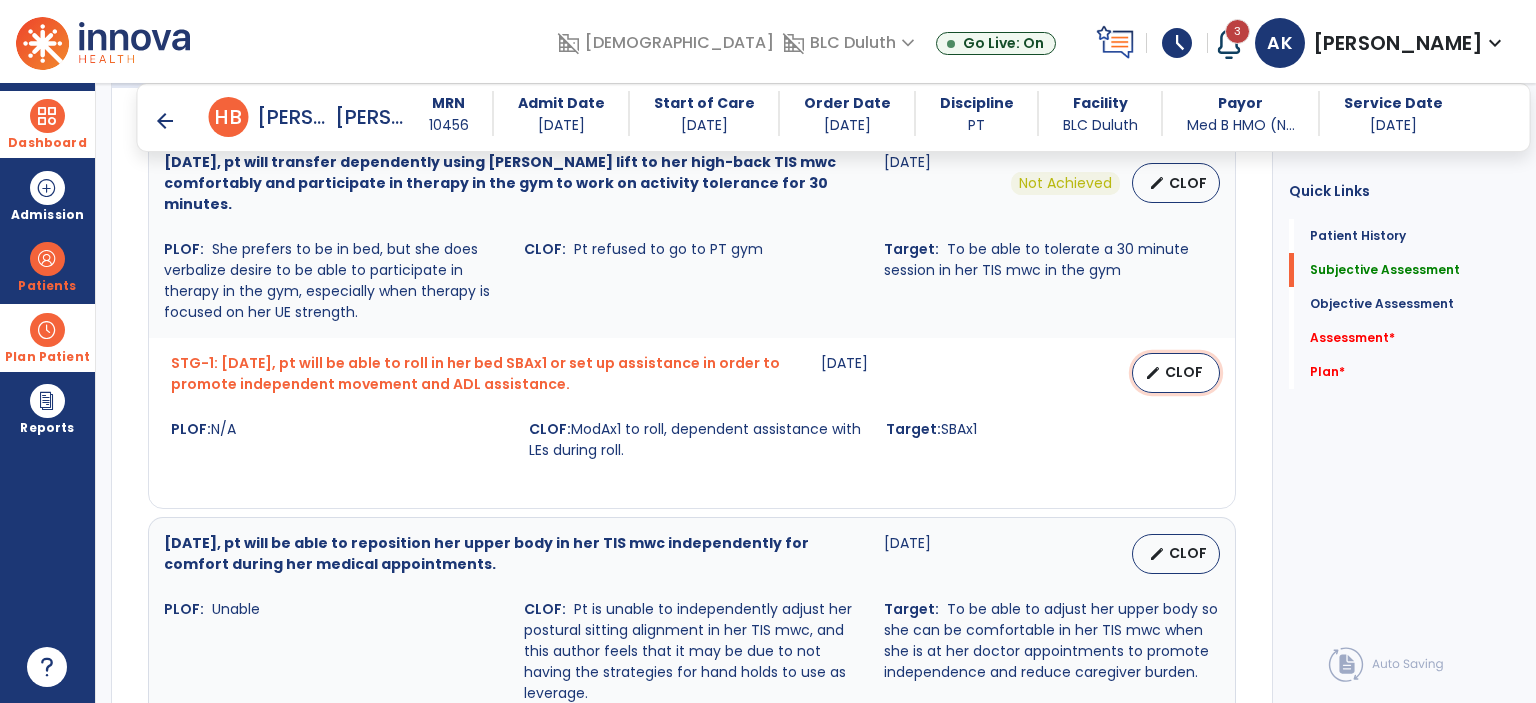 click on "edit   CLOF" at bounding box center [1176, 373] 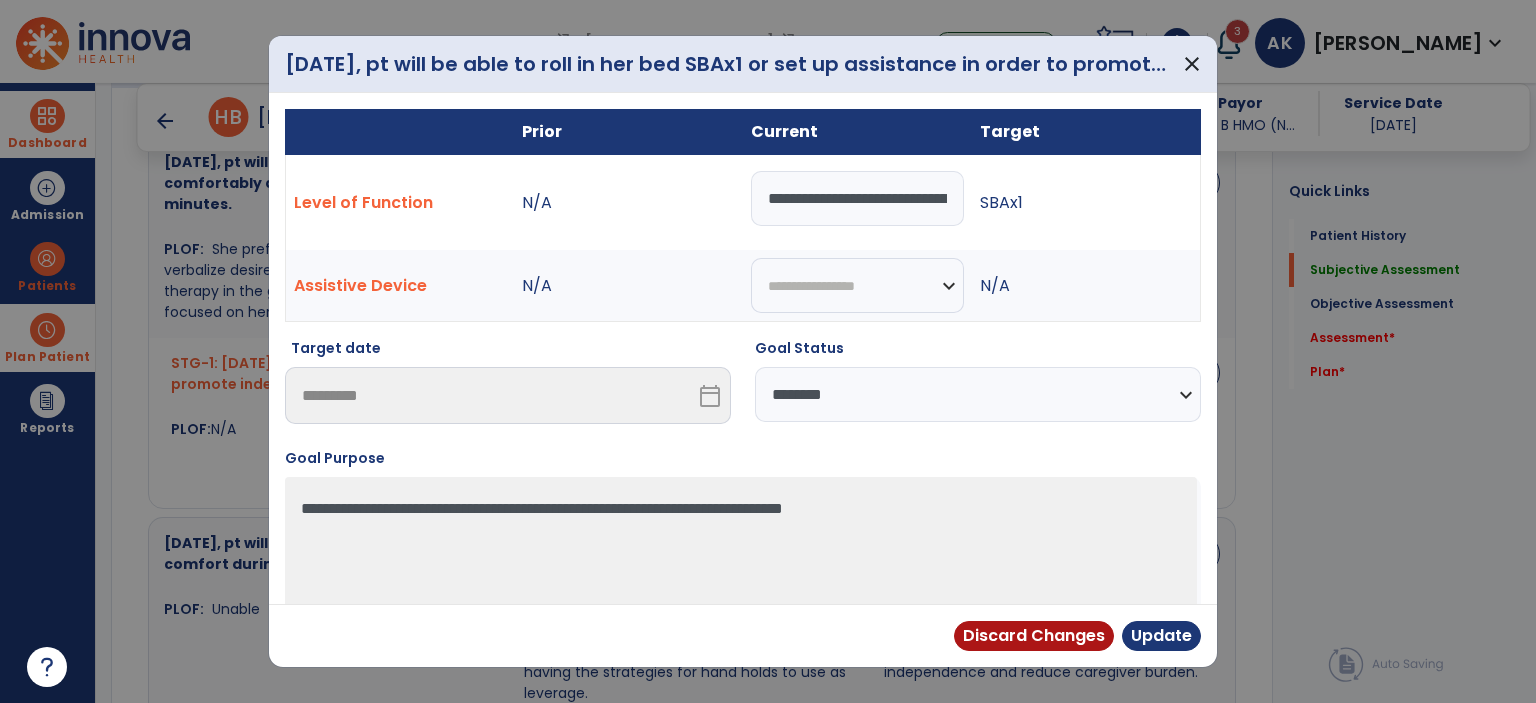 scroll, scrollTop: 0, scrollLeft: 268, axis: horizontal 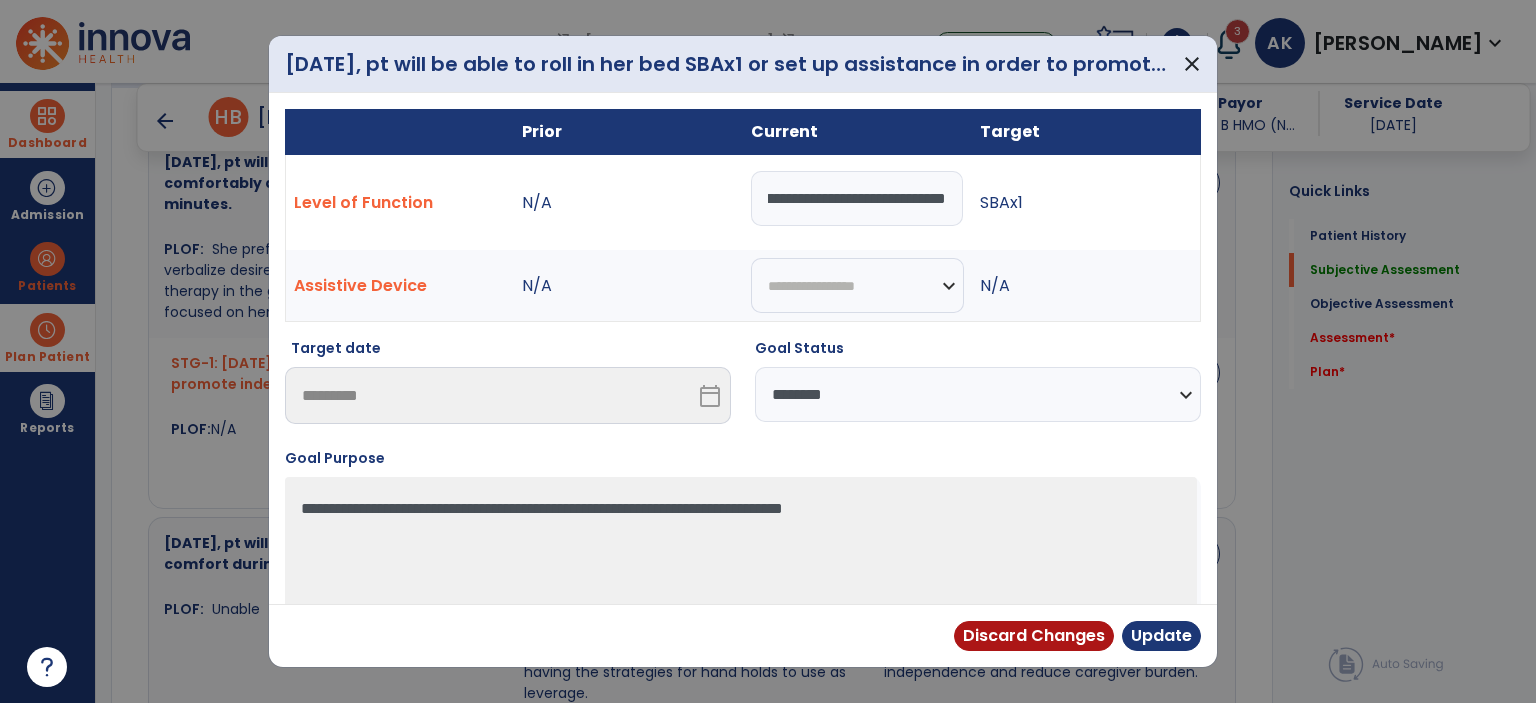drag, startPoint x: 752, startPoint y: 211, endPoint x: 1168, endPoint y: 287, distance: 422.8853 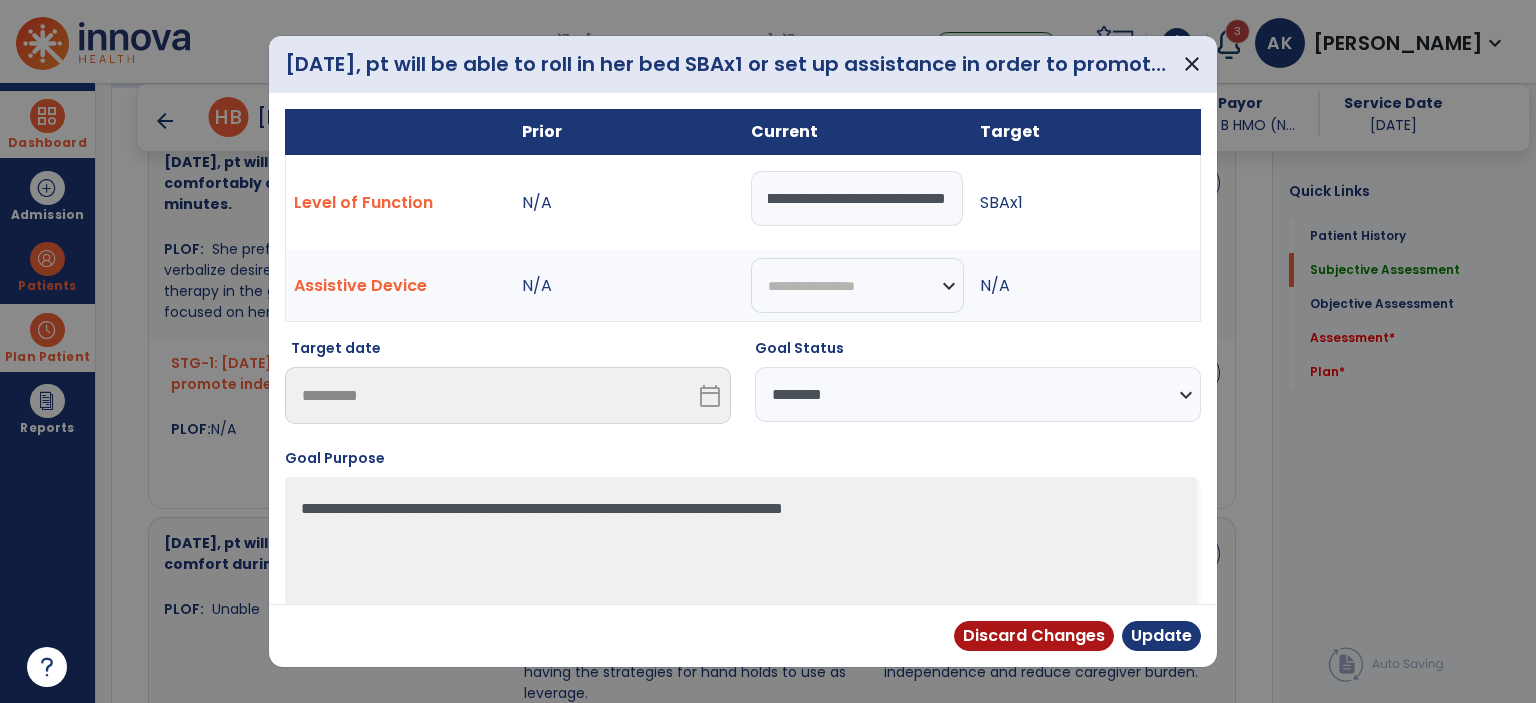 type on "**********" 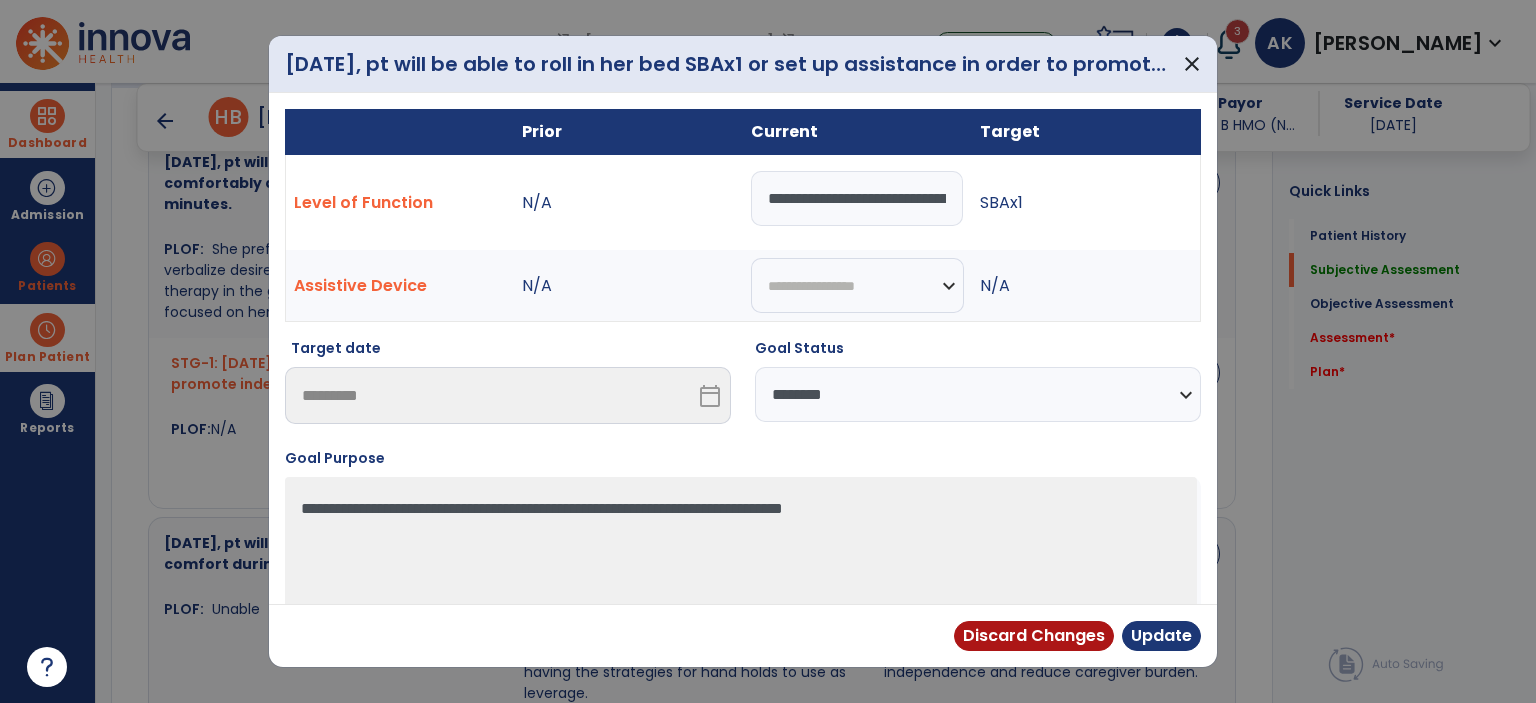 select on "**********" 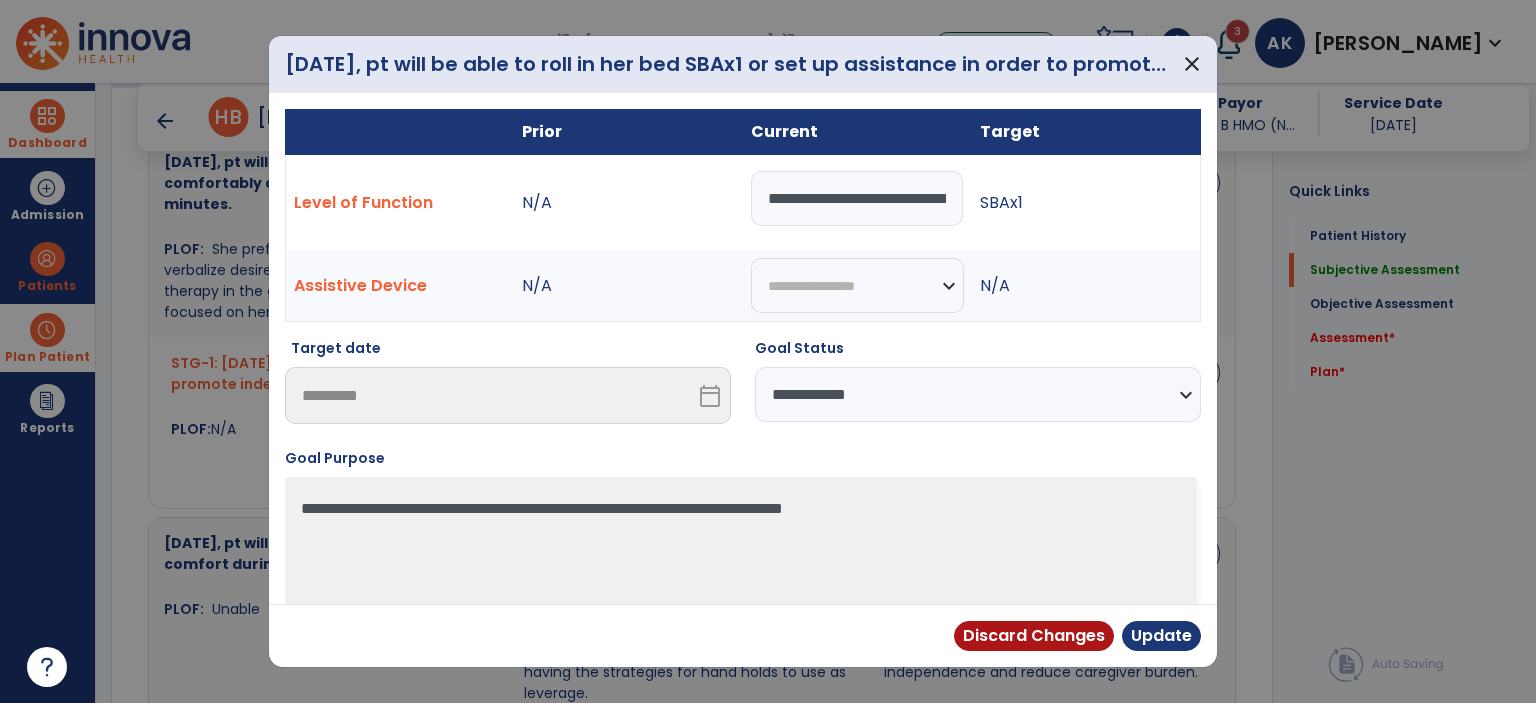 click on "**********" at bounding box center [978, 394] 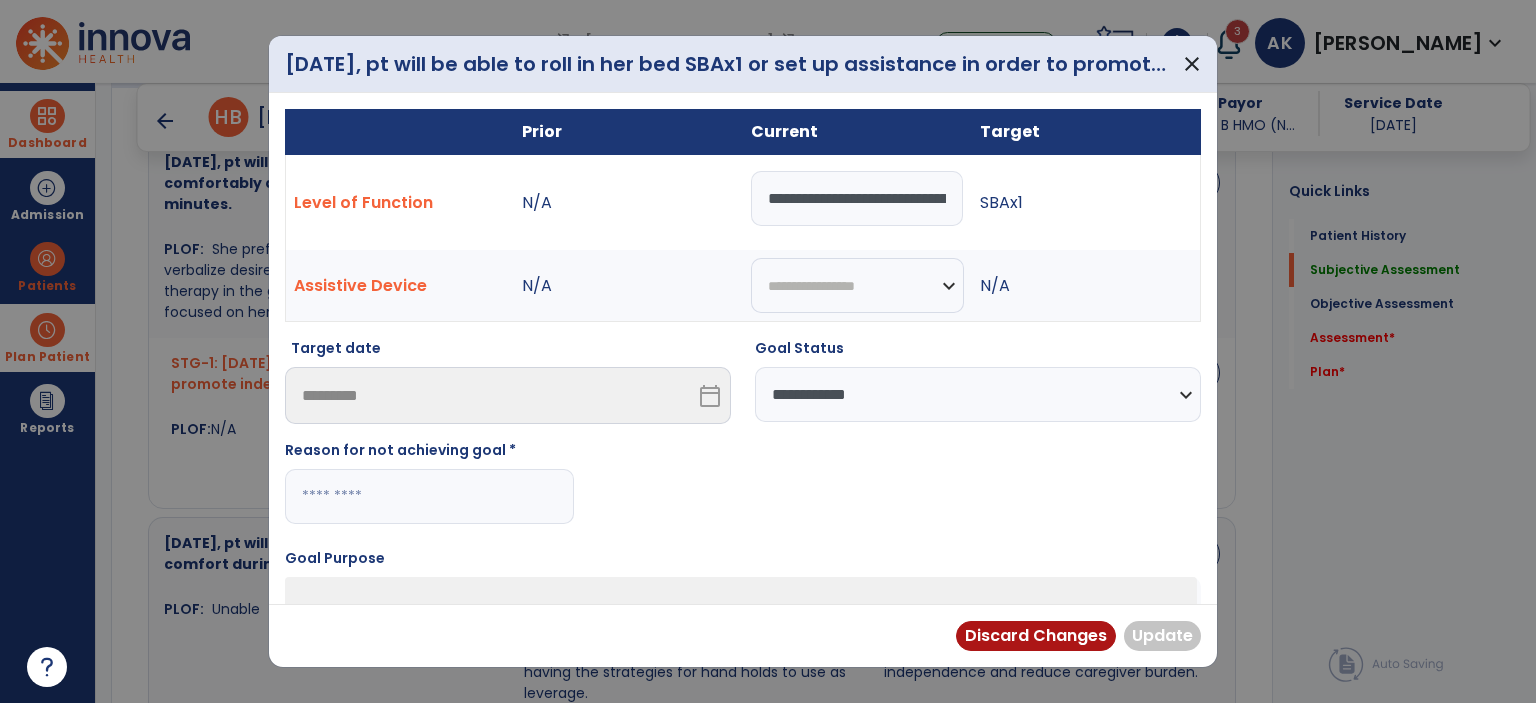 click at bounding box center [429, 496] 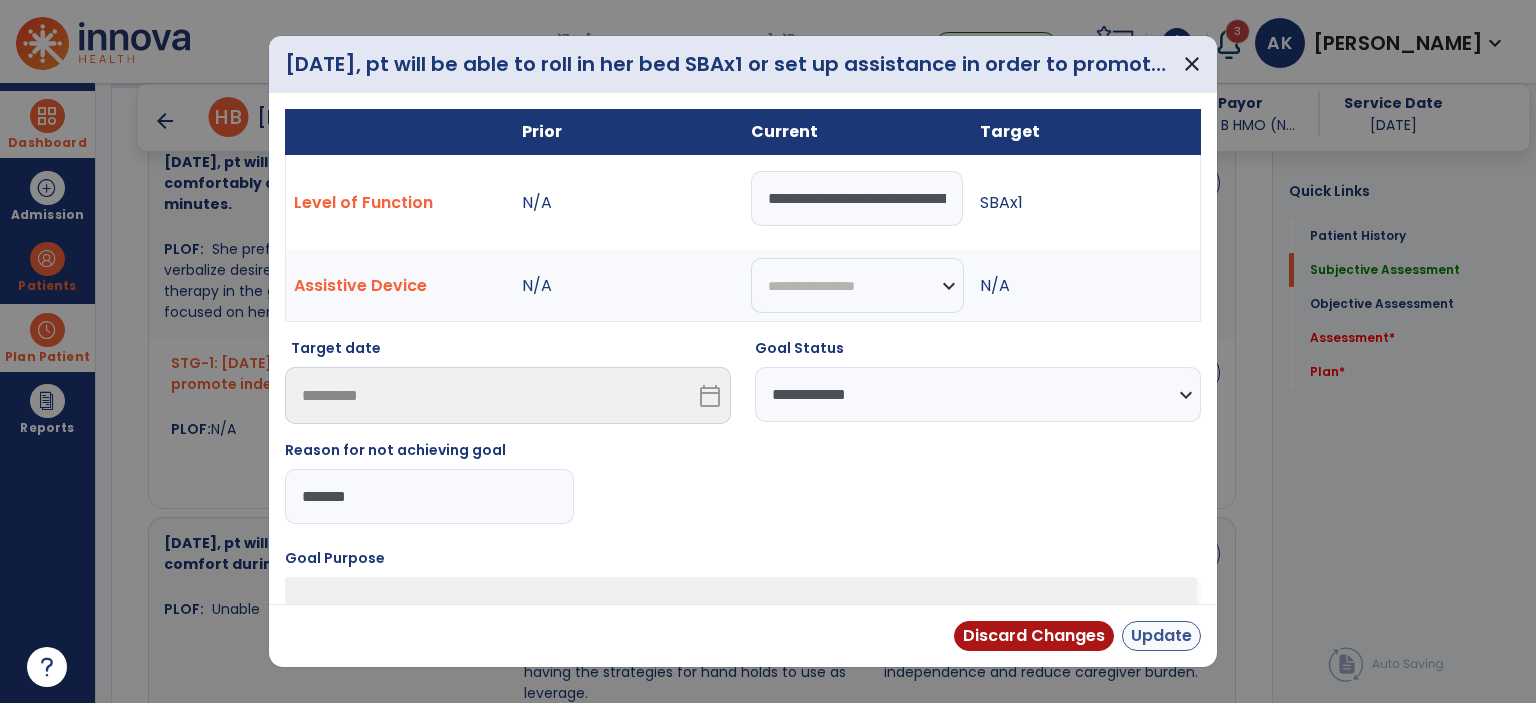 type on "*******" 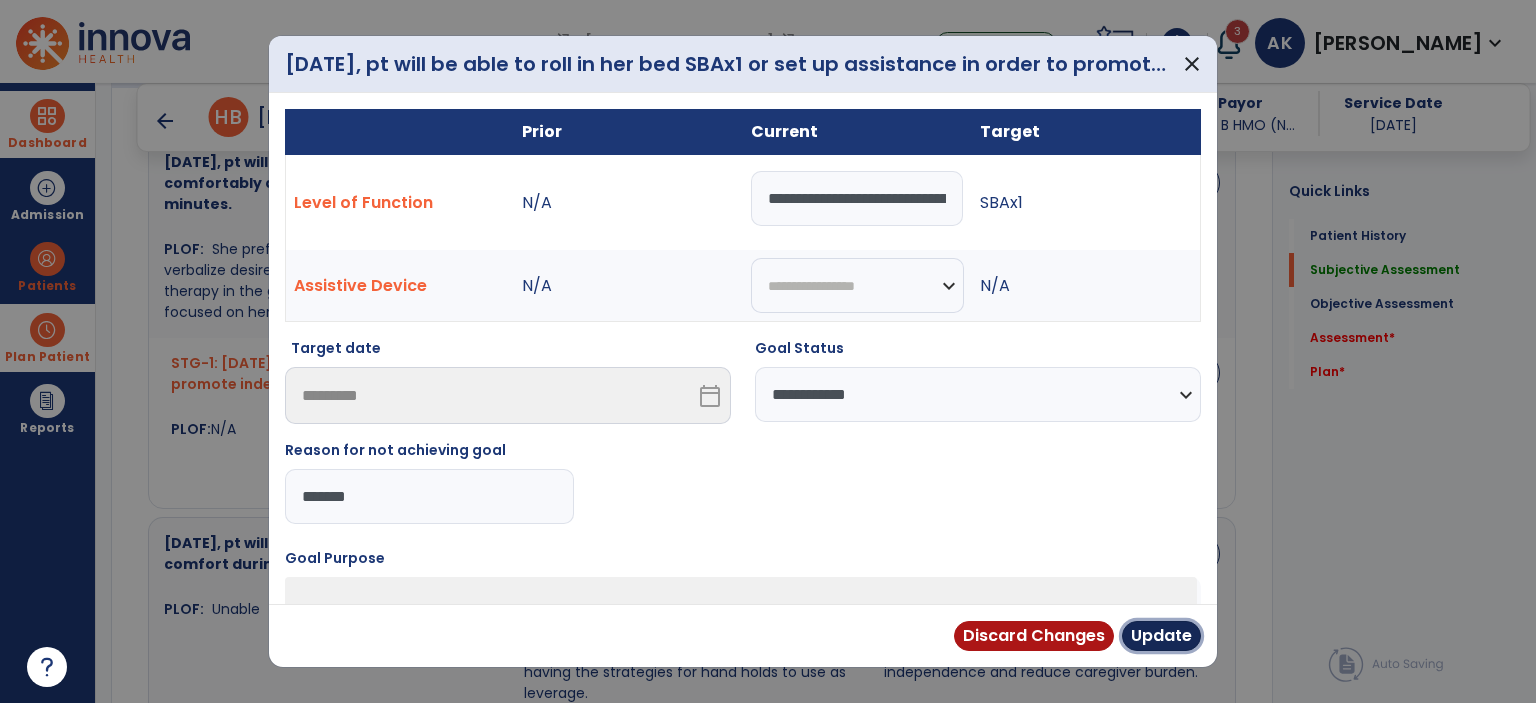click on "Update" at bounding box center [1161, 636] 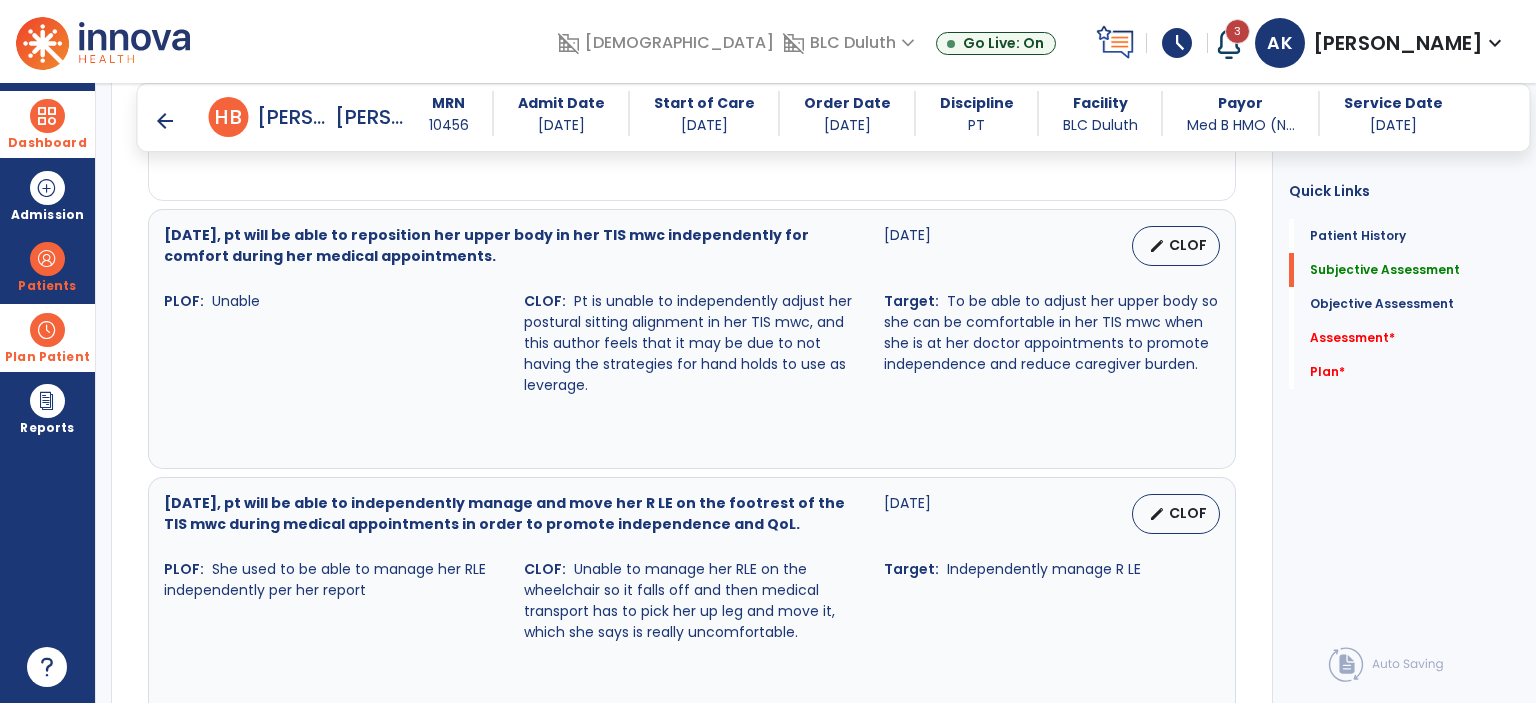 scroll, scrollTop: 2118, scrollLeft: 0, axis: vertical 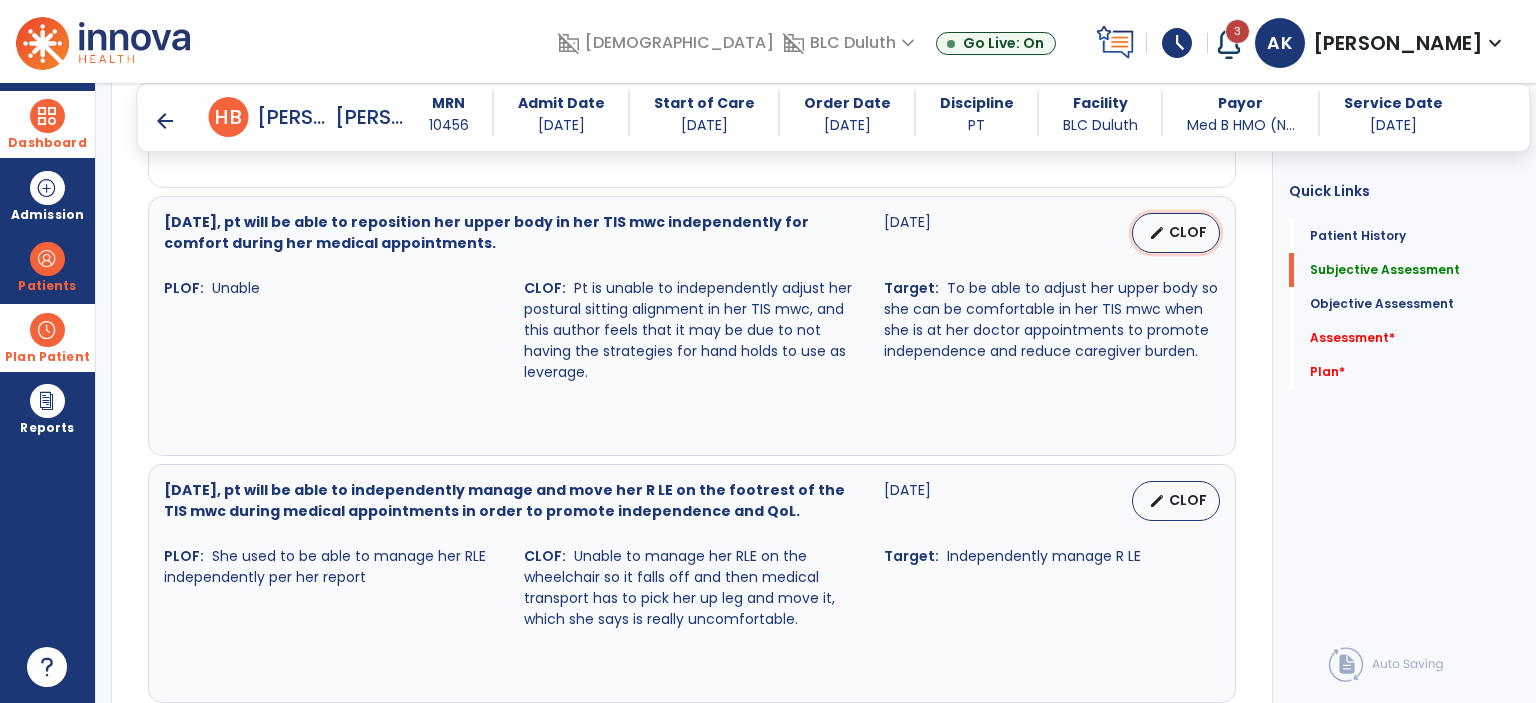 click on "edit   CLOF" at bounding box center [1176, 233] 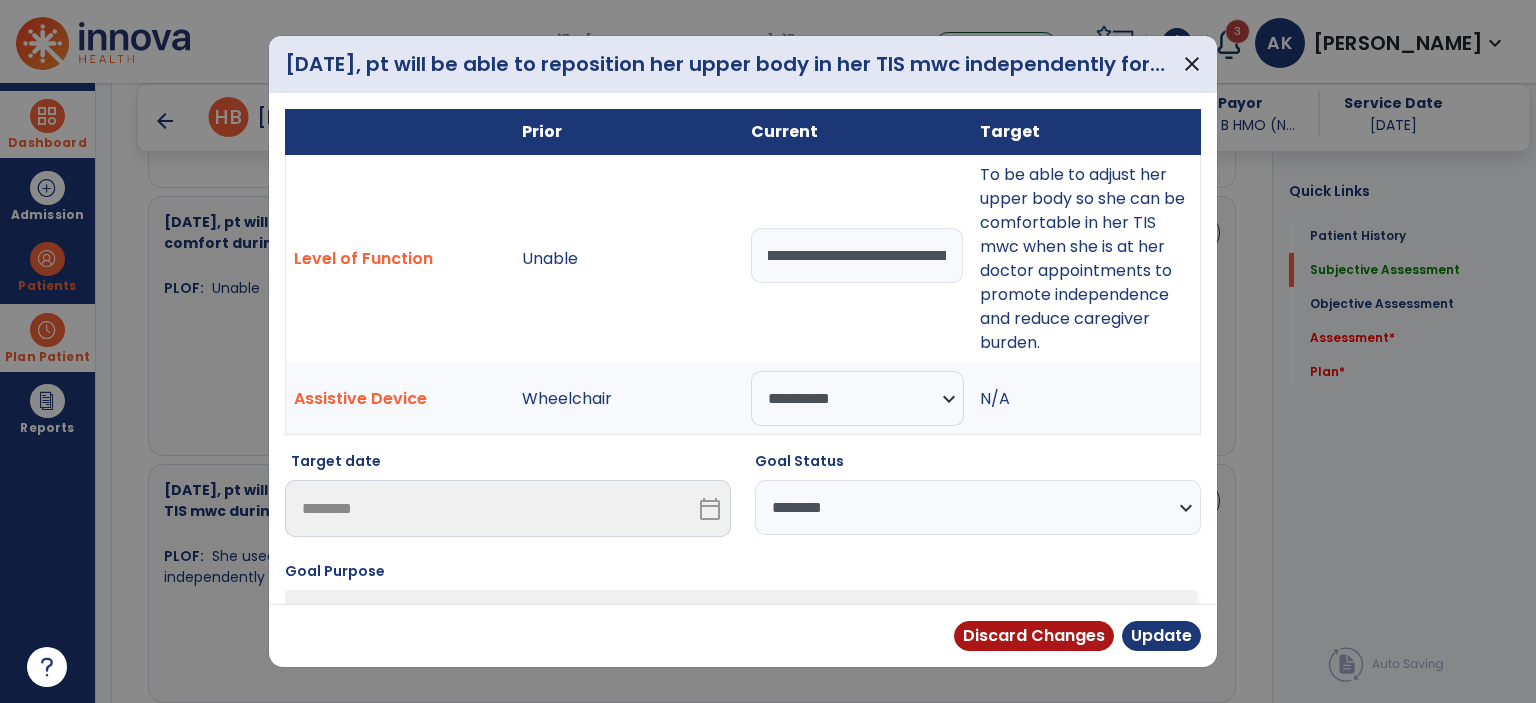 scroll, scrollTop: 0, scrollLeft: 1289, axis: horizontal 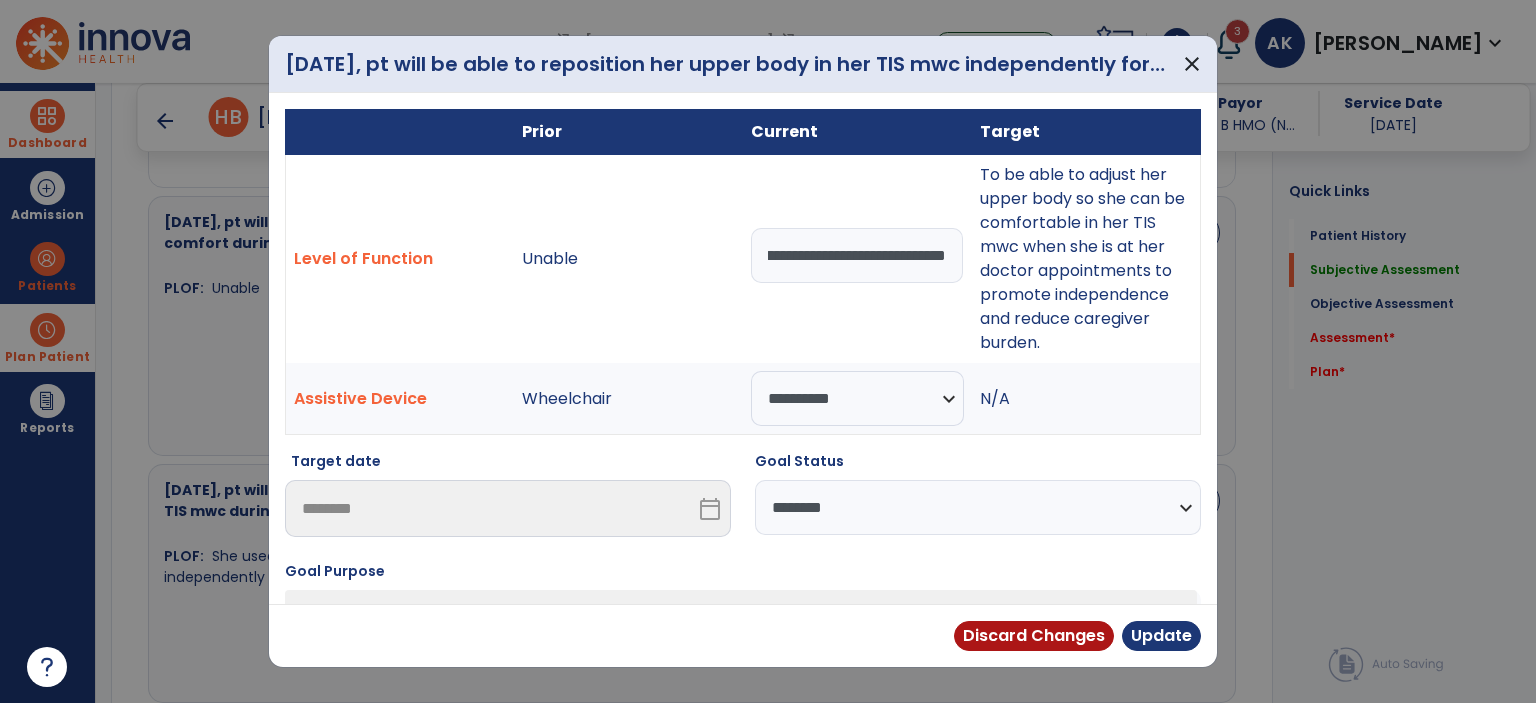 drag, startPoint x: 756, startPoint y: 251, endPoint x: 1168, endPoint y: 337, distance: 420.88004 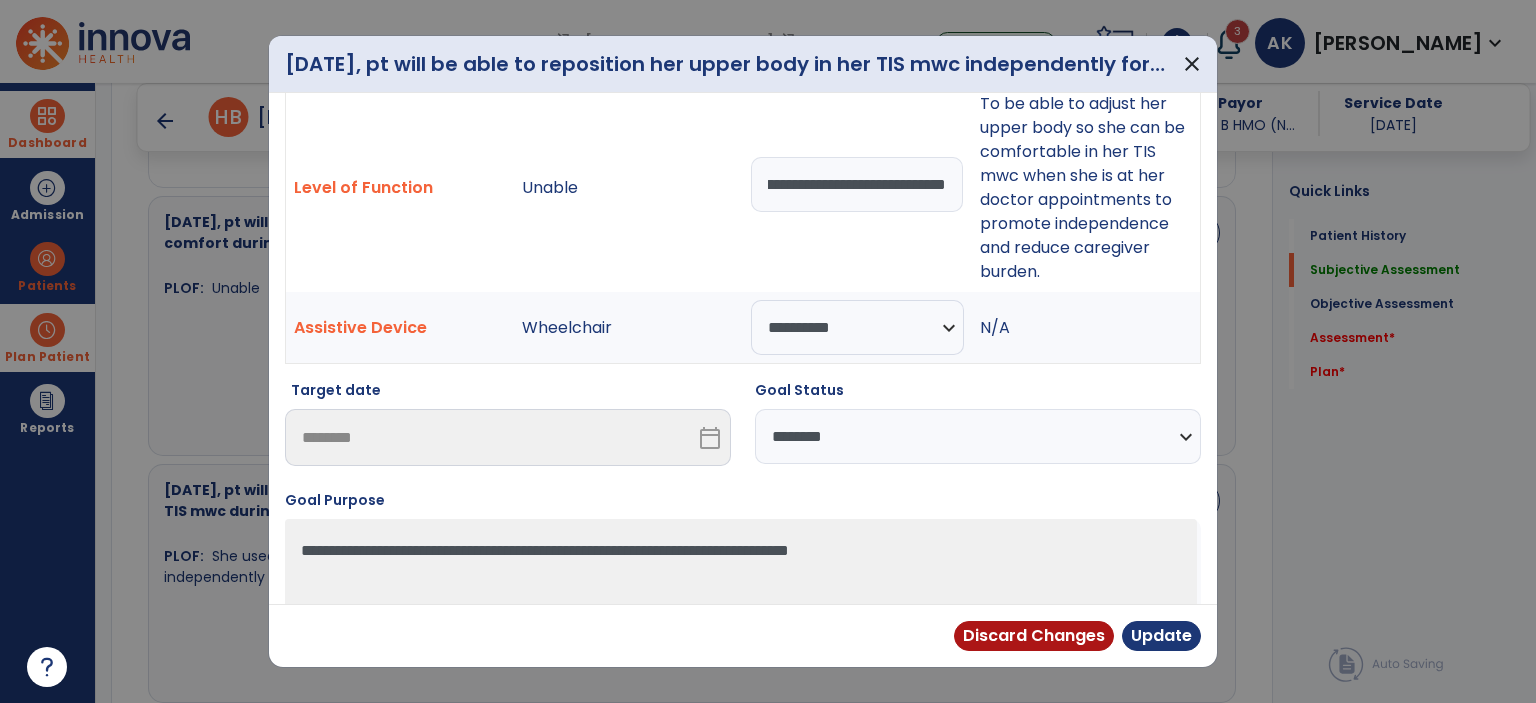scroll, scrollTop: 148, scrollLeft: 0, axis: vertical 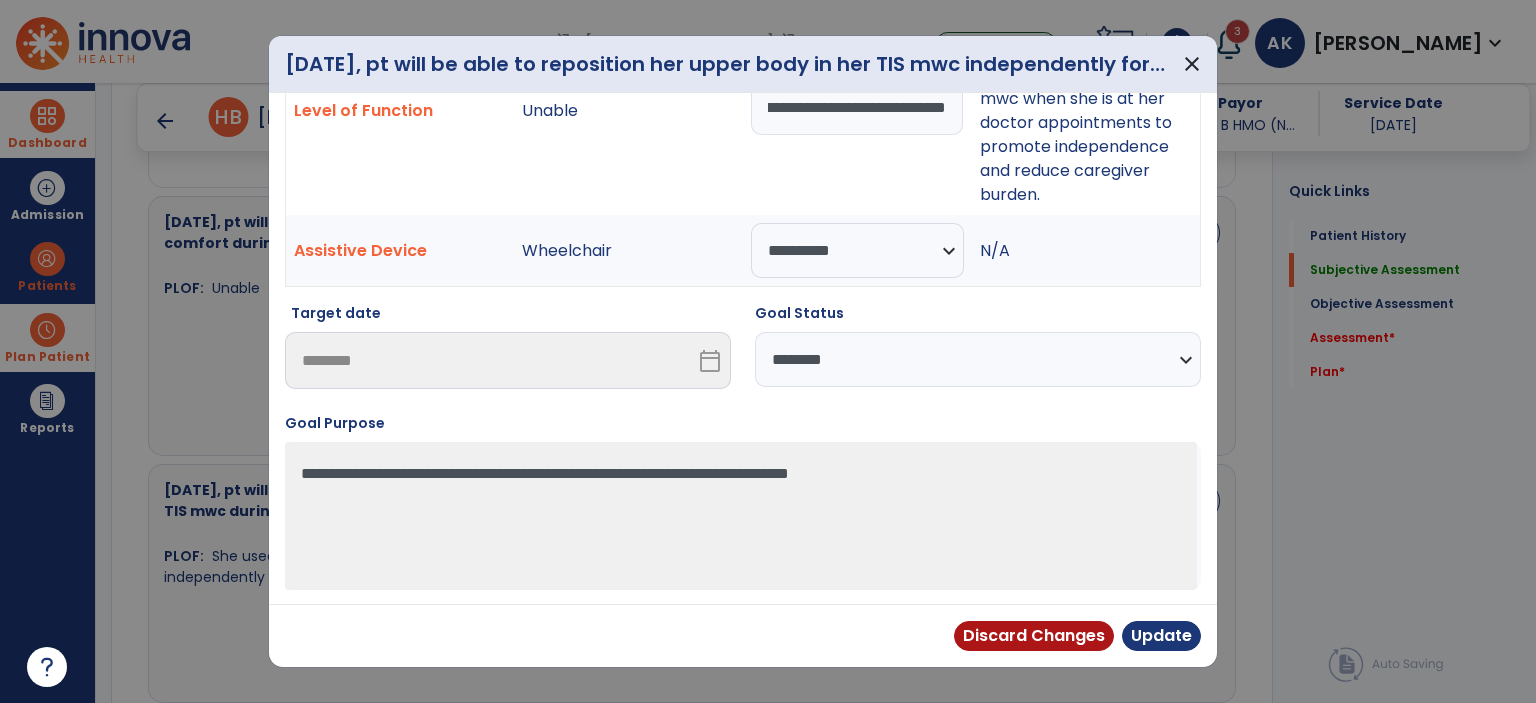 type on "**********" 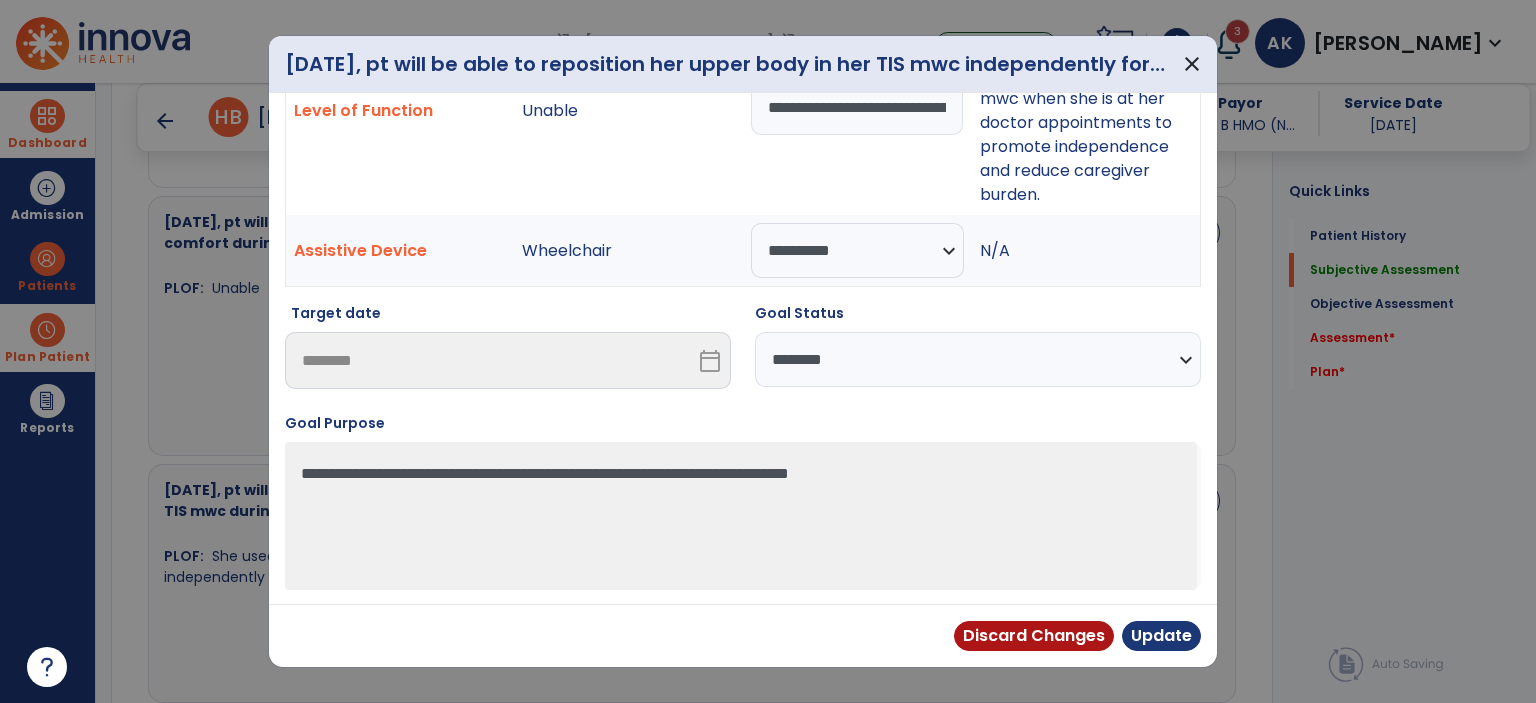 click on "**********" at bounding box center (978, 359) 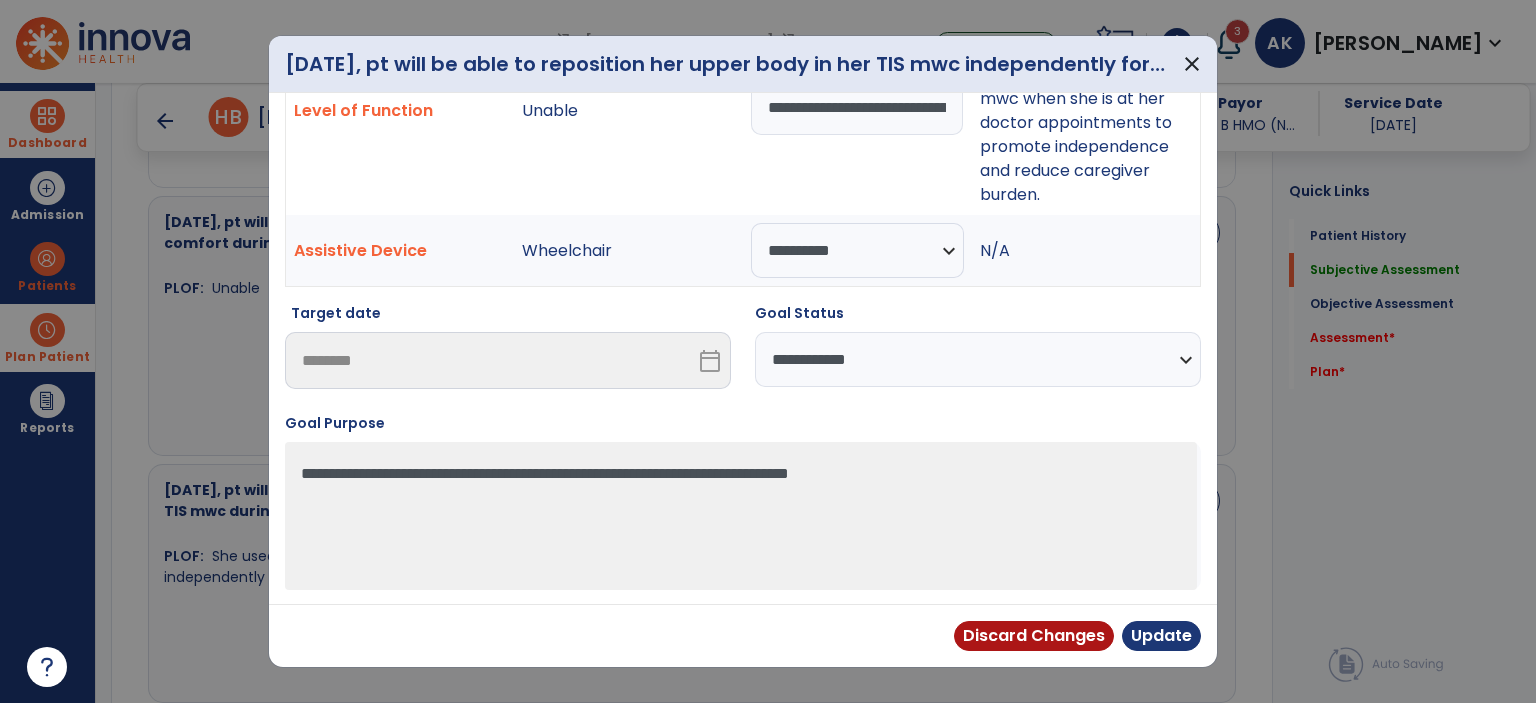click on "**********" at bounding box center (978, 359) 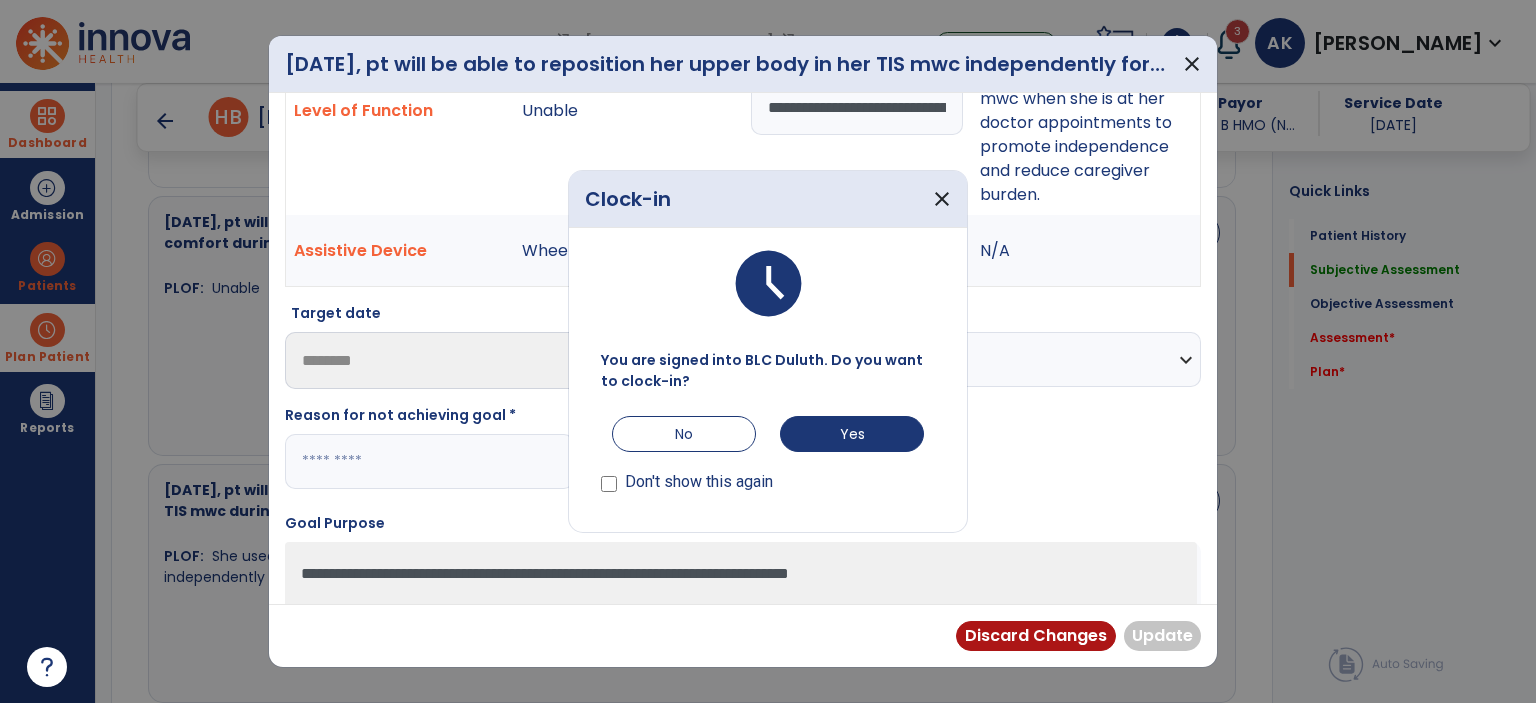click at bounding box center (429, 461) 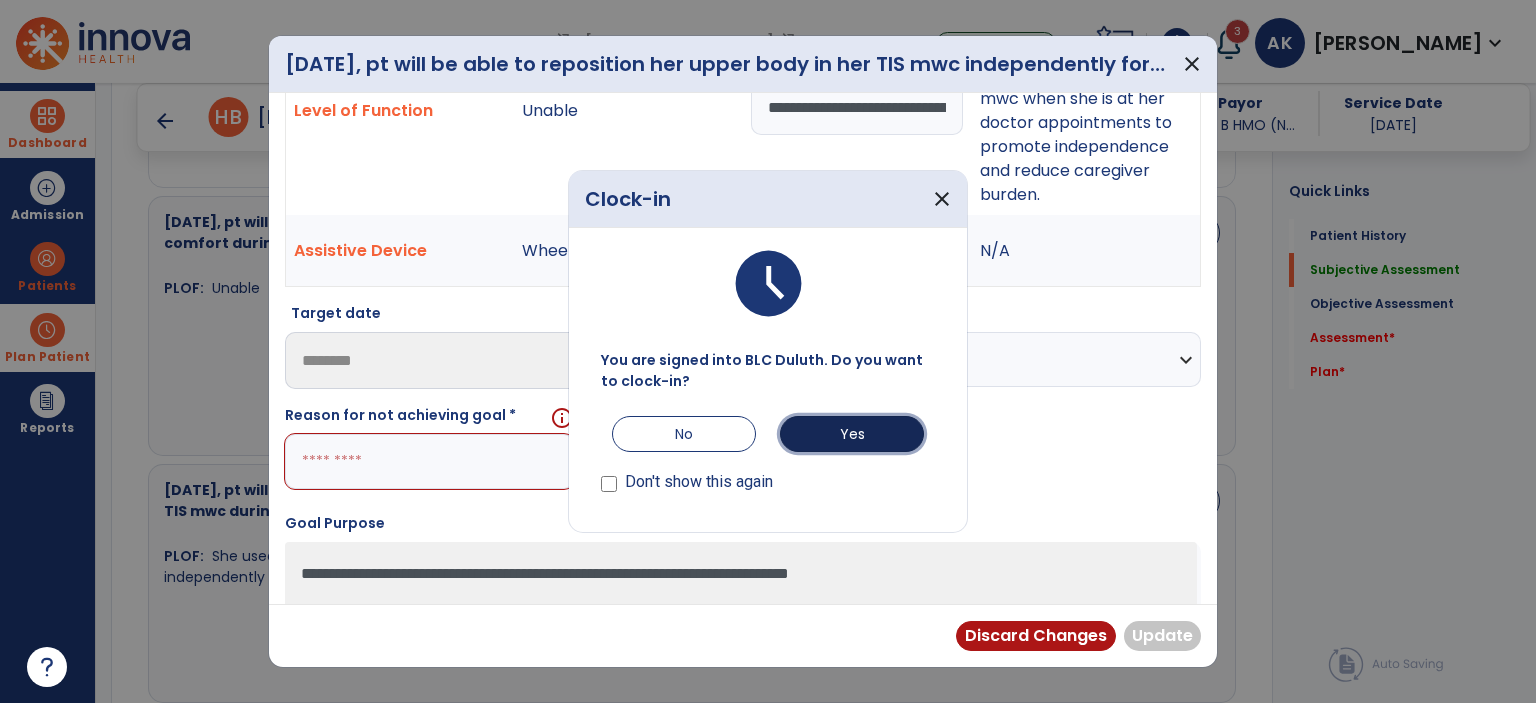 drag, startPoint x: 830, startPoint y: 424, endPoint x: 400, endPoint y: 435, distance: 430.1407 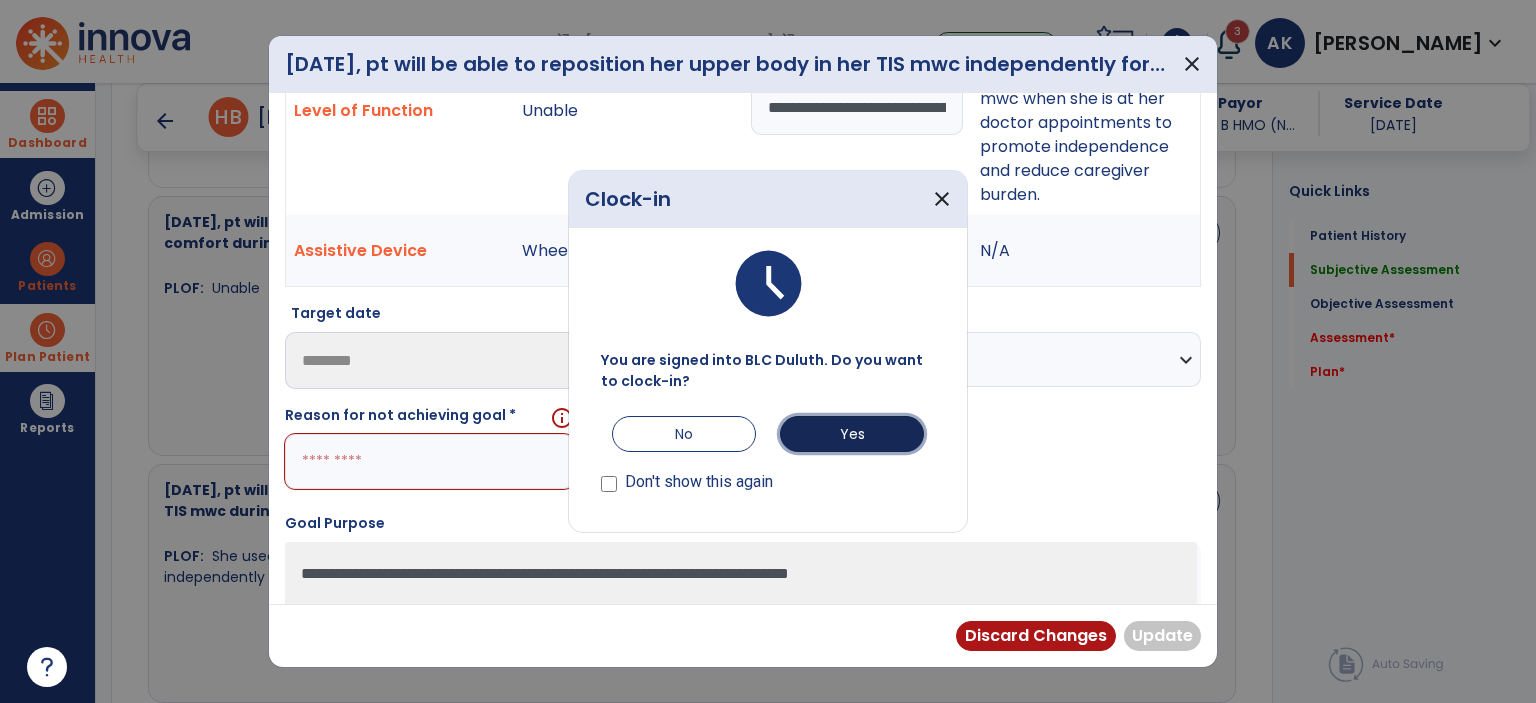 click on "Yes" at bounding box center (852, 434) 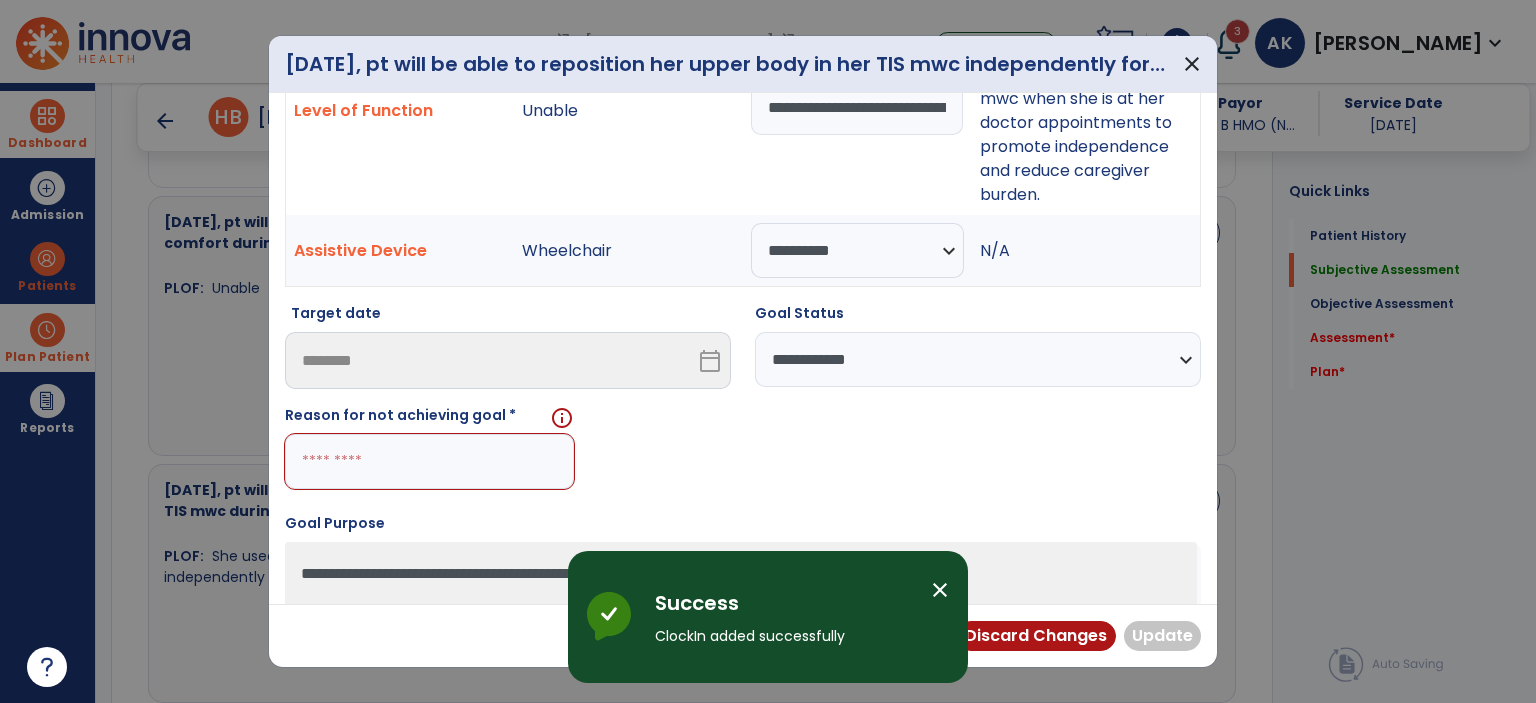 click at bounding box center (429, 461) 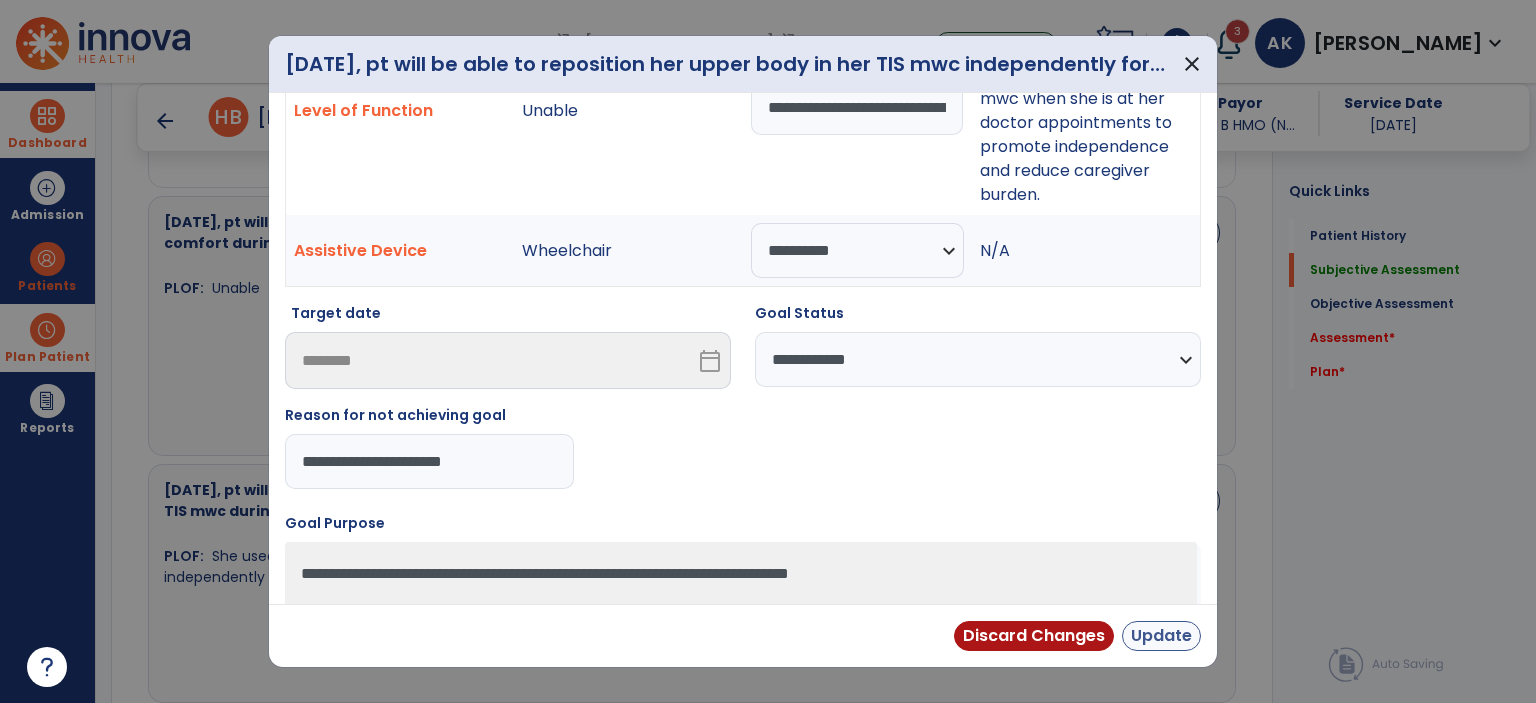 type on "**********" 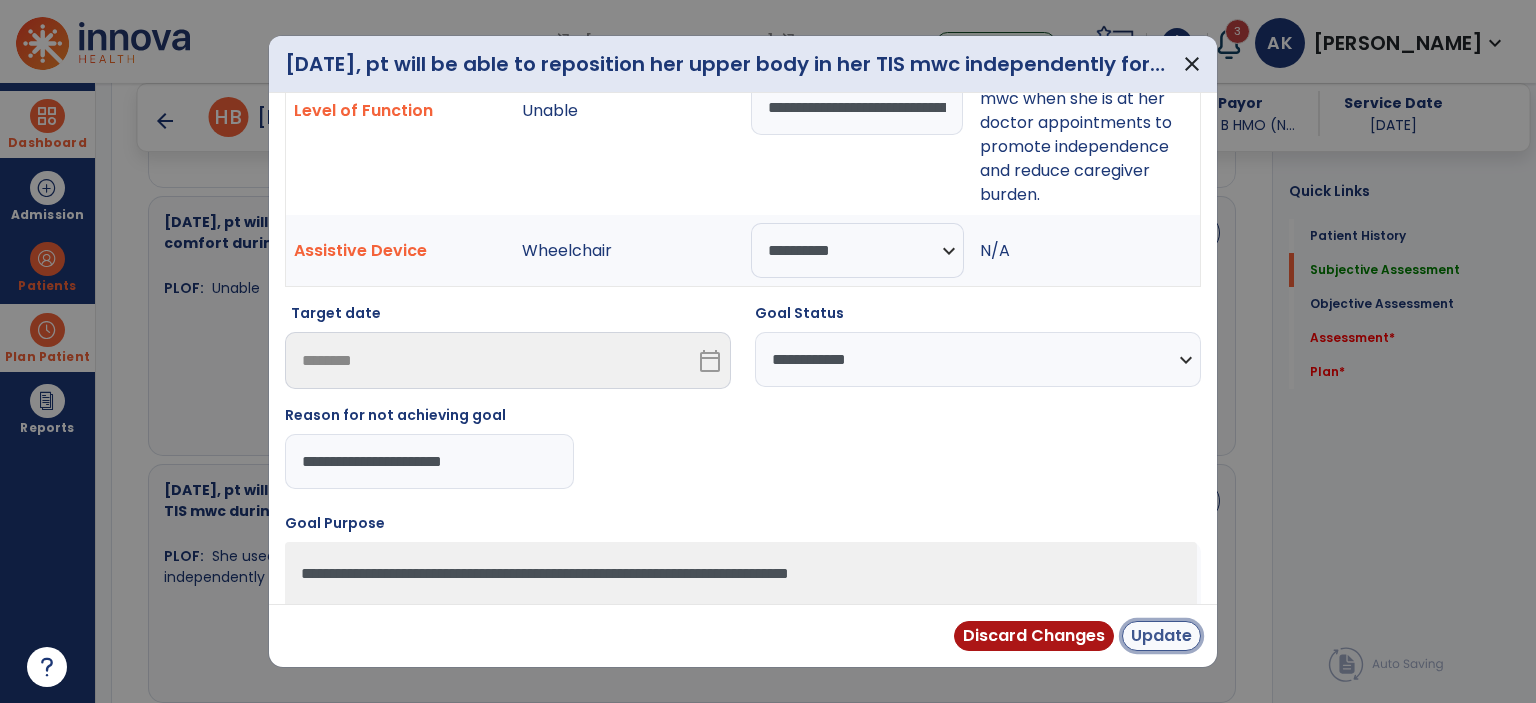 click on "Update" at bounding box center [1161, 636] 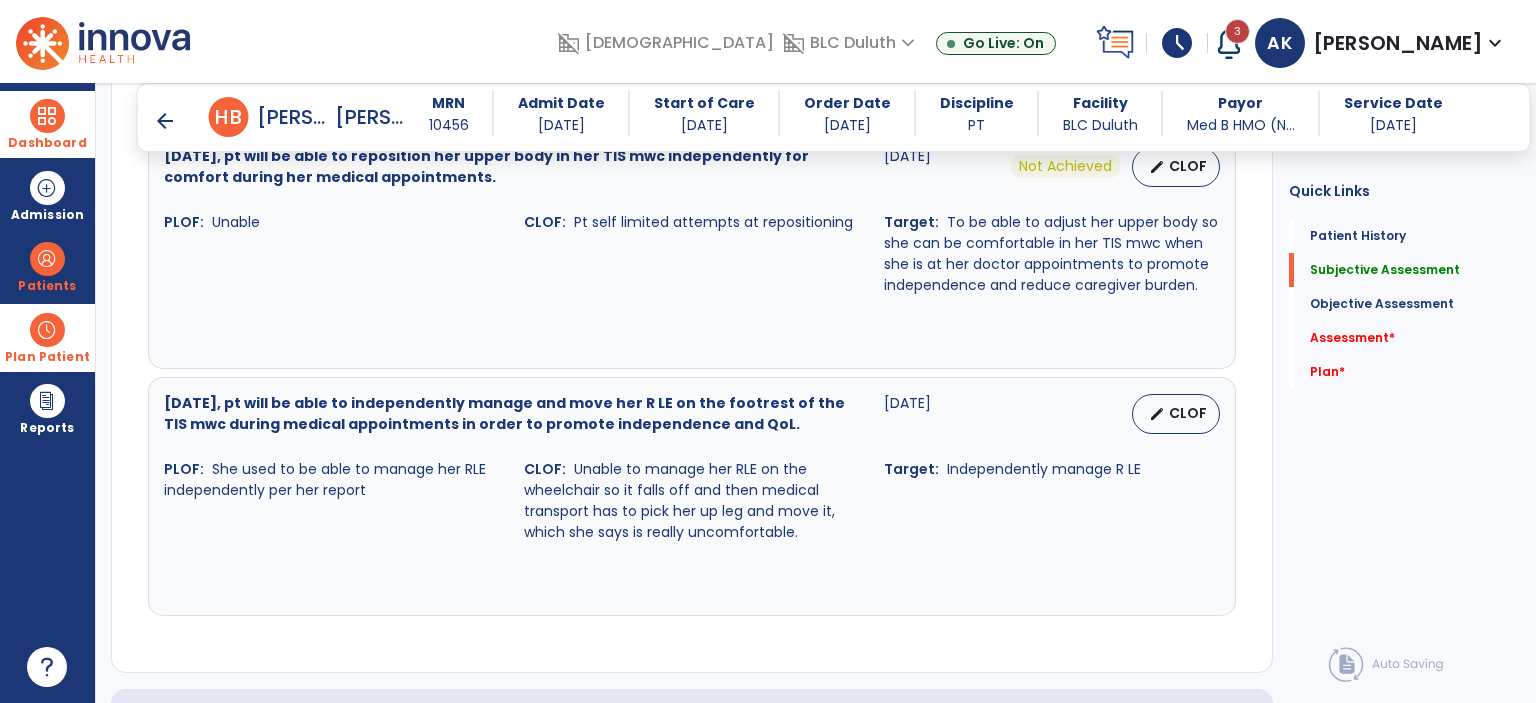 scroll, scrollTop: 2218, scrollLeft: 0, axis: vertical 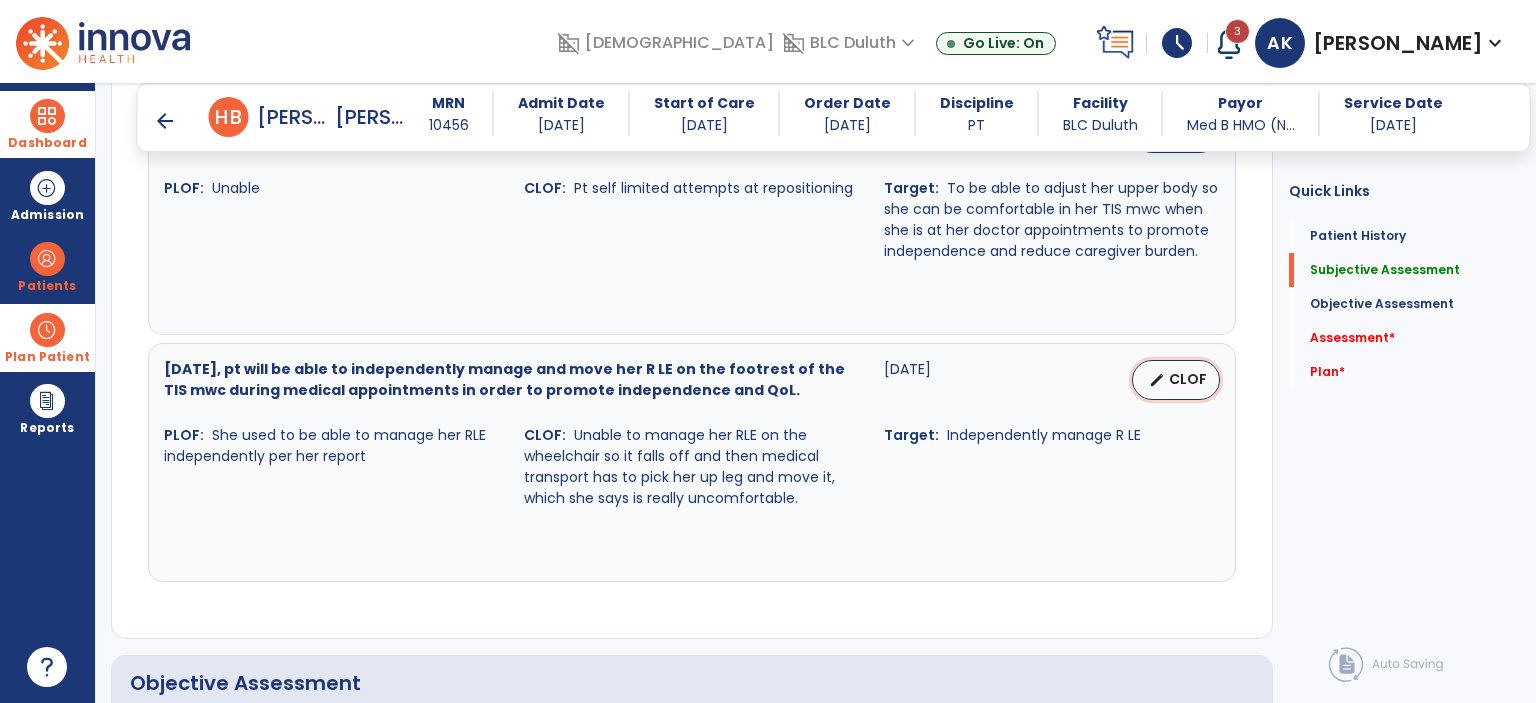 click on "edit" at bounding box center (1157, 380) 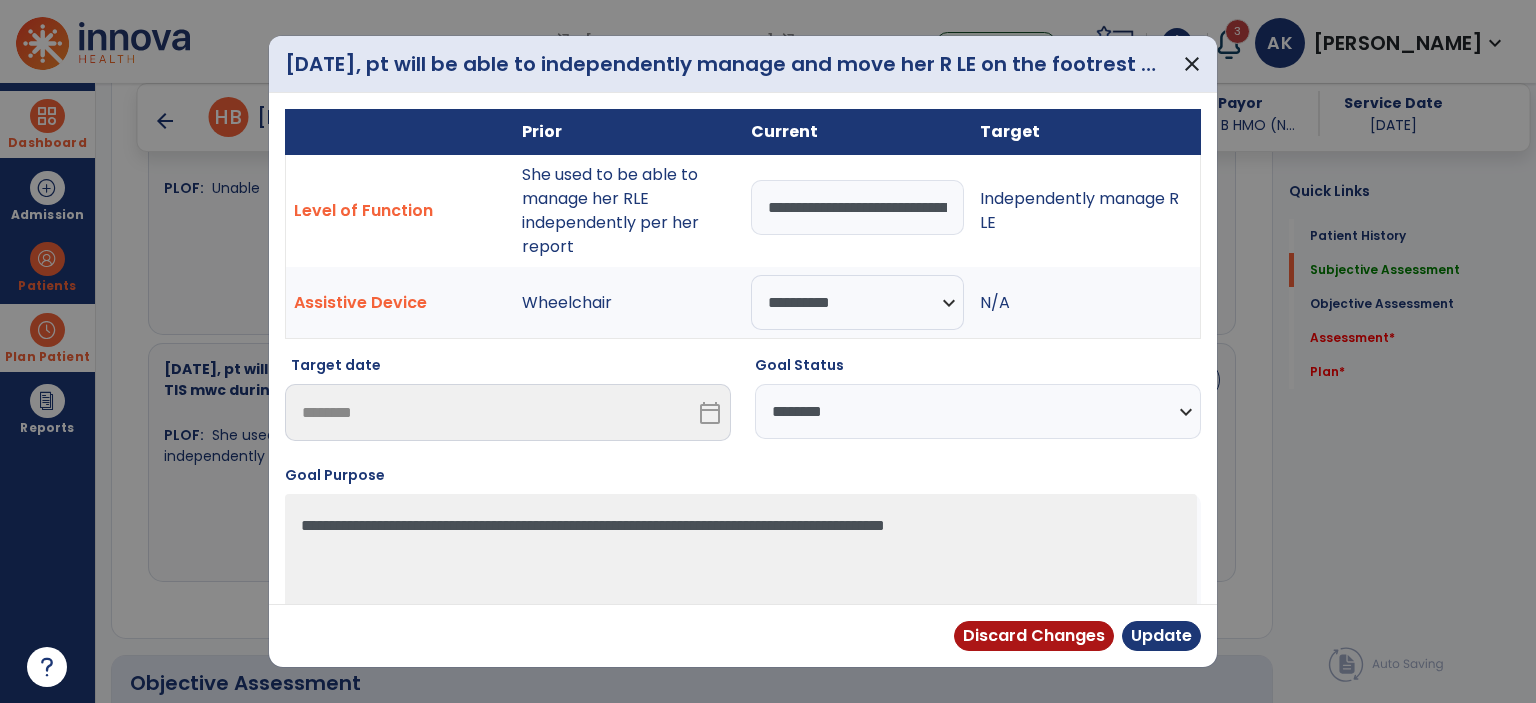 scroll, scrollTop: 0, scrollLeft: 1097, axis: horizontal 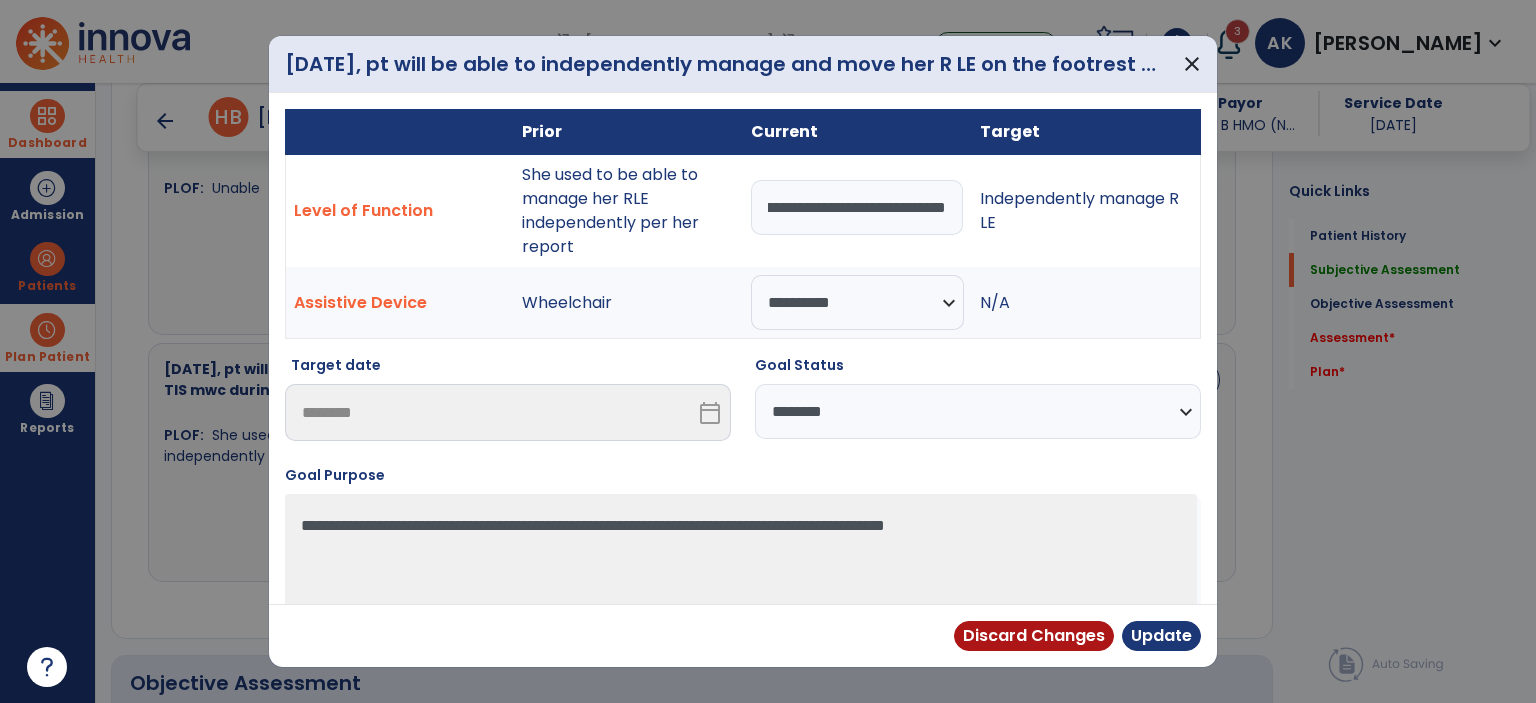 drag, startPoint x: 765, startPoint y: 220, endPoint x: 1303, endPoint y: 242, distance: 538.44965 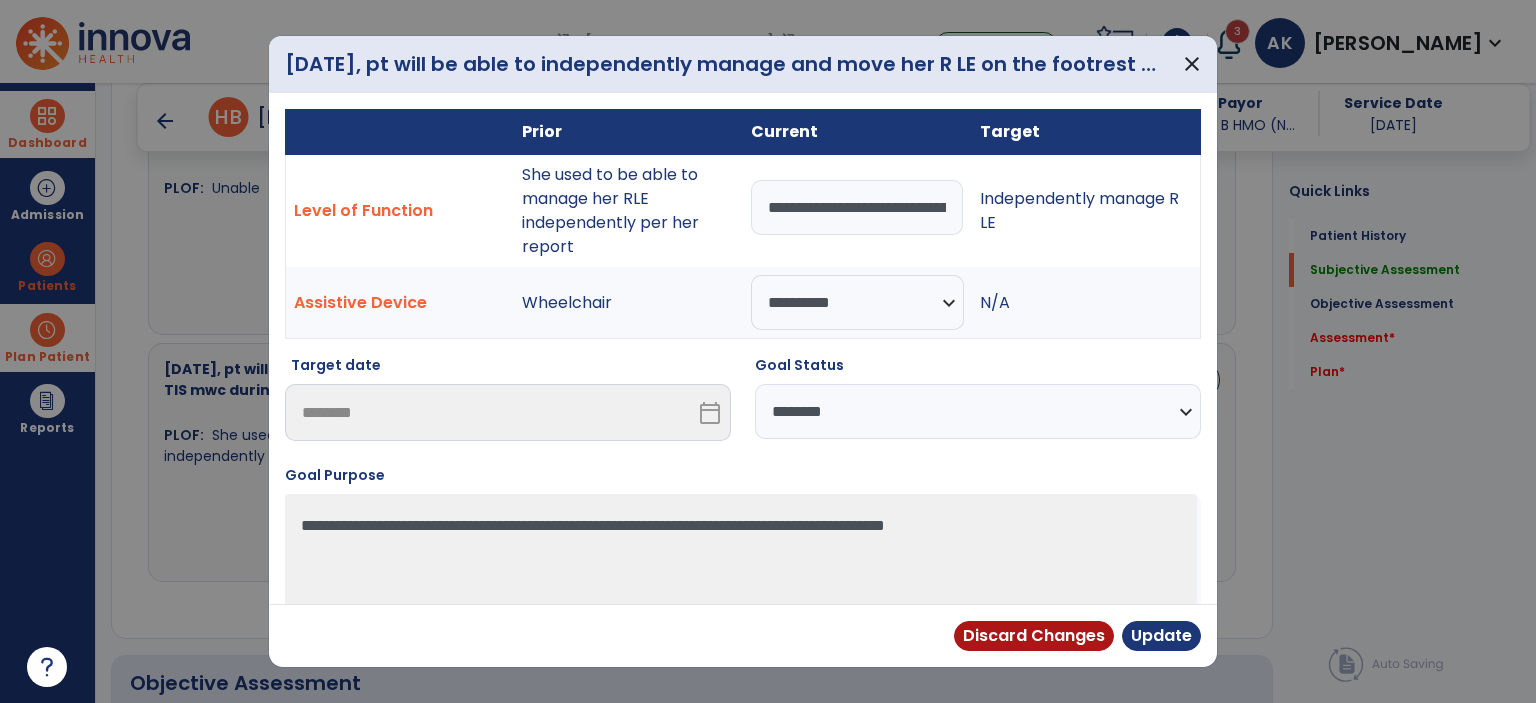 click on "**********" at bounding box center (978, 411) 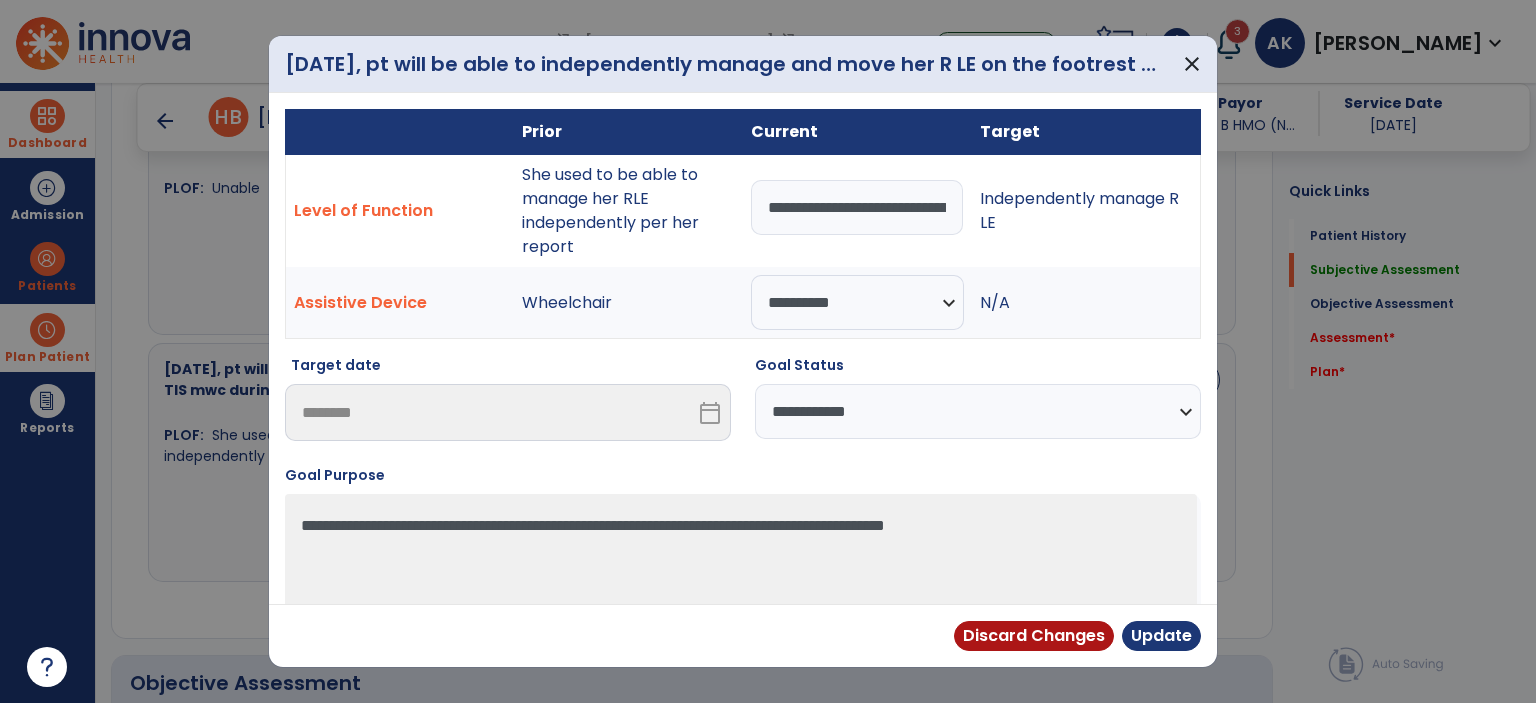 click on "**********" at bounding box center [978, 411] 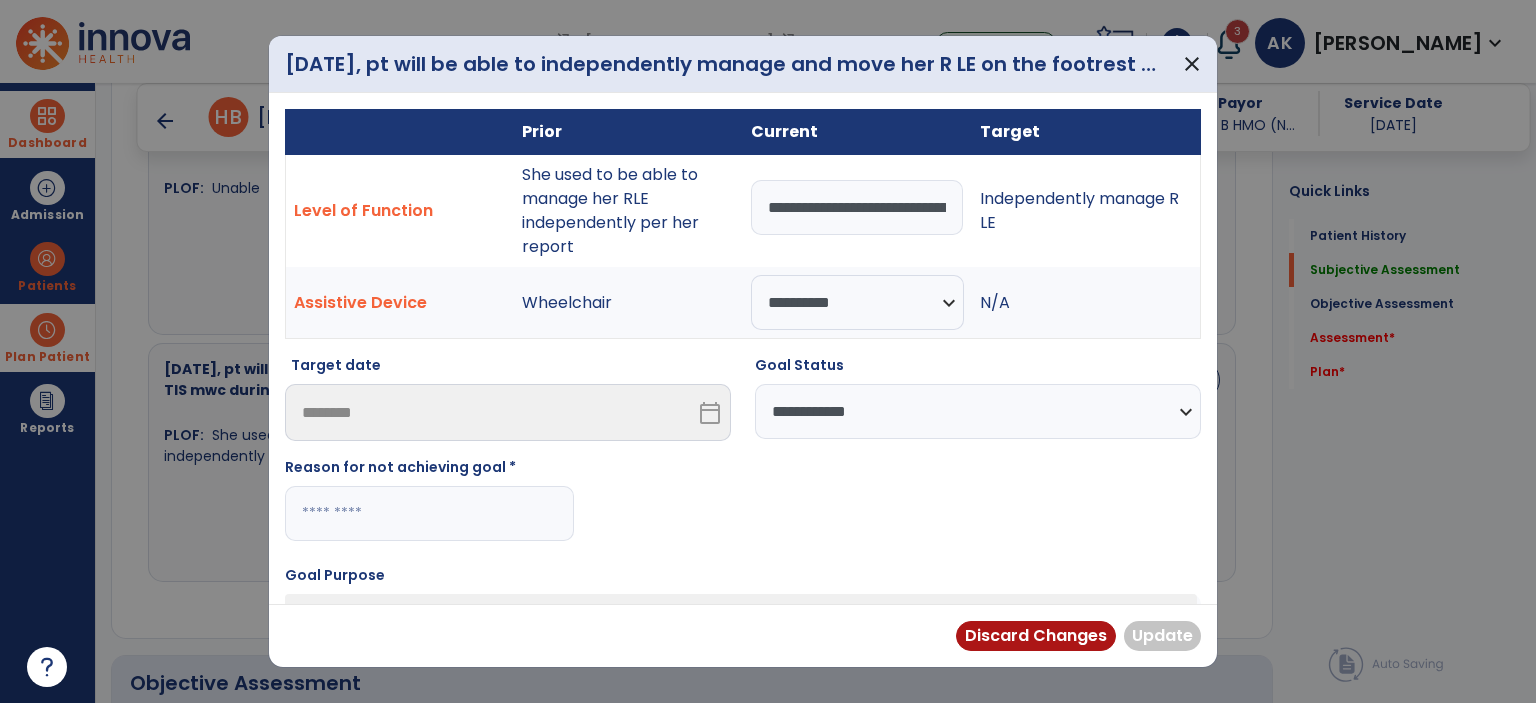click on "Reason for not achieving goal *" at bounding box center [429, 507] 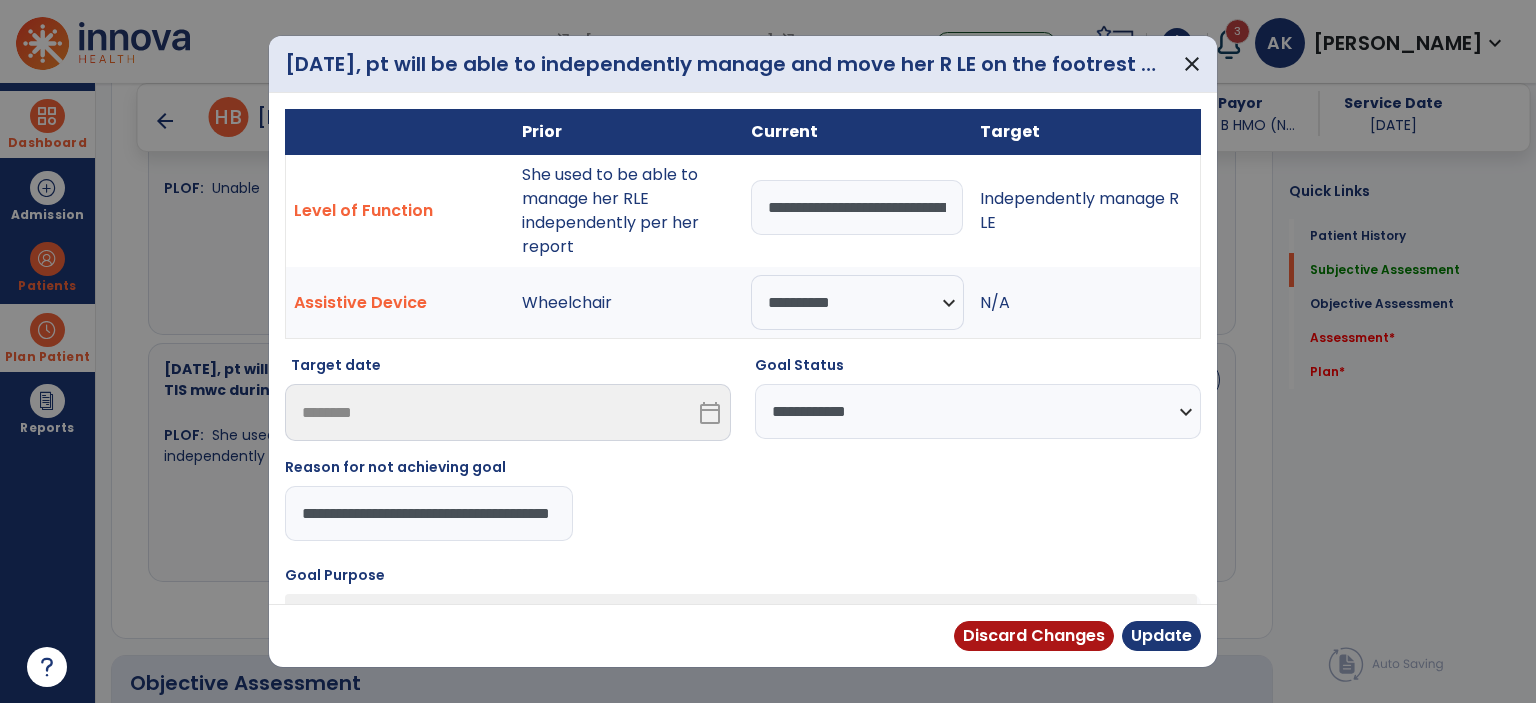 scroll, scrollTop: 0, scrollLeft: 73, axis: horizontal 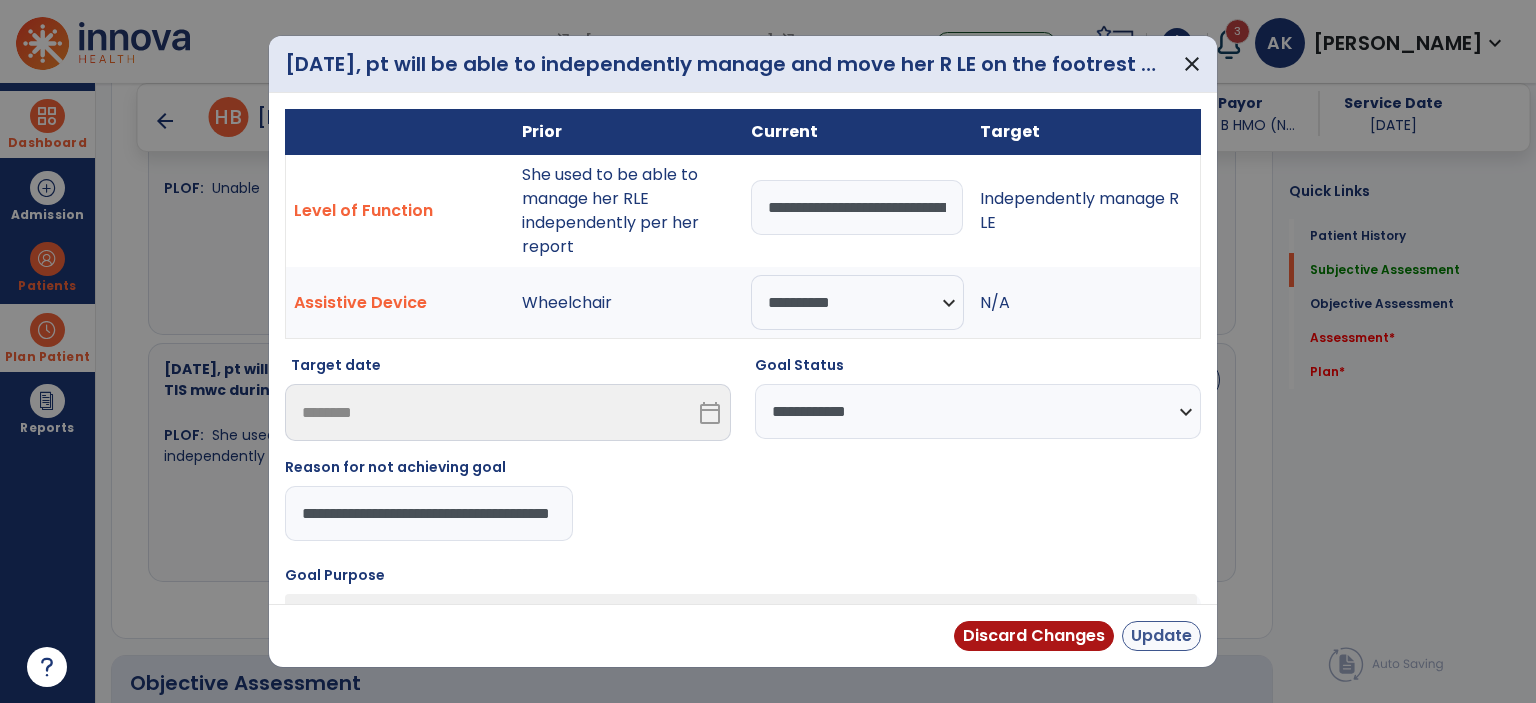 type on "**********" 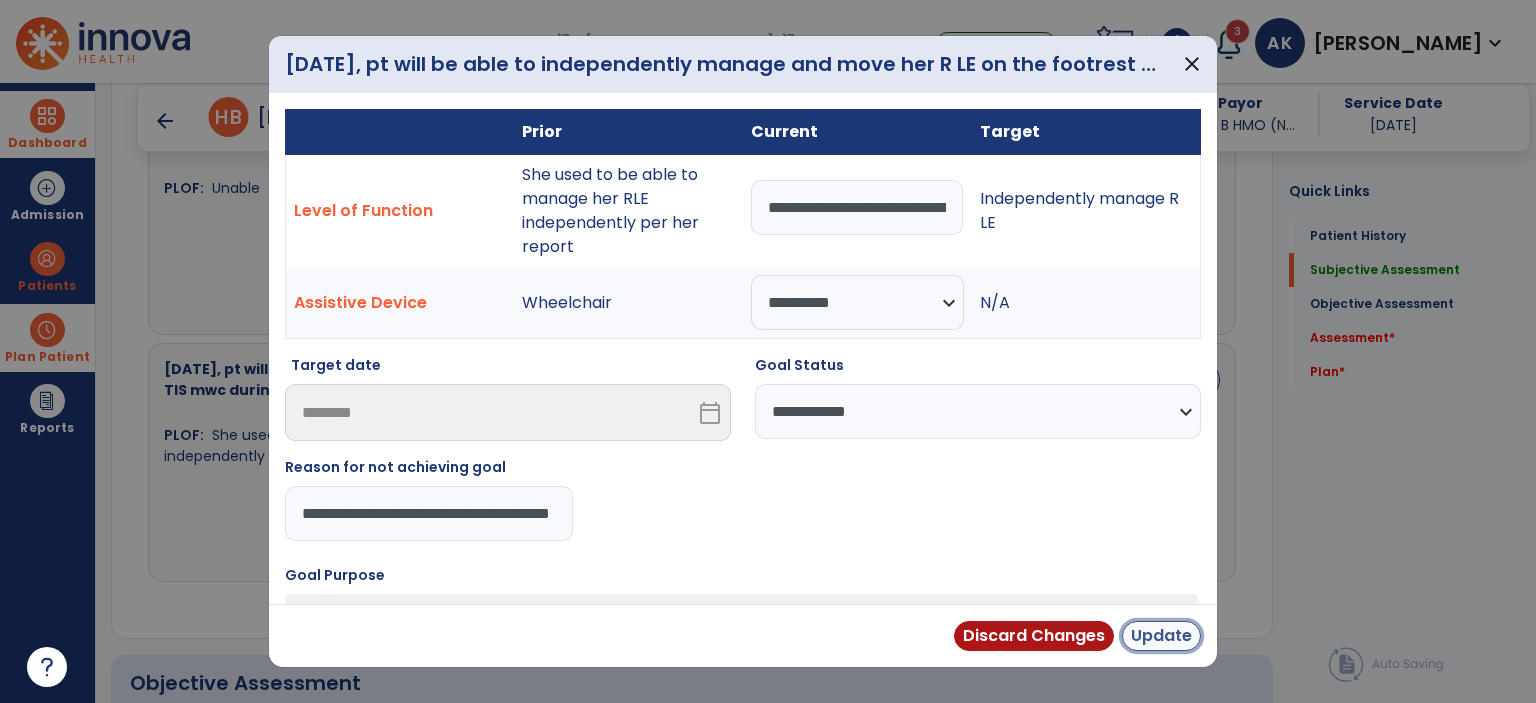 click on "Update" at bounding box center (1161, 636) 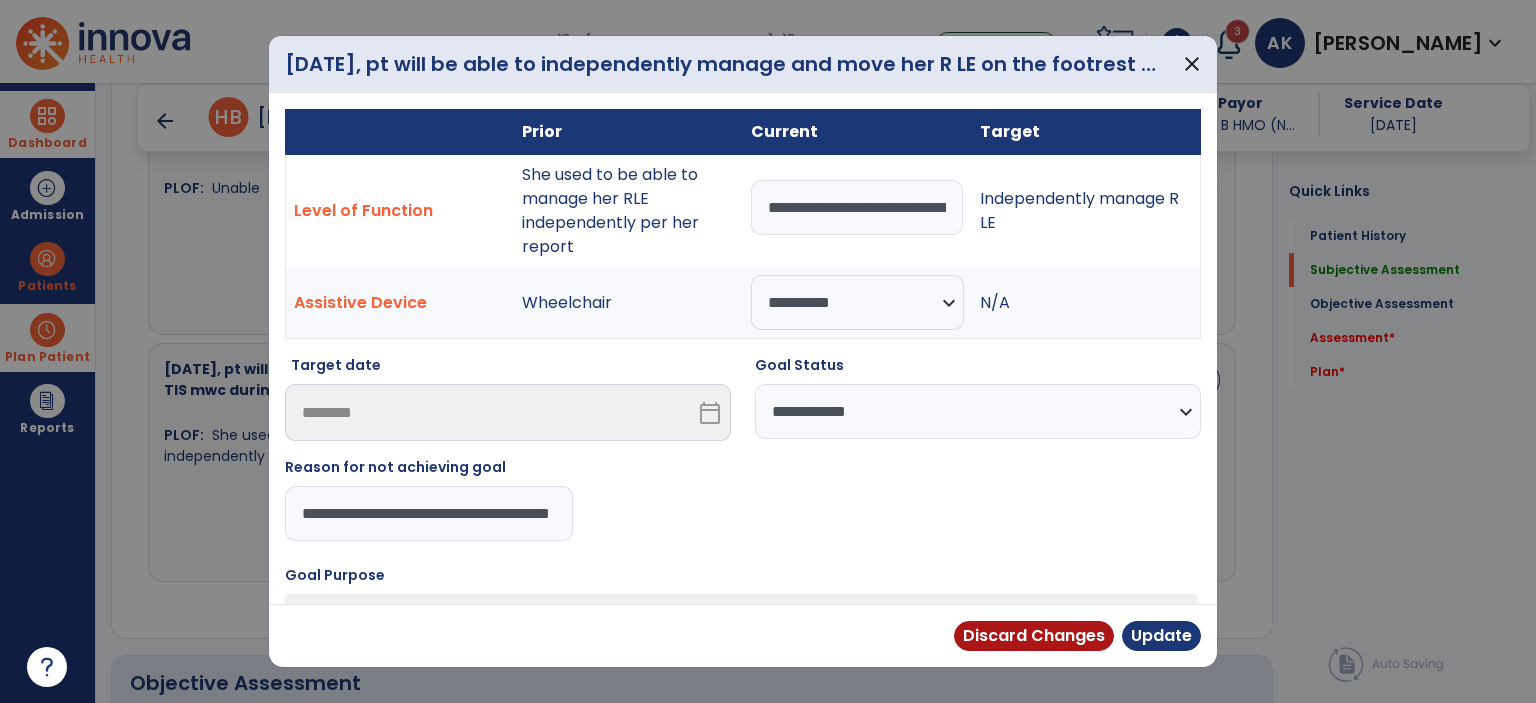 scroll, scrollTop: 0, scrollLeft: 0, axis: both 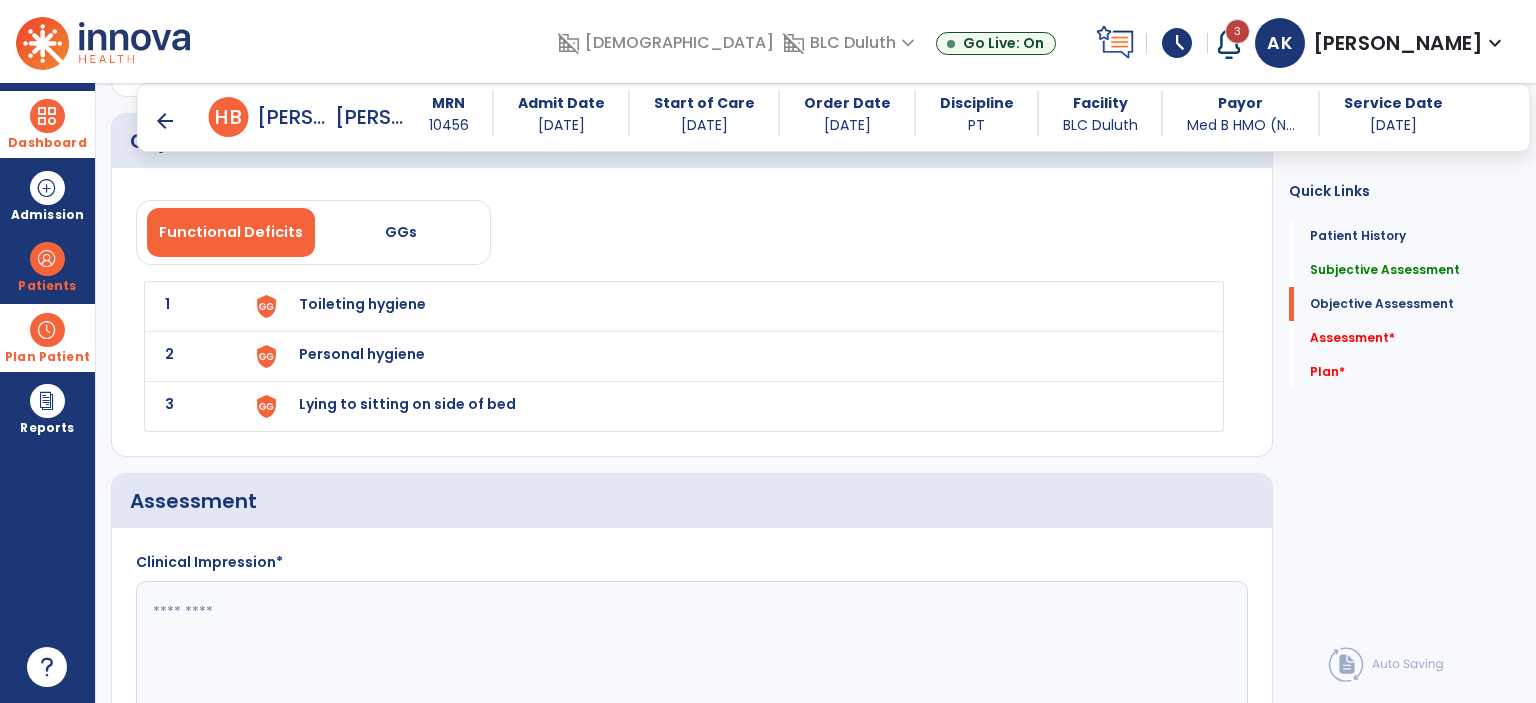 click on "1 Toileting hygiene" 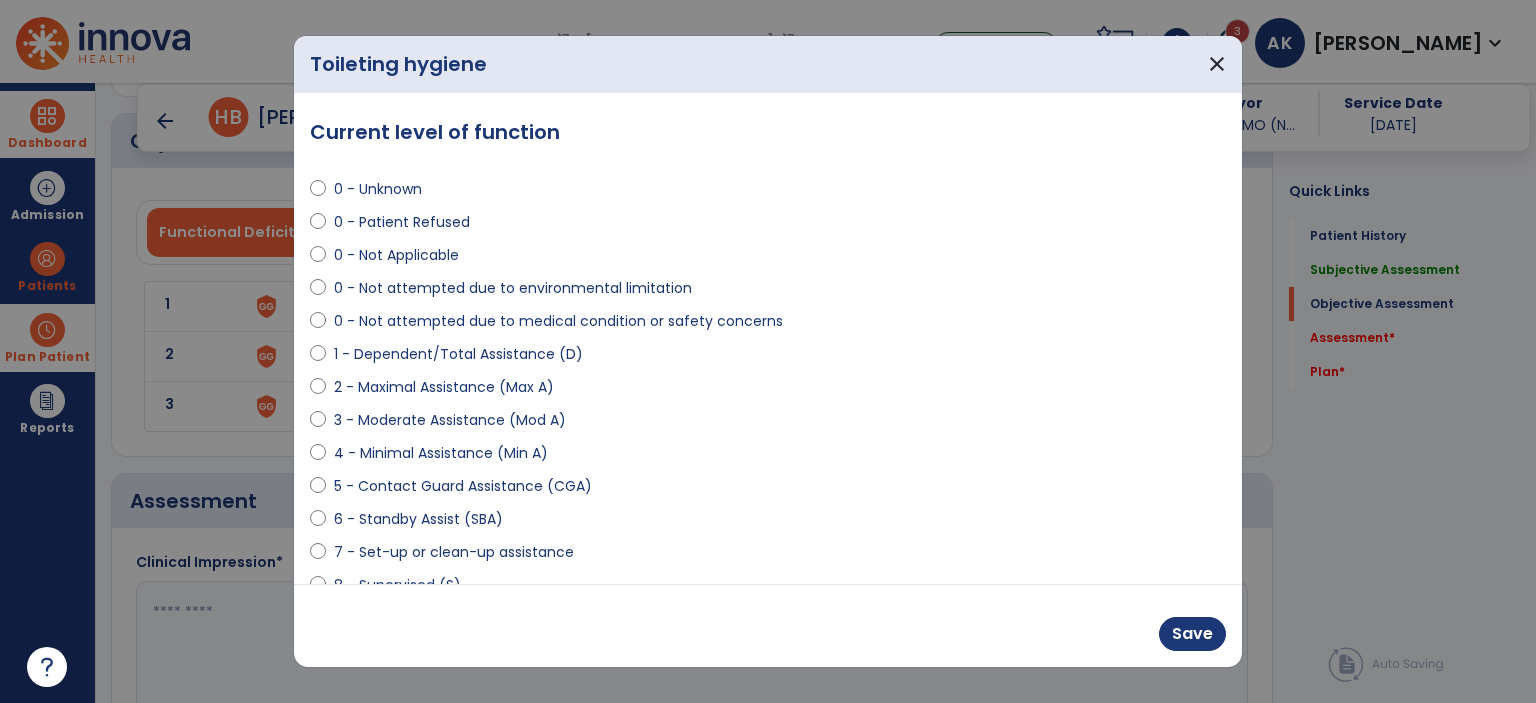 click on "1 - Dependent/Total Assistance (D)" at bounding box center [458, 354] 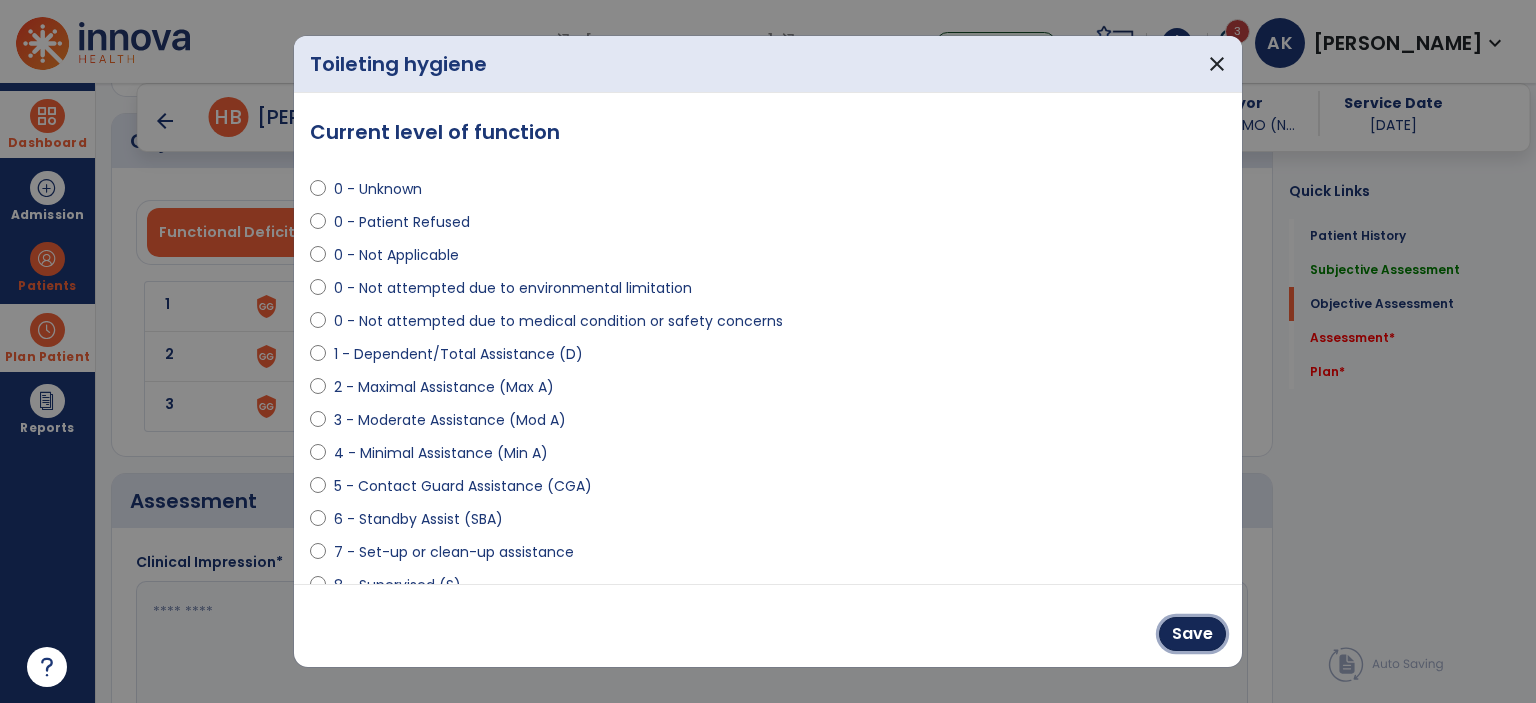 click on "Save" at bounding box center [1192, 634] 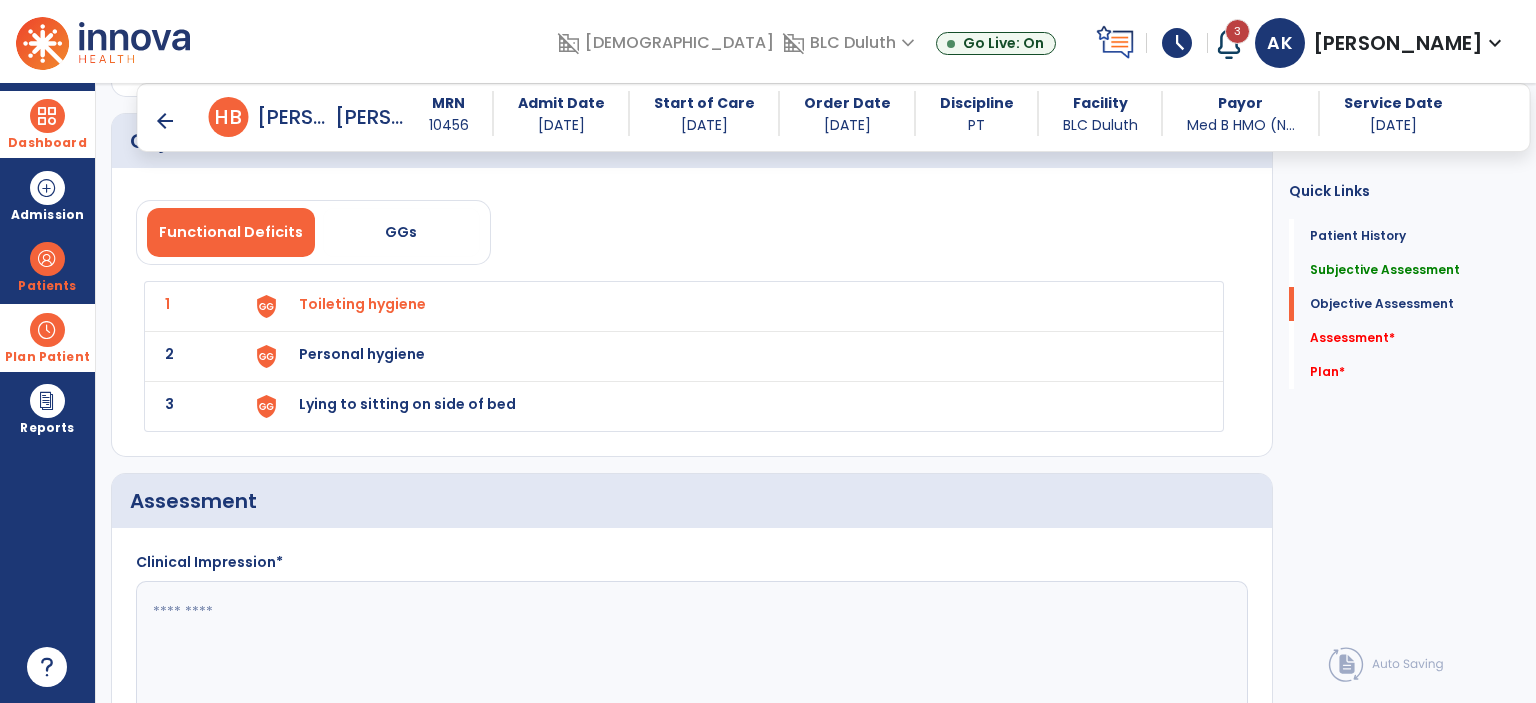 click on "Personal hygiene" at bounding box center [362, 304] 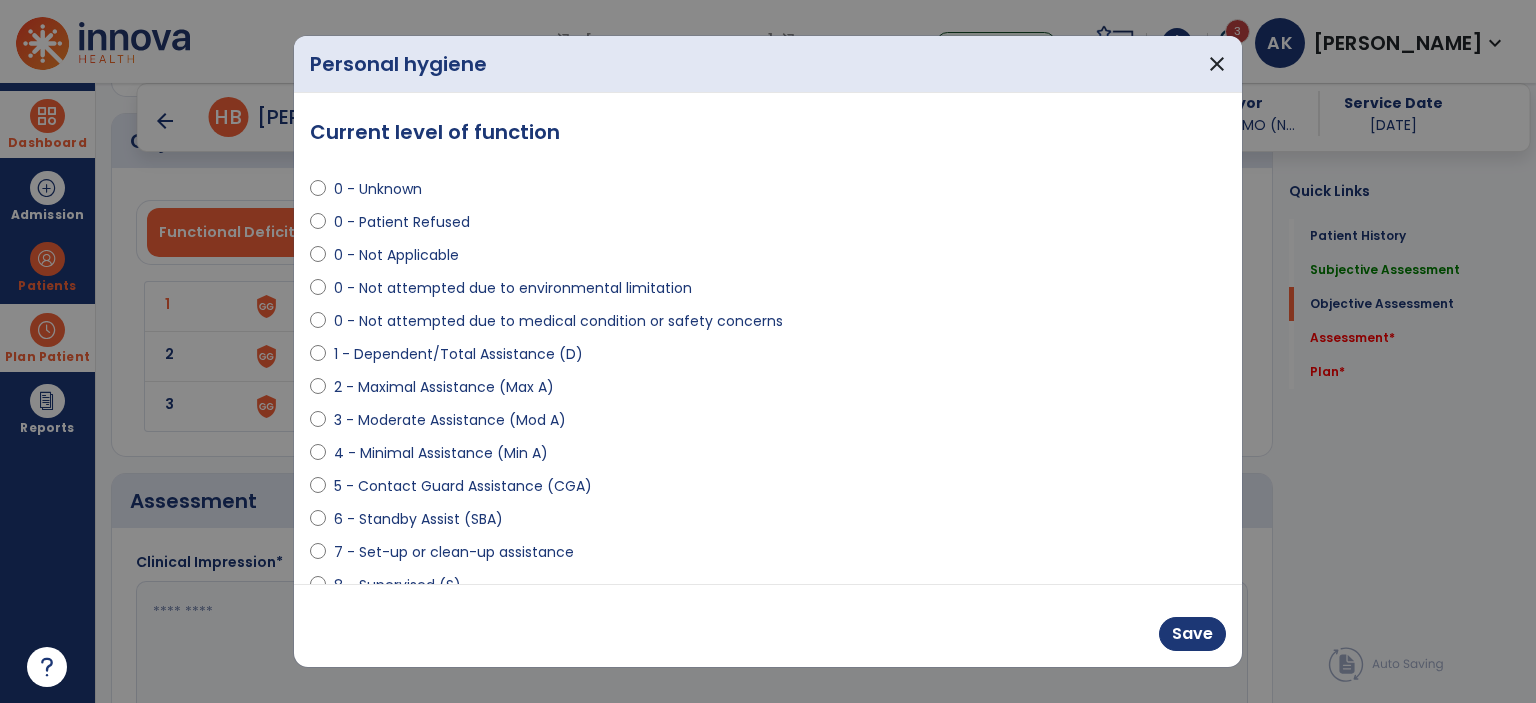 click on "2 - Maximal Assistance (Max A)" at bounding box center (444, 387) 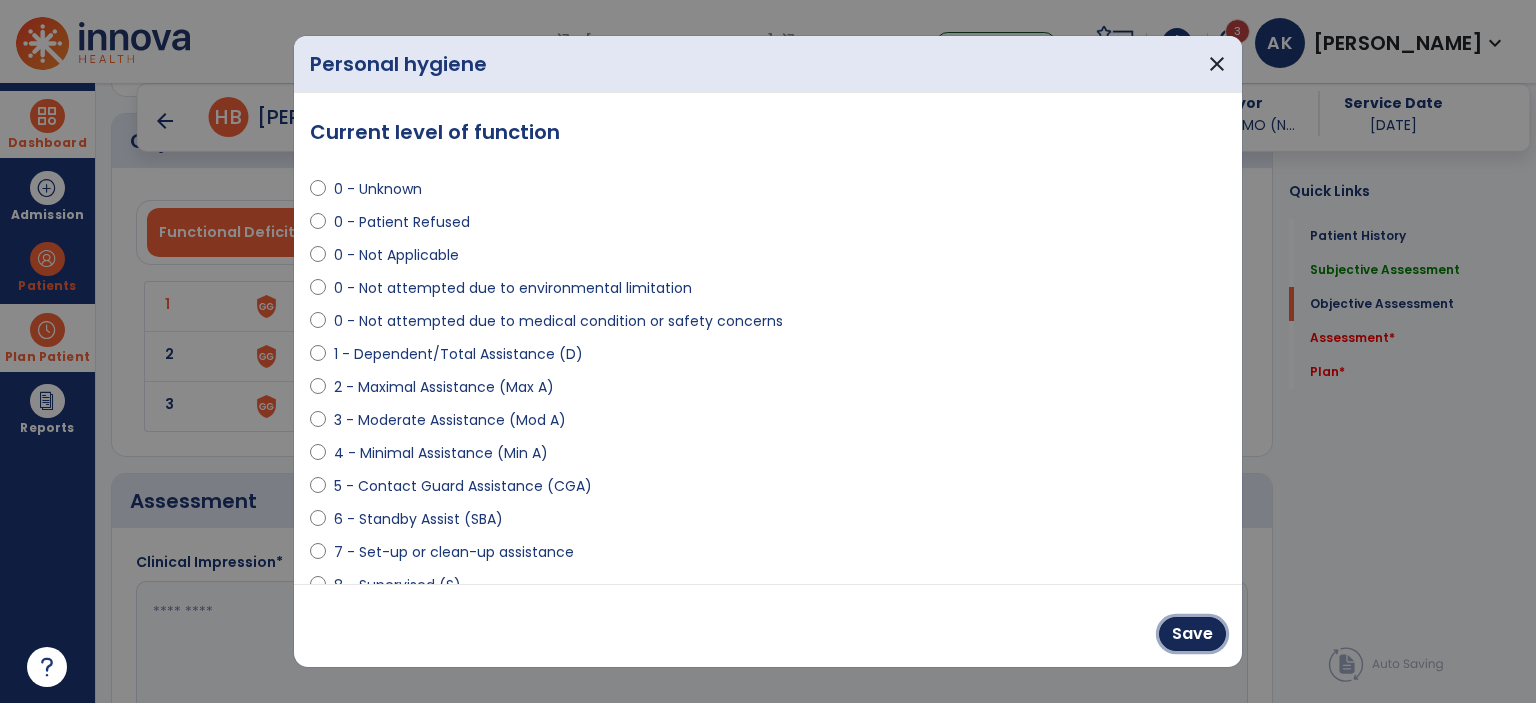 click on "Save" at bounding box center [1192, 634] 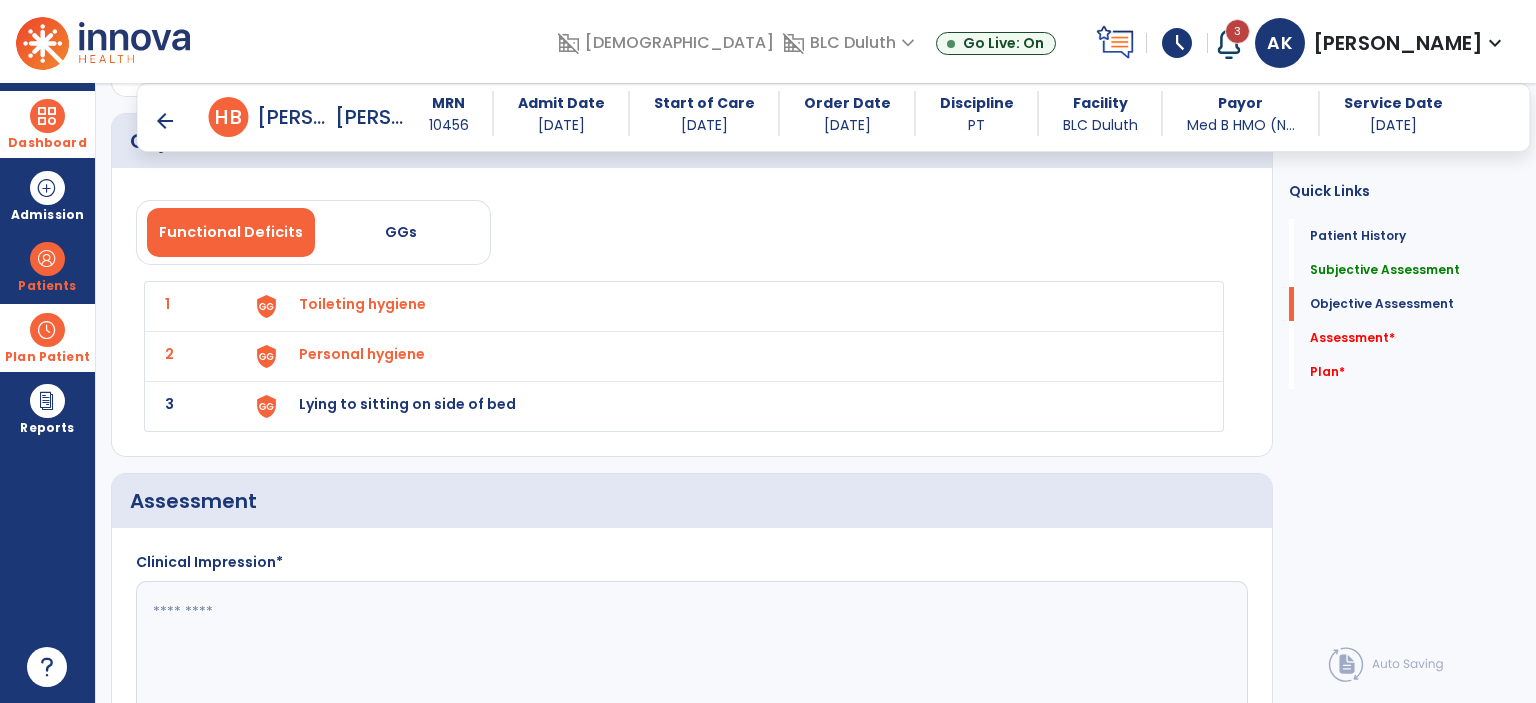 click on "Lying to sitting on side of bed" at bounding box center [728, 306] 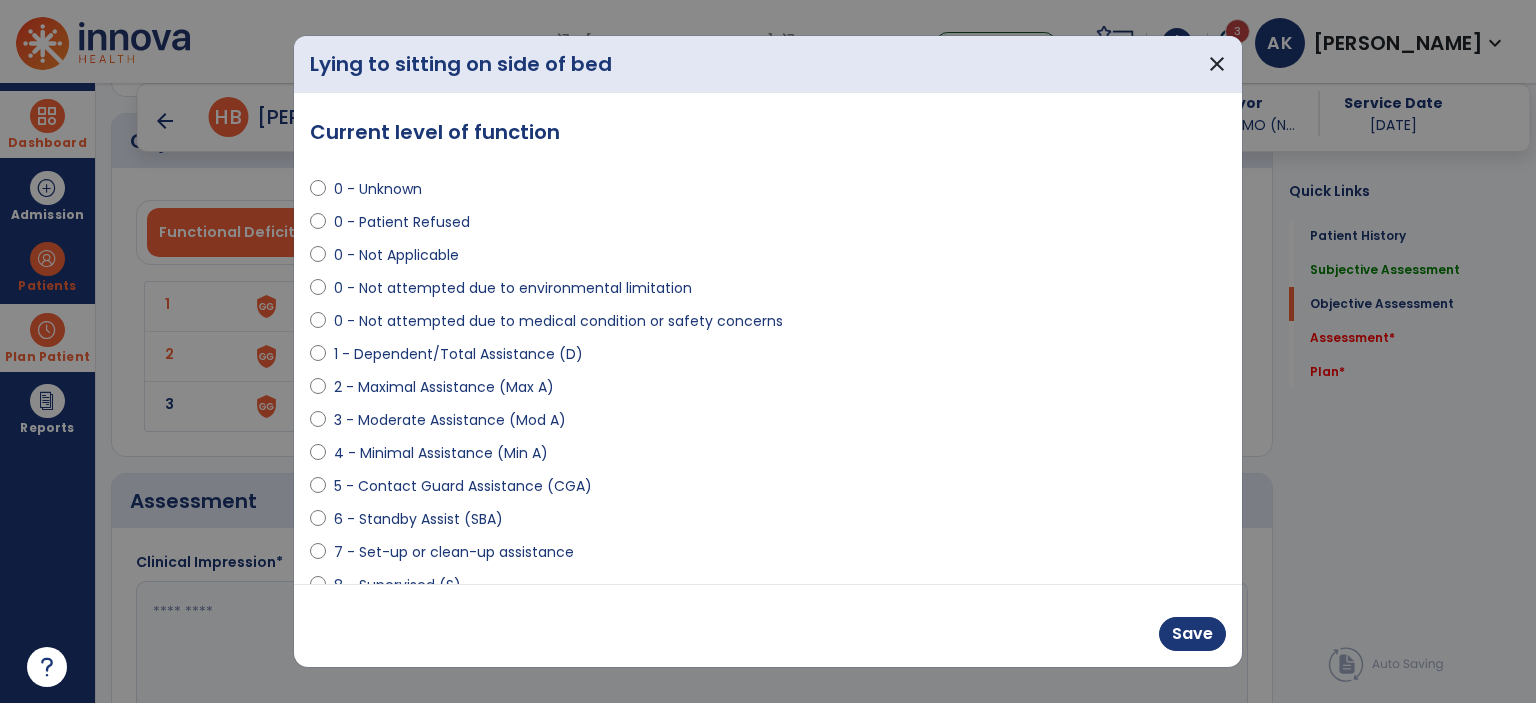 click on "0 - Not attempted due to medical condition or safety concerns" at bounding box center (558, 321) 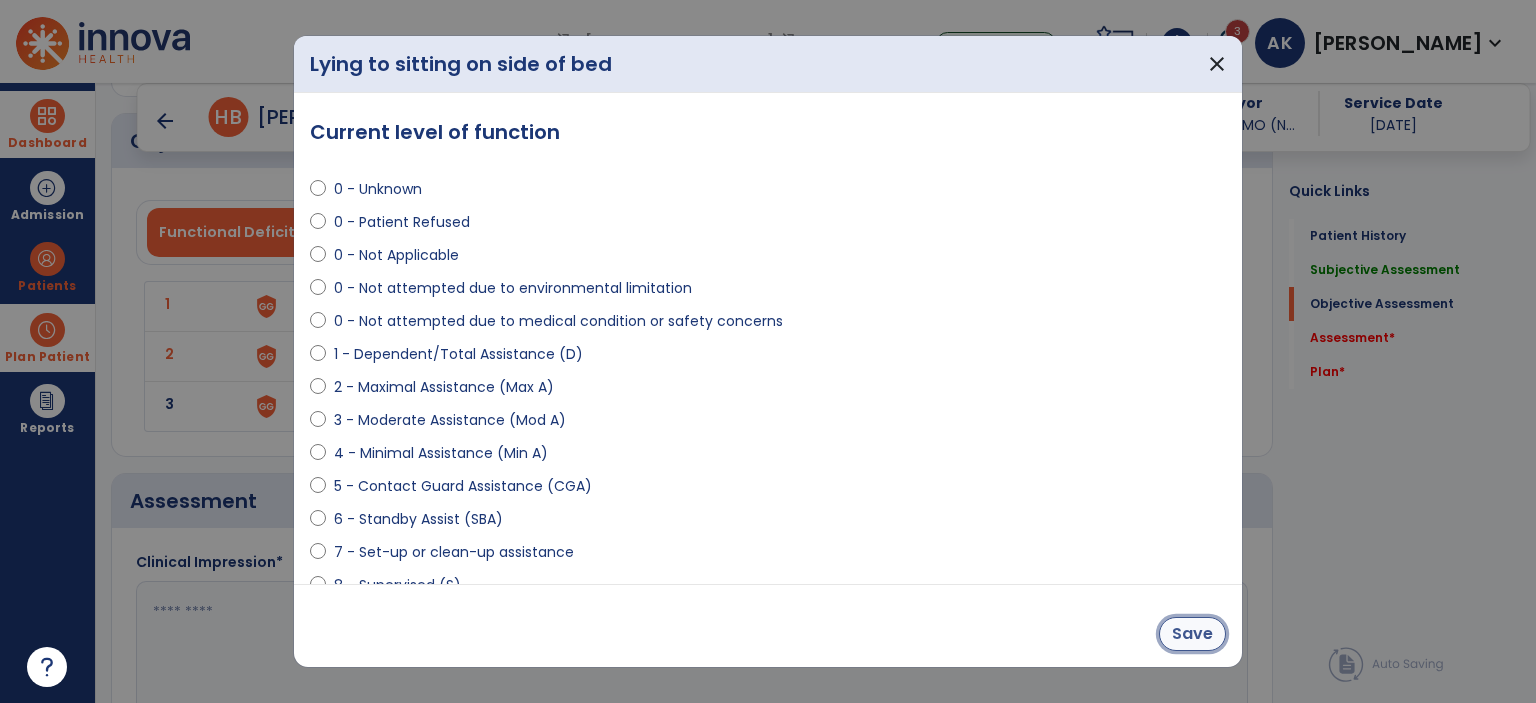 click on "Save" at bounding box center (1192, 634) 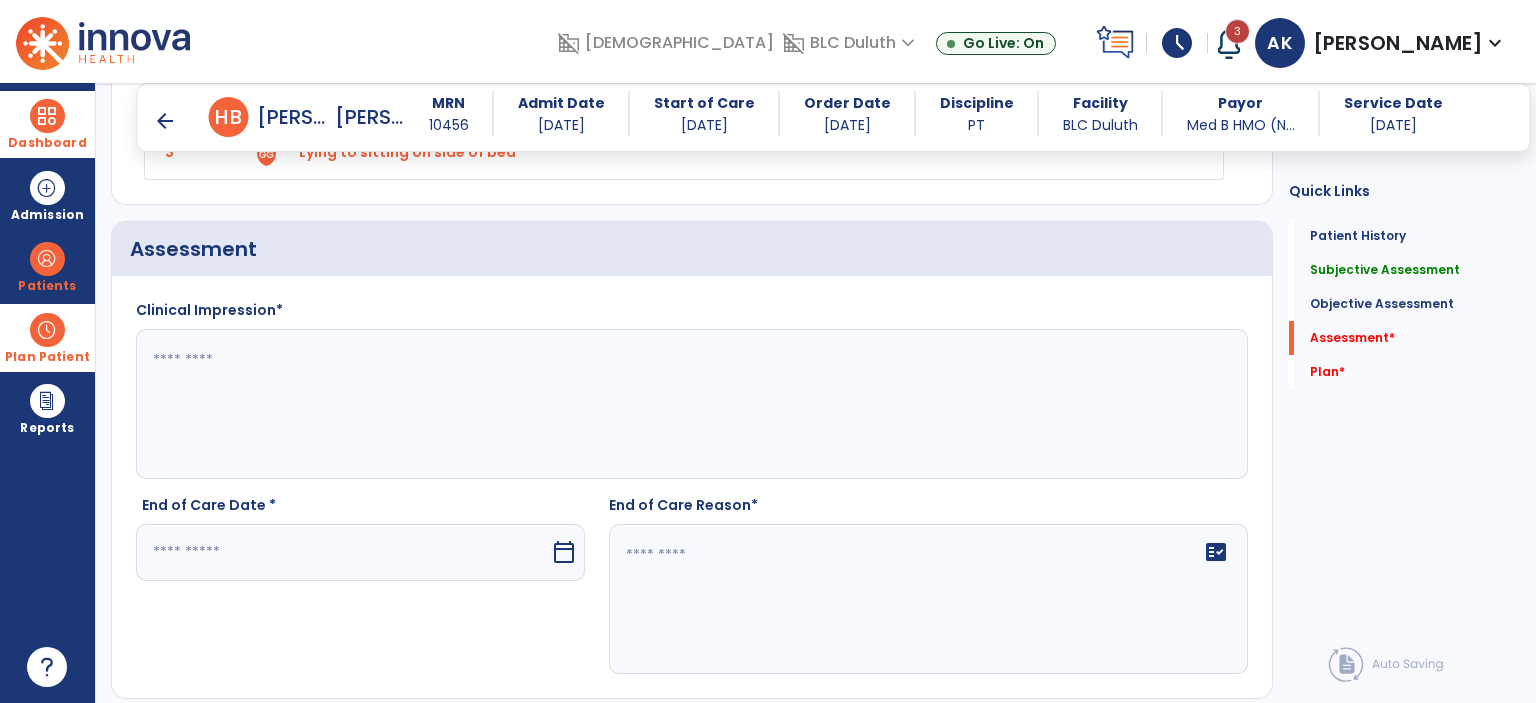 scroll, scrollTop: 3018, scrollLeft: 0, axis: vertical 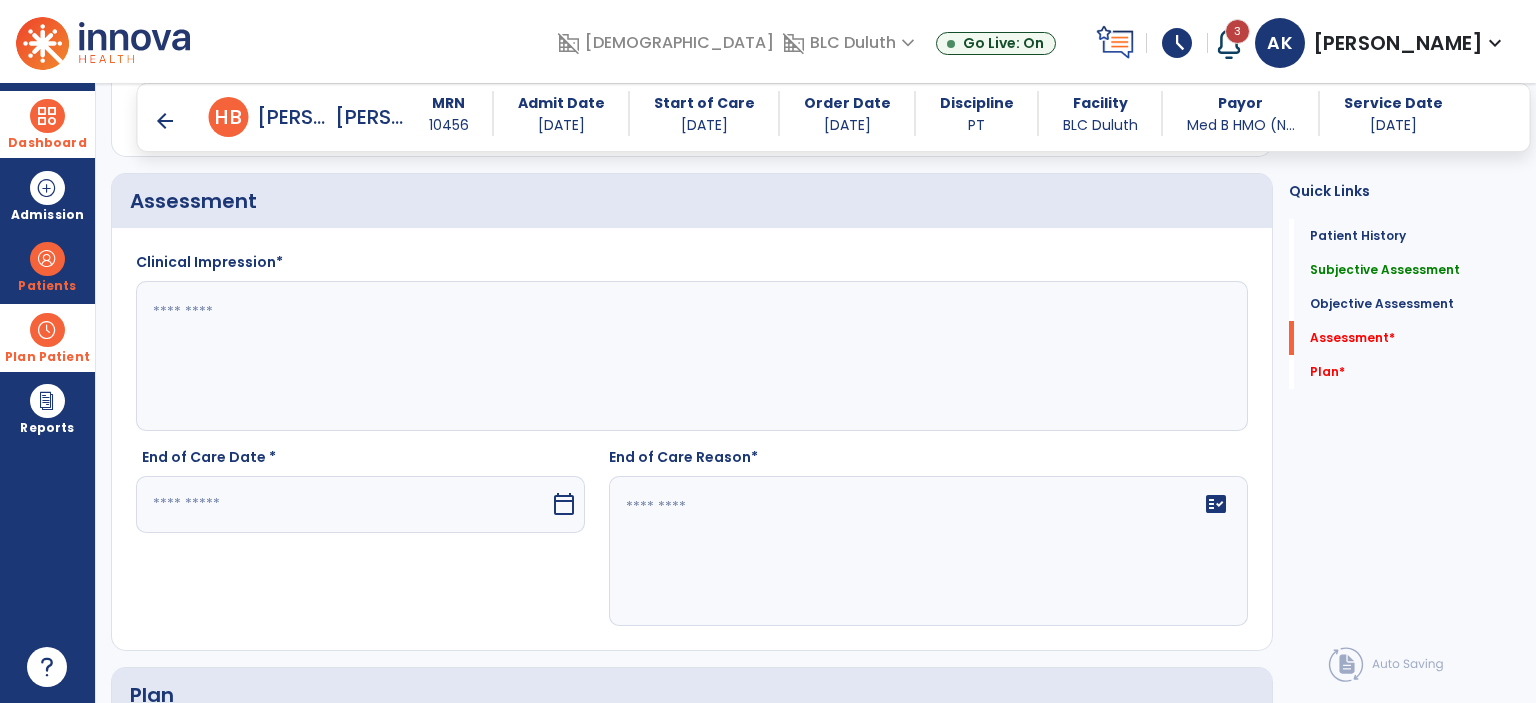 click 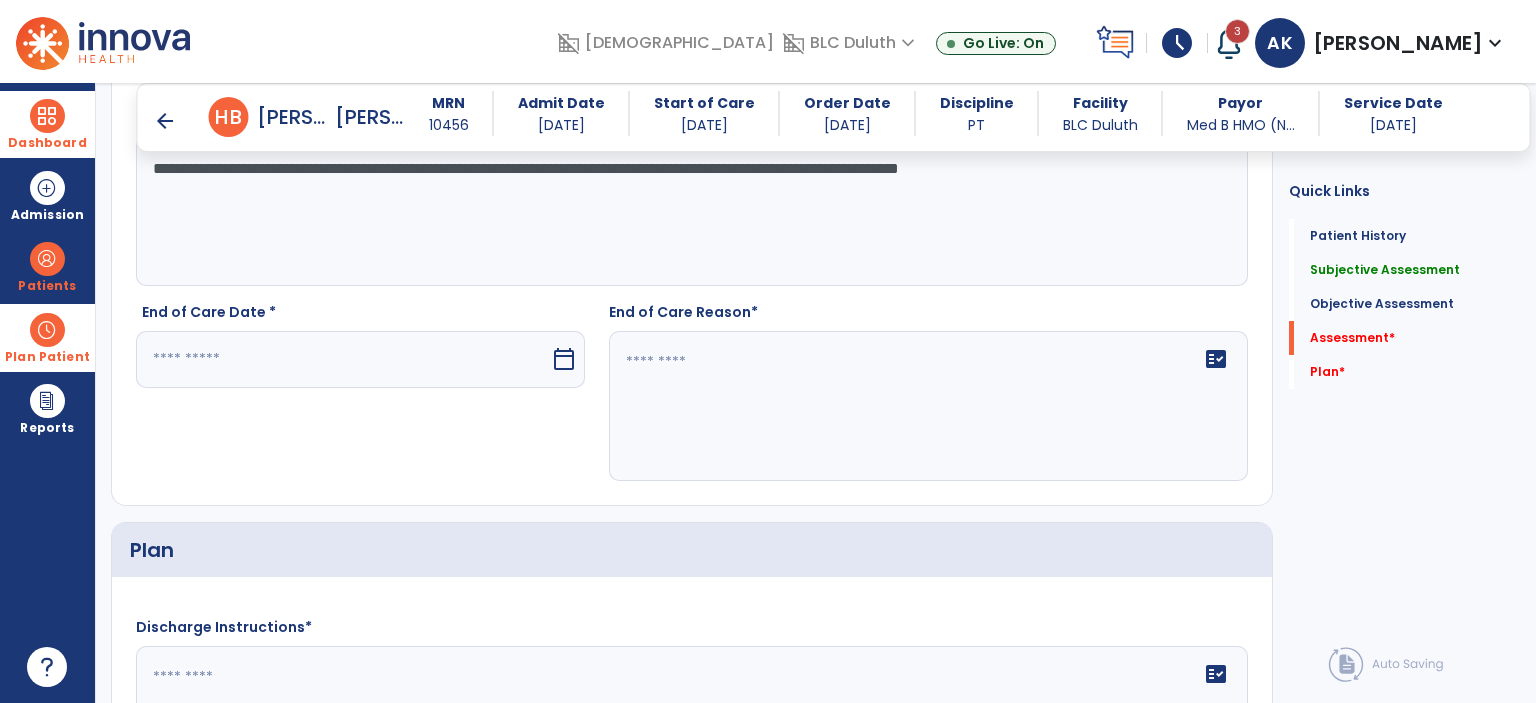 scroll, scrollTop: 3218, scrollLeft: 0, axis: vertical 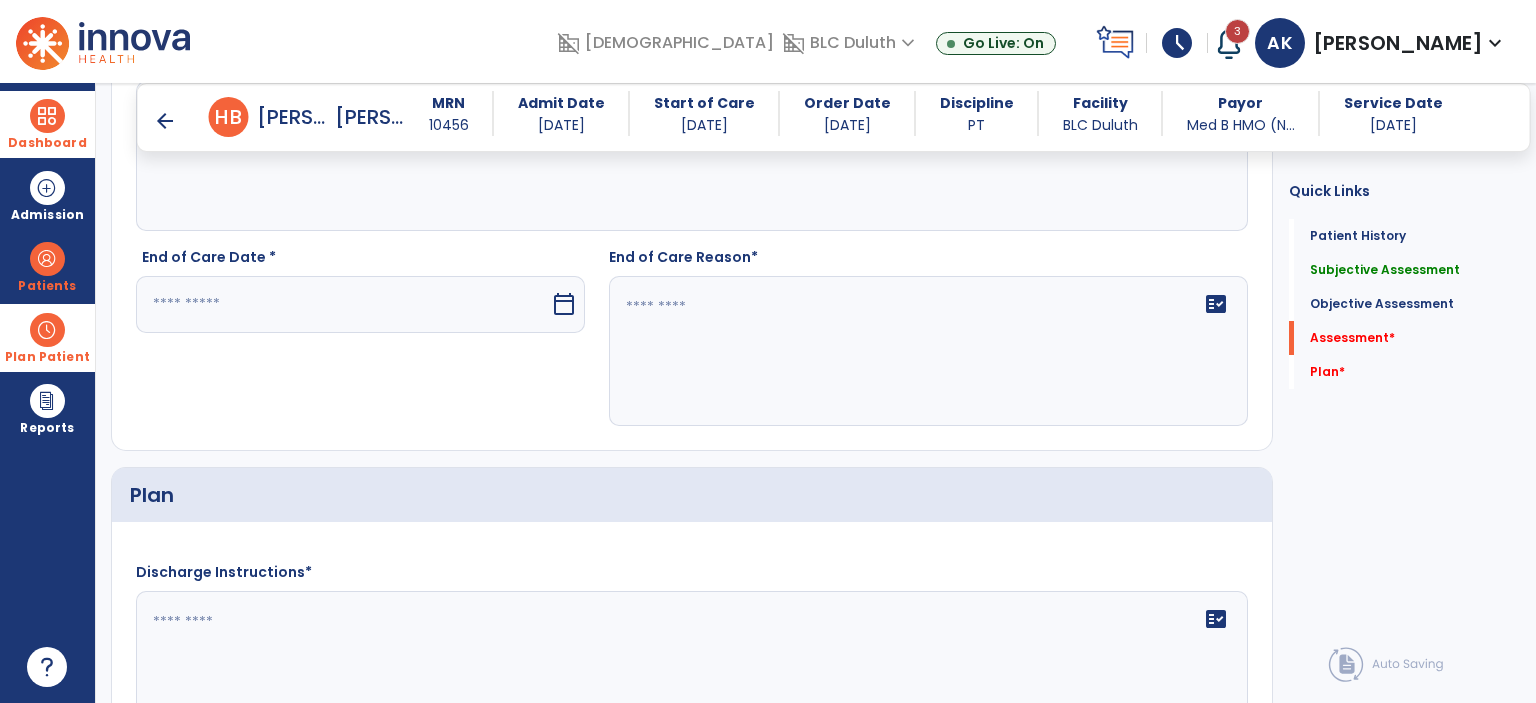 type on "**********" 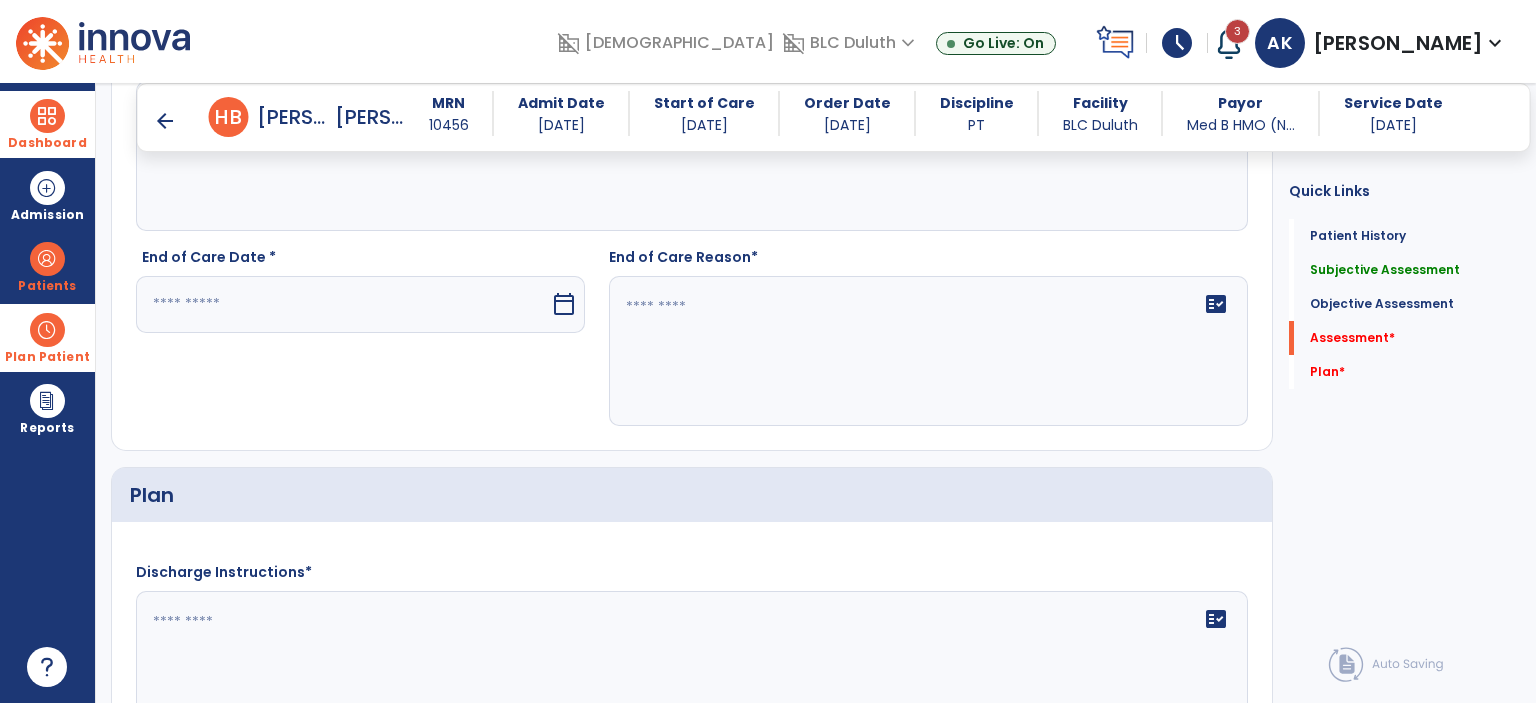 click at bounding box center [343, 304] 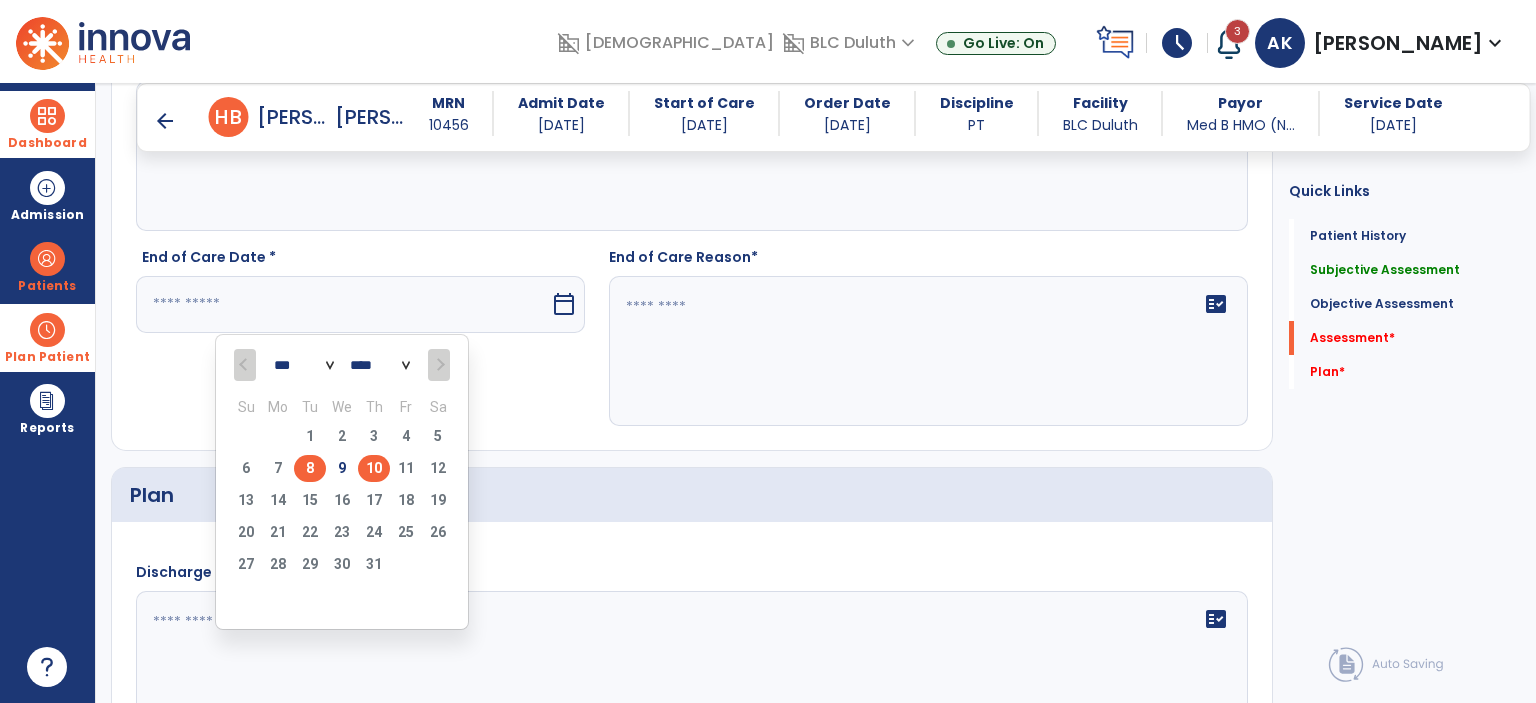 click on "8" at bounding box center (310, 468) 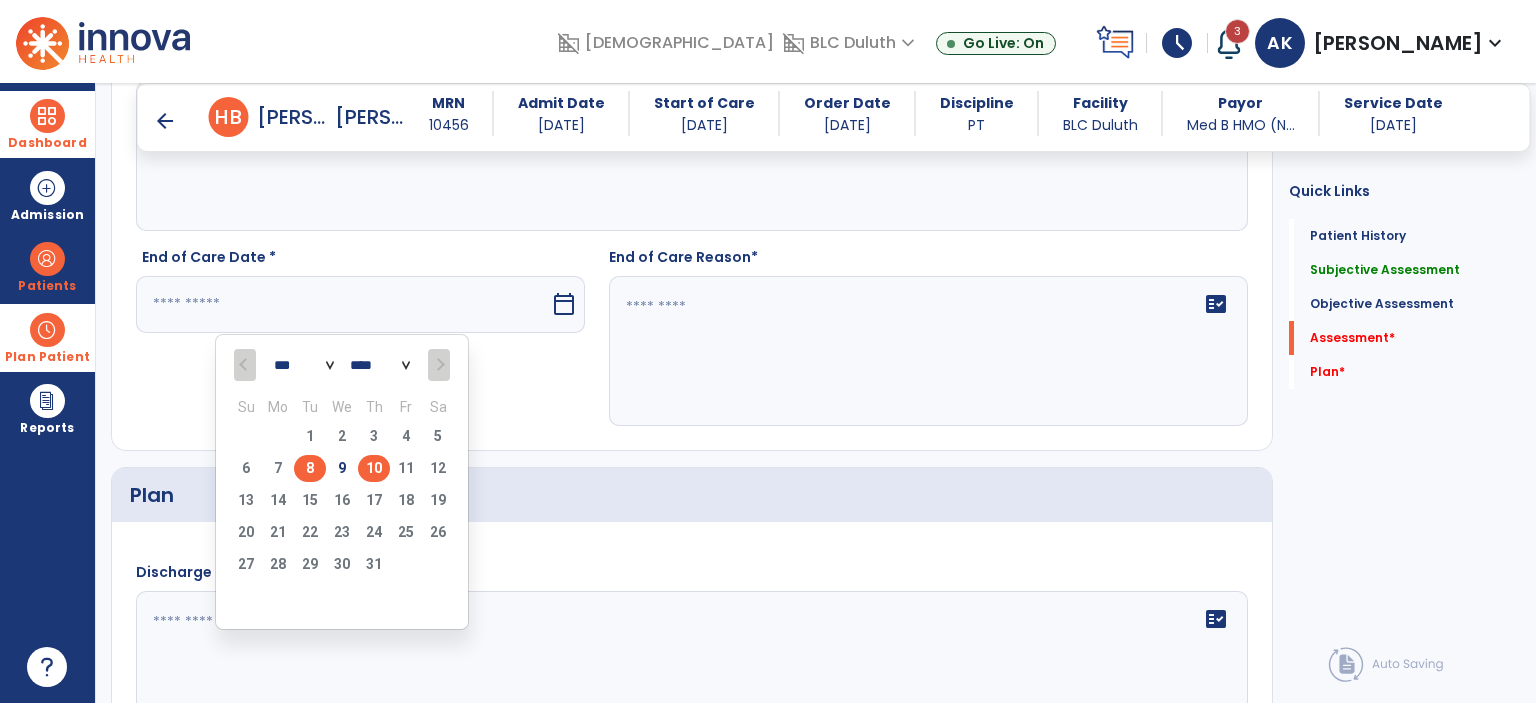type on "********" 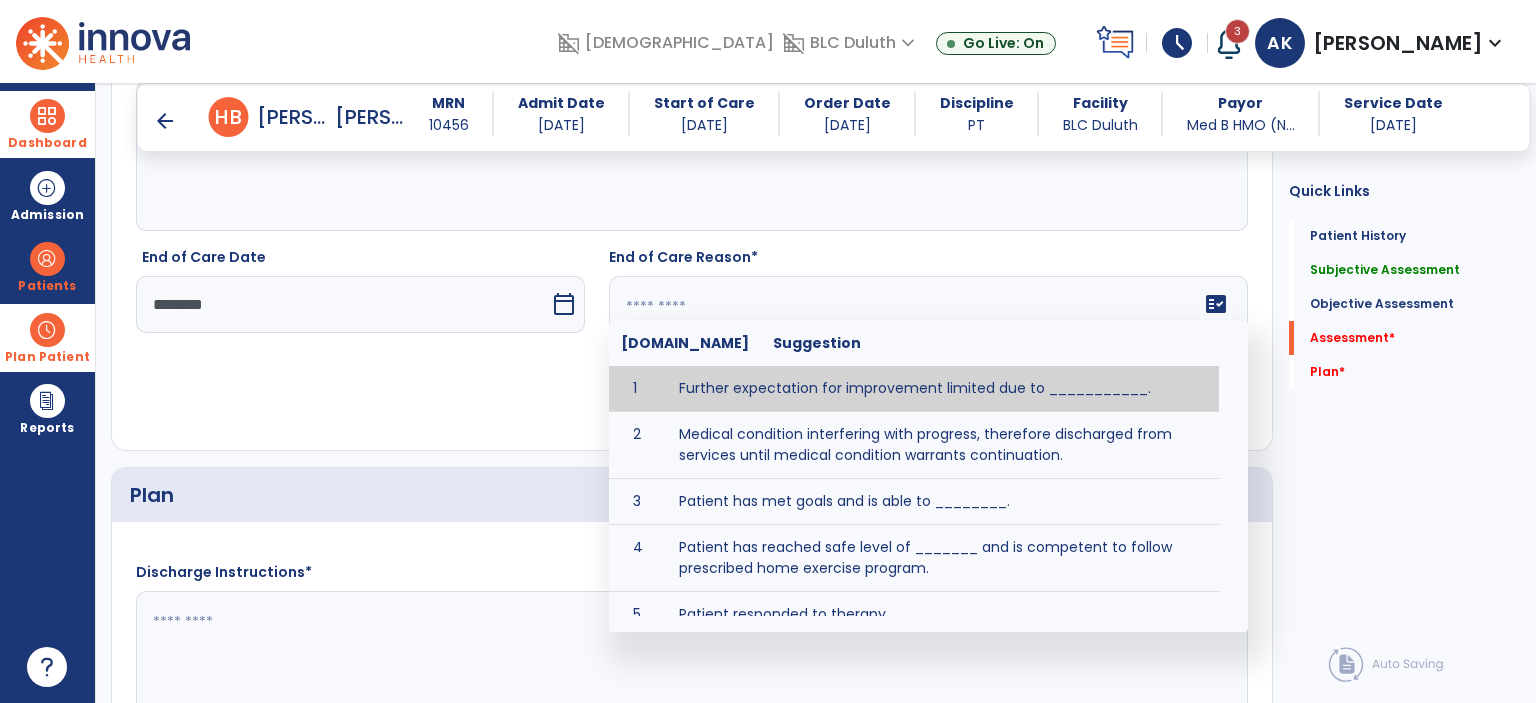 click on "fact_check  [DOMAIN_NAME] Suggestion 1 Further expectation for improvement limited due to ___________. 2 Medical condition interfering with progress, therefore discharged from services until medical condition warrants continuation. 3 Patient has met goals and is able to ________. 4 Patient has reached safe level of _______ and is competent to follow prescribed home exercise program. 5 Patient responded to therapy ____________. 6 Unexpected facility discharge - patient continues to warrant further therapy and will be re-screened upon readmission. 7 Unstable medical condition makes continued services inappropriate at this time." 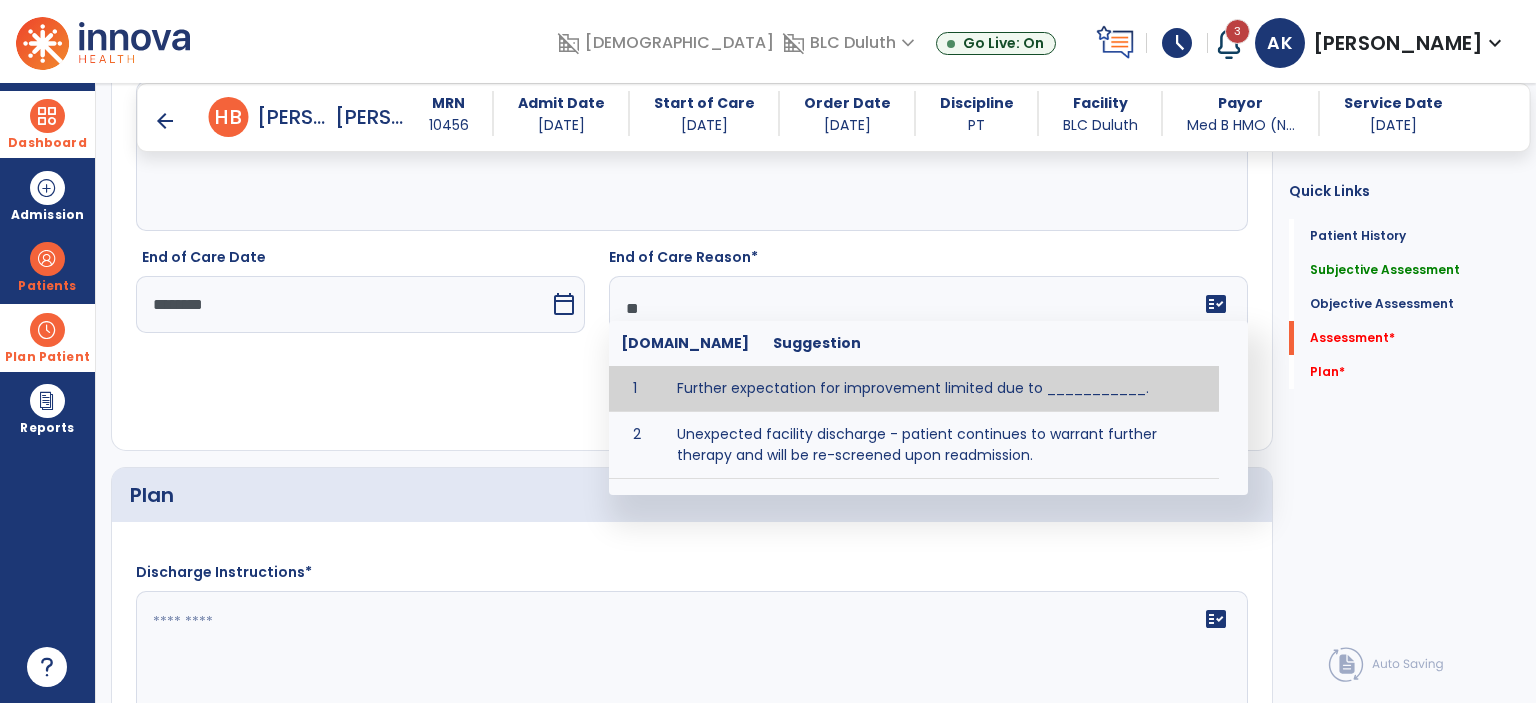 type on "*" 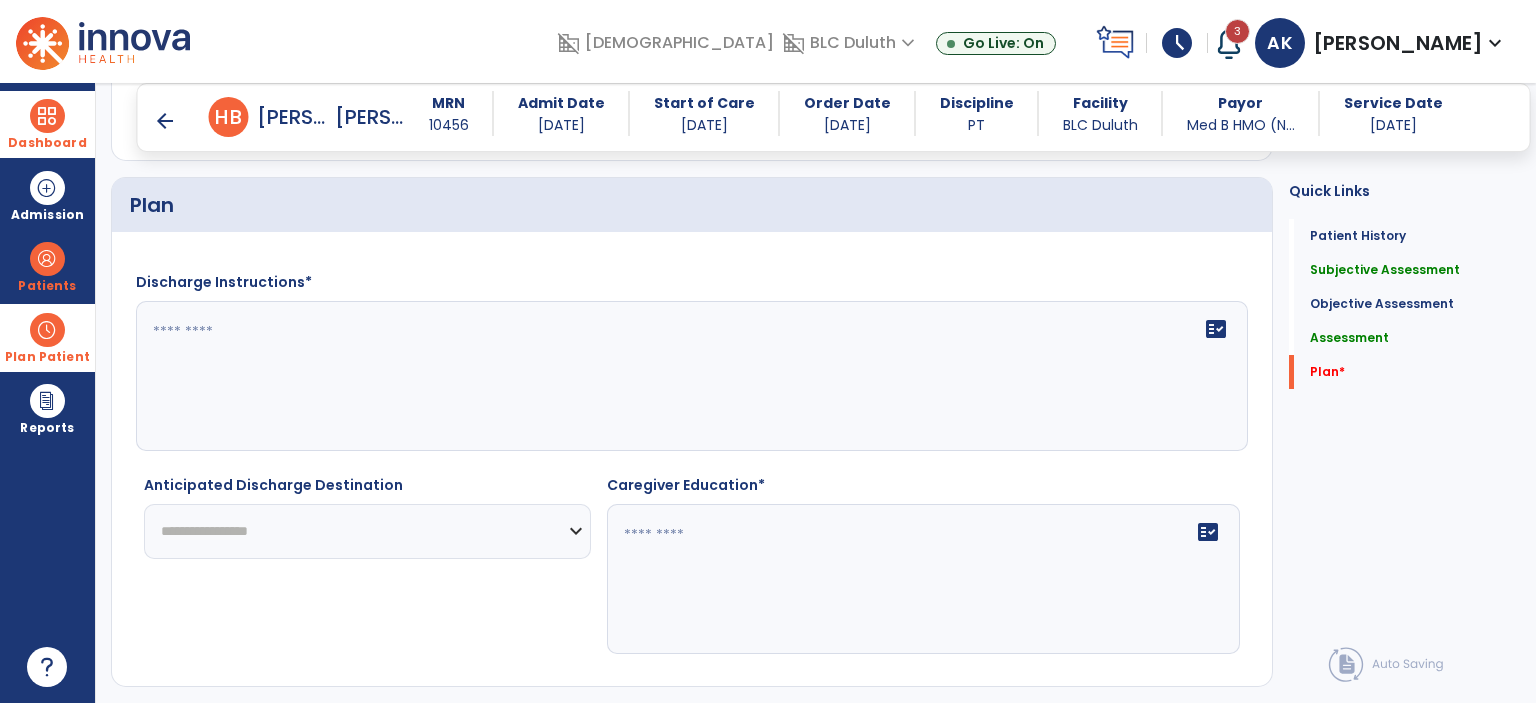 scroll, scrollTop: 3535, scrollLeft: 0, axis: vertical 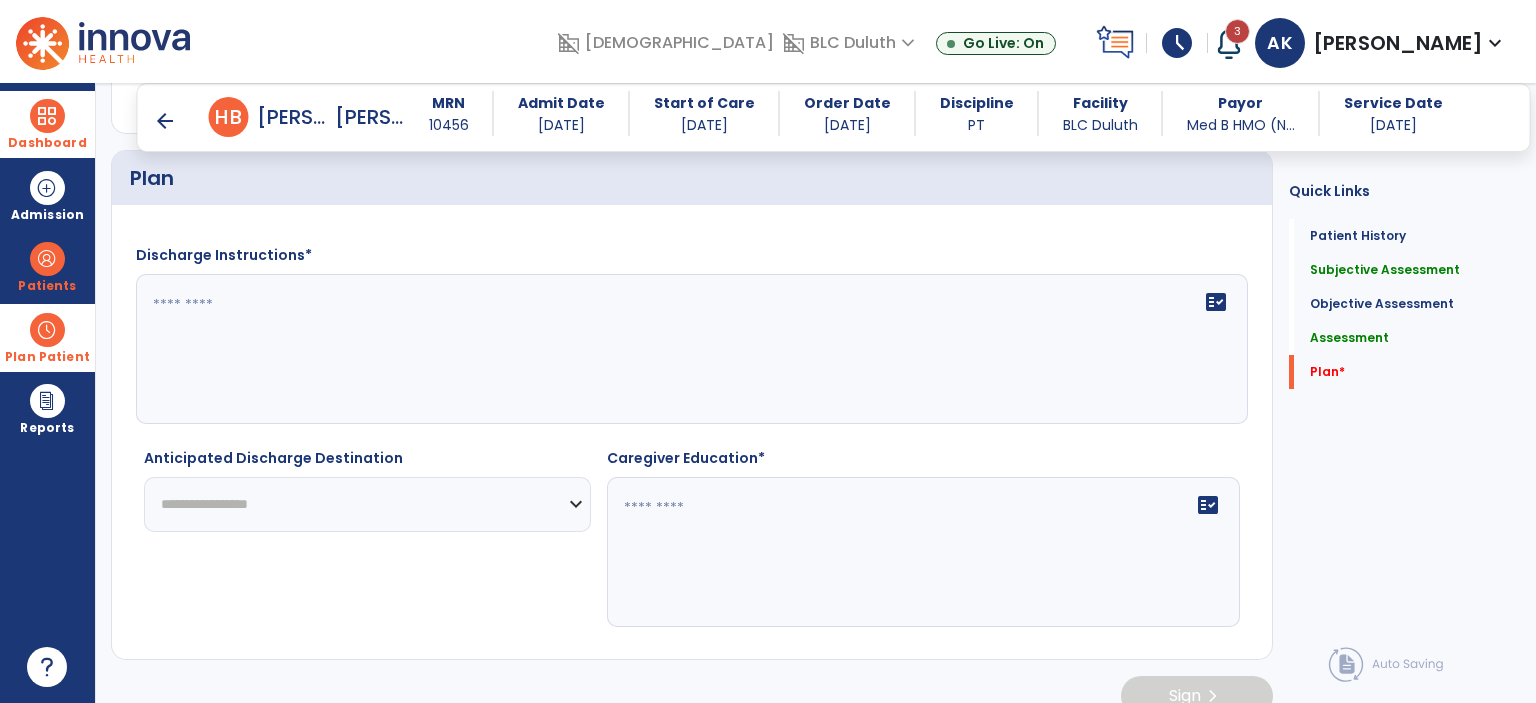 type on "**********" 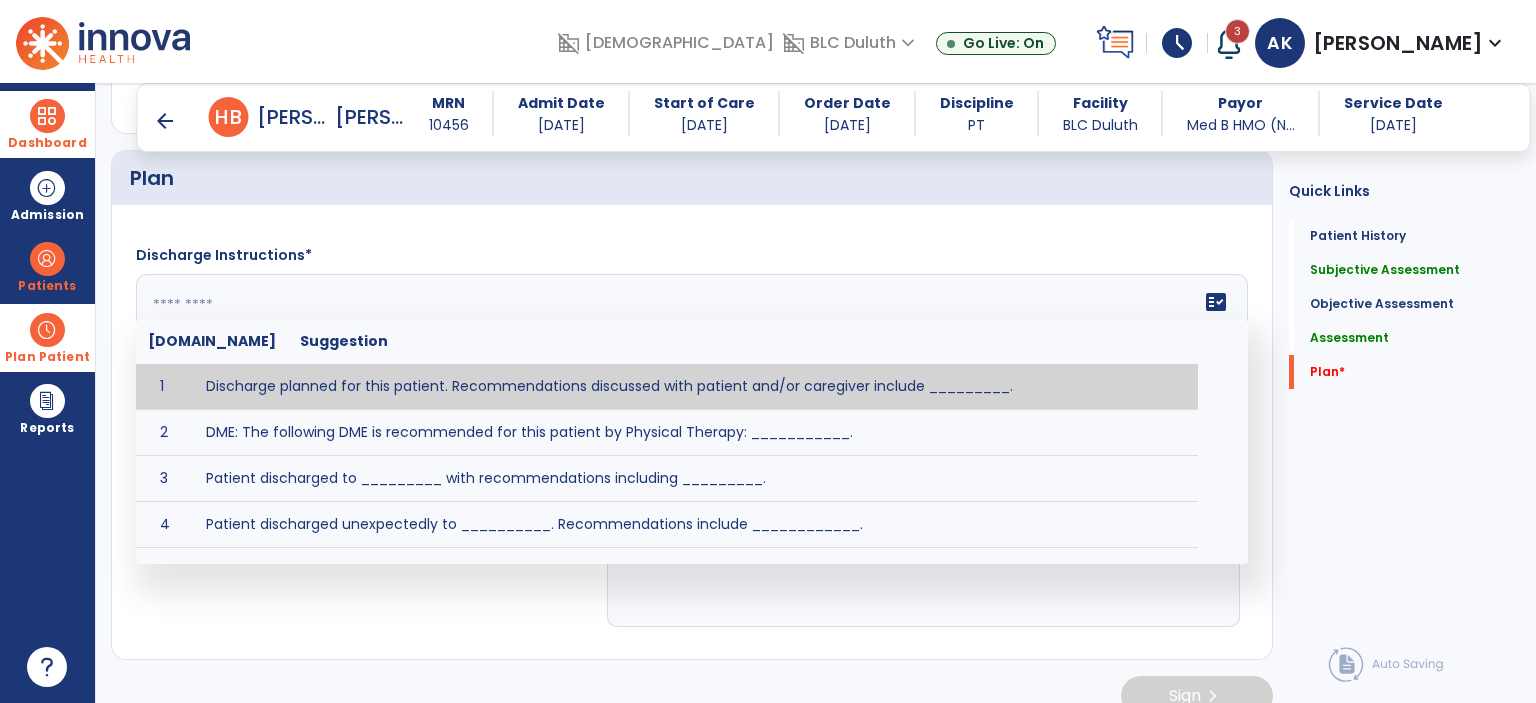 click on "fact_check  [DOMAIN_NAME] Suggestion 1 Discharge planned for this patient. Recommendations discussed with patient and/or caregiver include _________. 2 DME: The following DME is recommended for this patient by Physical Therapy: ___________. 3 Patient discharged to _________ with recommendations including _________. 4 Patient discharged unexpectedly to __________. Recommendations include ____________." 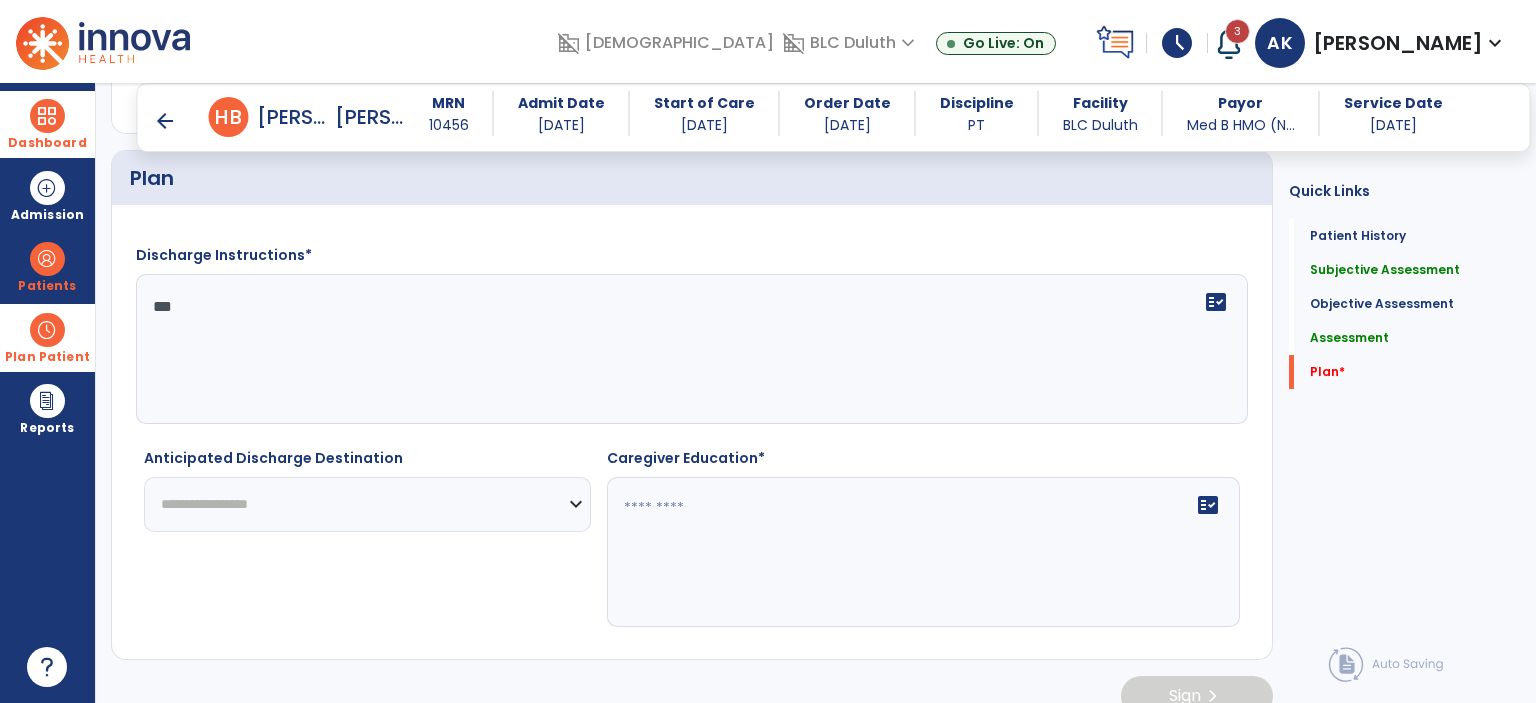type on "***" 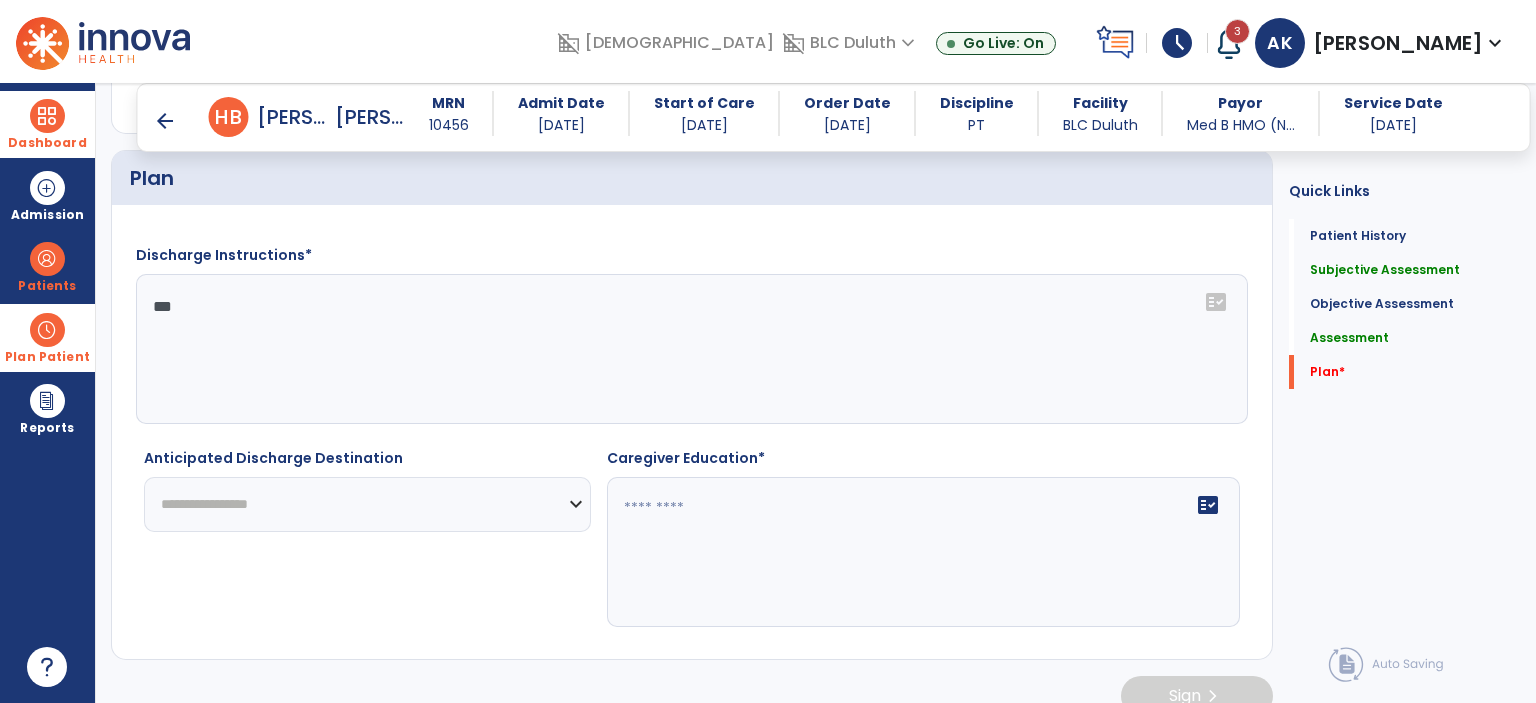 select on "***" 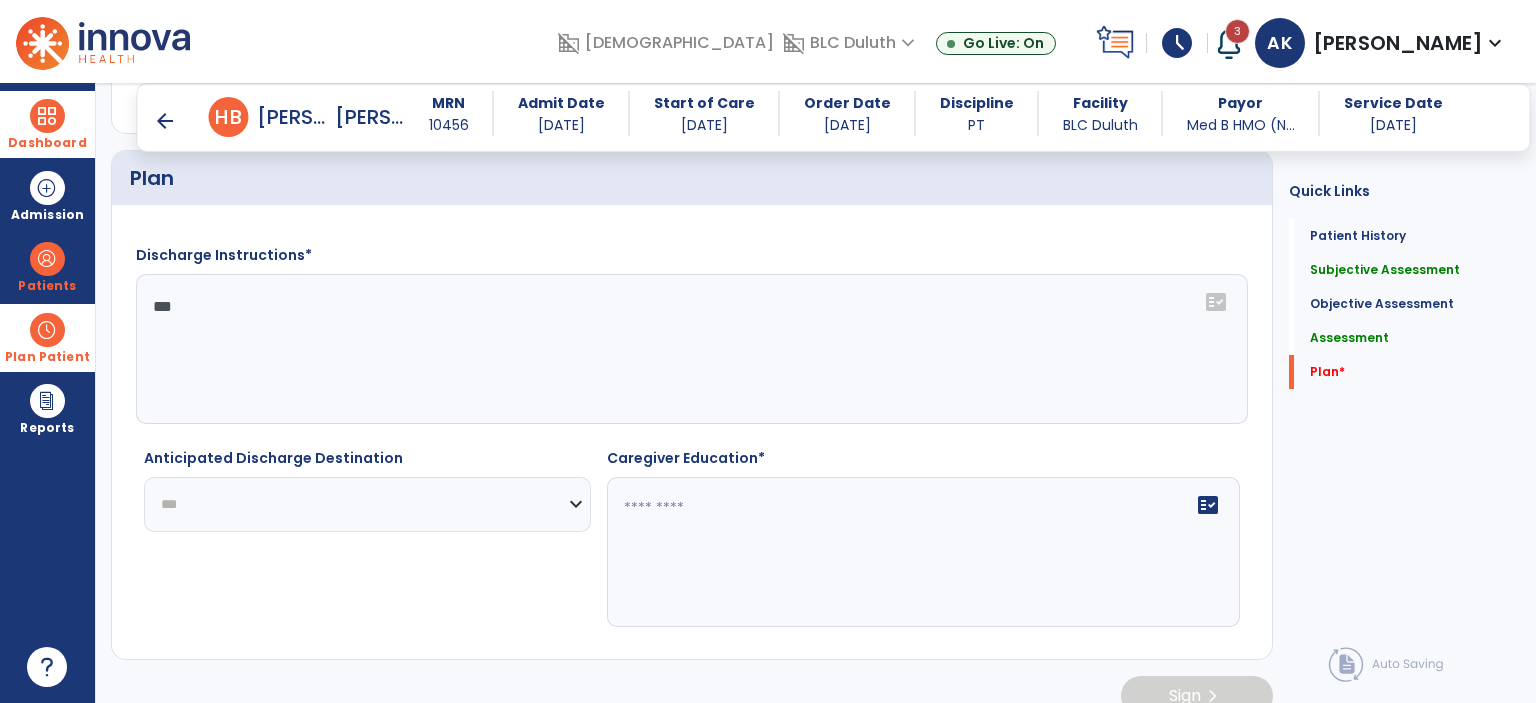 click on "**********" 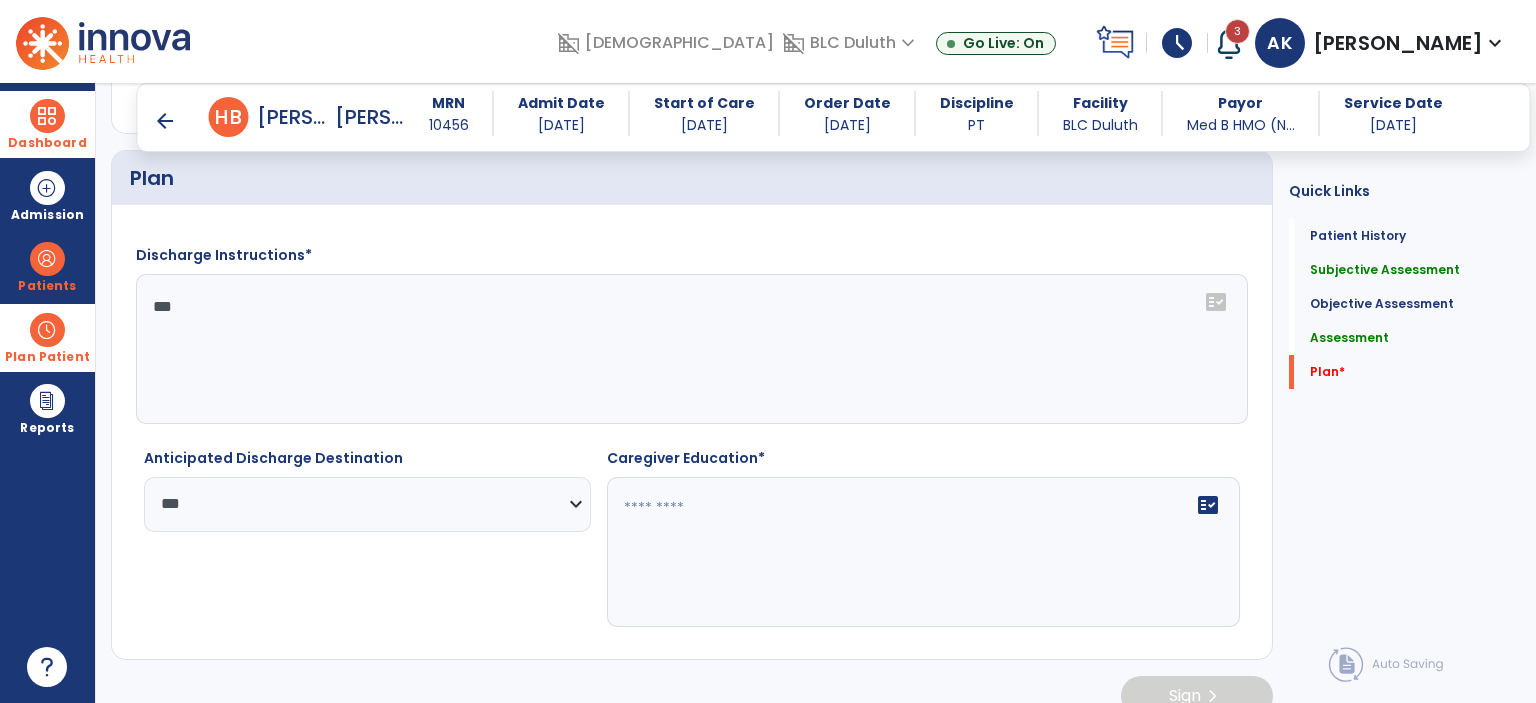 click 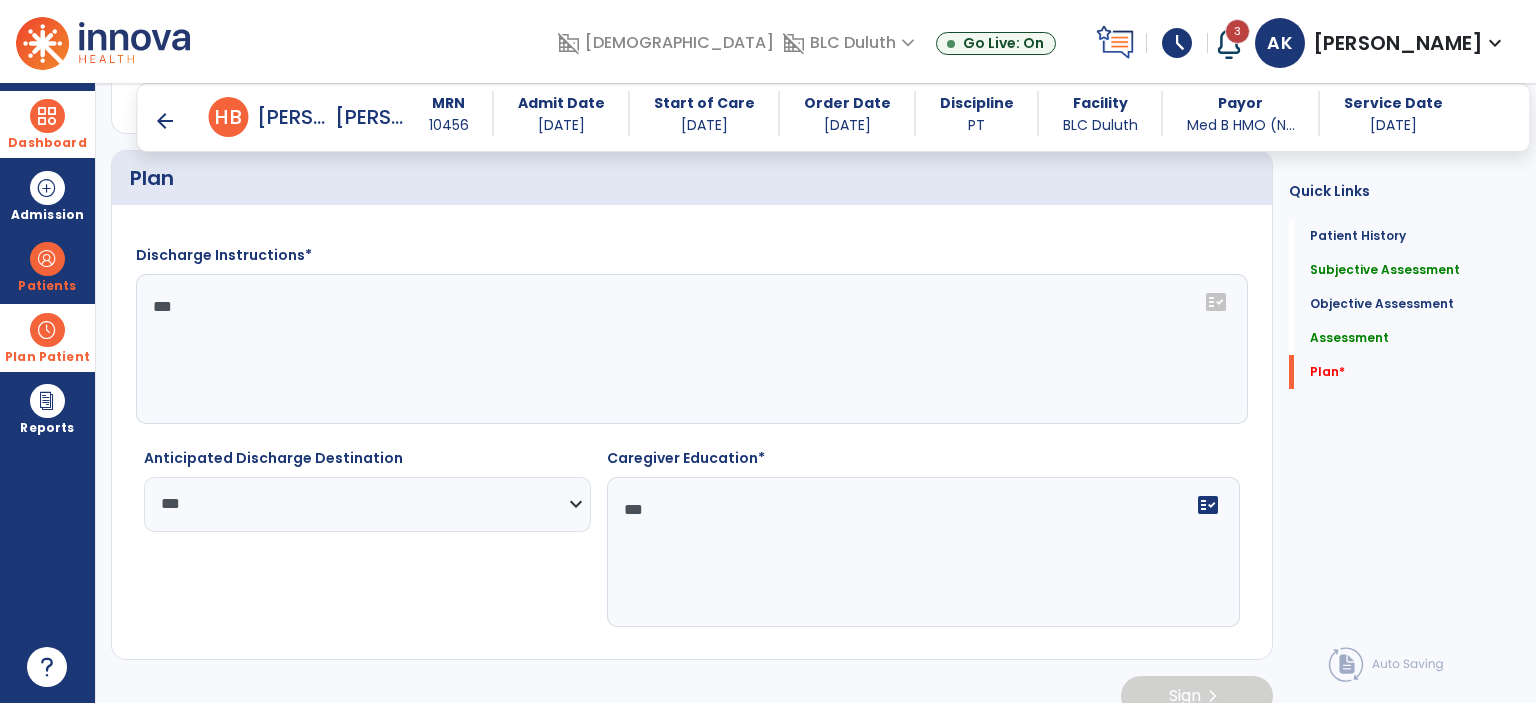 type on "***" 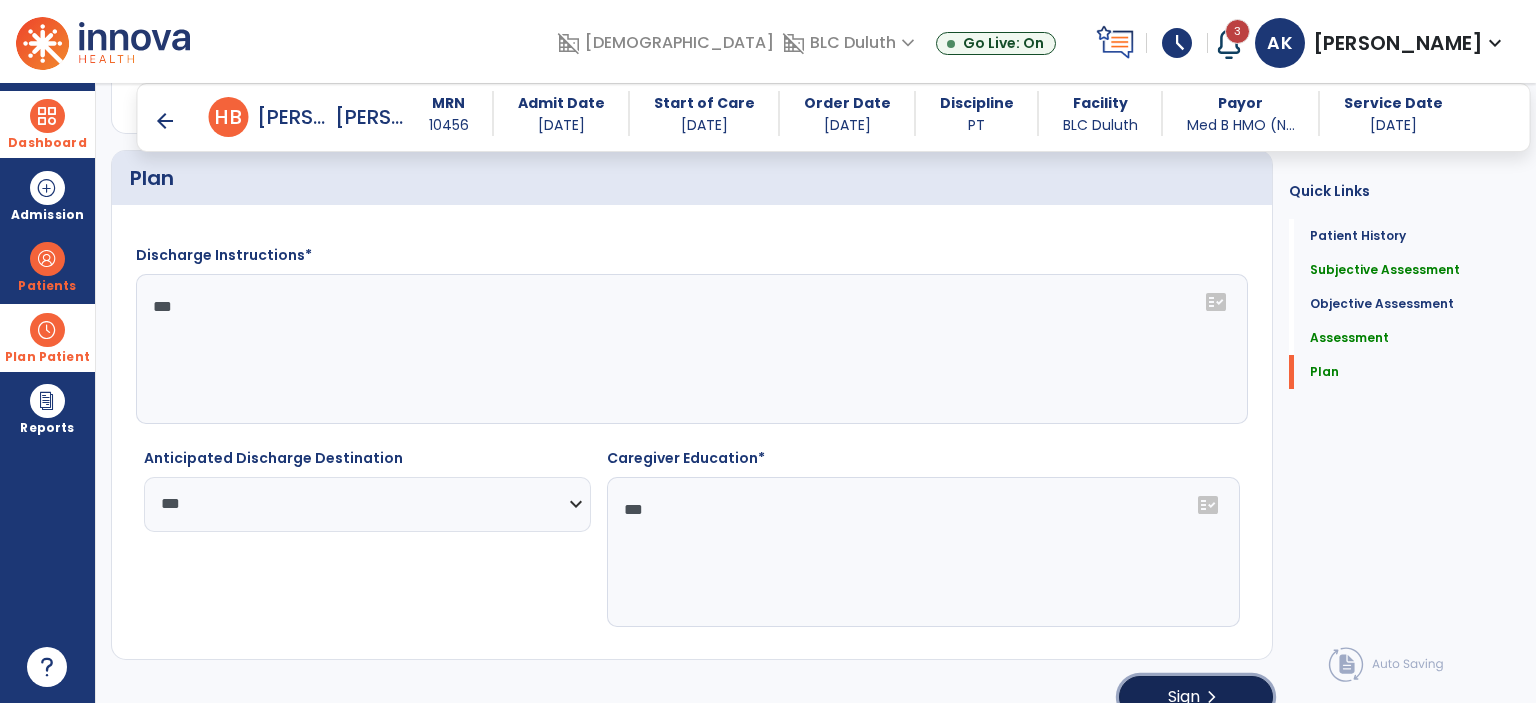 click on "Sign  chevron_right" 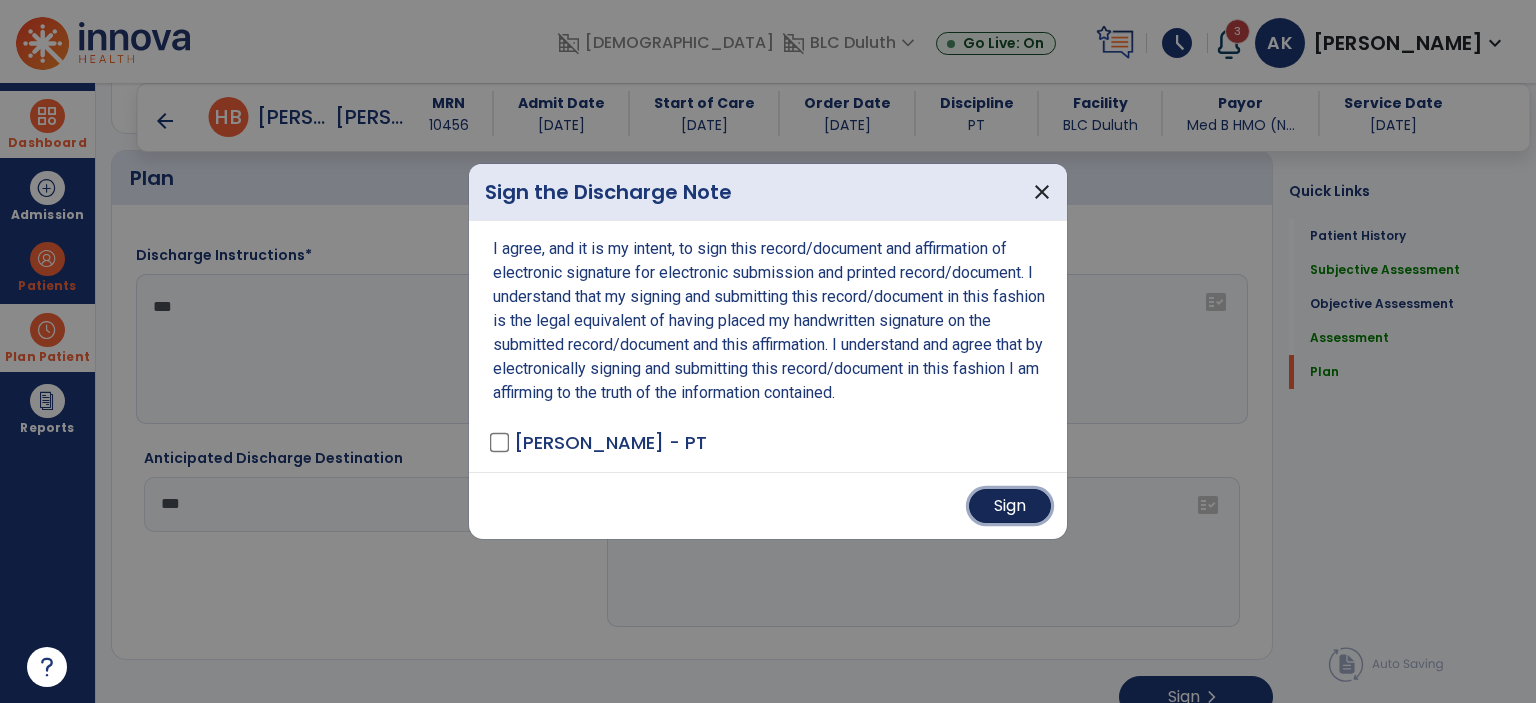 click on "Sign" at bounding box center (1010, 506) 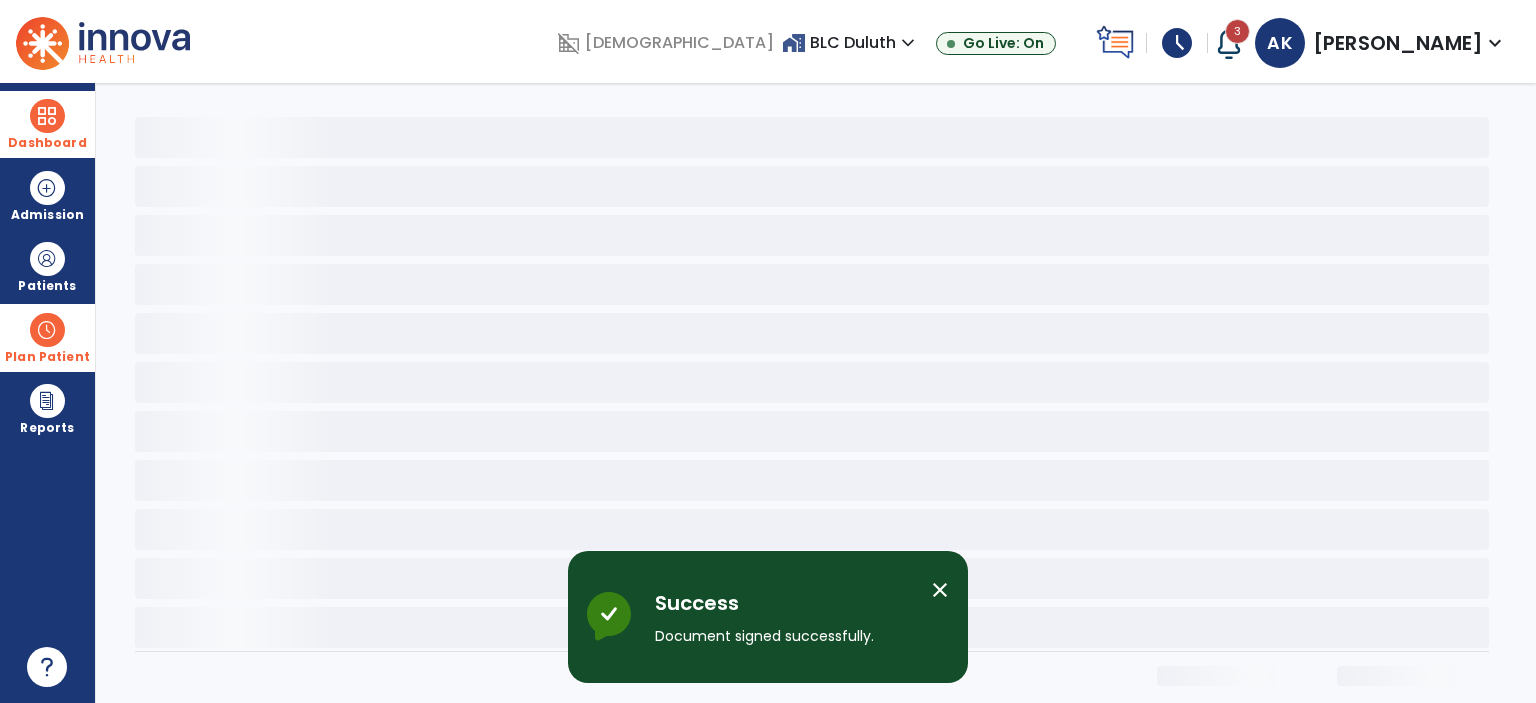 scroll, scrollTop: 0, scrollLeft: 0, axis: both 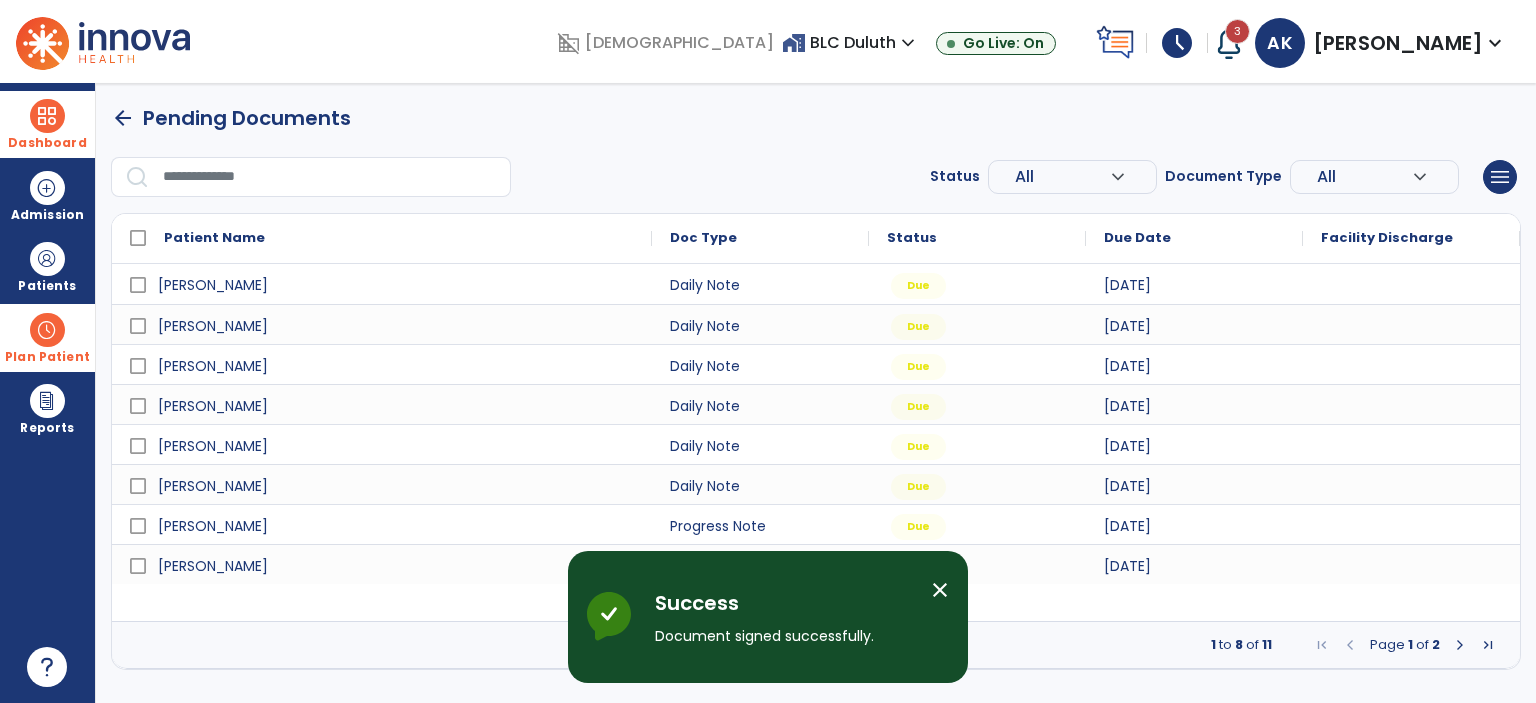 click on "close" at bounding box center (940, 590) 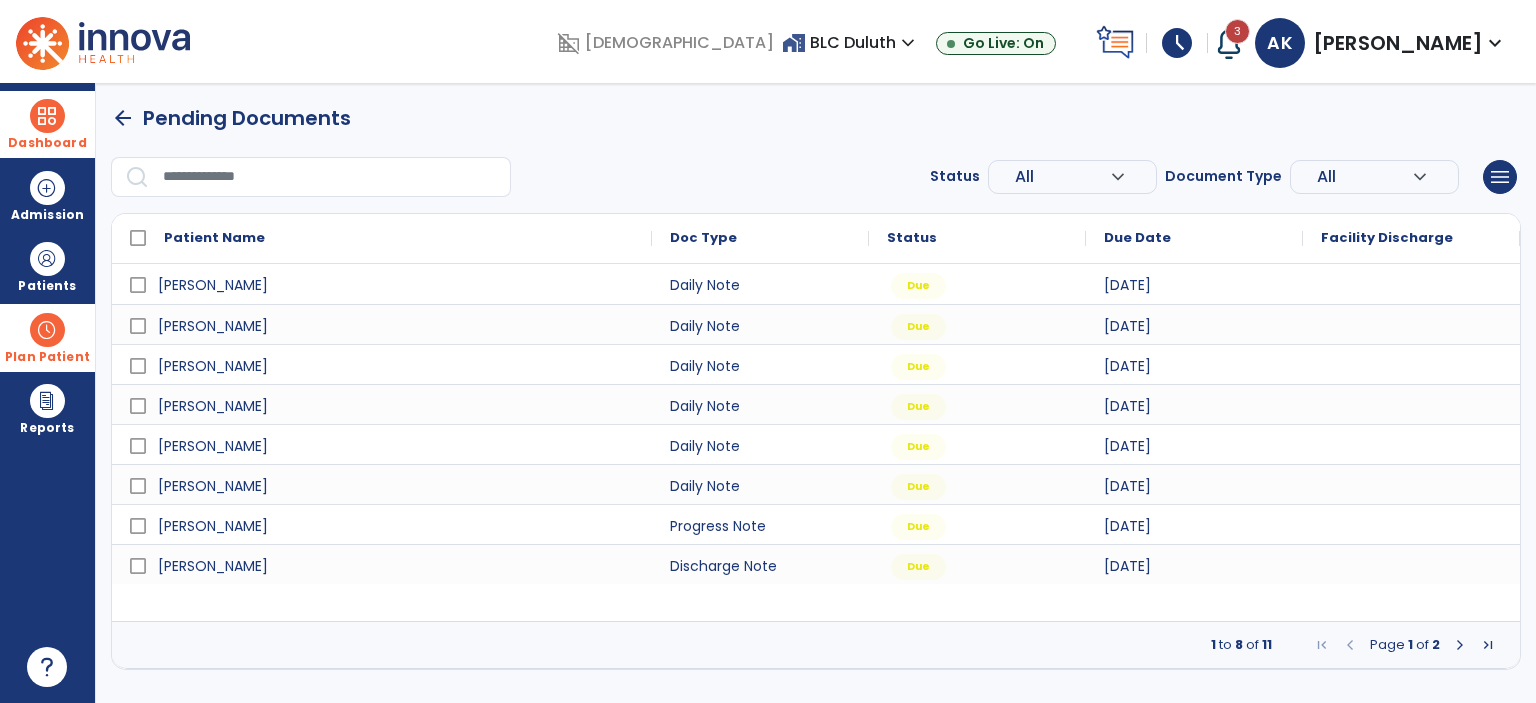 click at bounding box center [1460, 645] 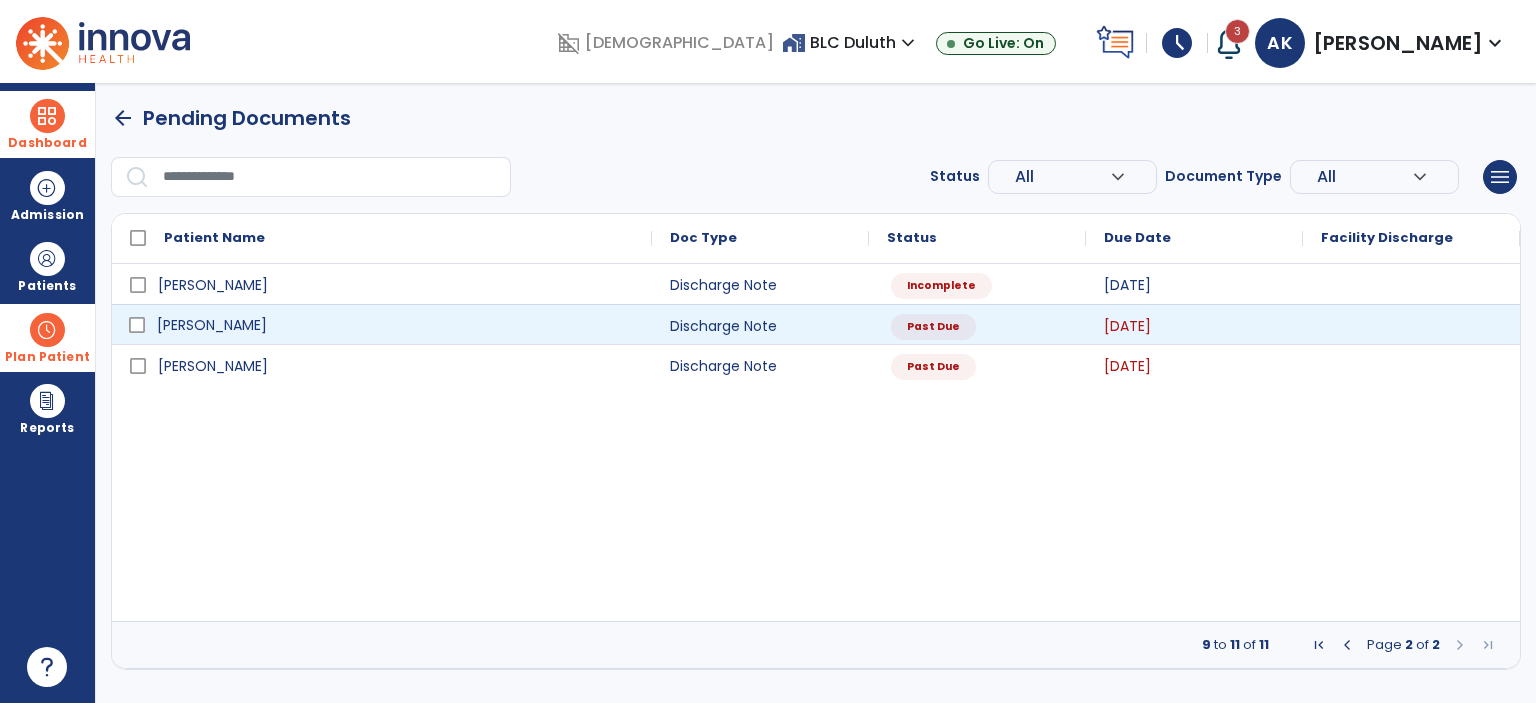 click on "[PERSON_NAME]" at bounding box center (396, 325) 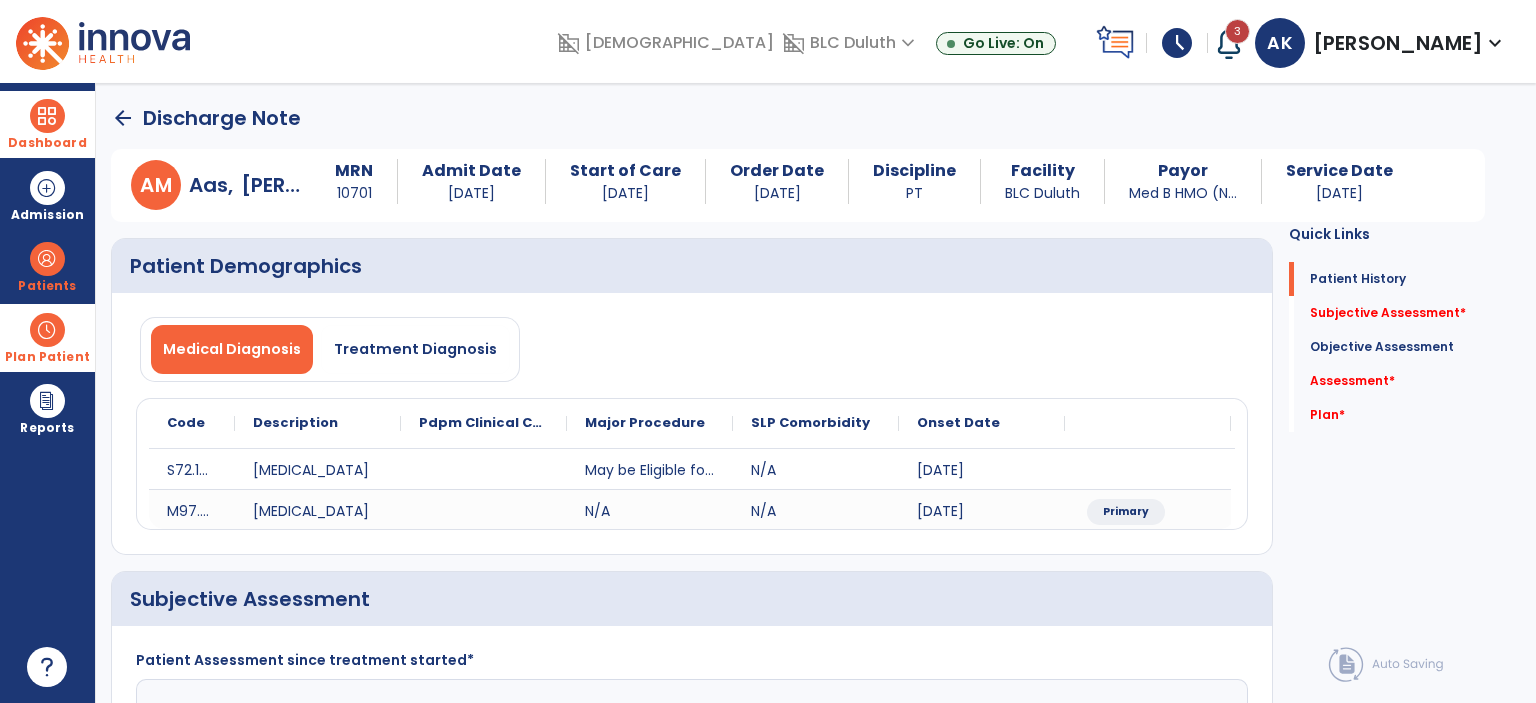 click on "Subjective Assessment   *  Subjective Assessment   *" 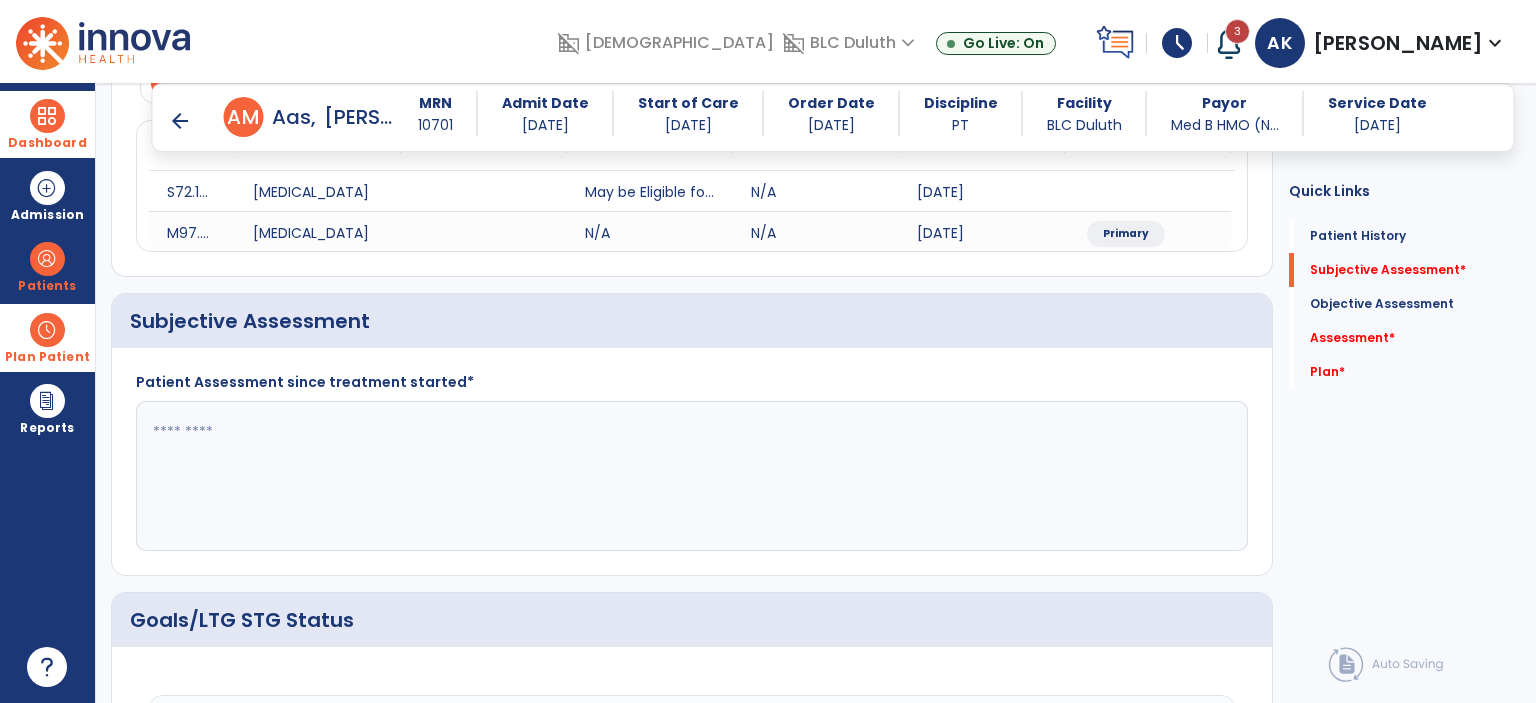 scroll, scrollTop: 318, scrollLeft: 0, axis: vertical 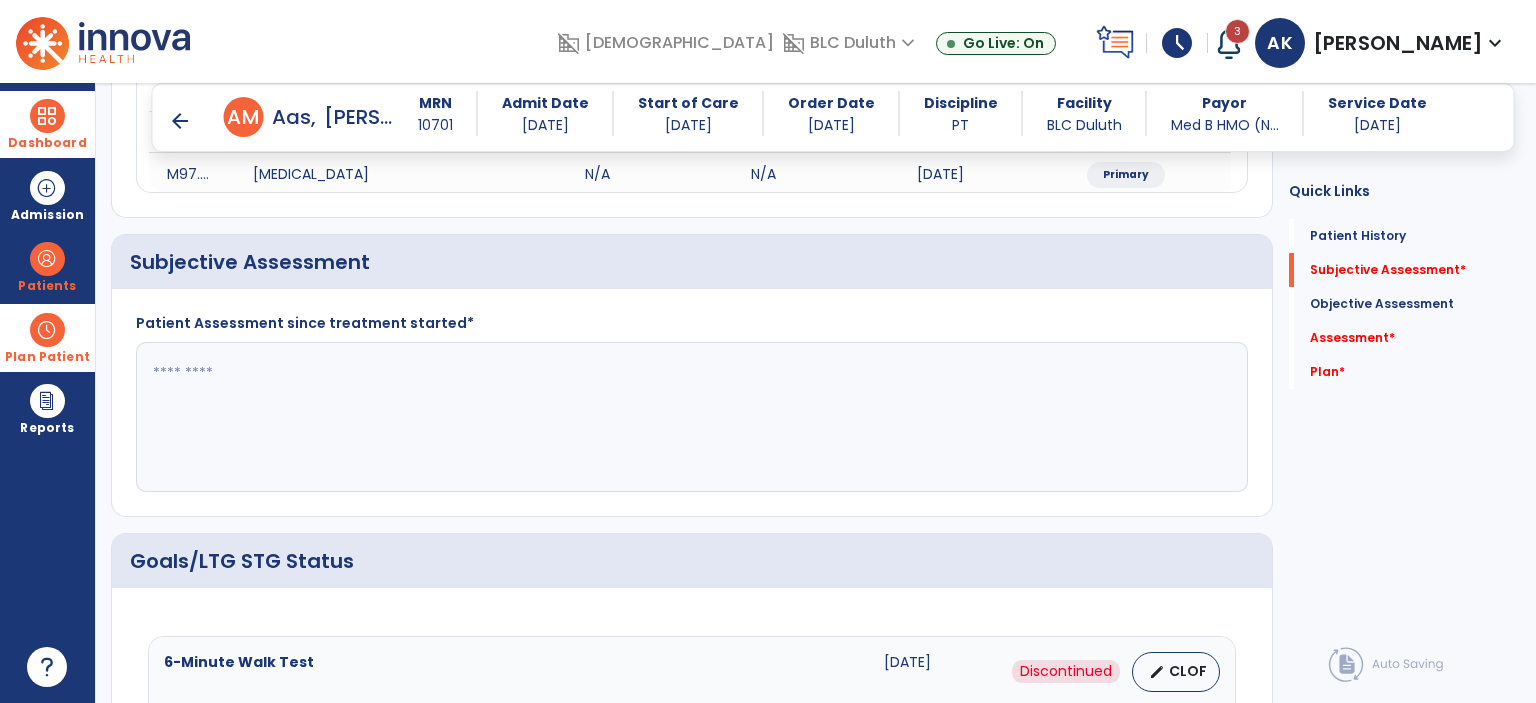 click 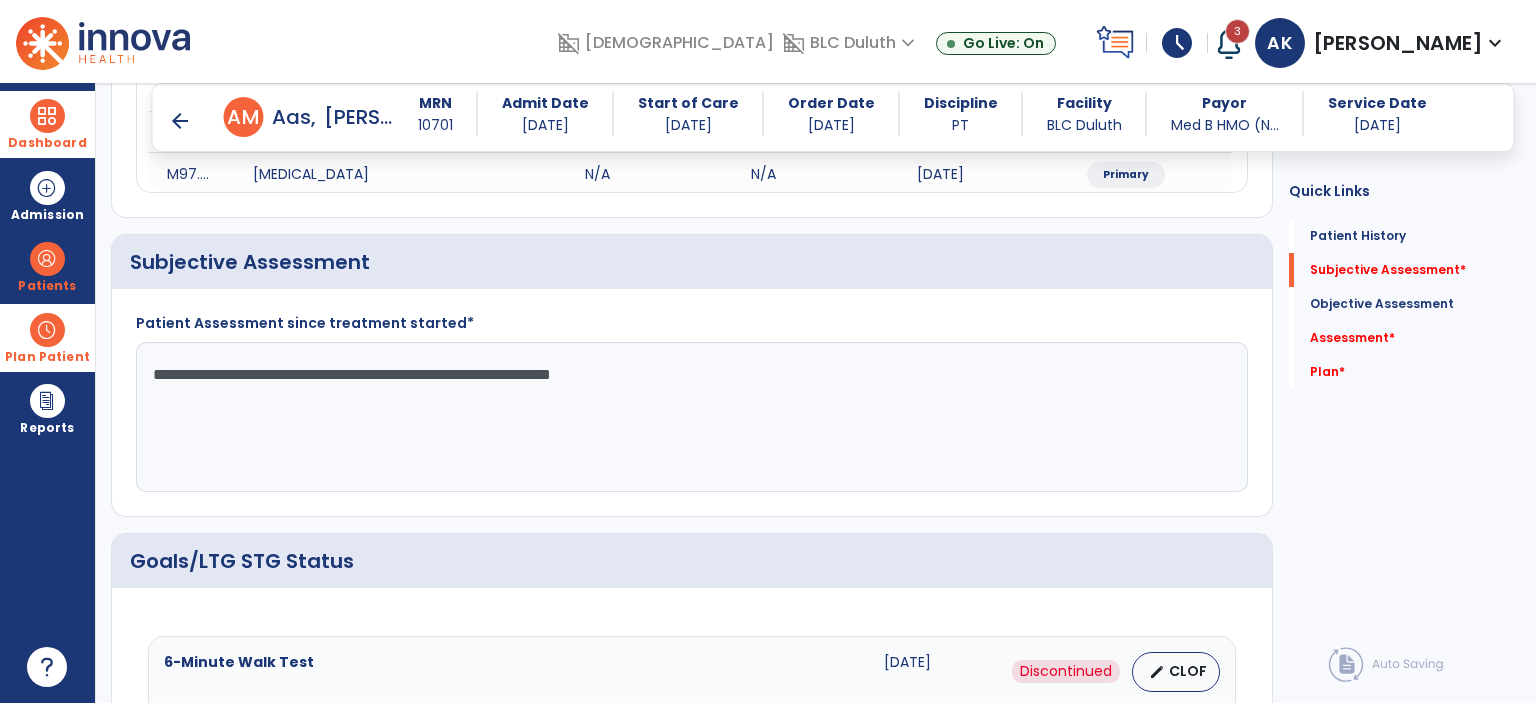 type on "**********" 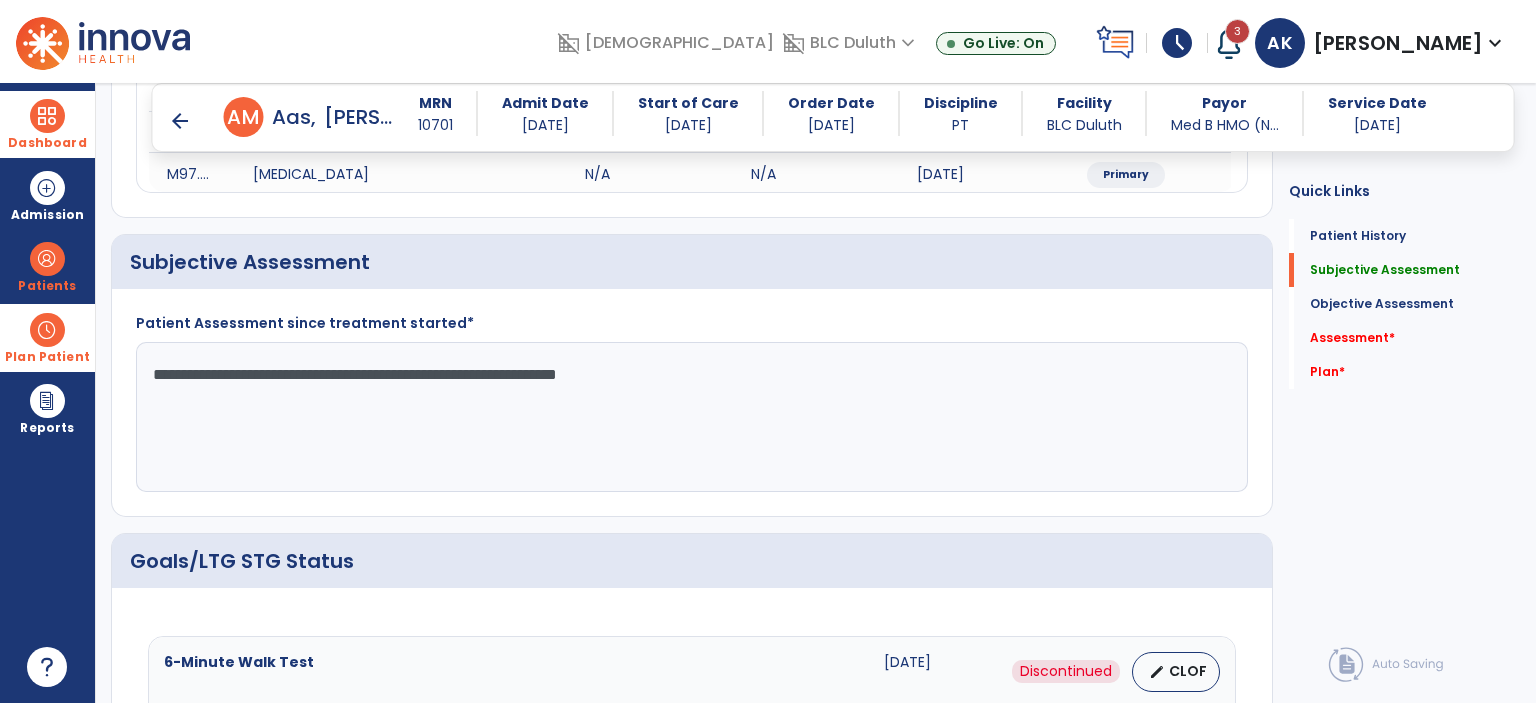 drag, startPoint x: 831, startPoint y: 422, endPoint x: 142, endPoint y: 423, distance: 689.00073 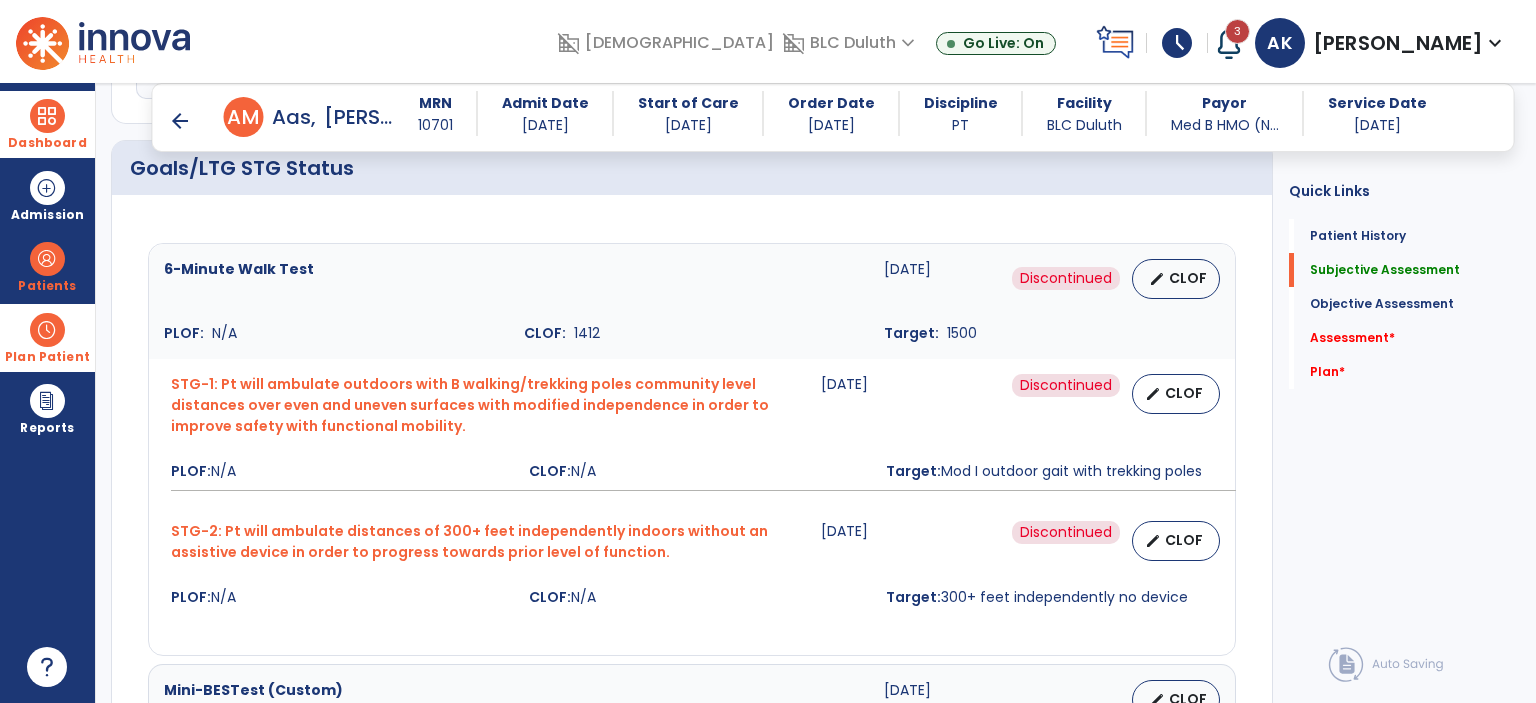 scroll, scrollTop: 1018, scrollLeft: 0, axis: vertical 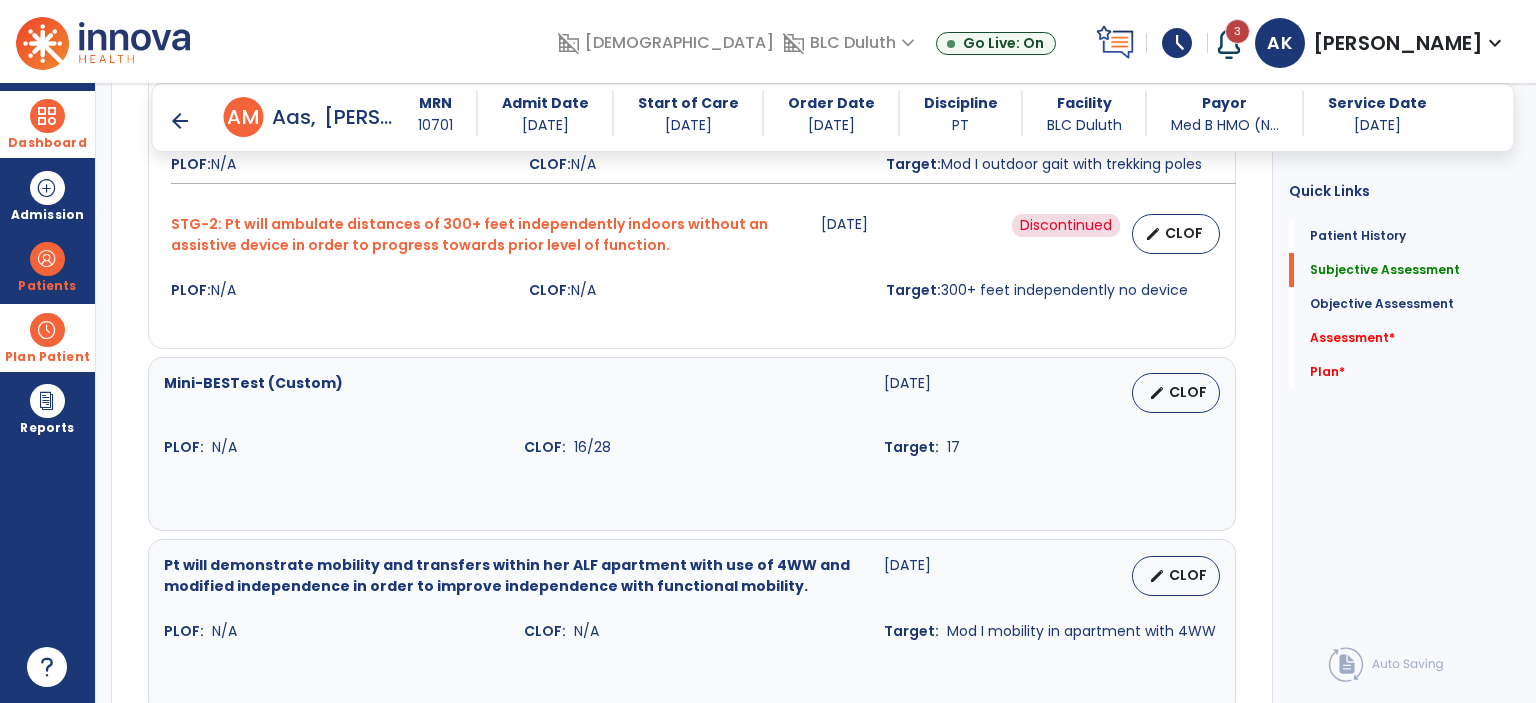 type on "**********" 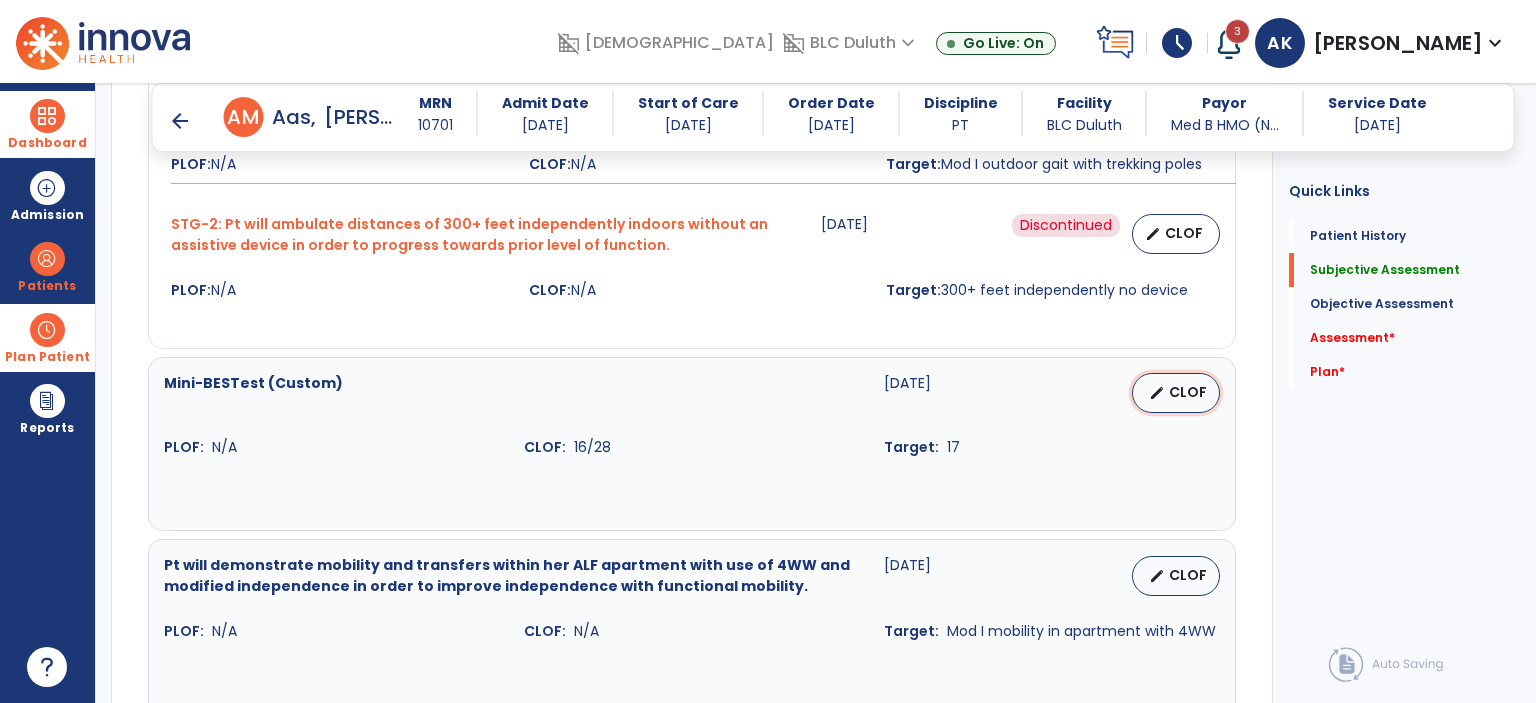click on "CLOF" at bounding box center (1188, 392) 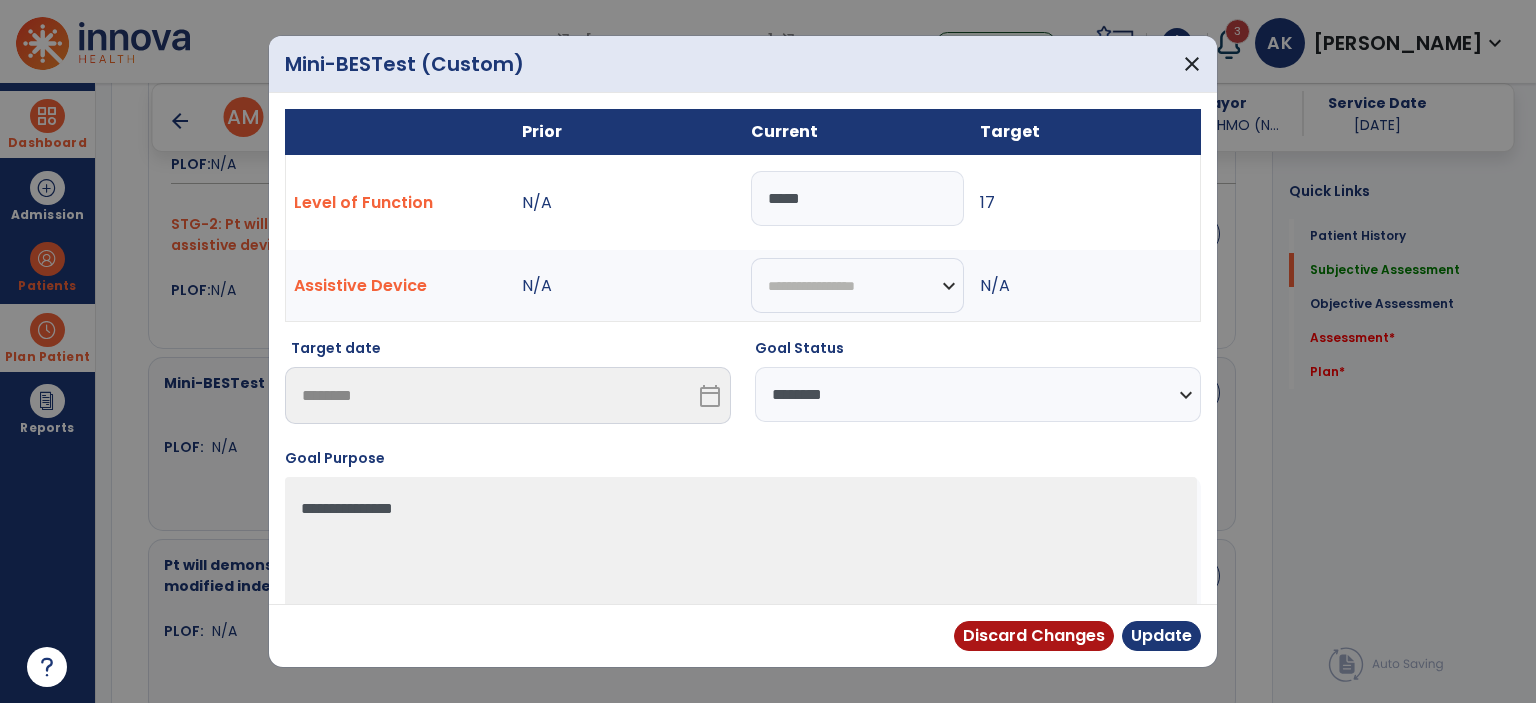 click on "**********" at bounding box center [978, 394] 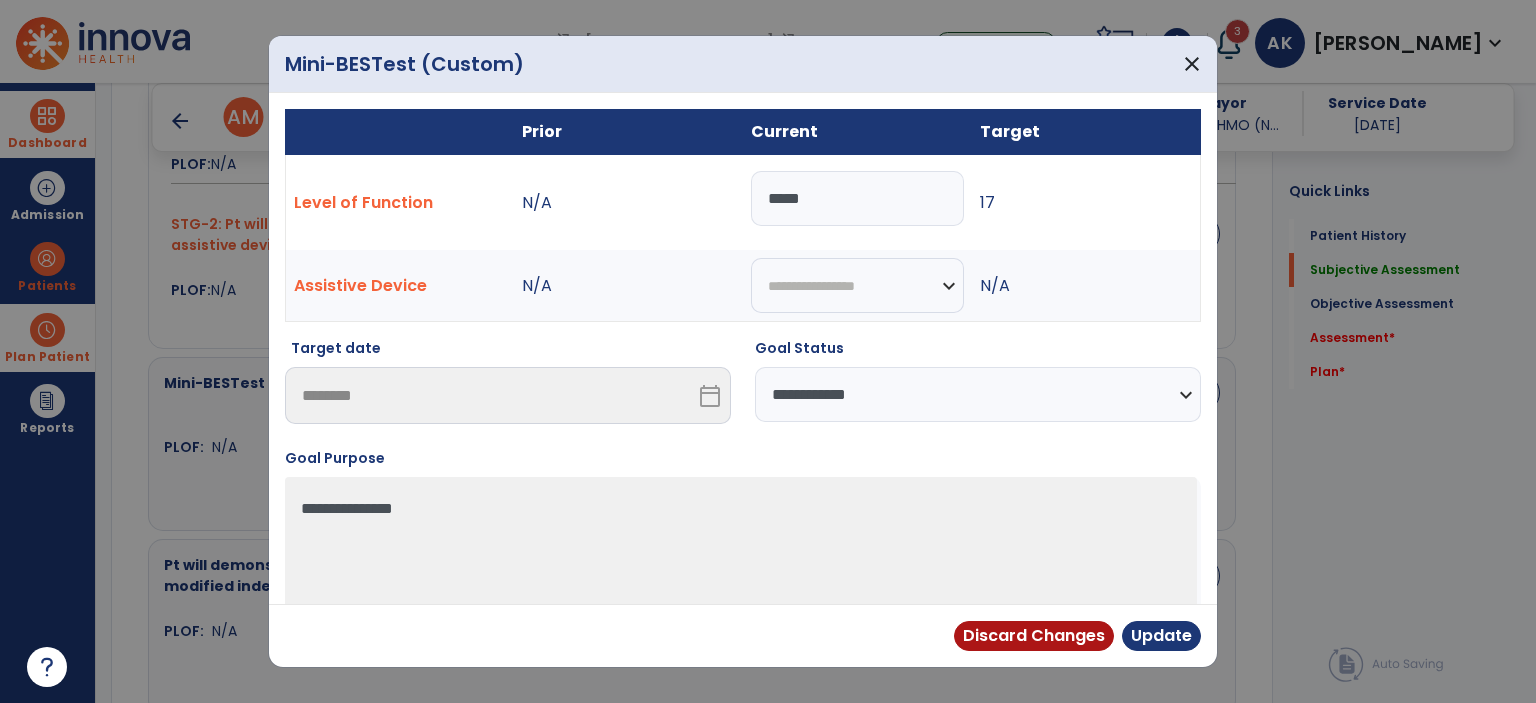 click on "**********" at bounding box center (978, 394) 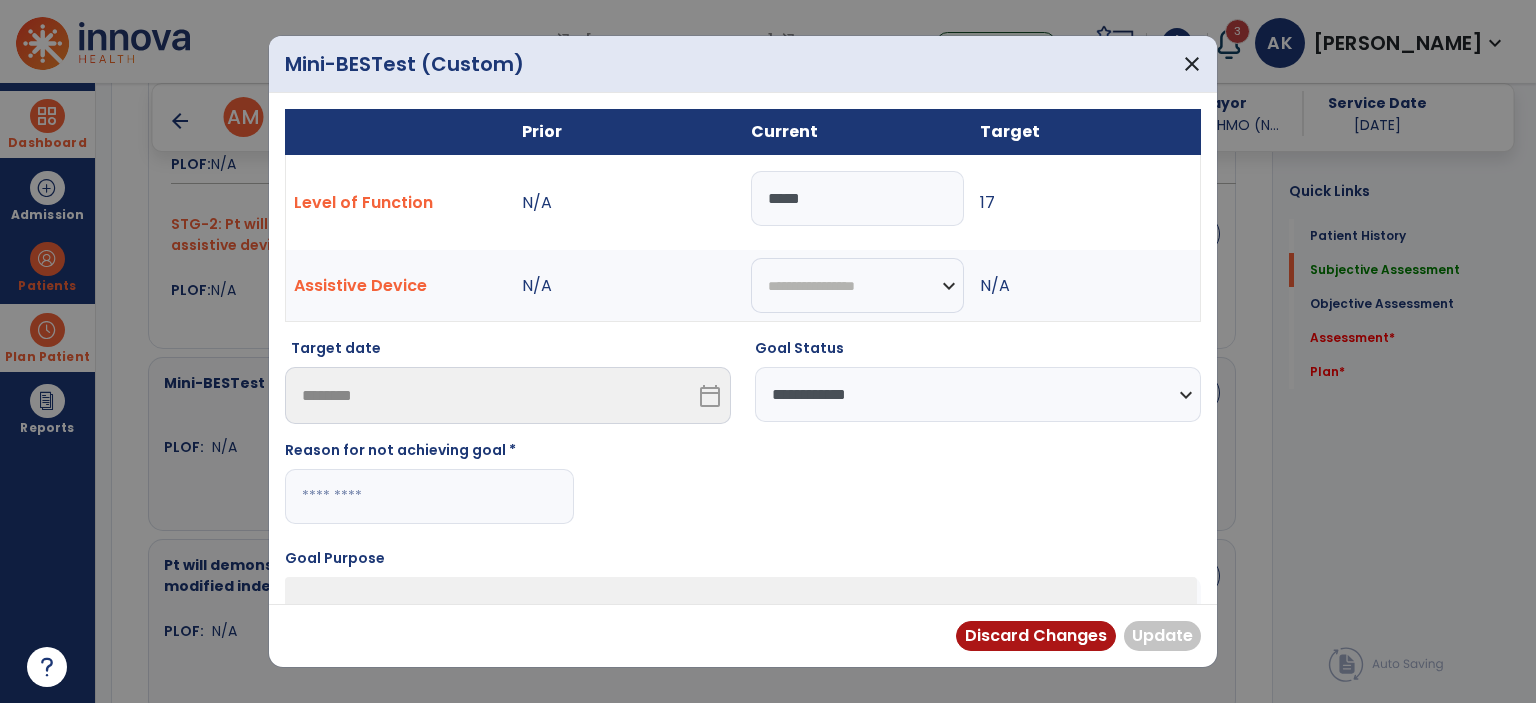 click at bounding box center [429, 496] 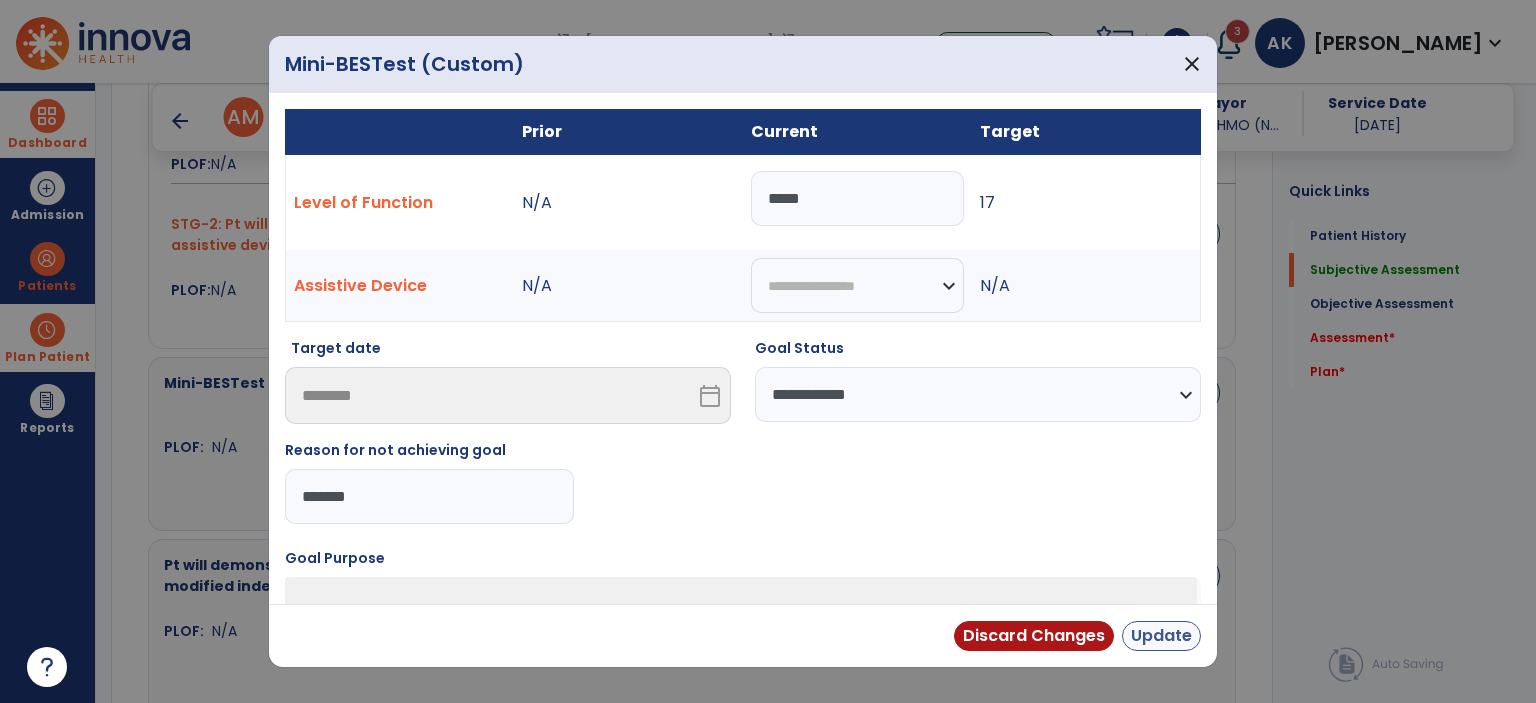 type on "*******" 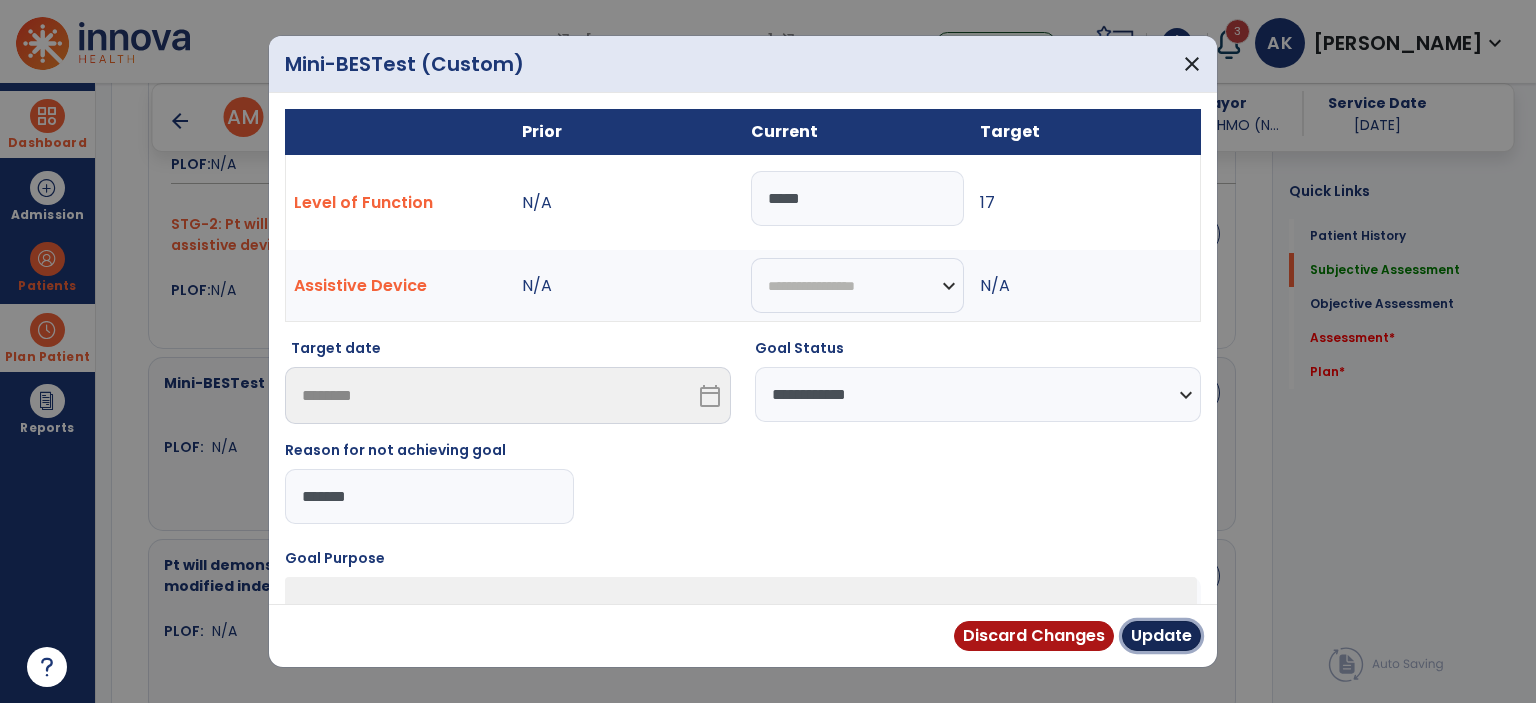 click on "Update" at bounding box center [1161, 636] 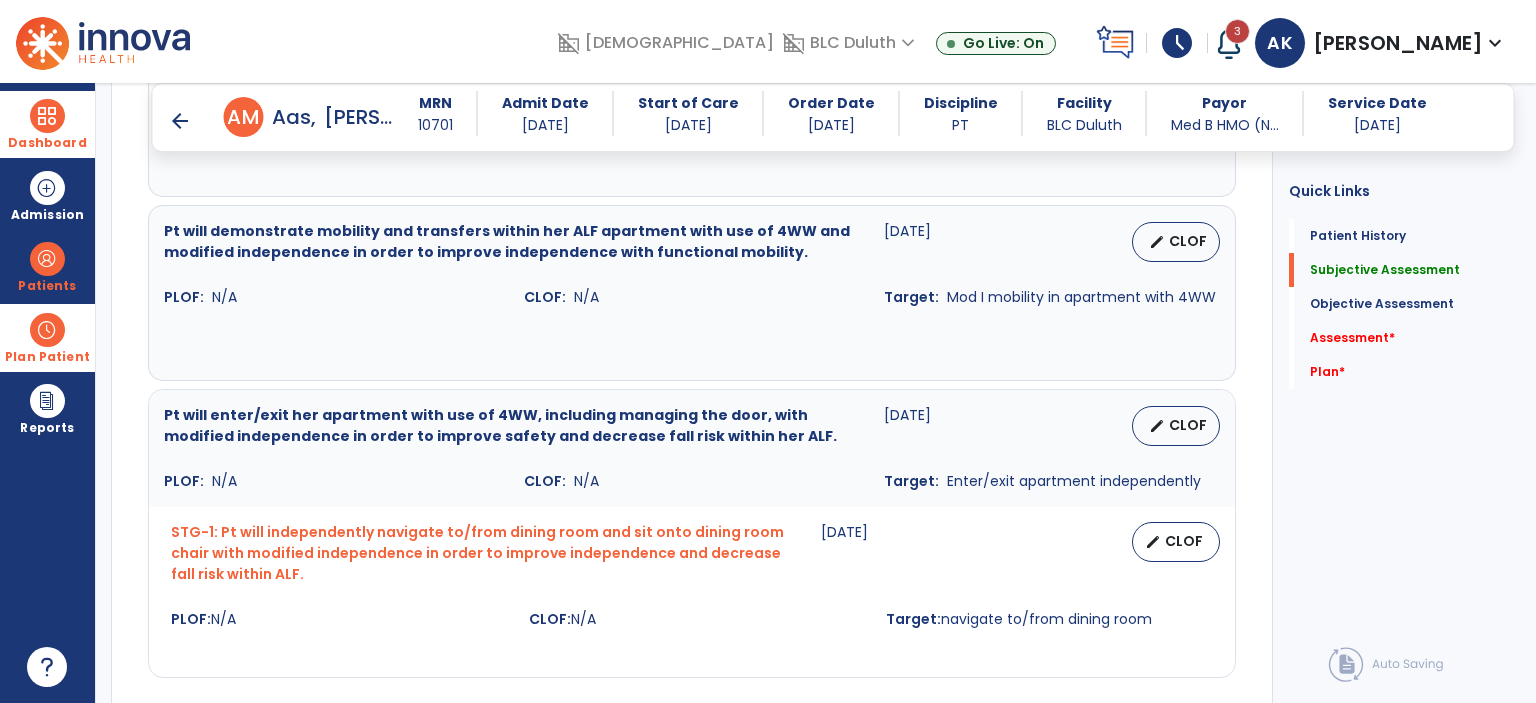 scroll, scrollTop: 1318, scrollLeft: 0, axis: vertical 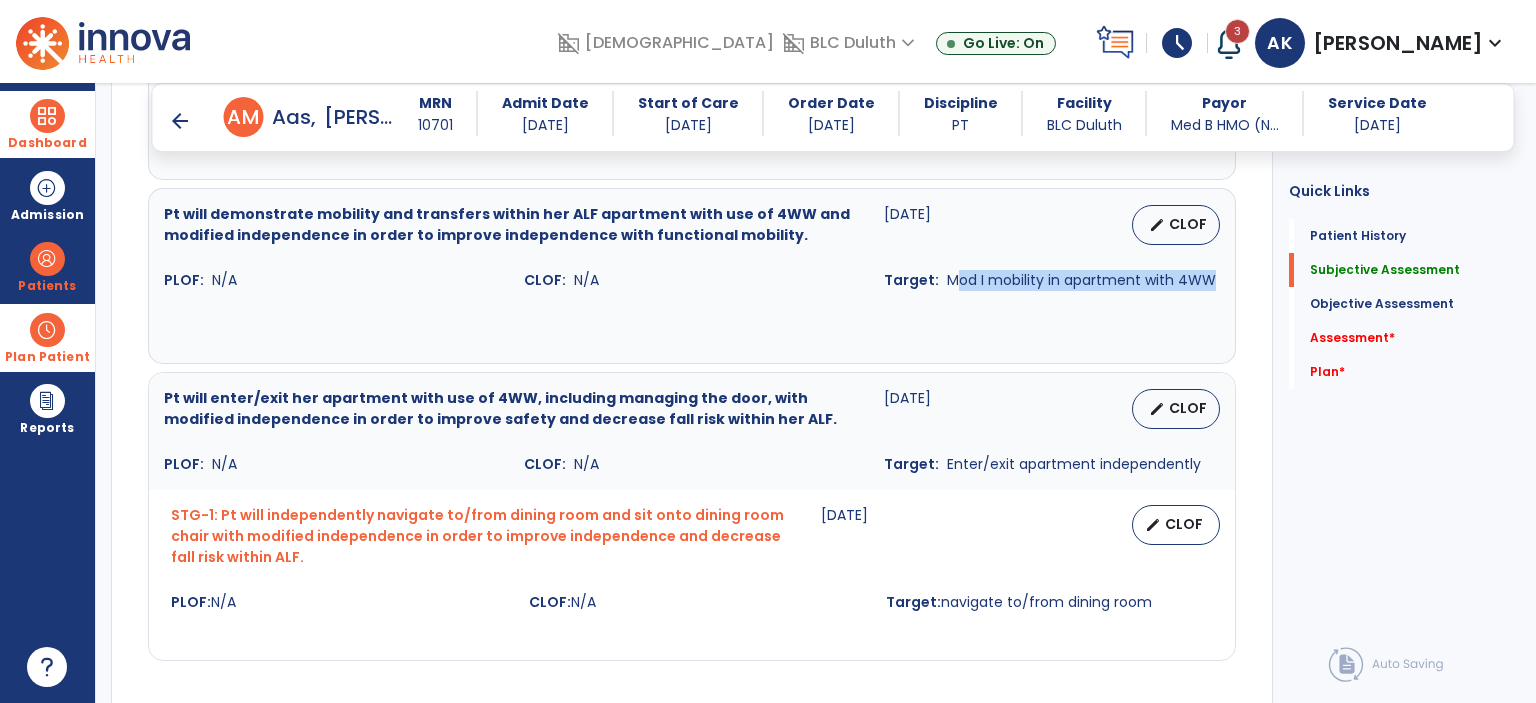 drag, startPoint x: 1201, startPoint y: 274, endPoint x: 944, endPoint y: 283, distance: 257.15753 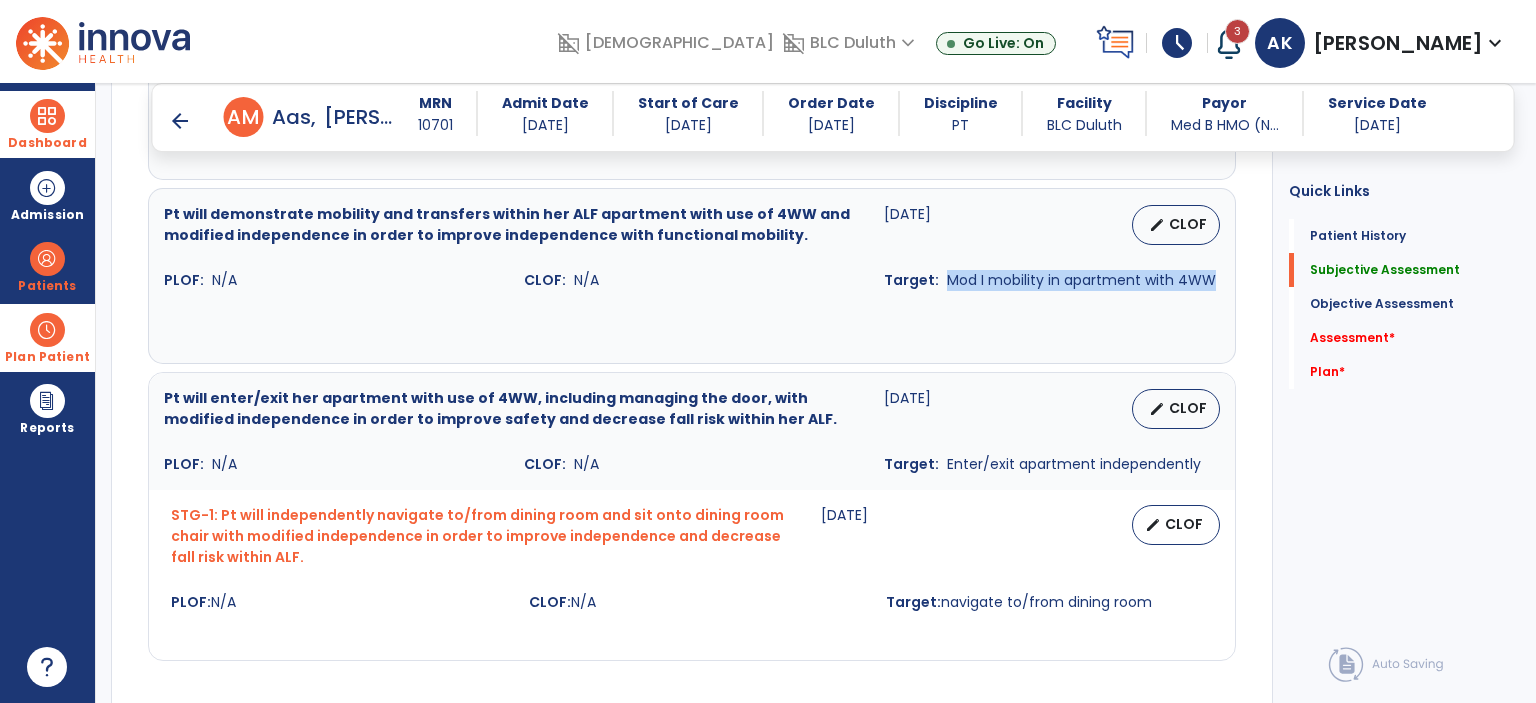 click on "Target:    Mod I mobility in apartment with 4WW" at bounding box center (1052, 280) 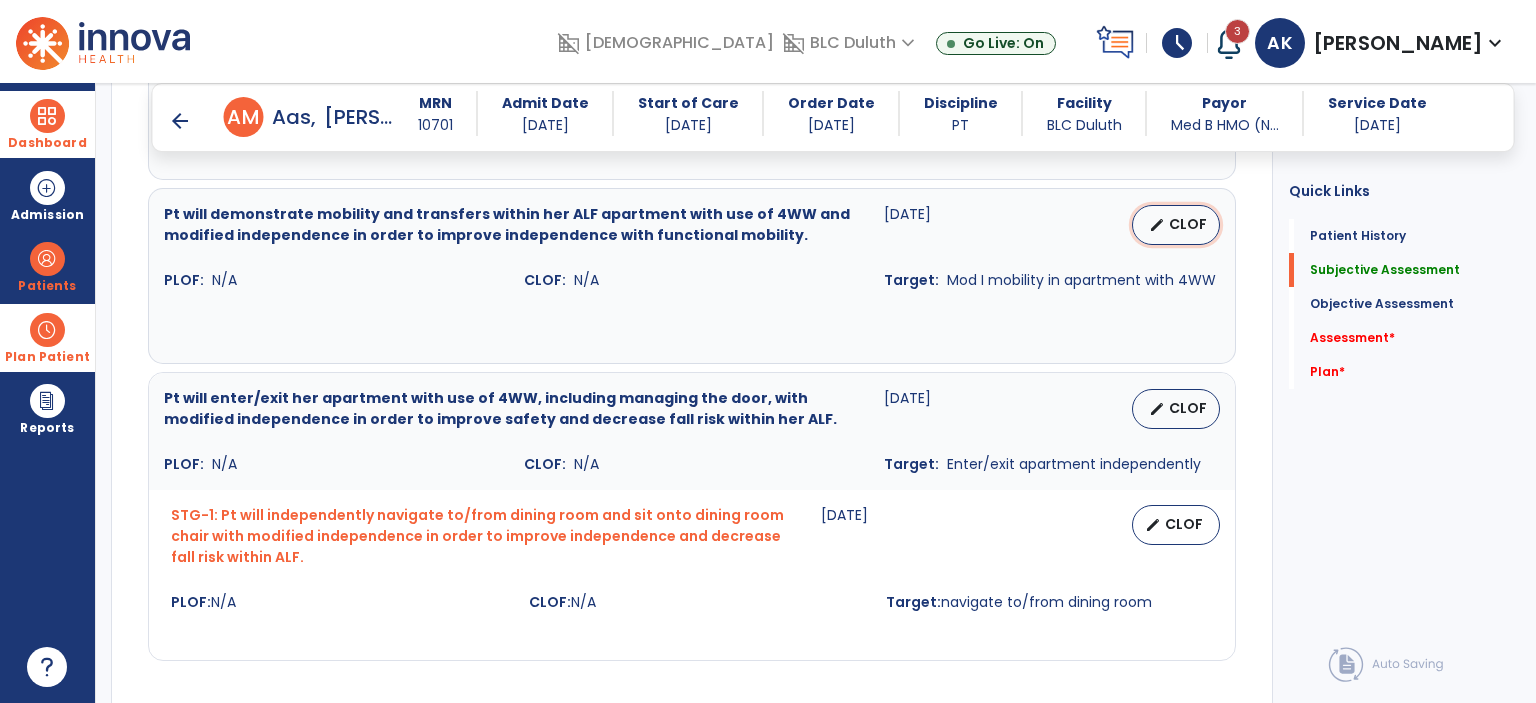 click on "CLOF" at bounding box center [1188, 224] 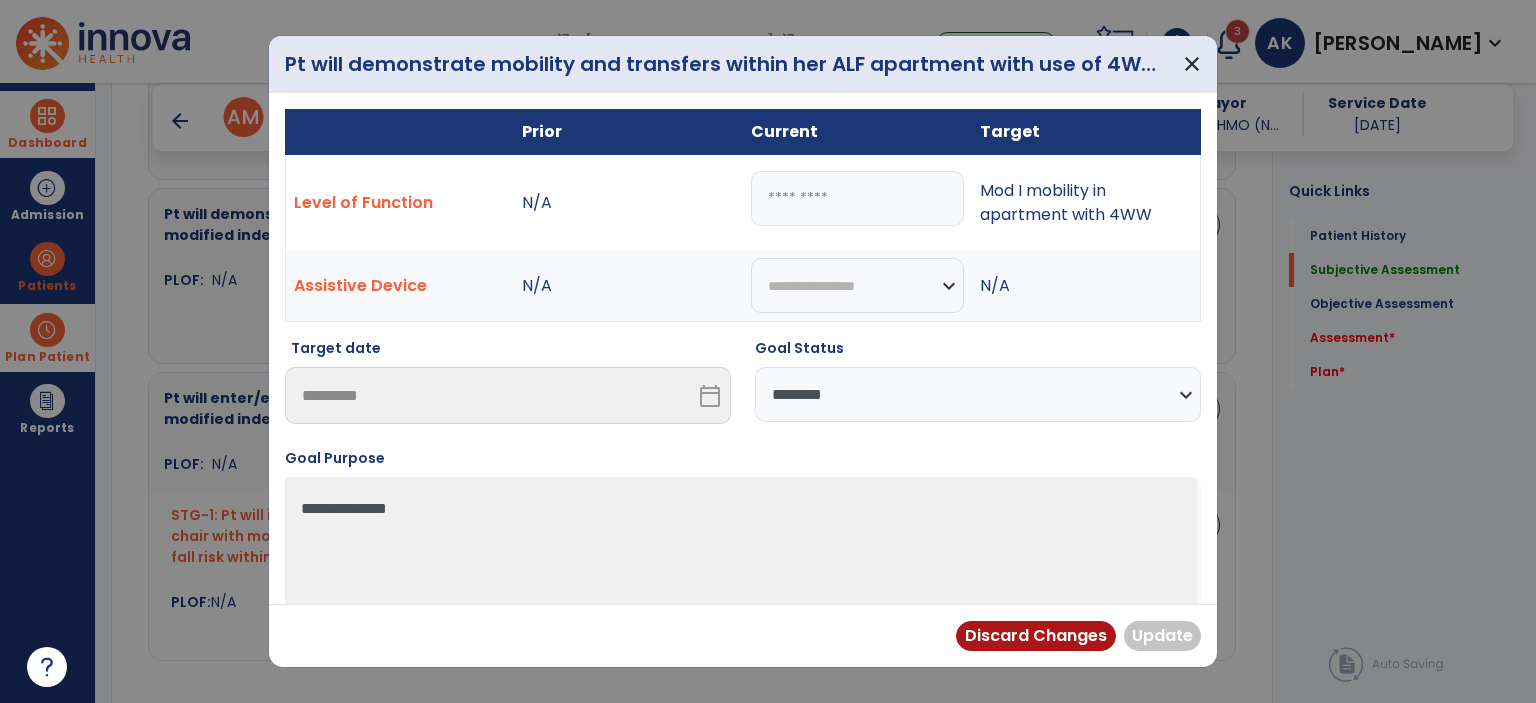click at bounding box center (857, 198) 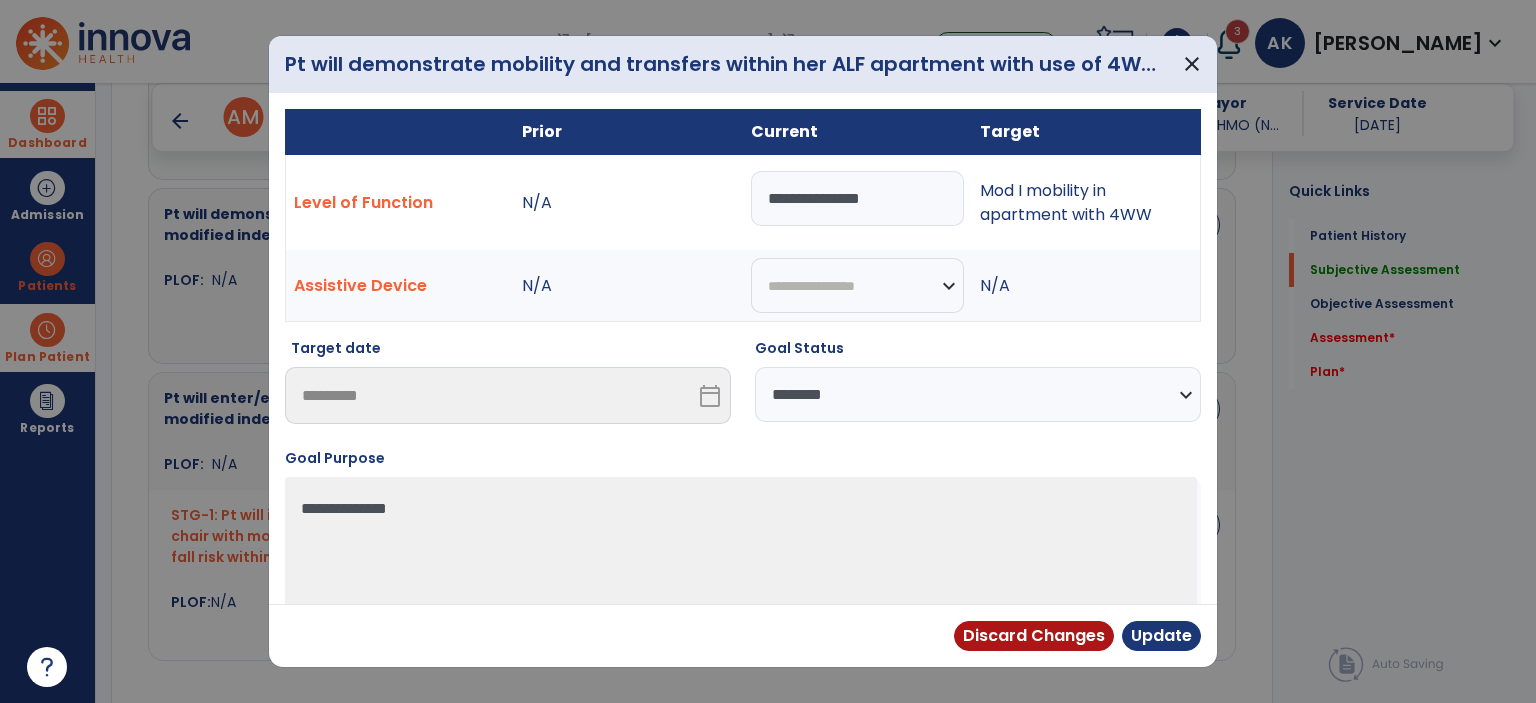 type on "**********" 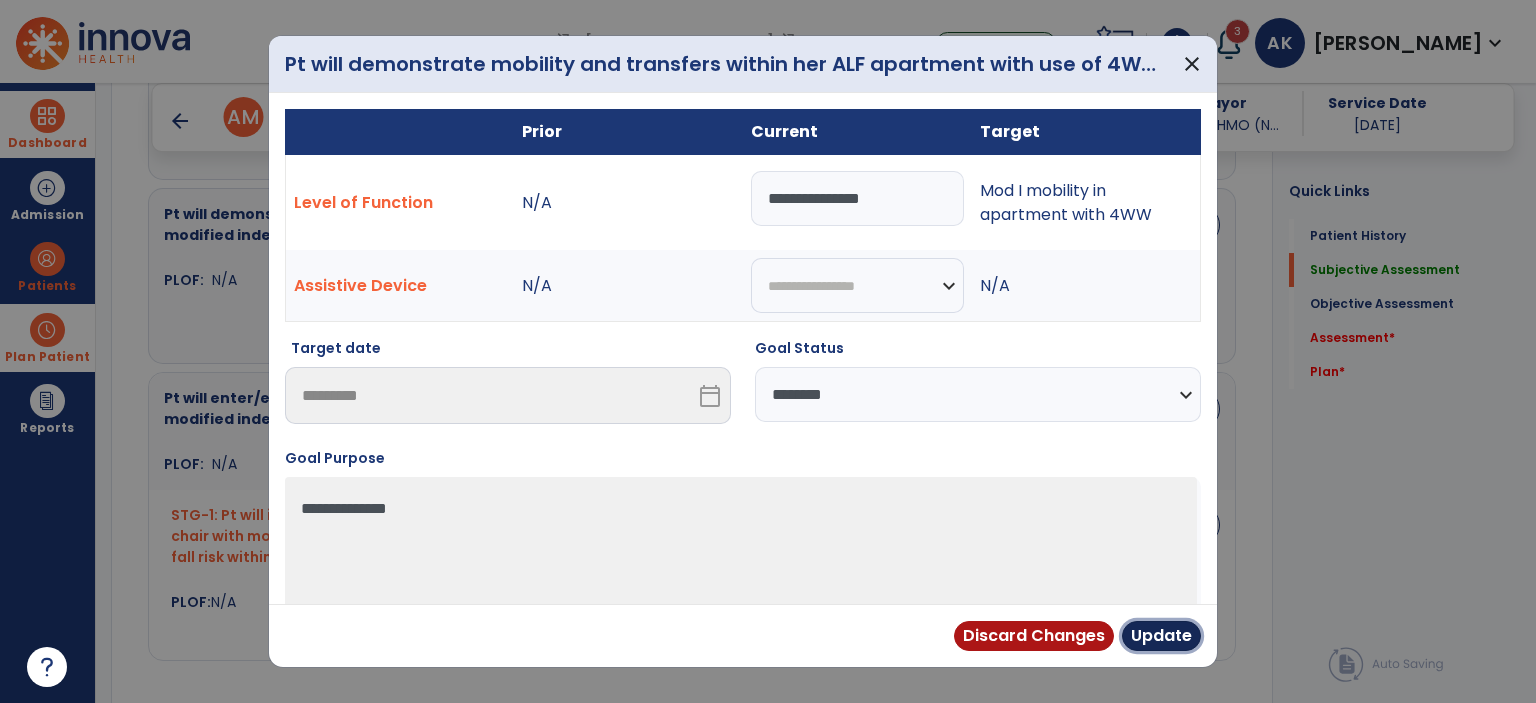 drag, startPoint x: 1190, startPoint y: 633, endPoint x: 1179, endPoint y: 633, distance: 11 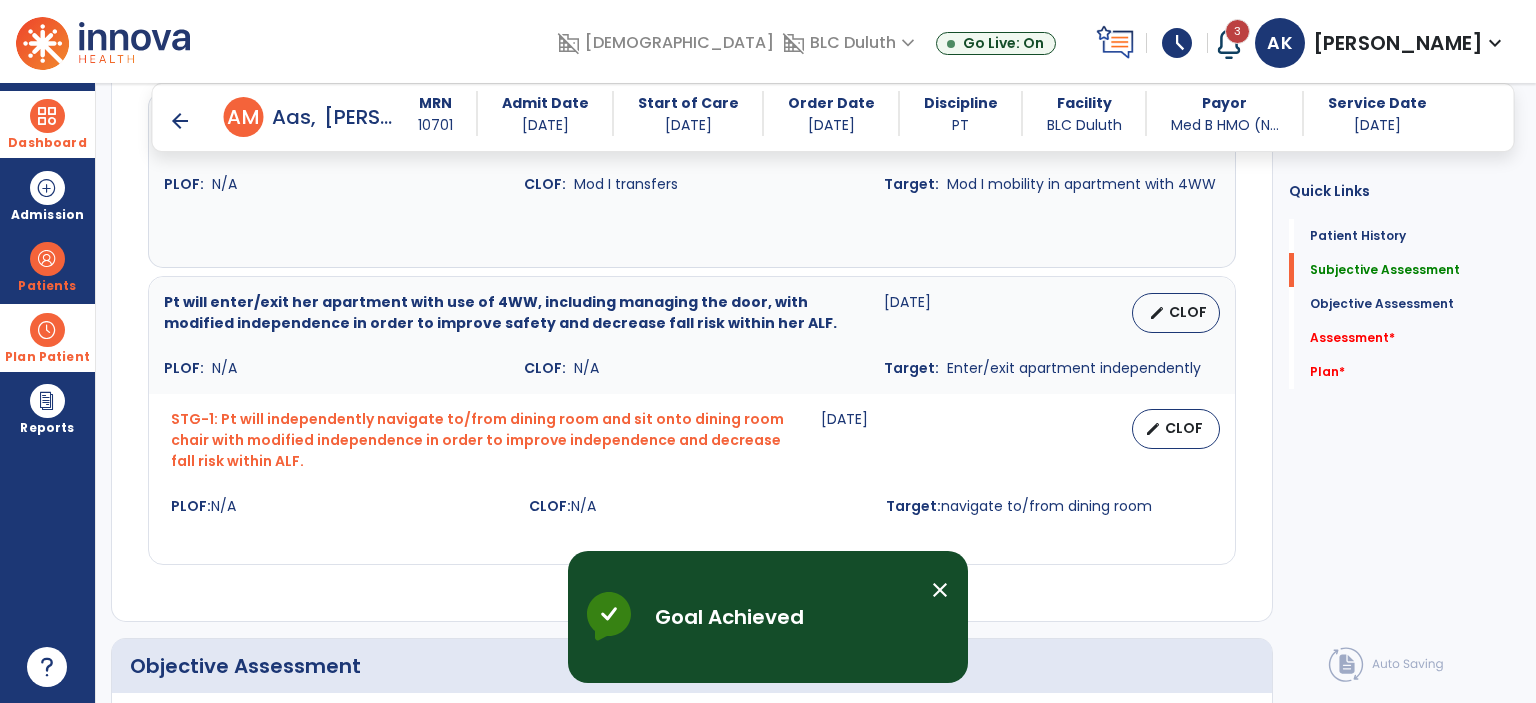 scroll, scrollTop: 1469, scrollLeft: 0, axis: vertical 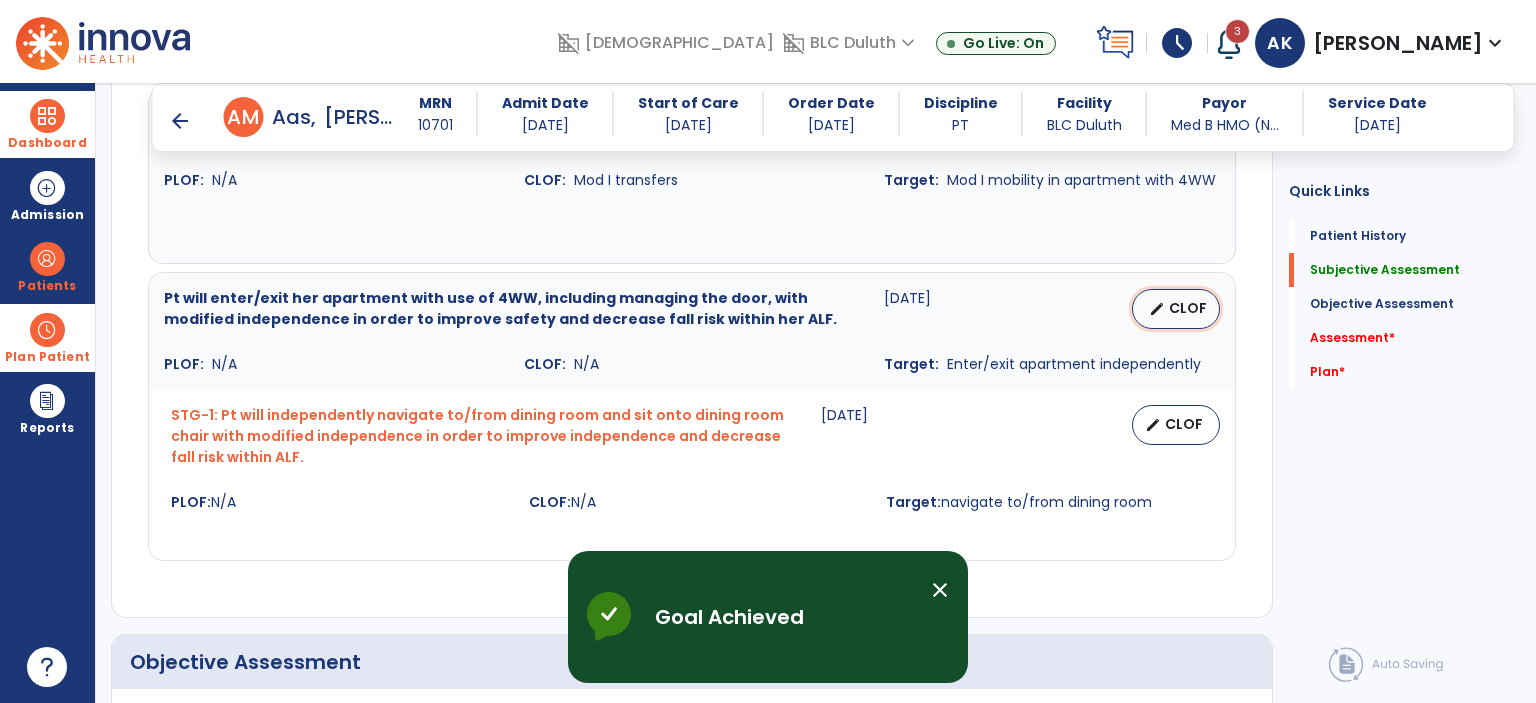 click on "CLOF" at bounding box center (1188, 308) 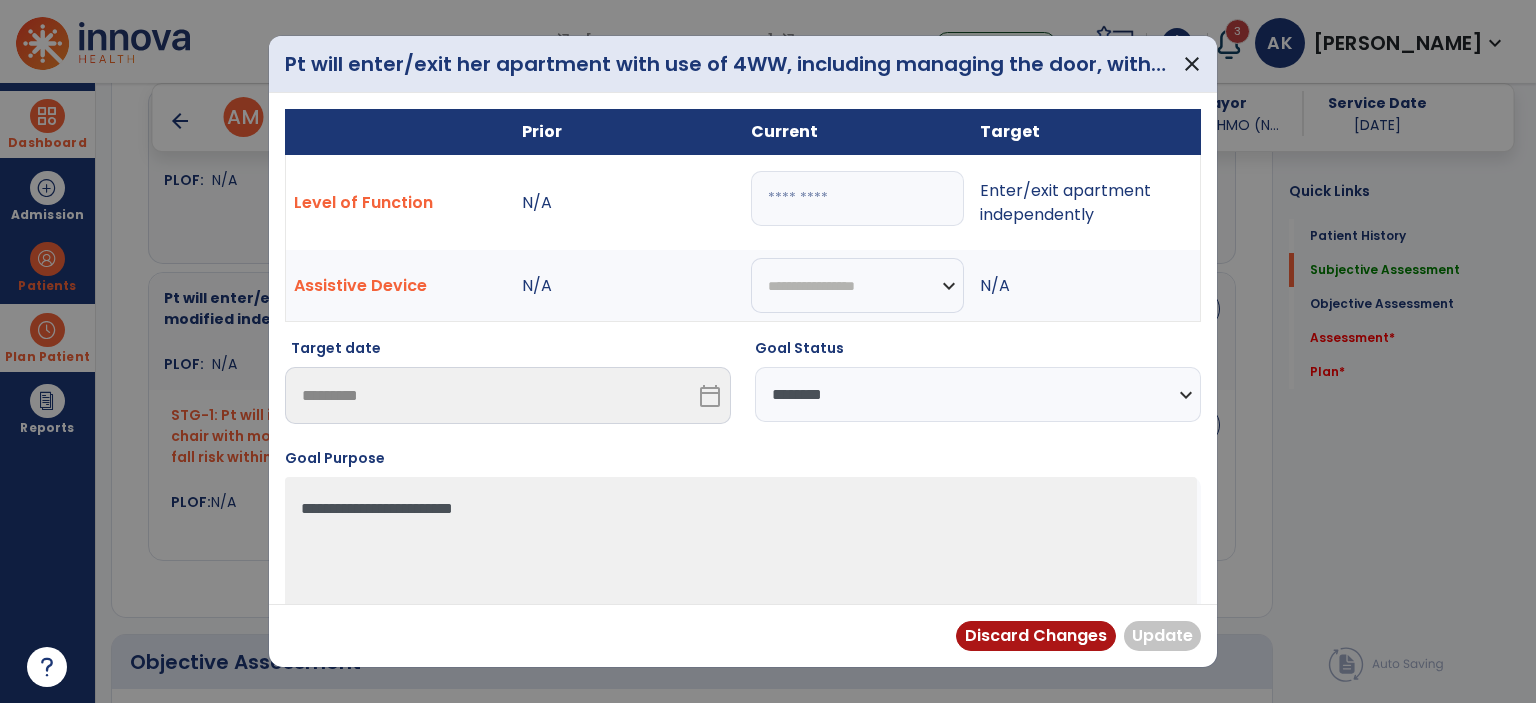 click at bounding box center (857, 198) 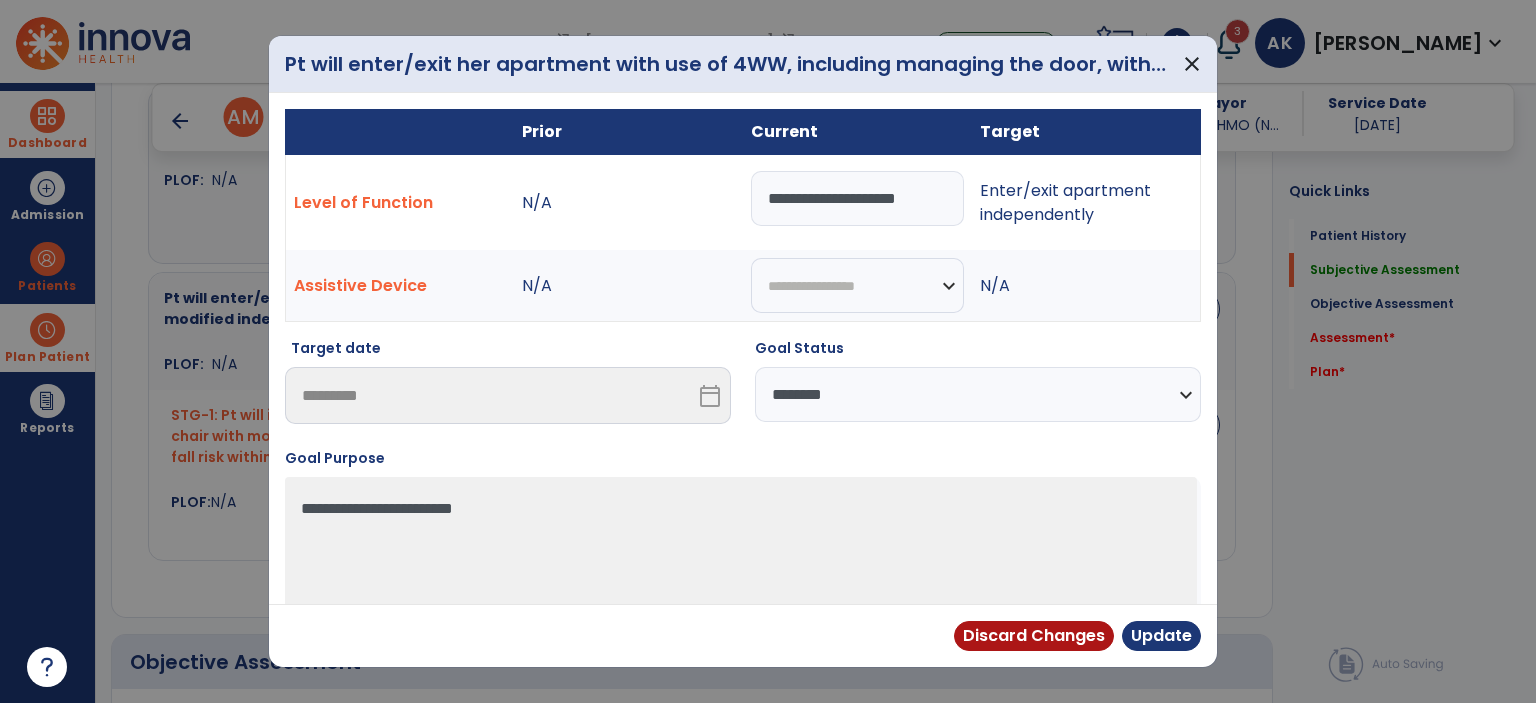 type on "**********" 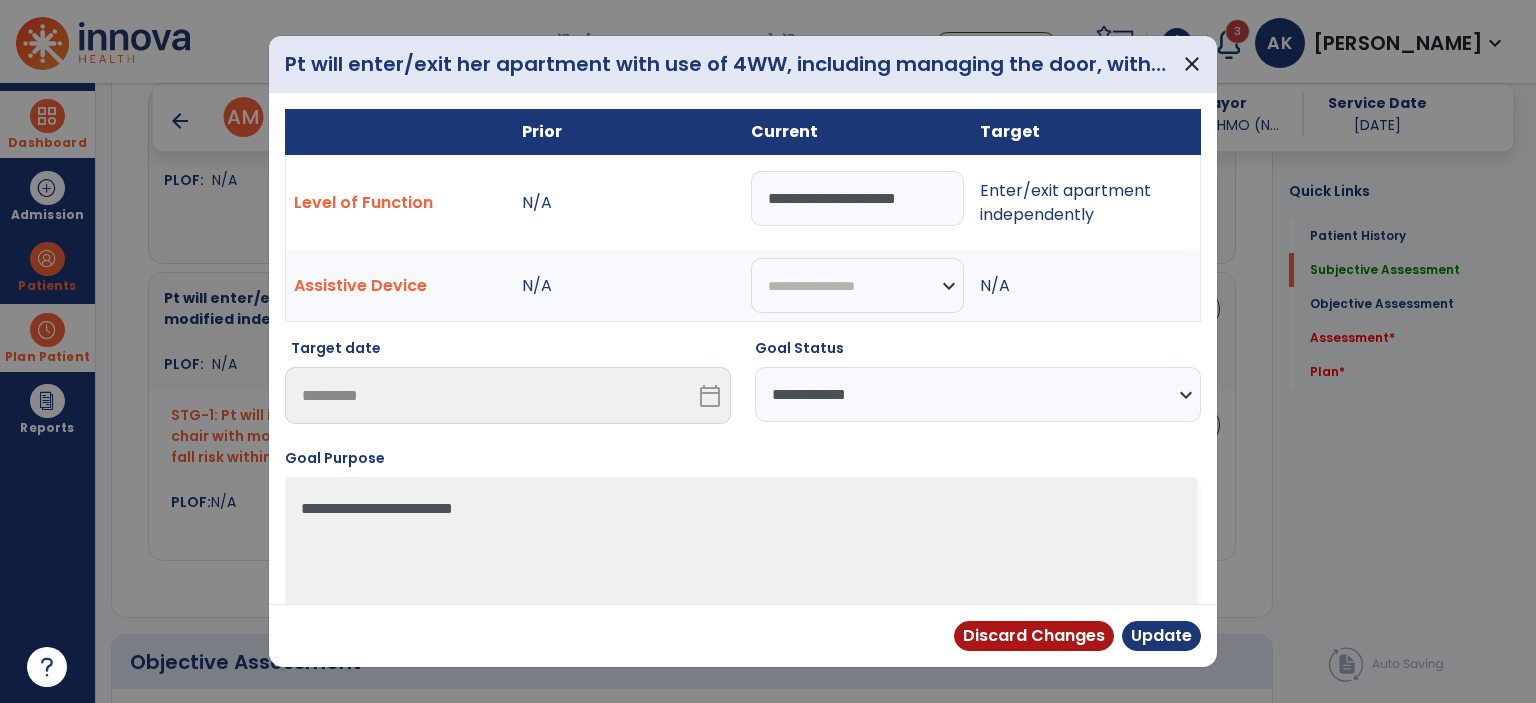 click on "**********" at bounding box center (978, 394) 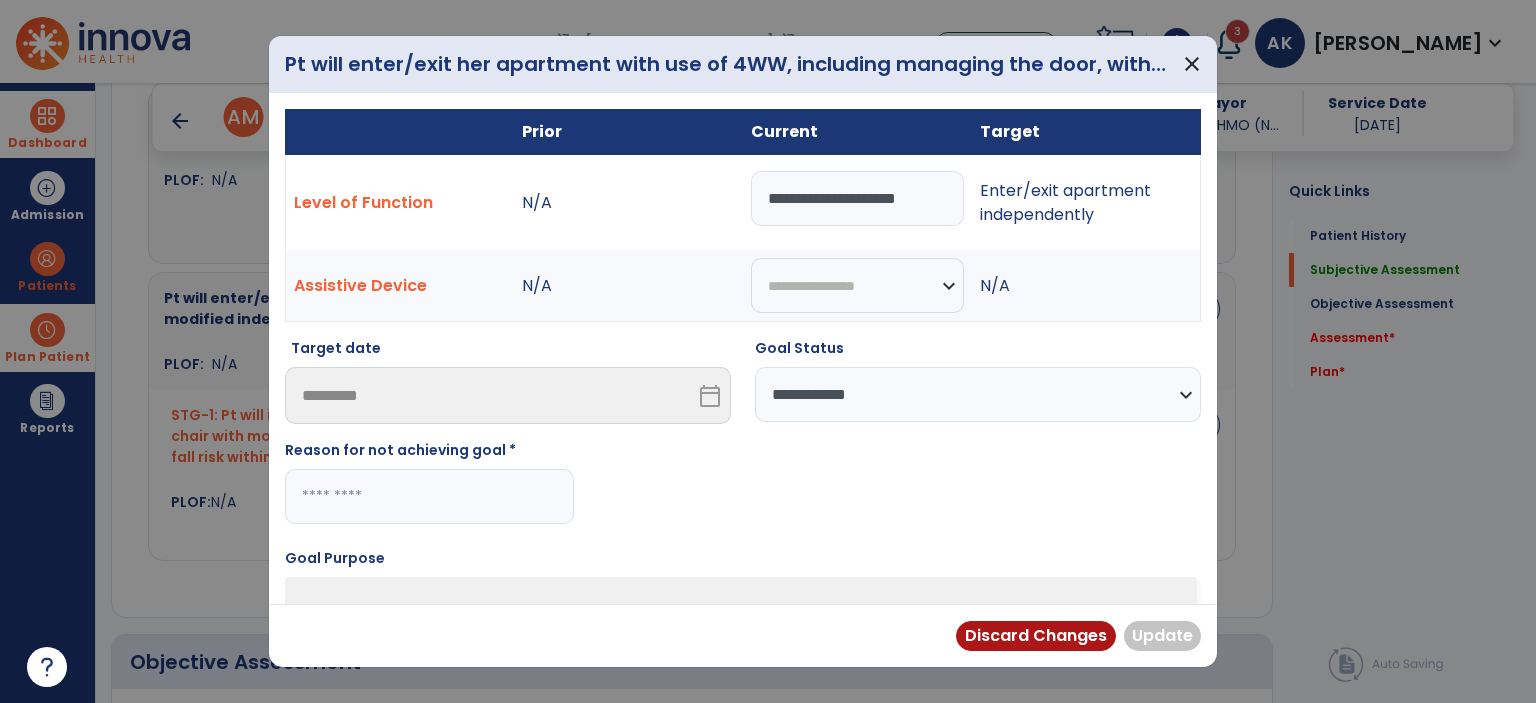 click at bounding box center [429, 496] 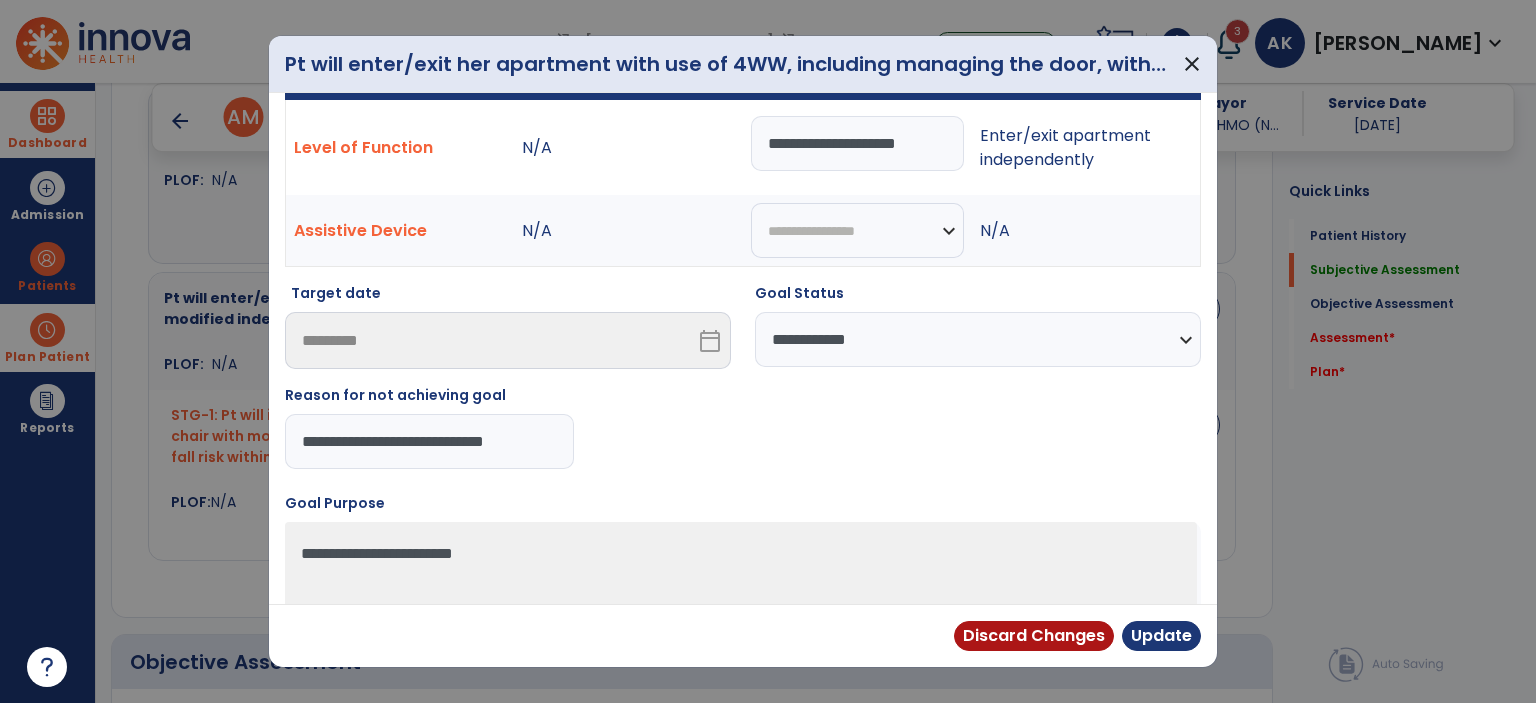 scroll, scrollTop: 100, scrollLeft: 0, axis: vertical 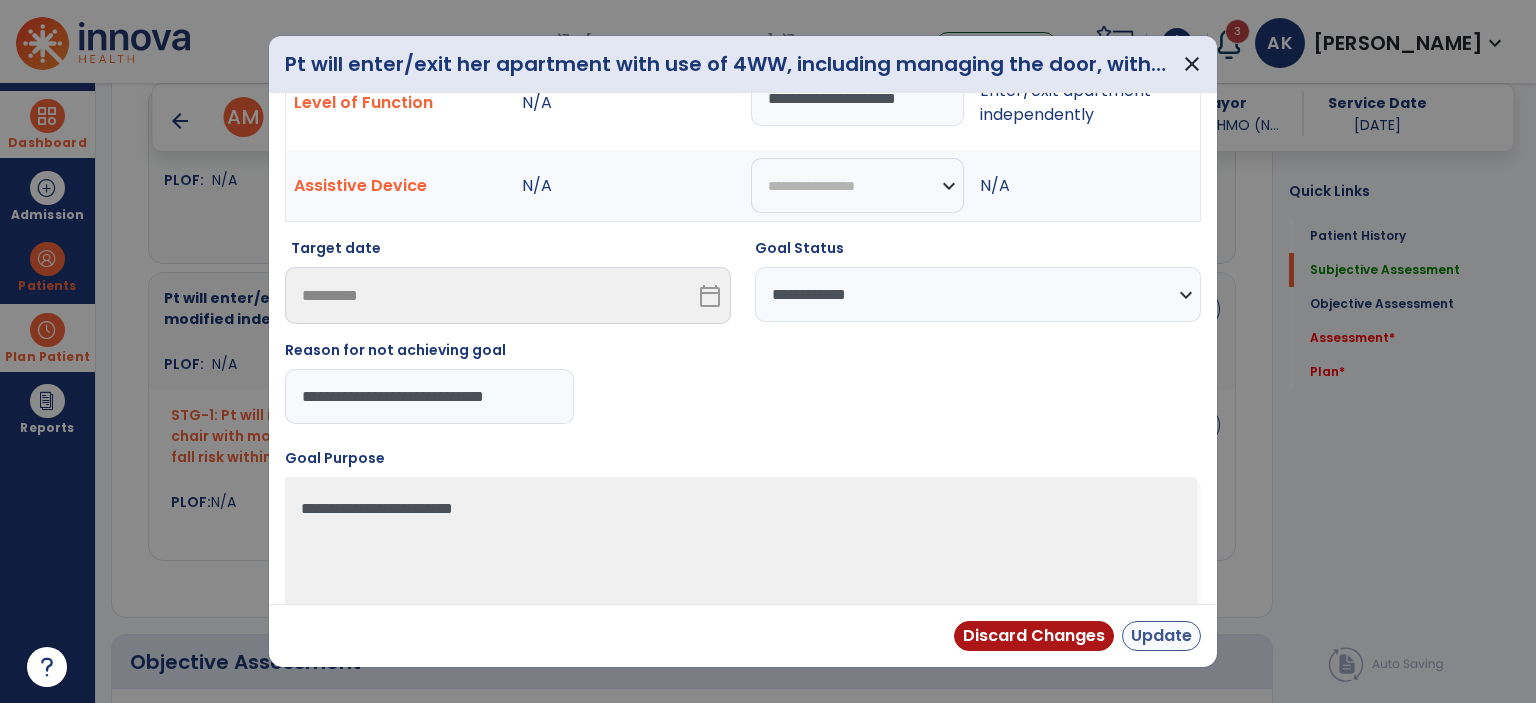 type on "**********" 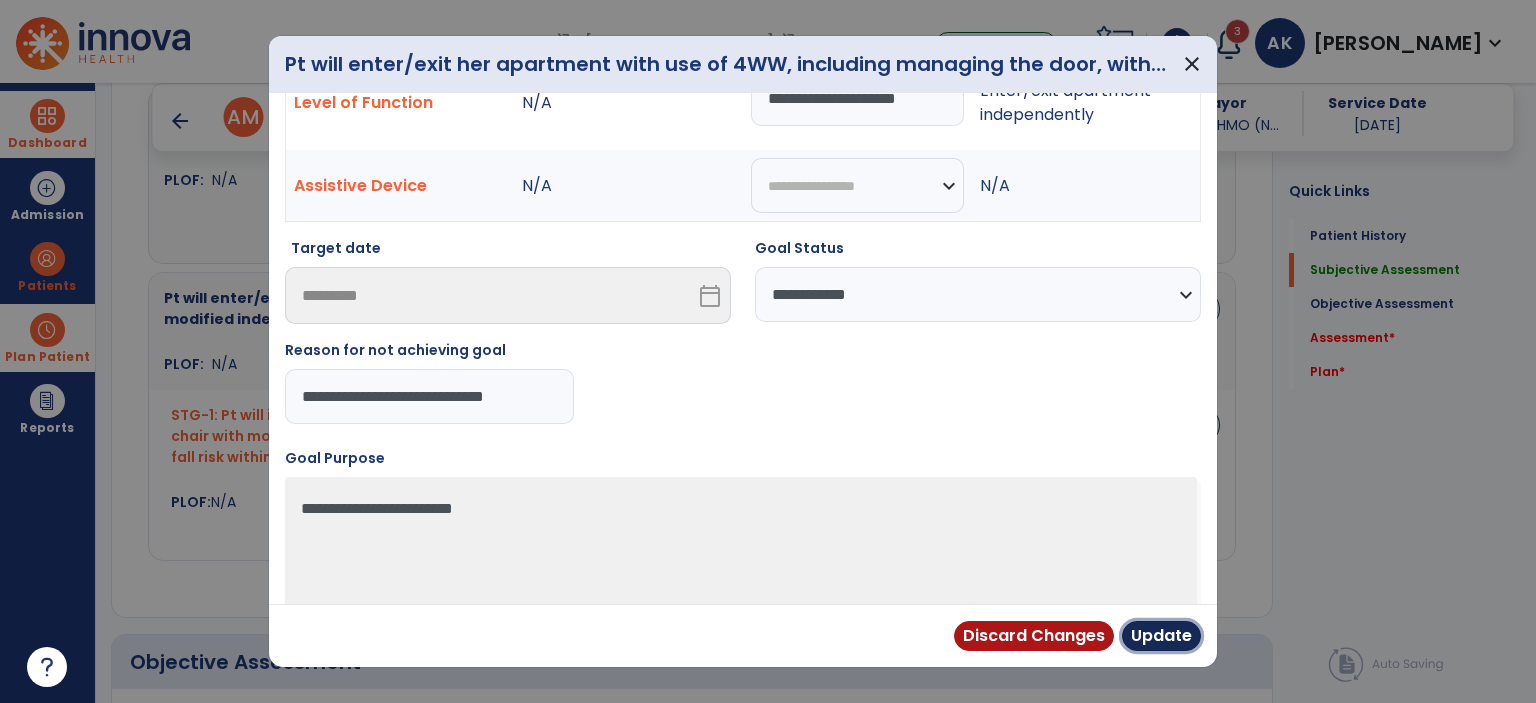 click on "Update" at bounding box center (1161, 636) 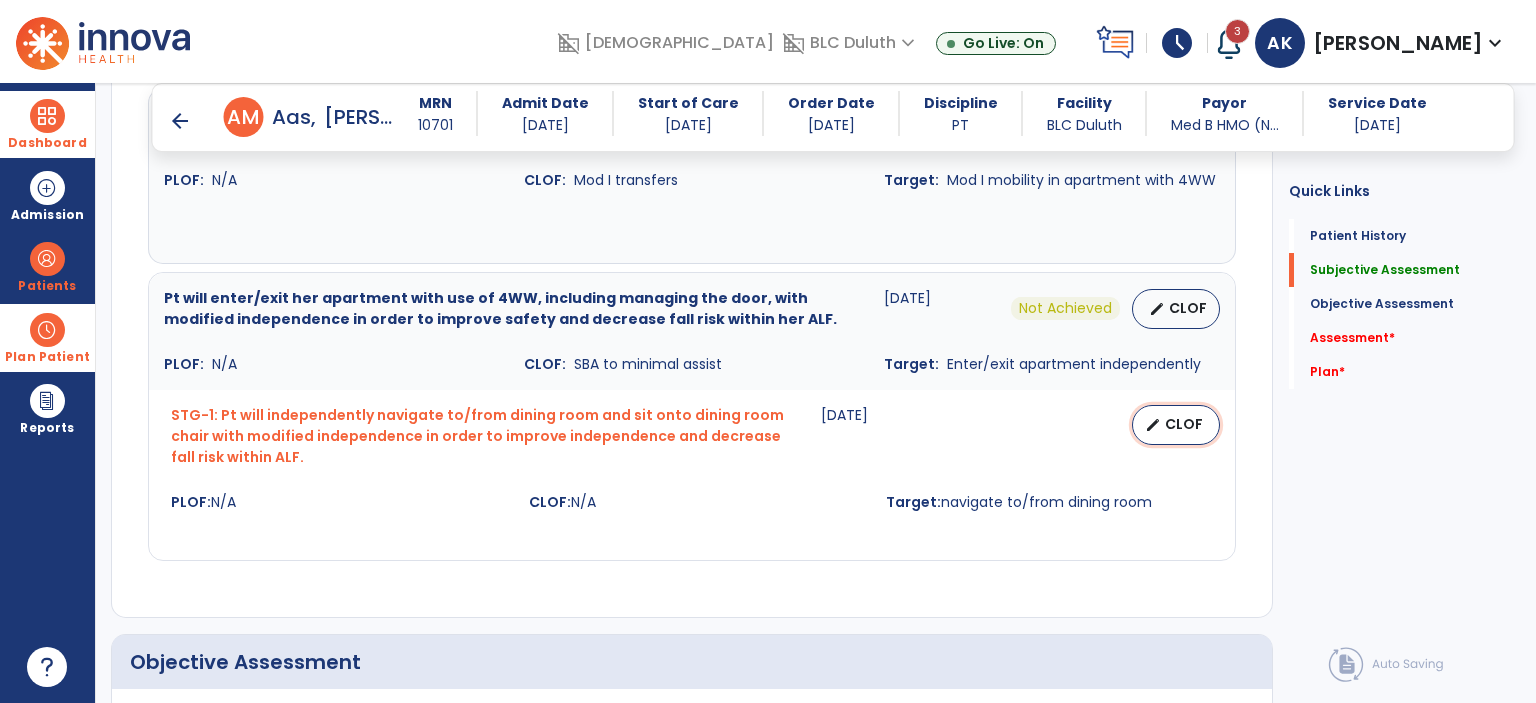 click on "CLOF" at bounding box center [1184, 424] 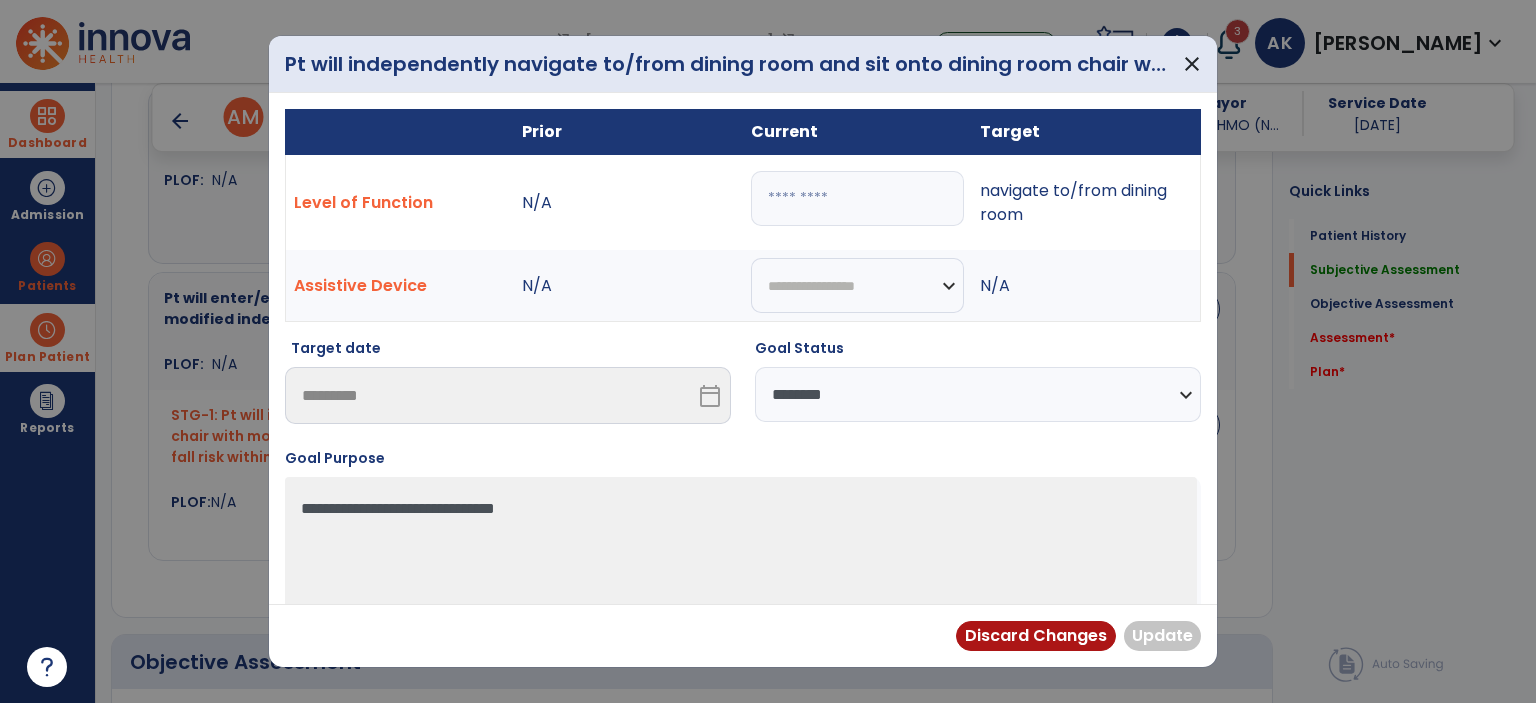 drag, startPoint x: 819, startPoint y: 154, endPoint x: 795, endPoint y: 227, distance: 76.843994 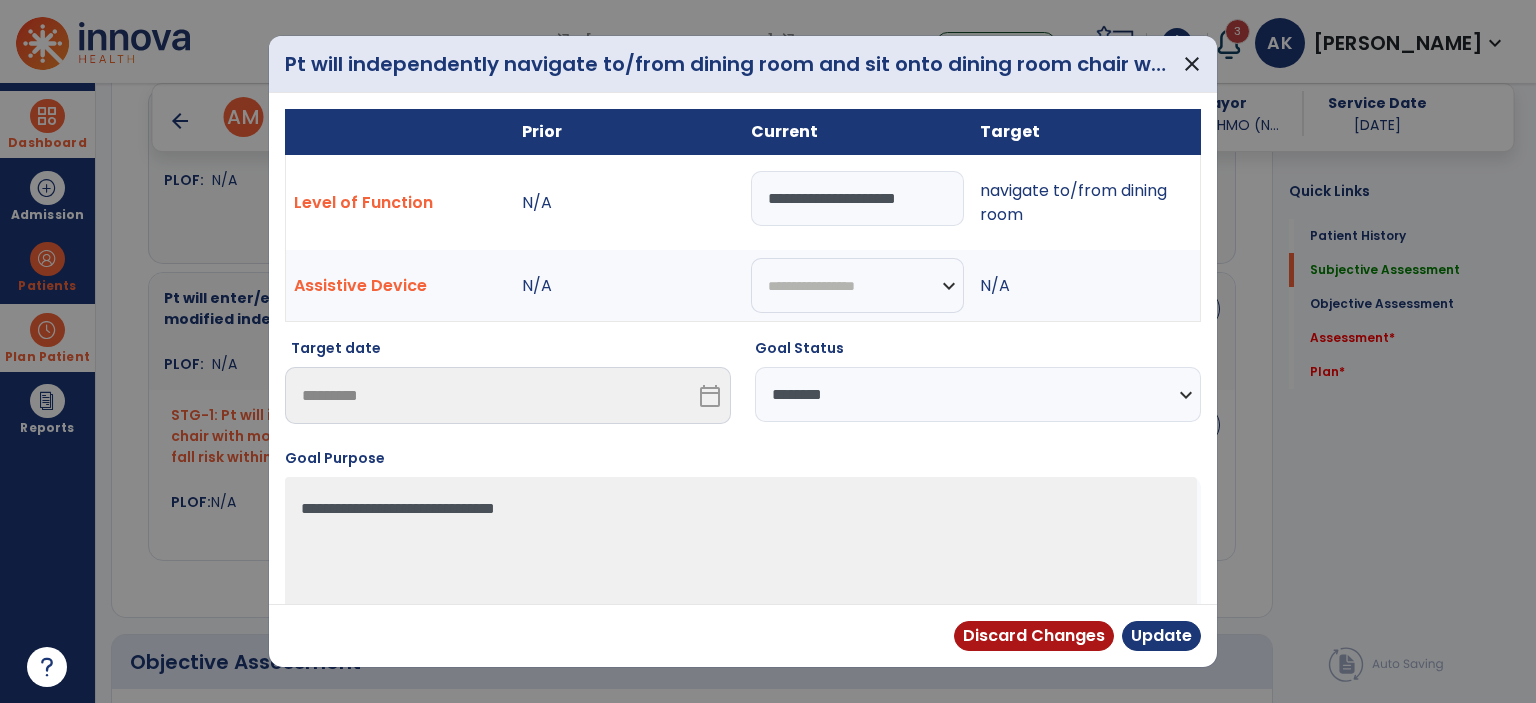 type on "**********" 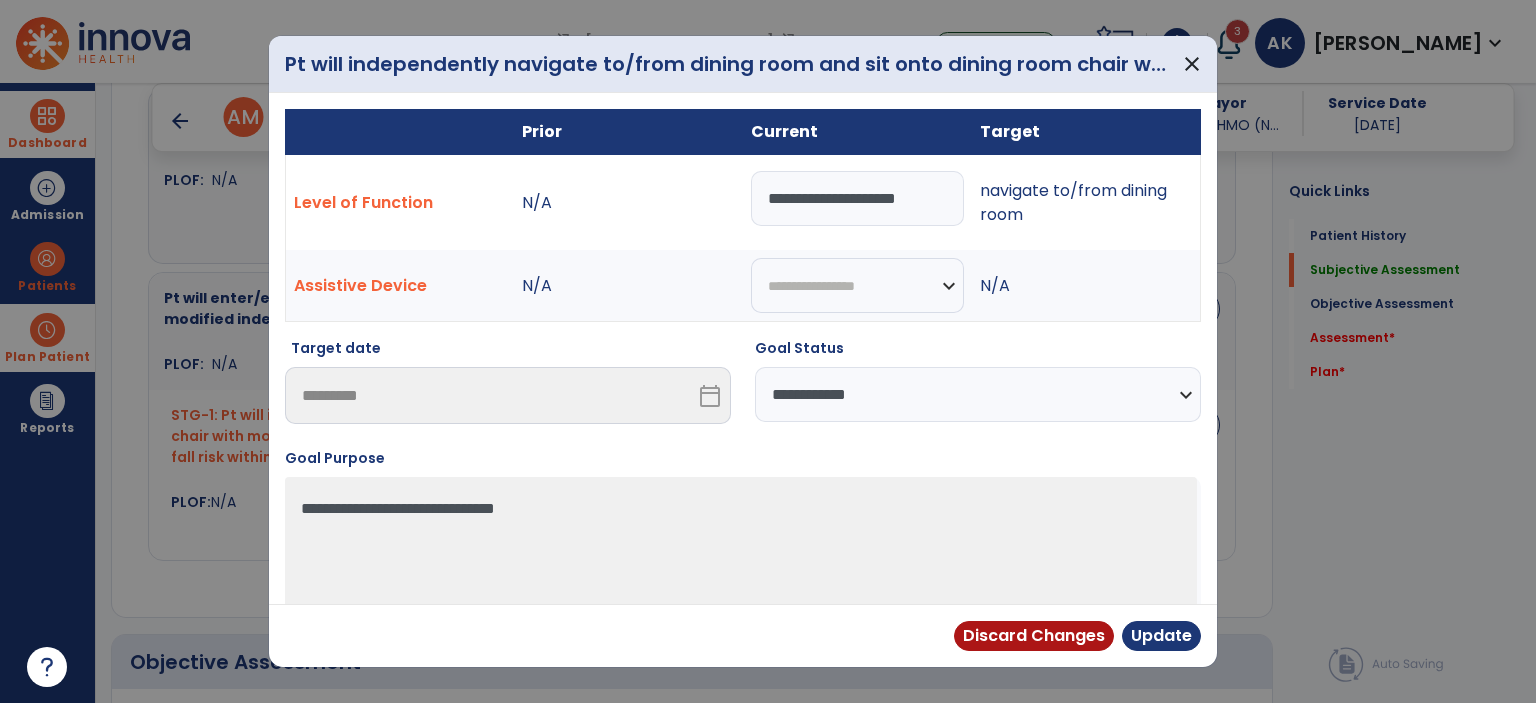 click on "**********" at bounding box center [978, 394] 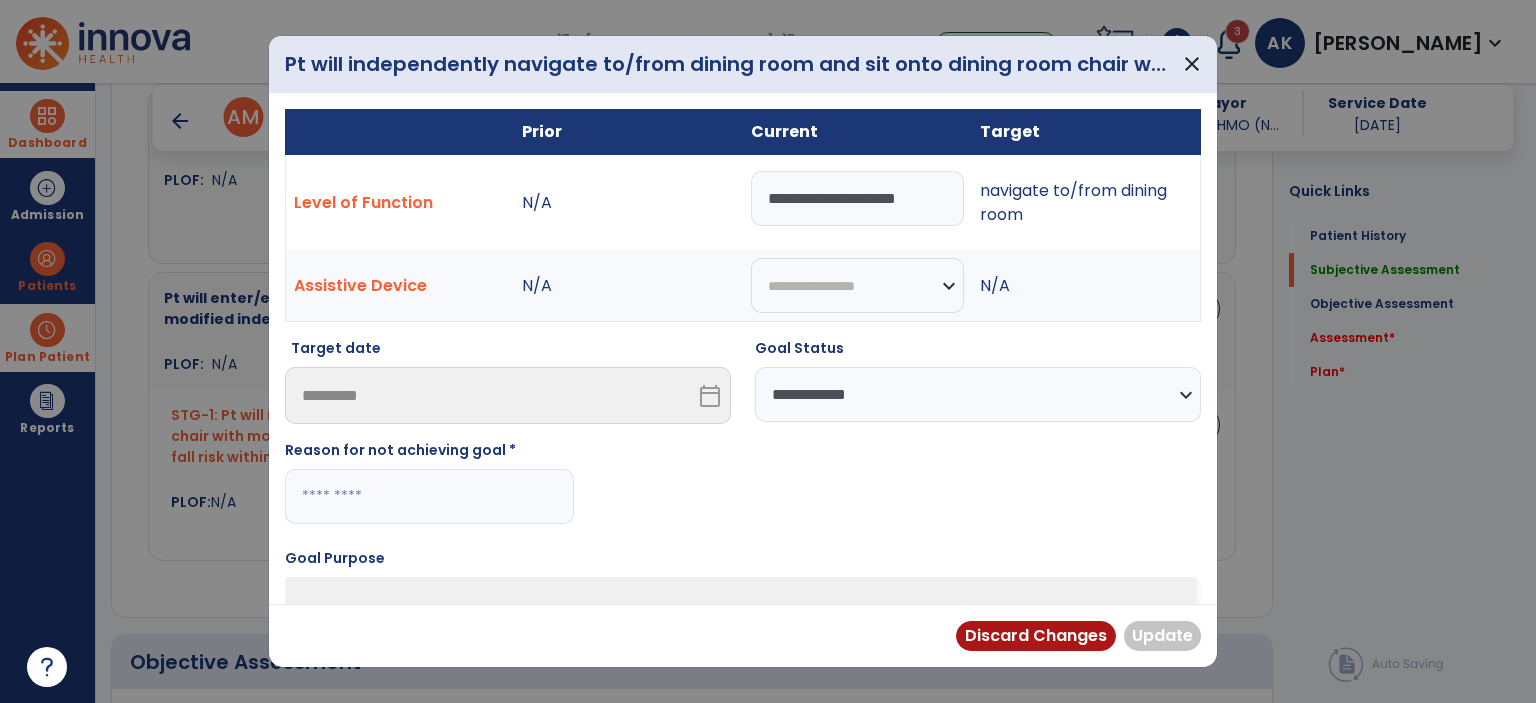 click at bounding box center (429, 496) 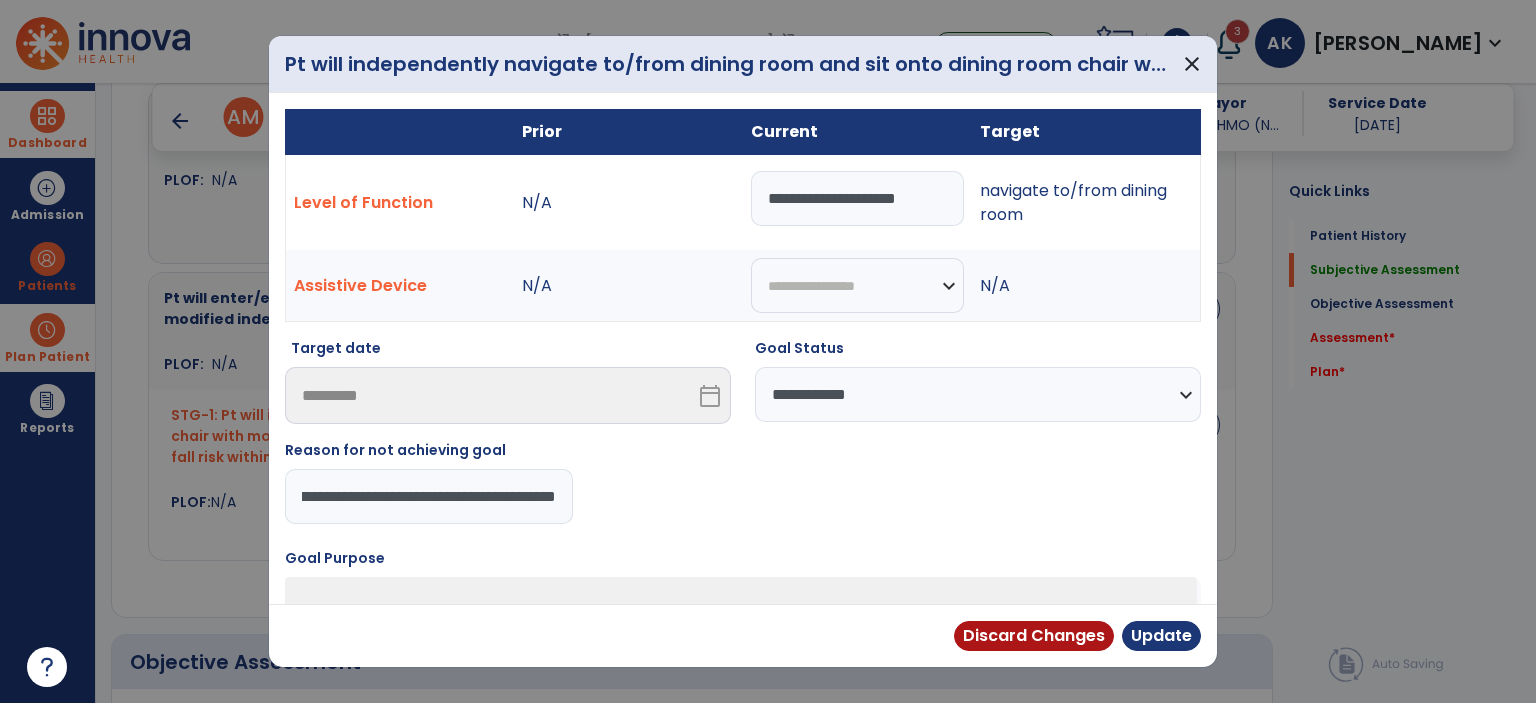 scroll, scrollTop: 0, scrollLeft: 56, axis: horizontal 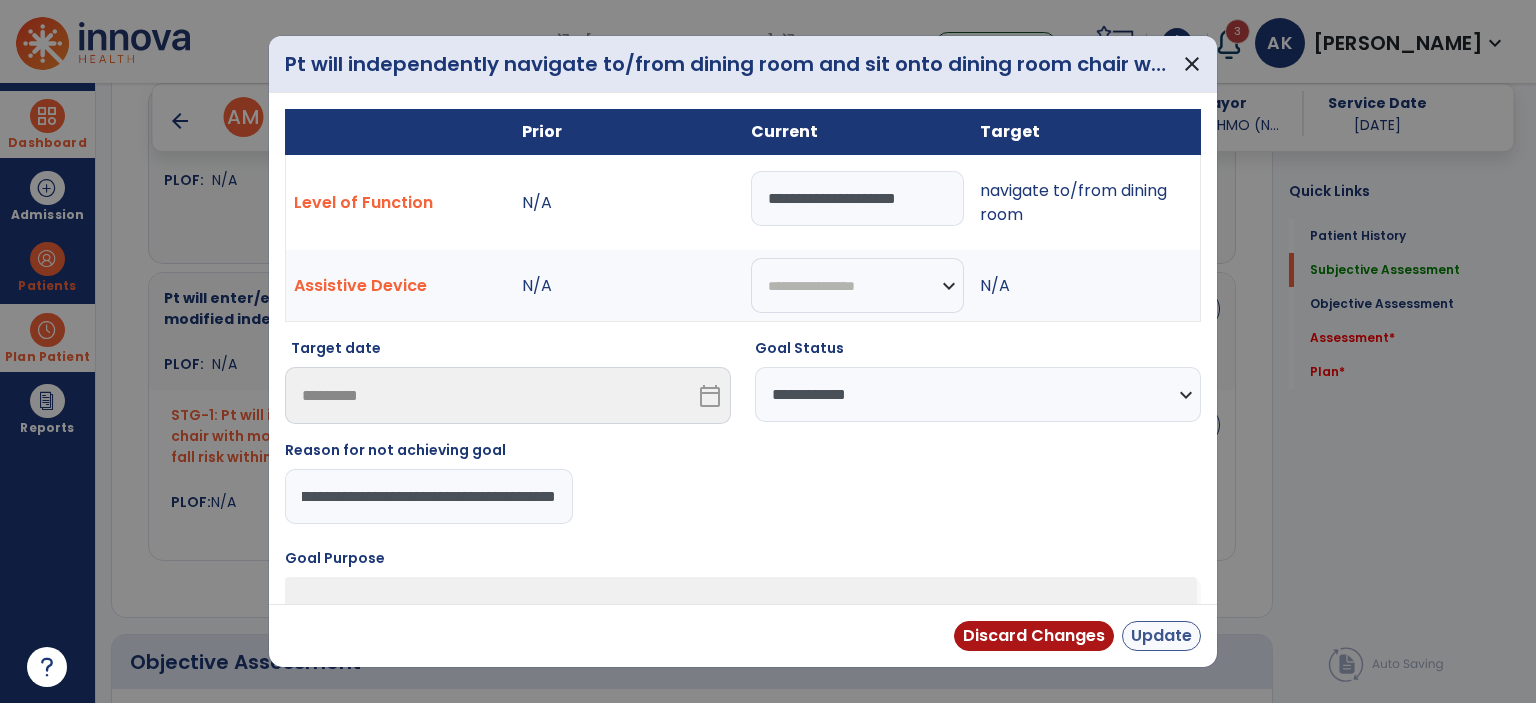 type on "**********" 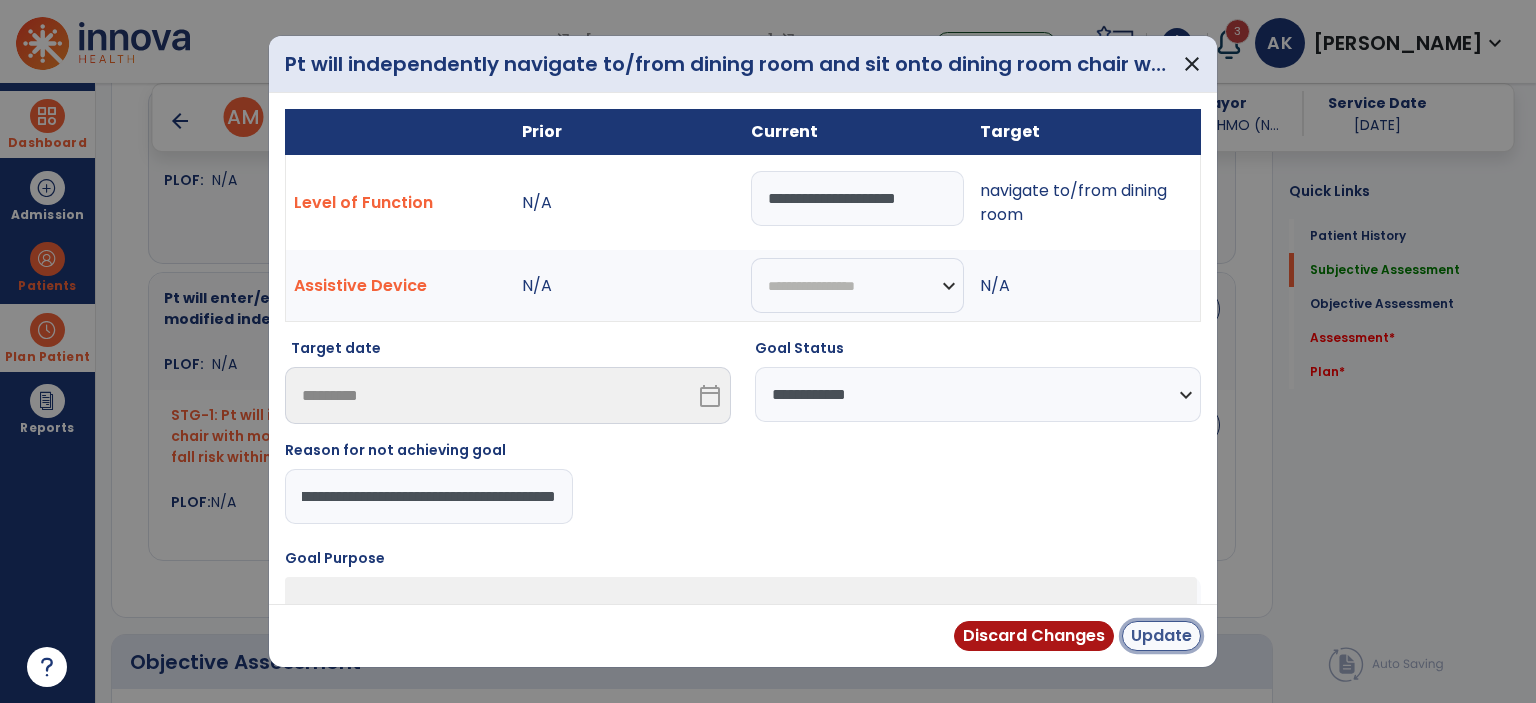 click on "Update" at bounding box center (1161, 636) 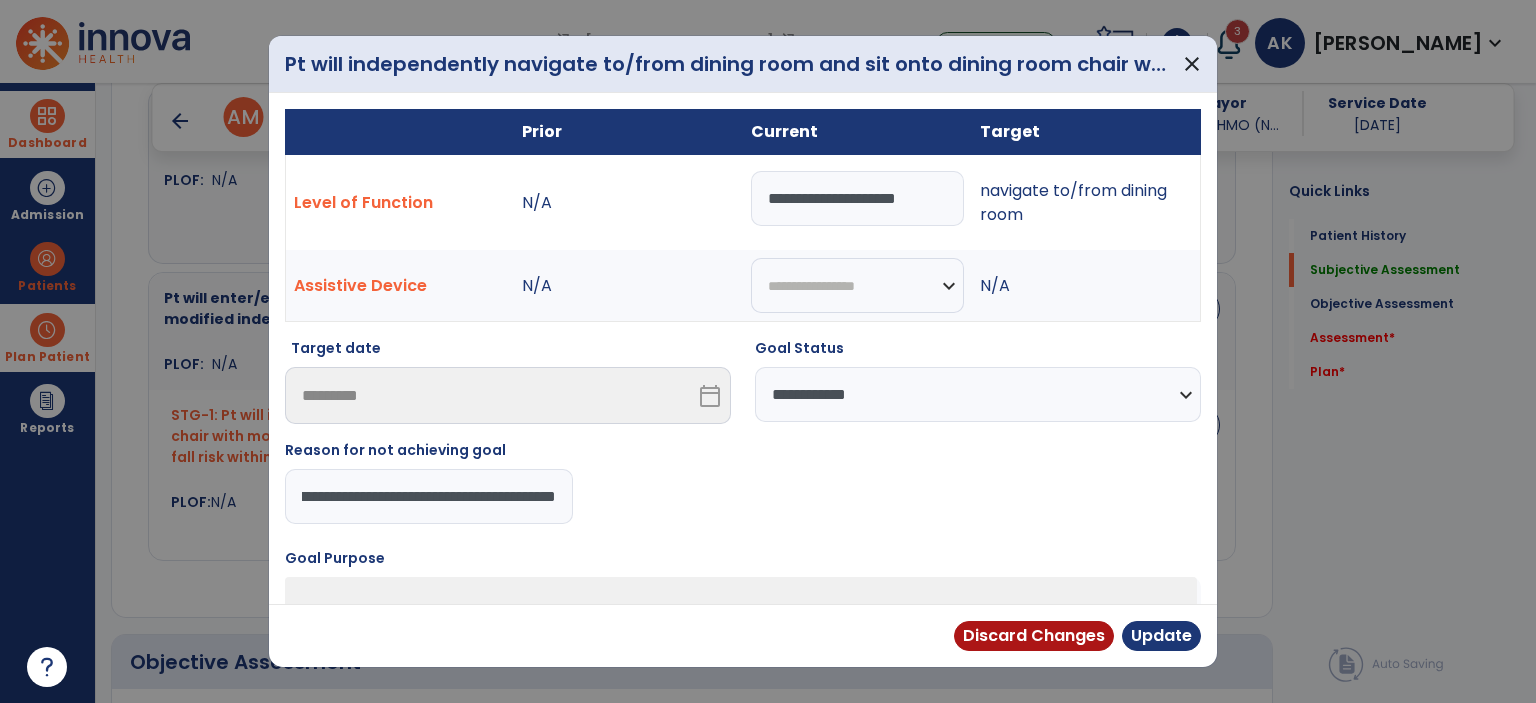 scroll, scrollTop: 0, scrollLeft: 0, axis: both 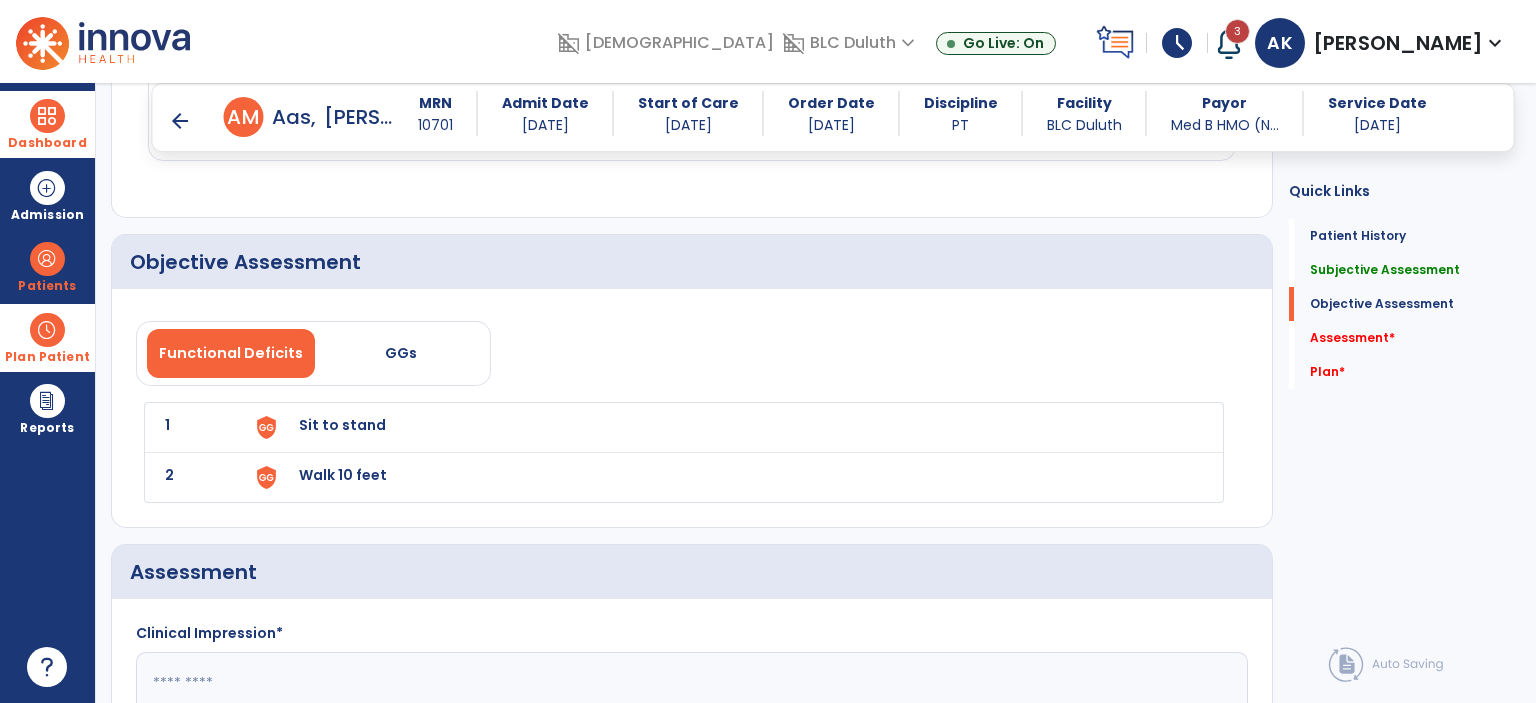 click on "Sit to stand" at bounding box center [342, 425] 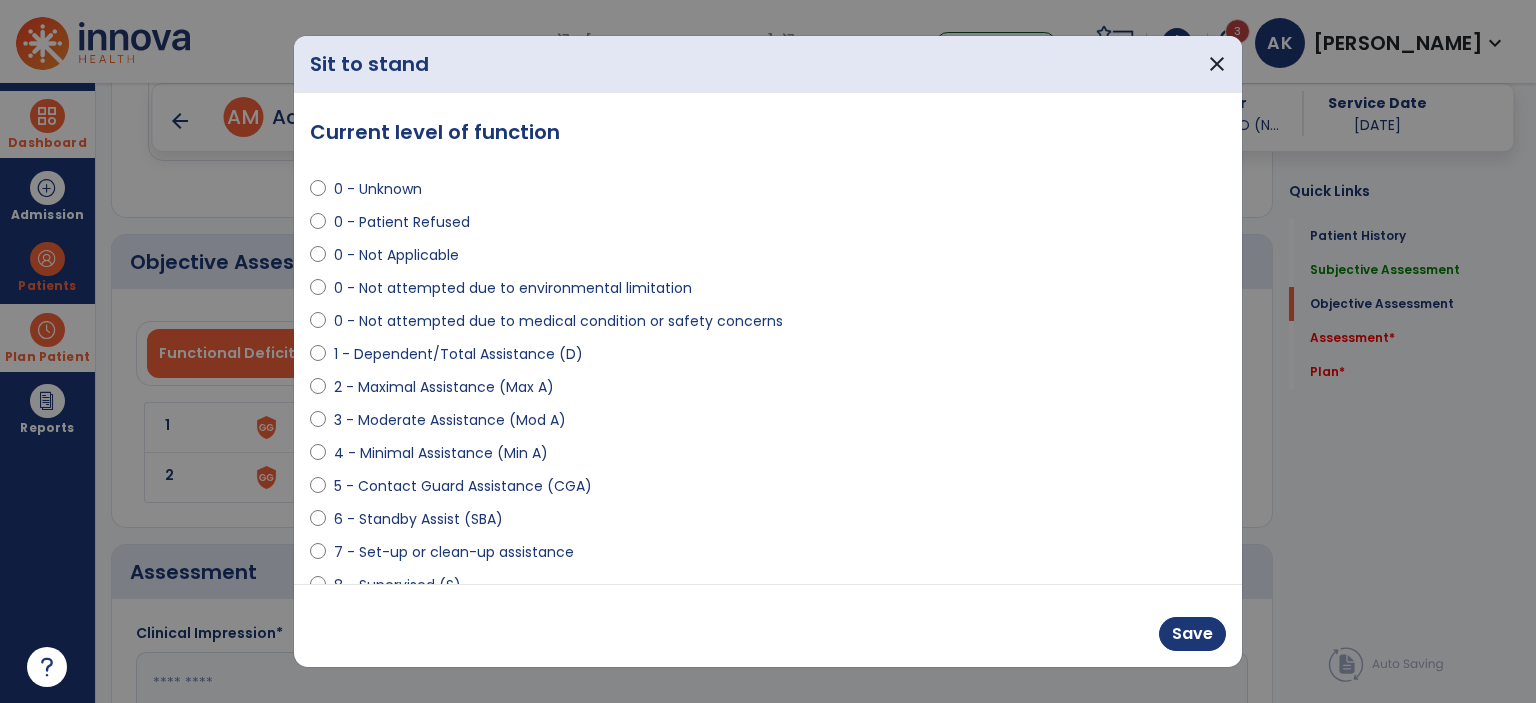 scroll, scrollTop: 197, scrollLeft: 0, axis: vertical 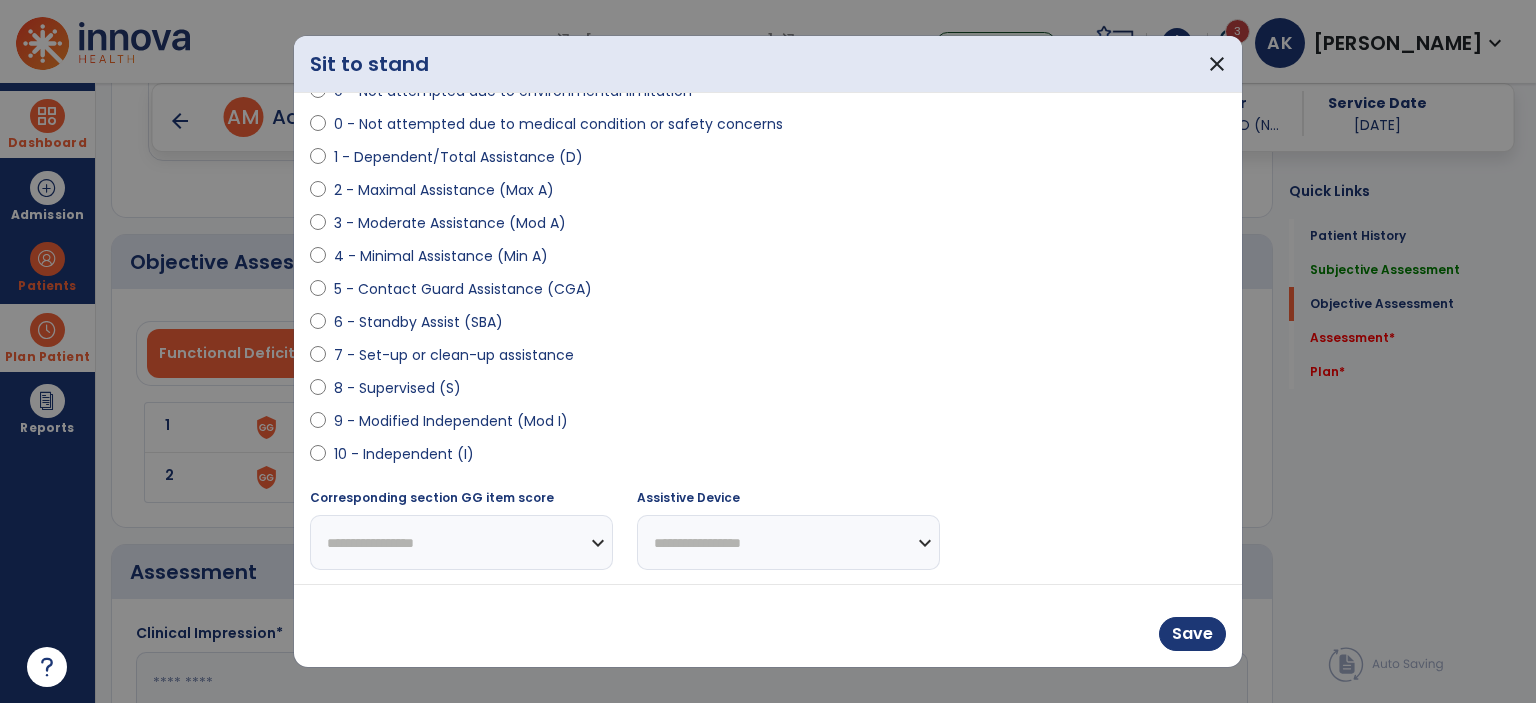 click on "9 - Modified Independent (Mod I)" at bounding box center [451, 421] 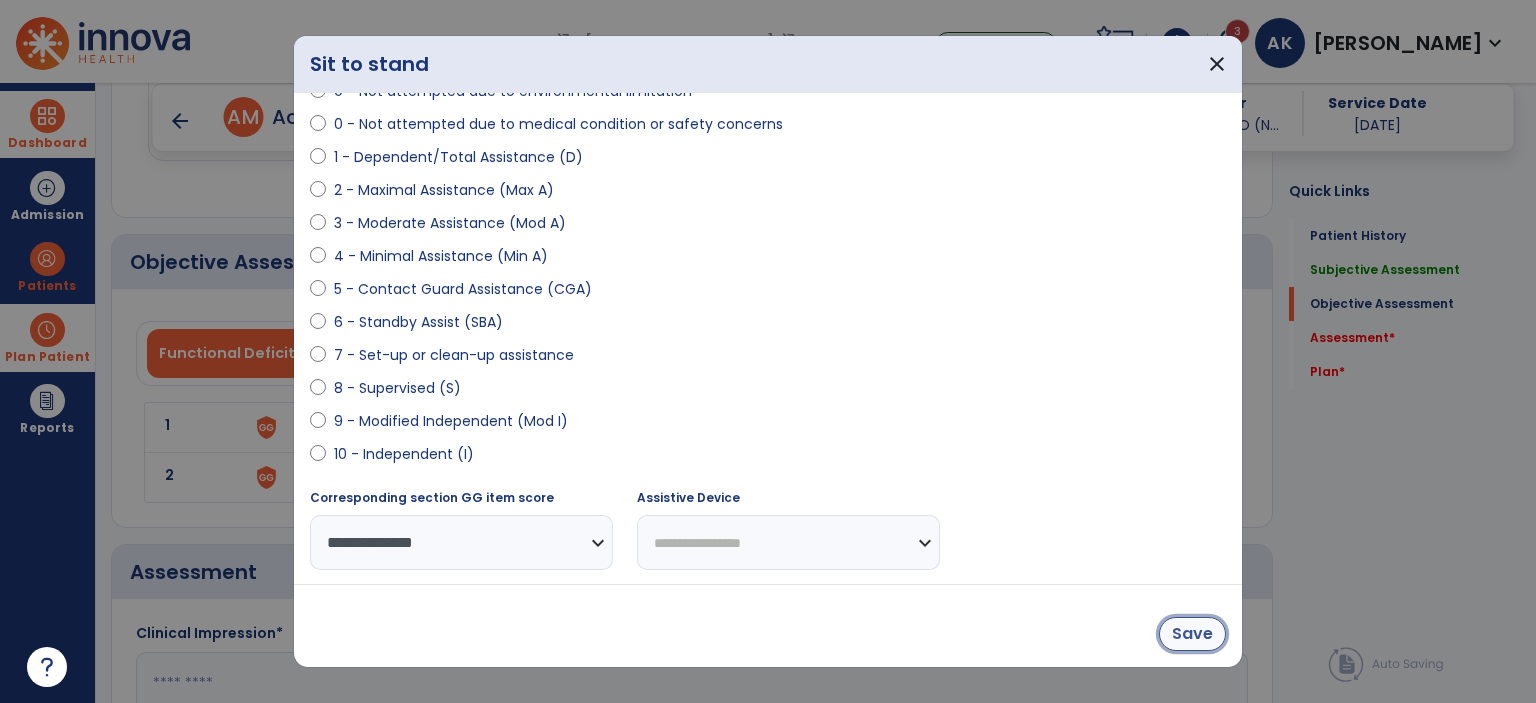 click on "Save" at bounding box center (1192, 634) 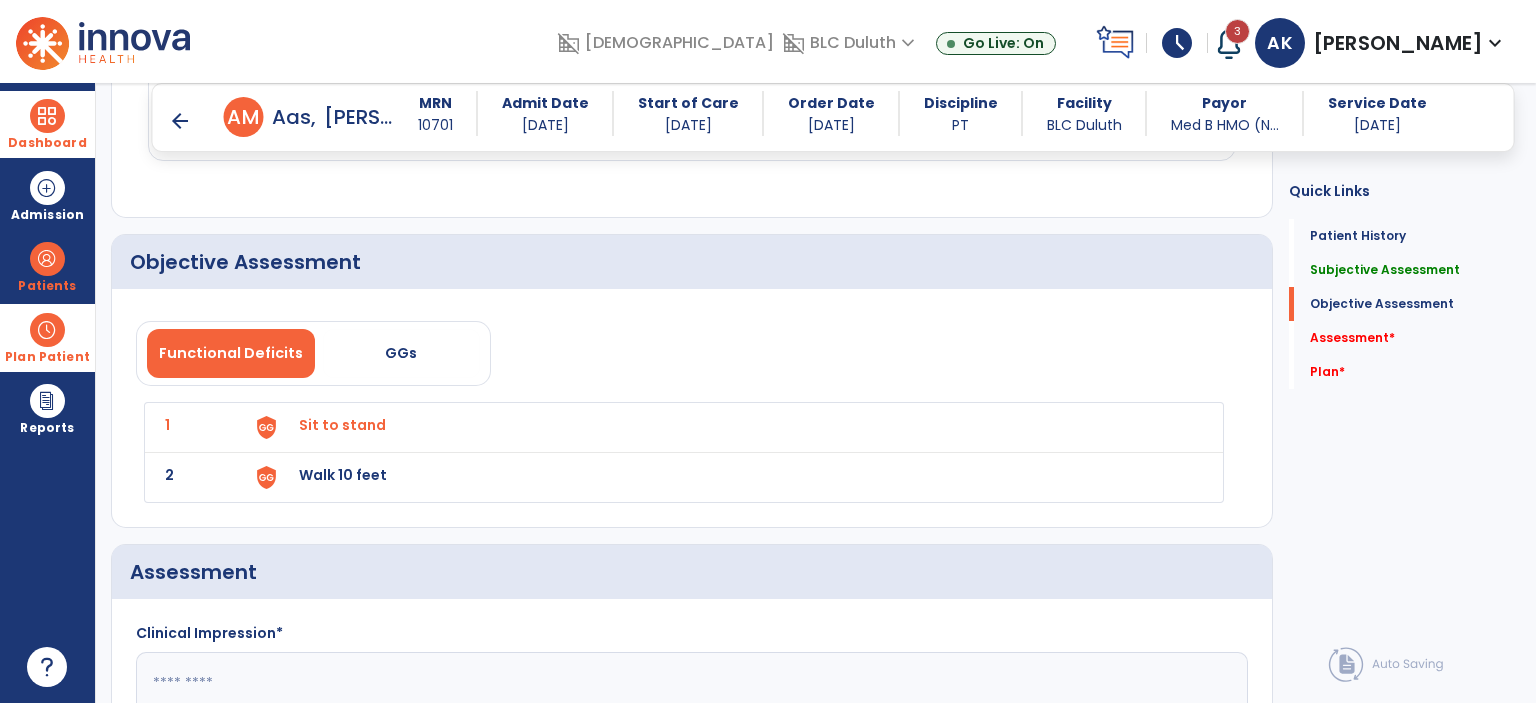 click on "Walk 10 feet" at bounding box center [728, 427] 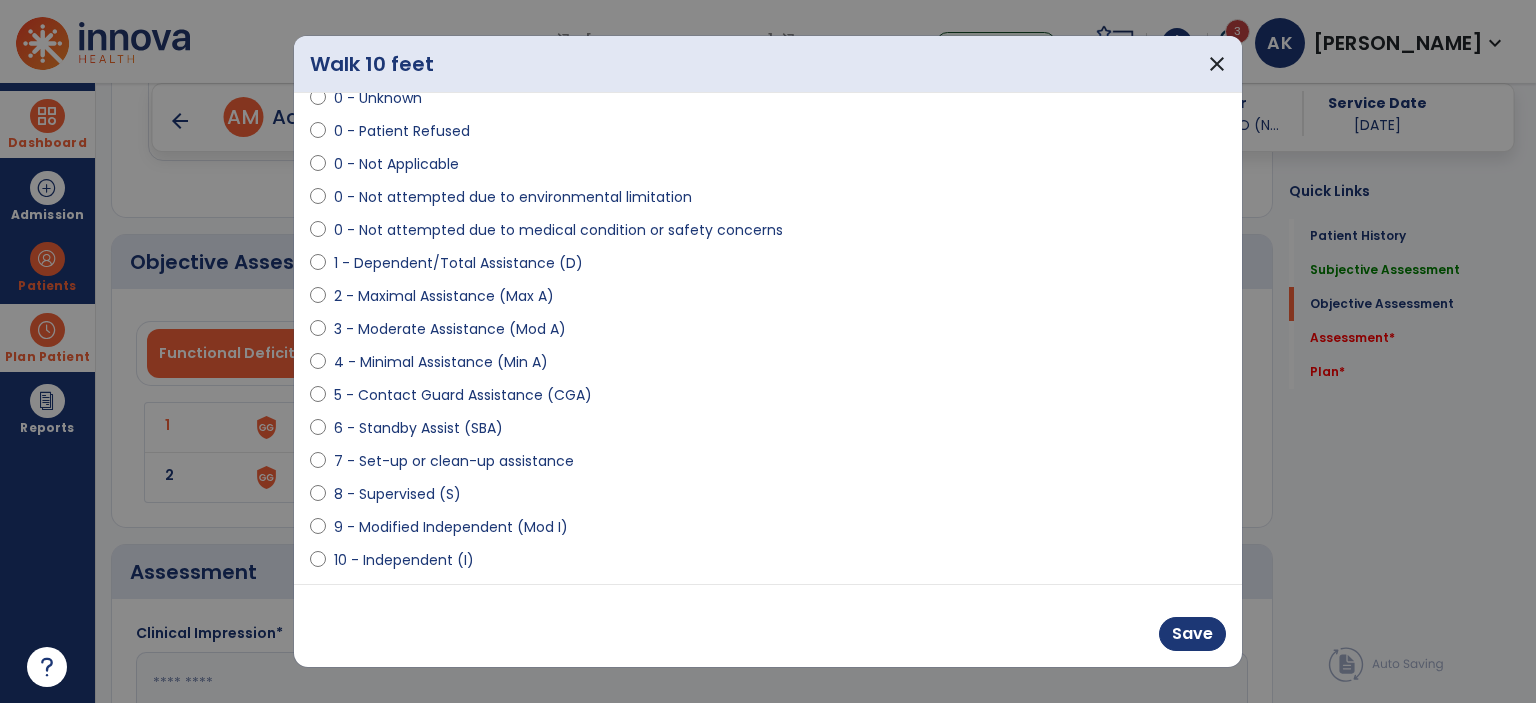 scroll, scrollTop: 97, scrollLeft: 0, axis: vertical 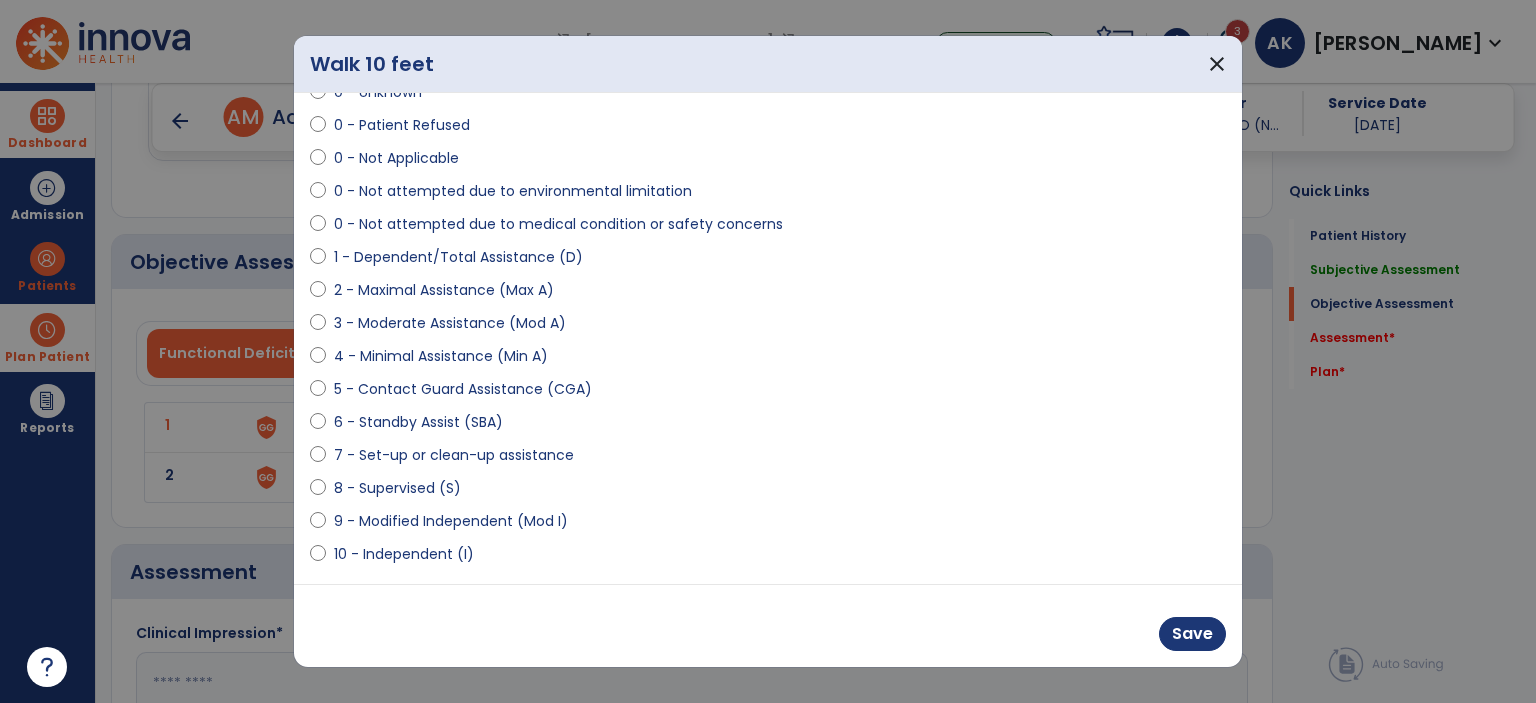 click on "9 - Modified Independent (Mod I)" at bounding box center (451, 521) 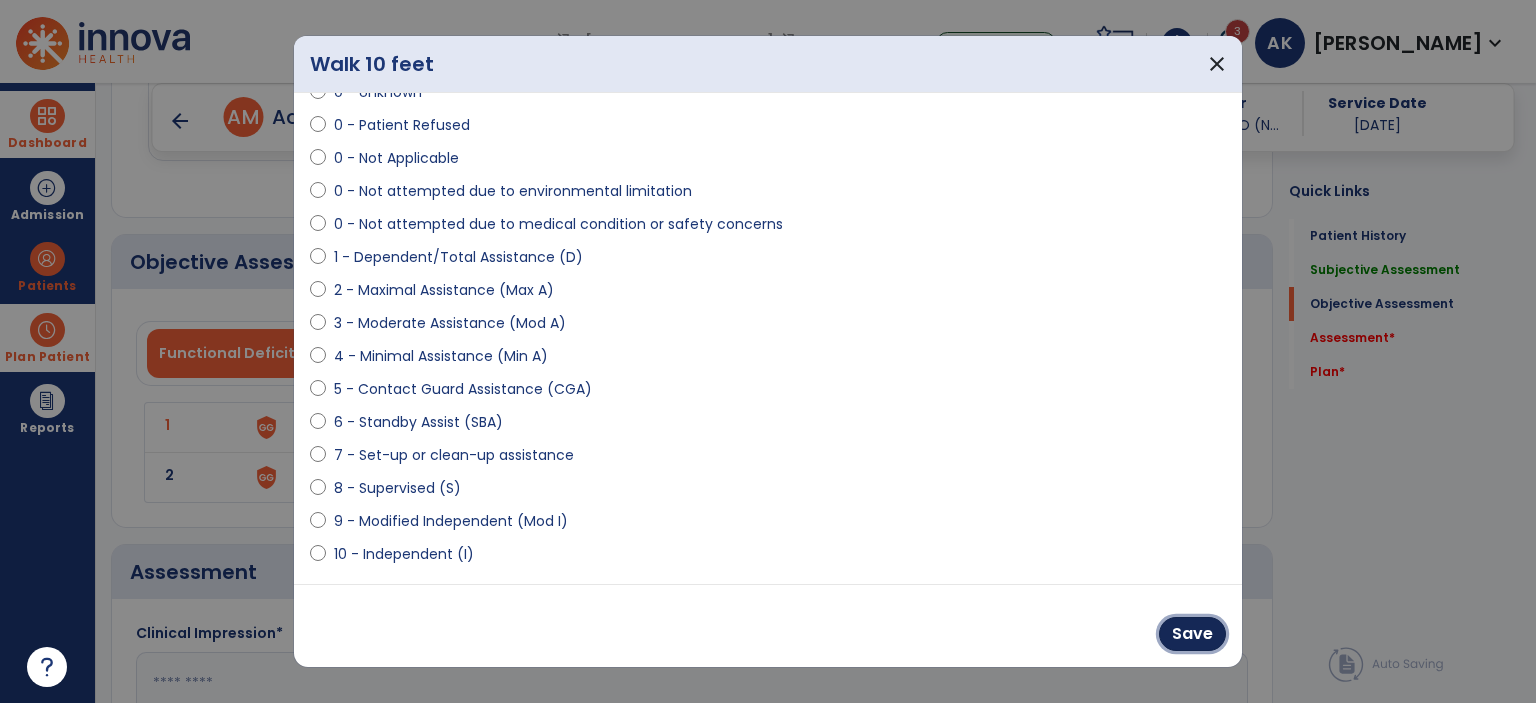 click on "Save" at bounding box center [1192, 634] 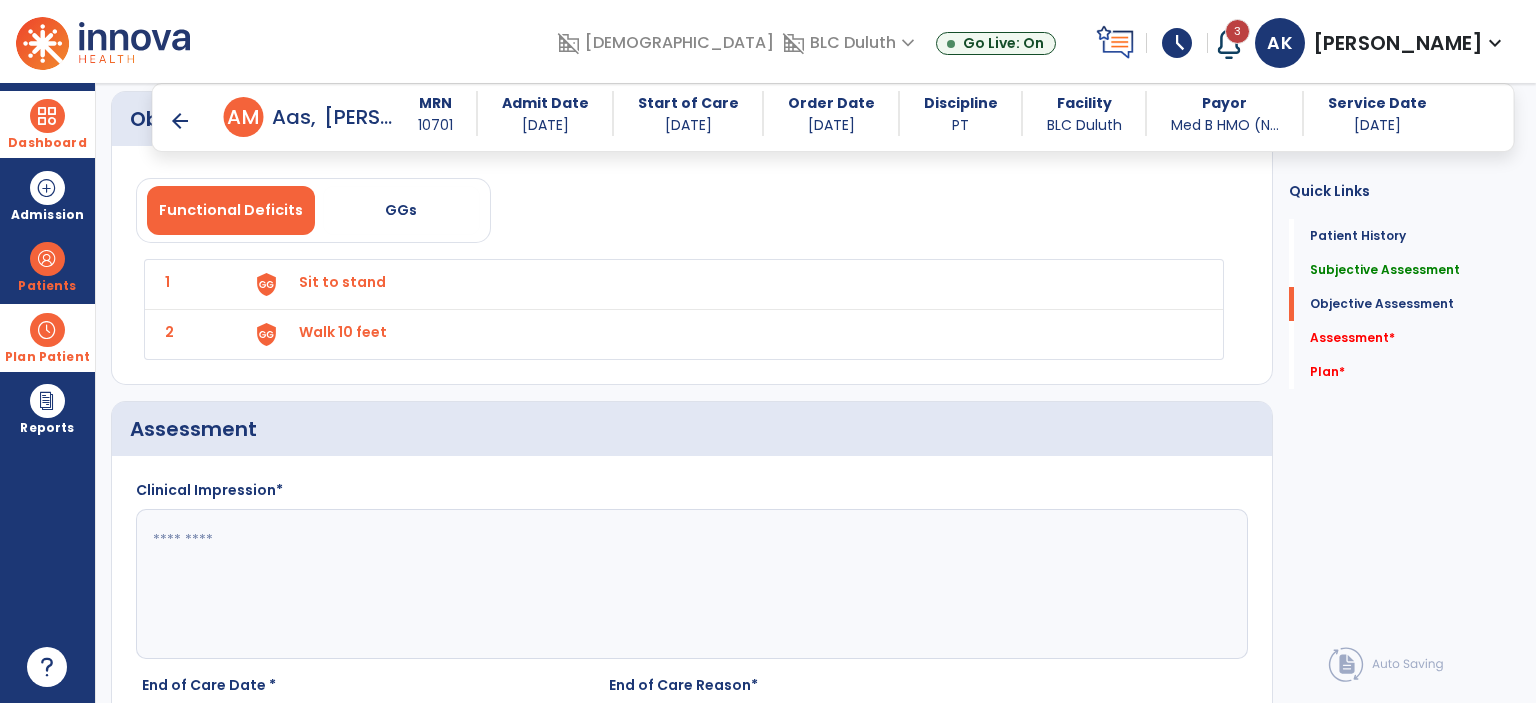scroll, scrollTop: 2169, scrollLeft: 0, axis: vertical 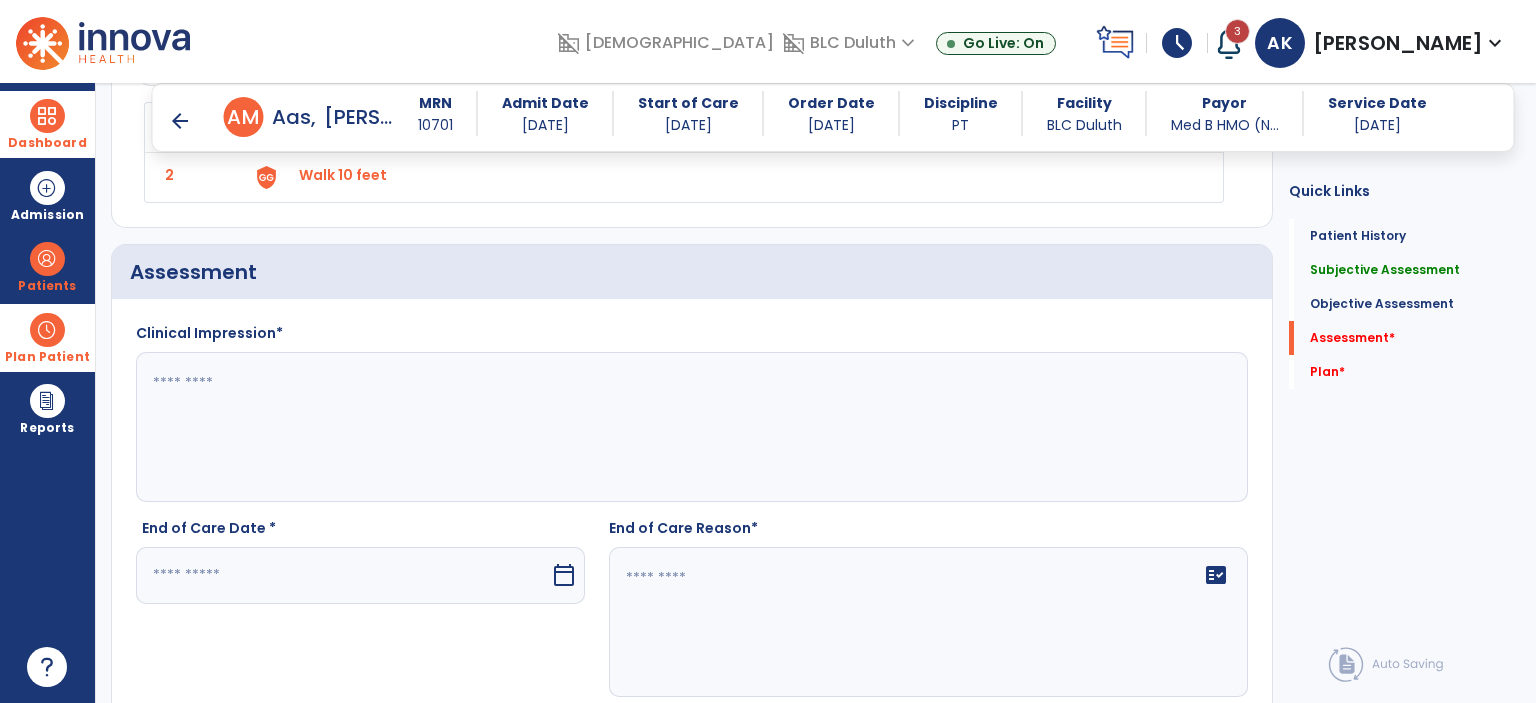 click 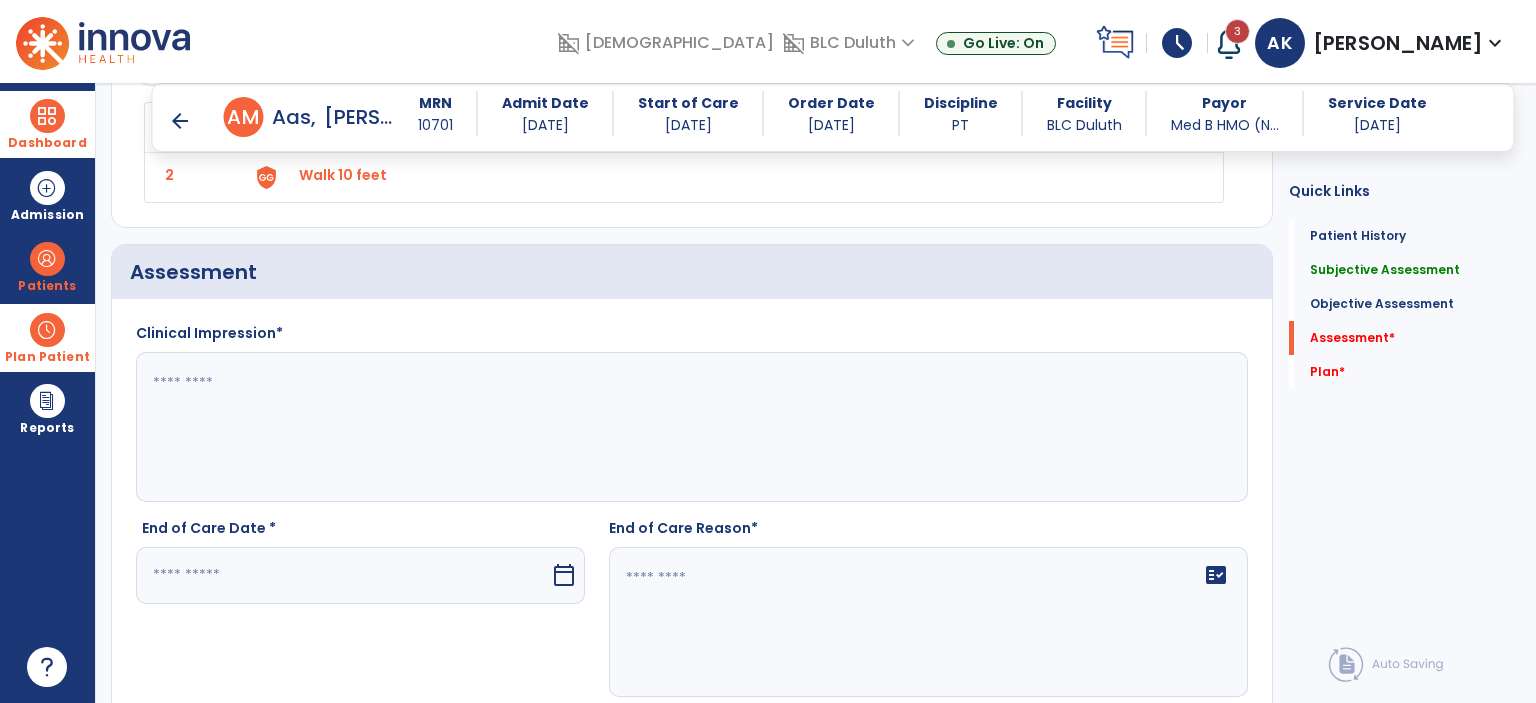 paste on "**********" 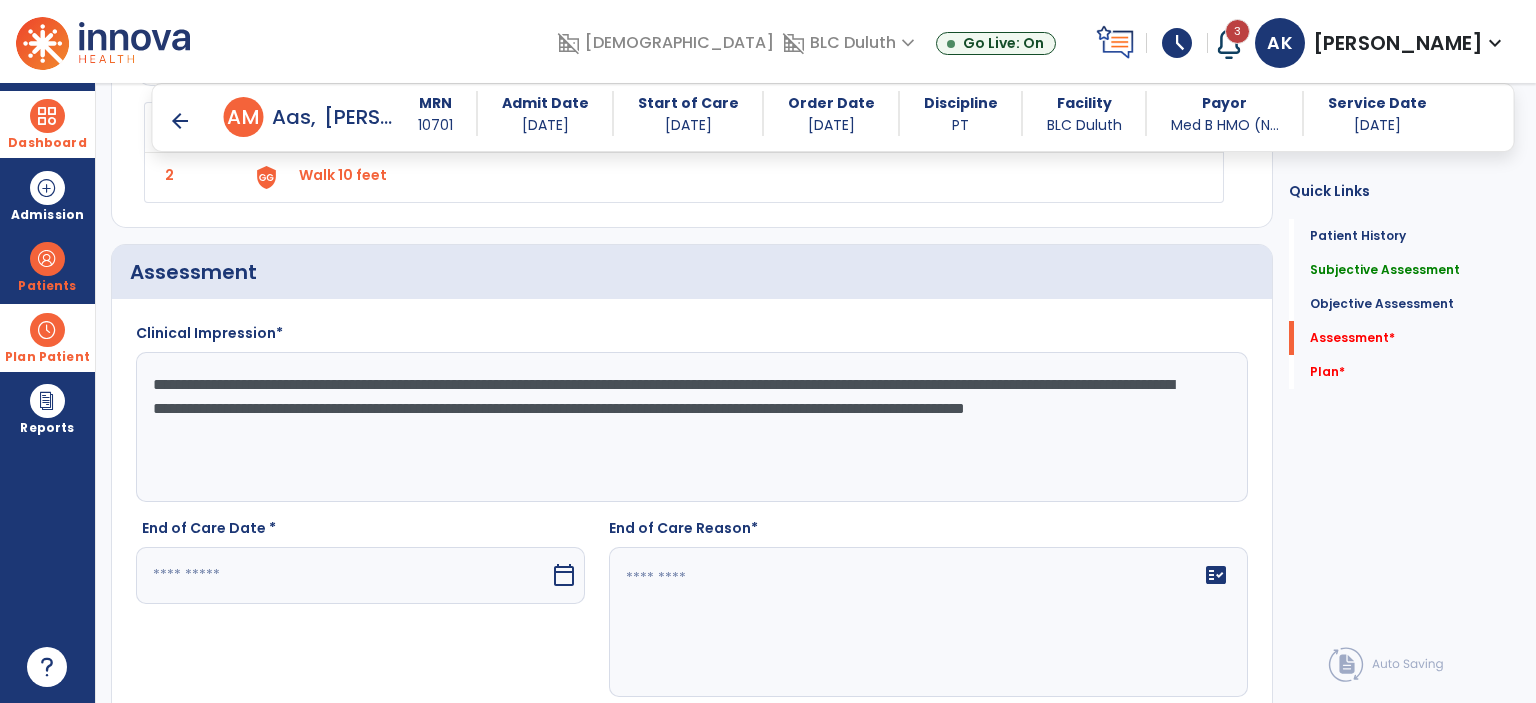 type on "**********" 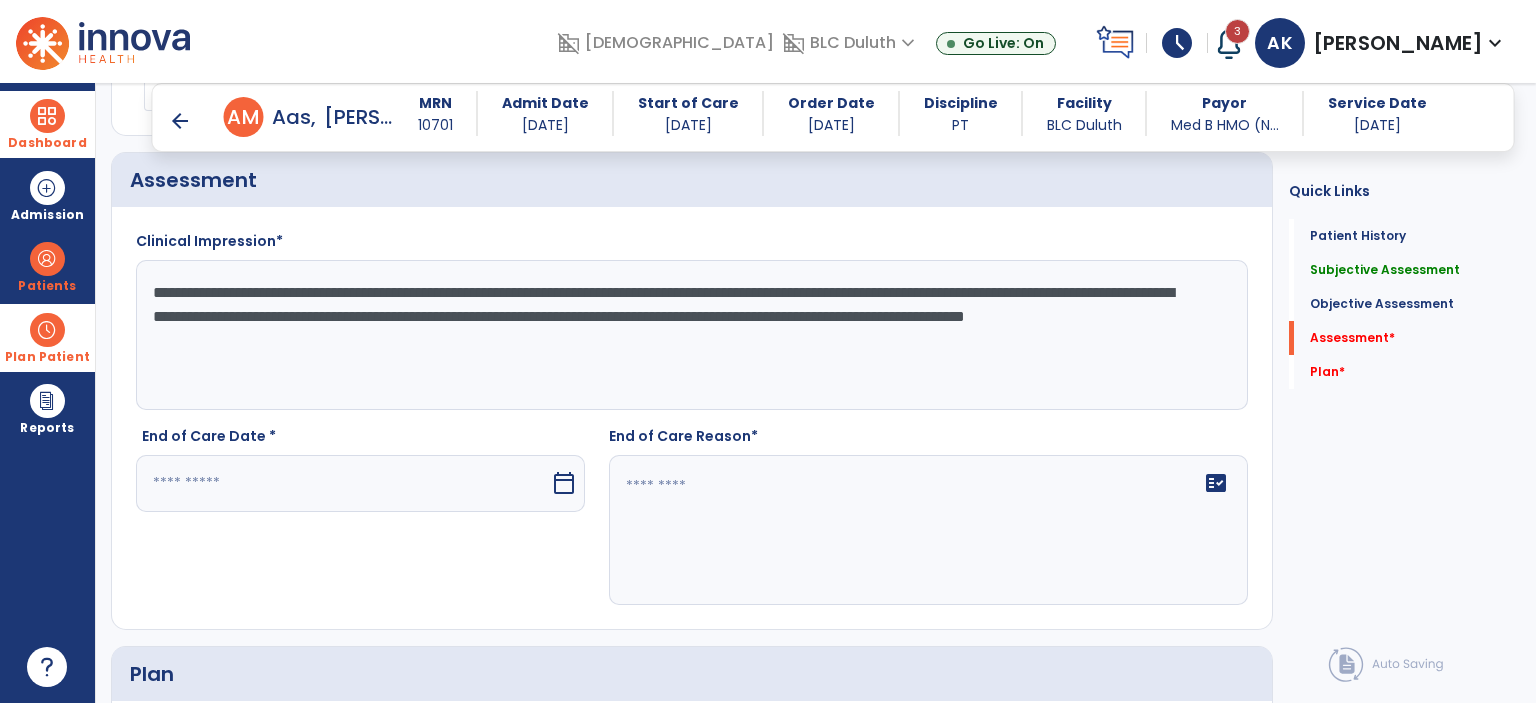 scroll, scrollTop: 2469, scrollLeft: 0, axis: vertical 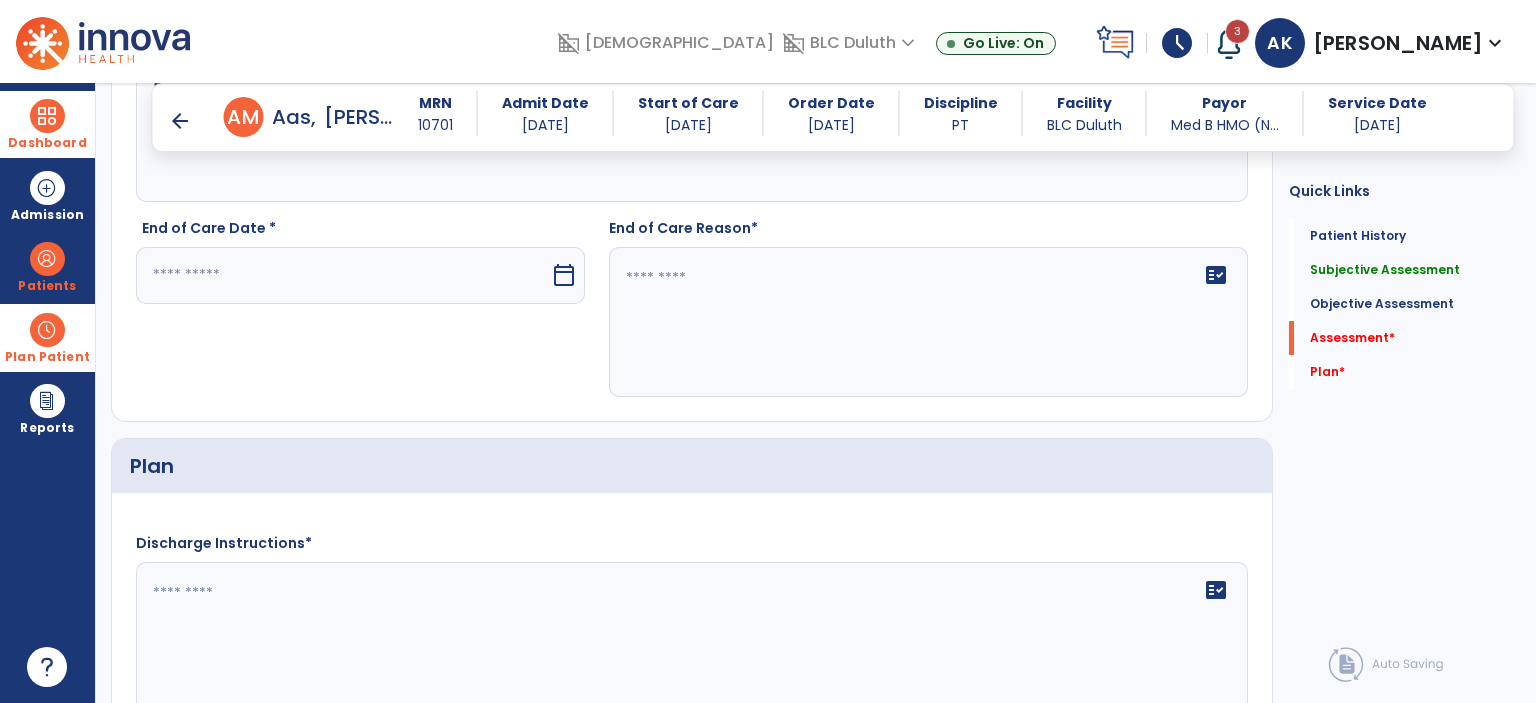 click at bounding box center (343, 275) 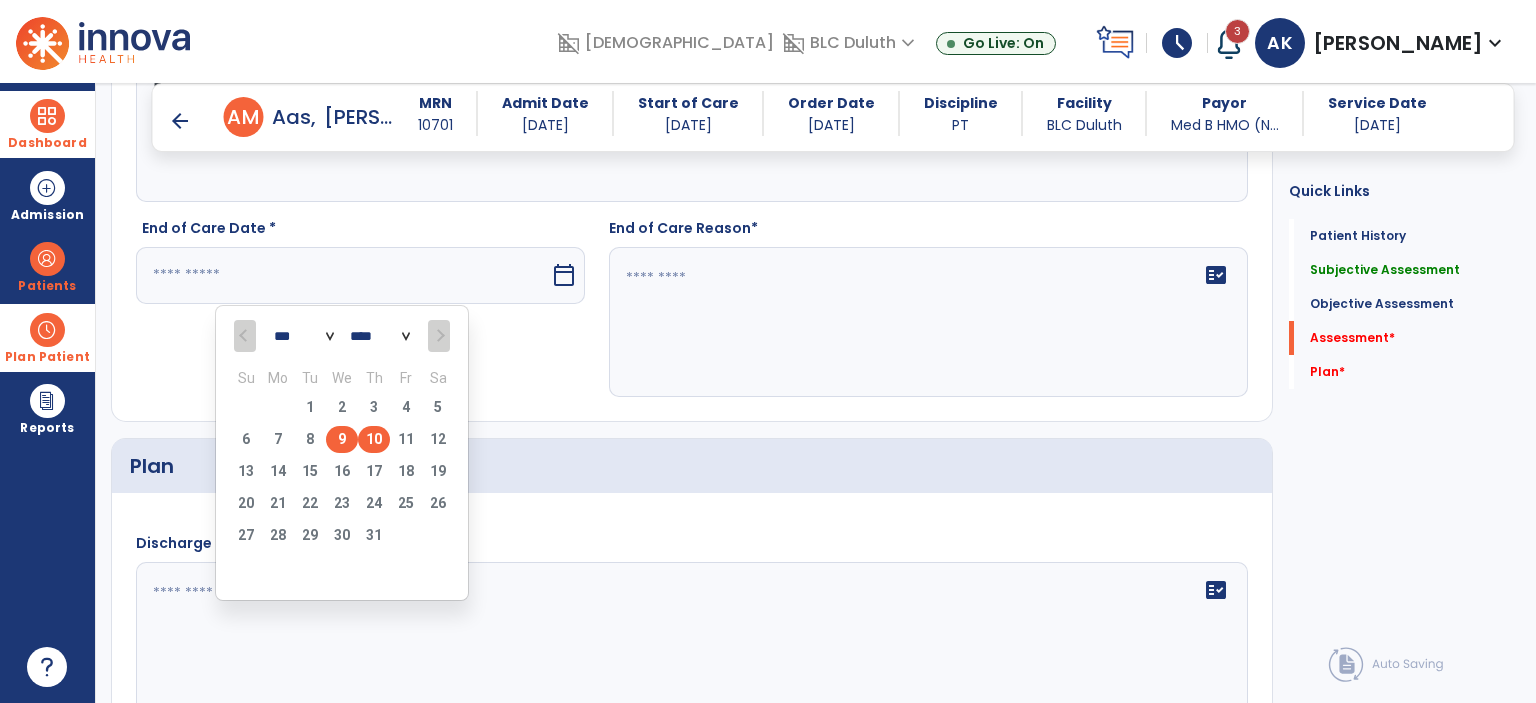 click on "9" at bounding box center [342, 439] 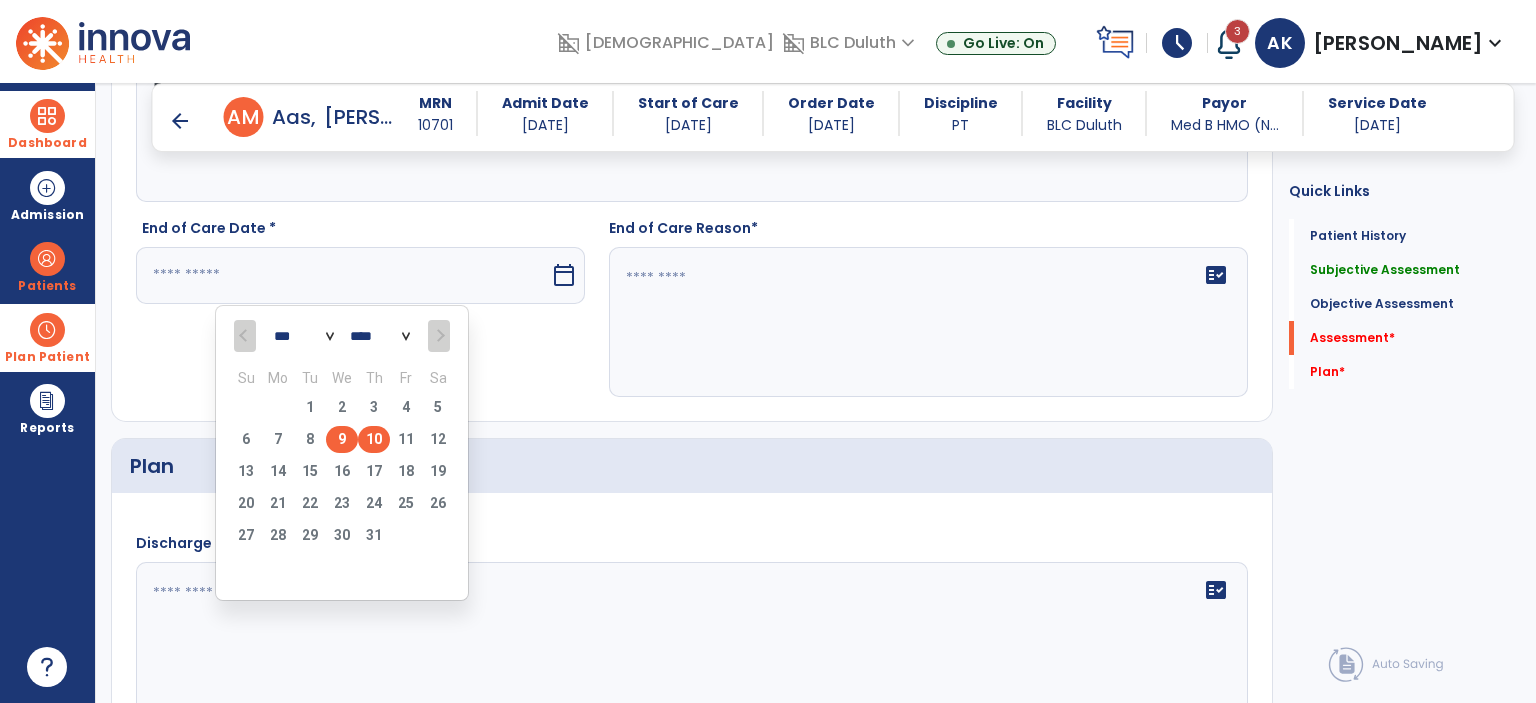 type on "********" 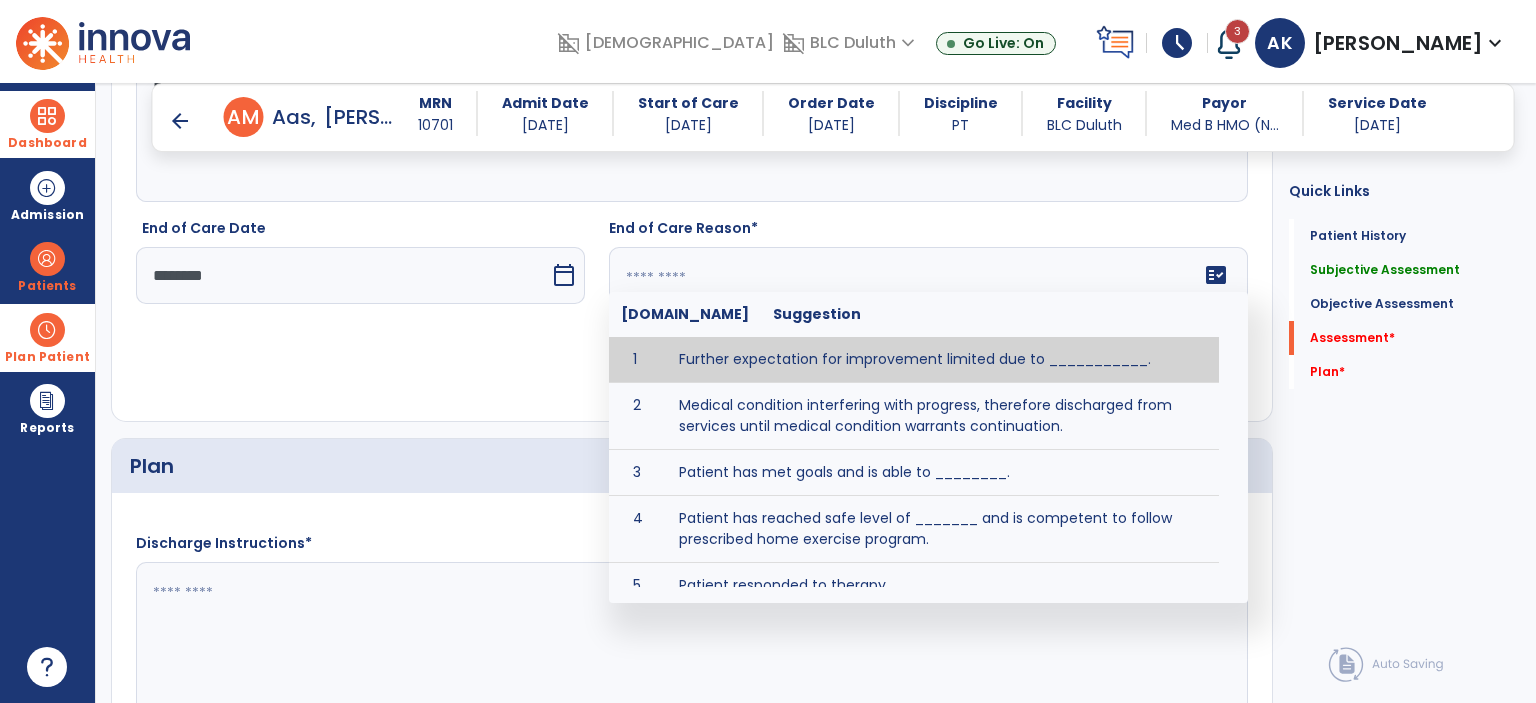click on "fact_check  [DOMAIN_NAME] Suggestion 1 Further expectation for improvement limited due to ___________. 2 Medical condition interfering with progress, therefore discharged from services until medical condition warrants continuation. 3 Patient has met goals and is able to ________. 4 Patient has reached safe level of _______ and is competent to follow prescribed home exercise program. 5 Patient responded to therapy ____________. 6 Unexpected facility discharge - patient continues to warrant further therapy and will be re-screened upon readmission. 7 Unstable medical condition makes continued services inappropriate at this time." 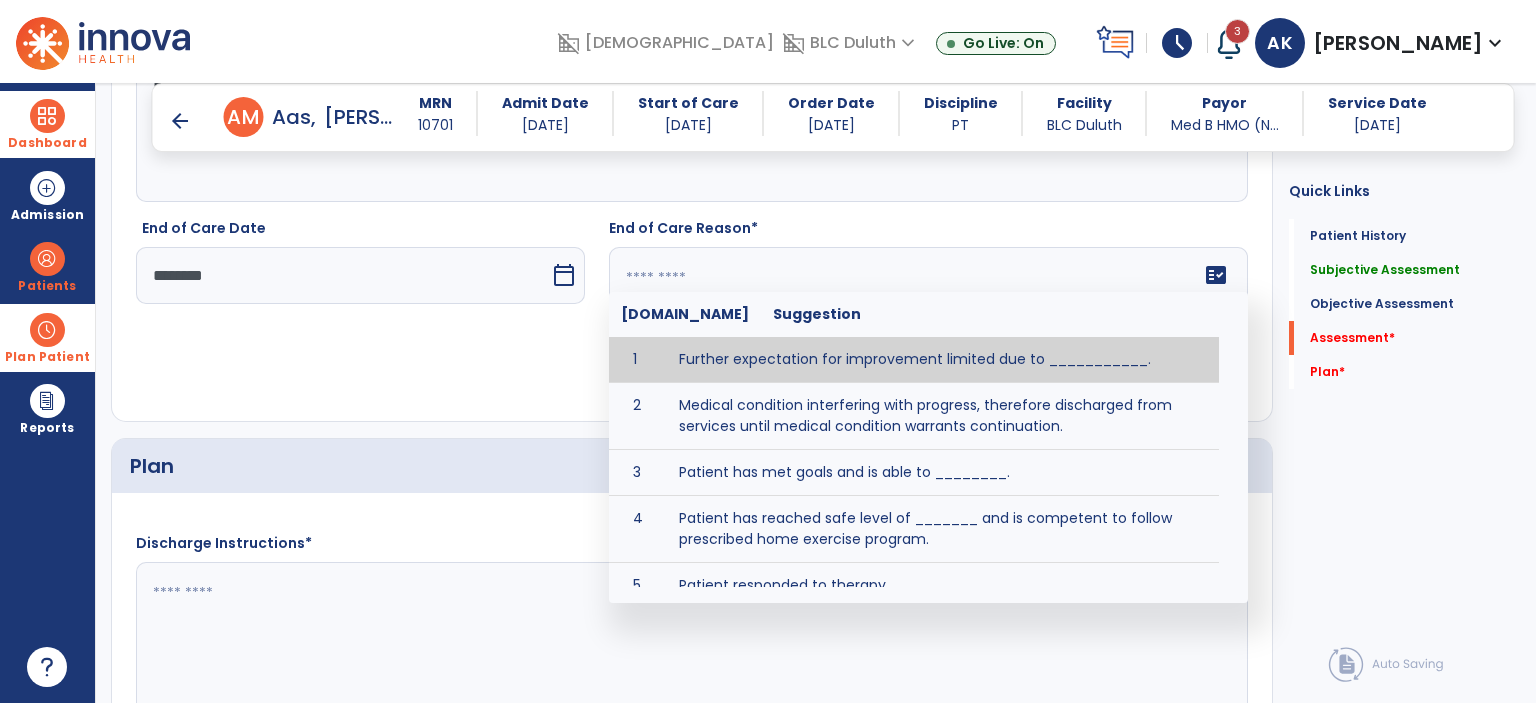 type on "*" 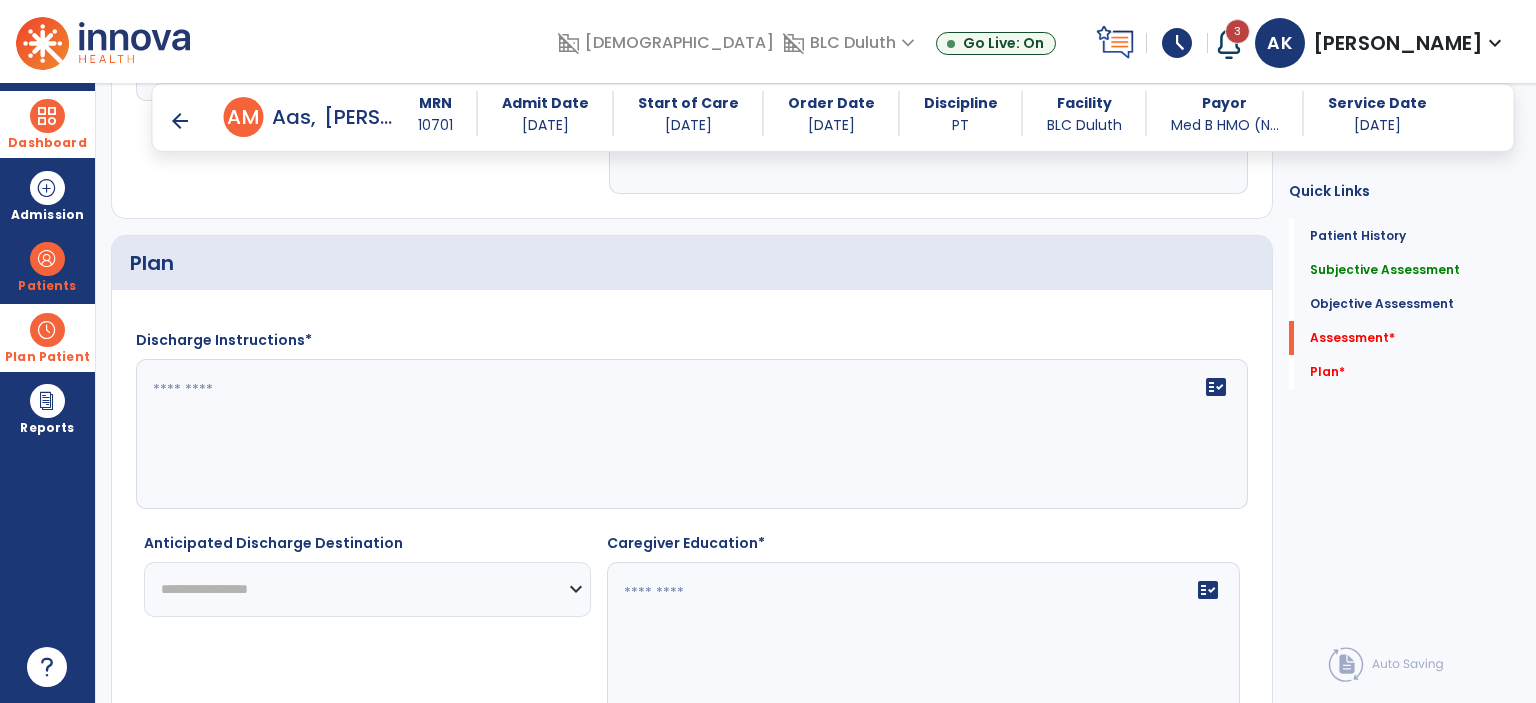 scroll, scrollTop: 2778, scrollLeft: 0, axis: vertical 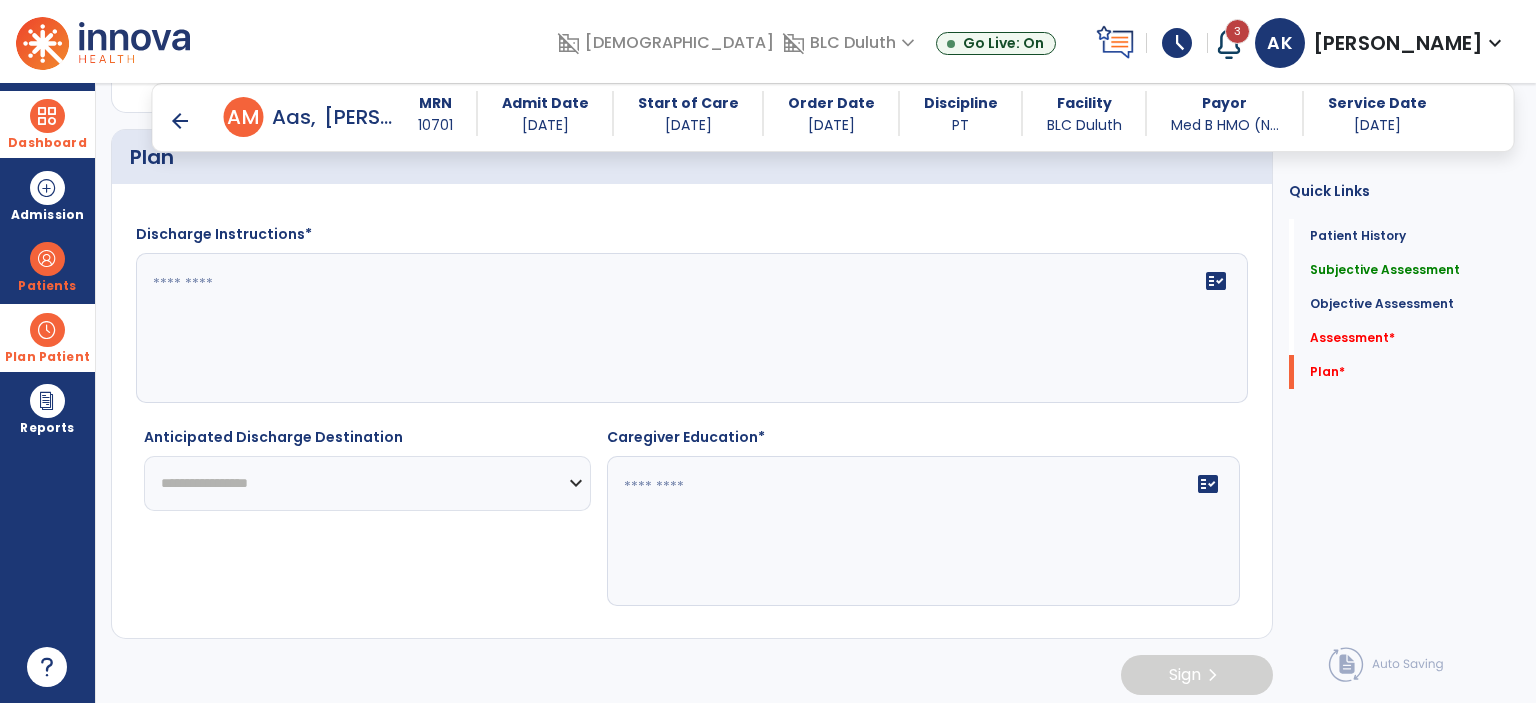 type on "**********" 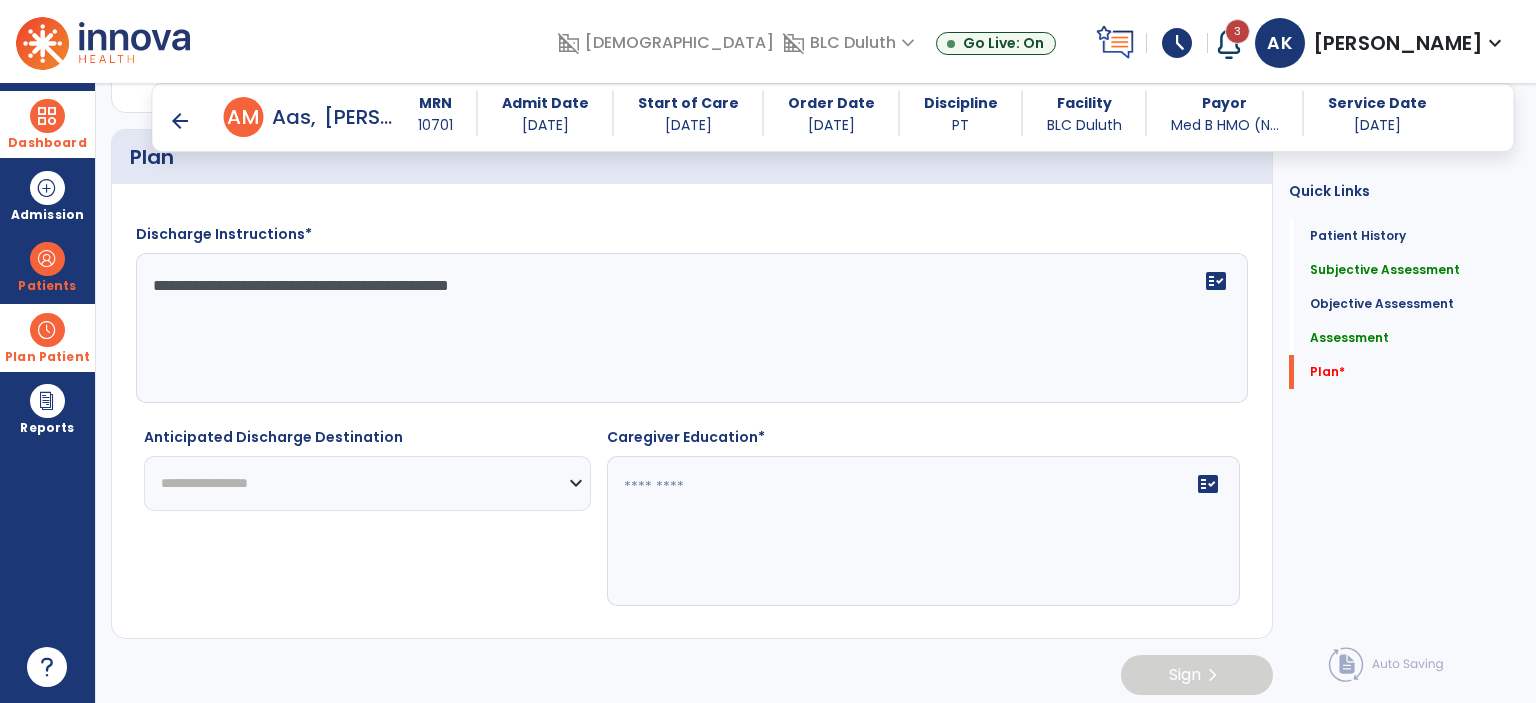 type on "**********" 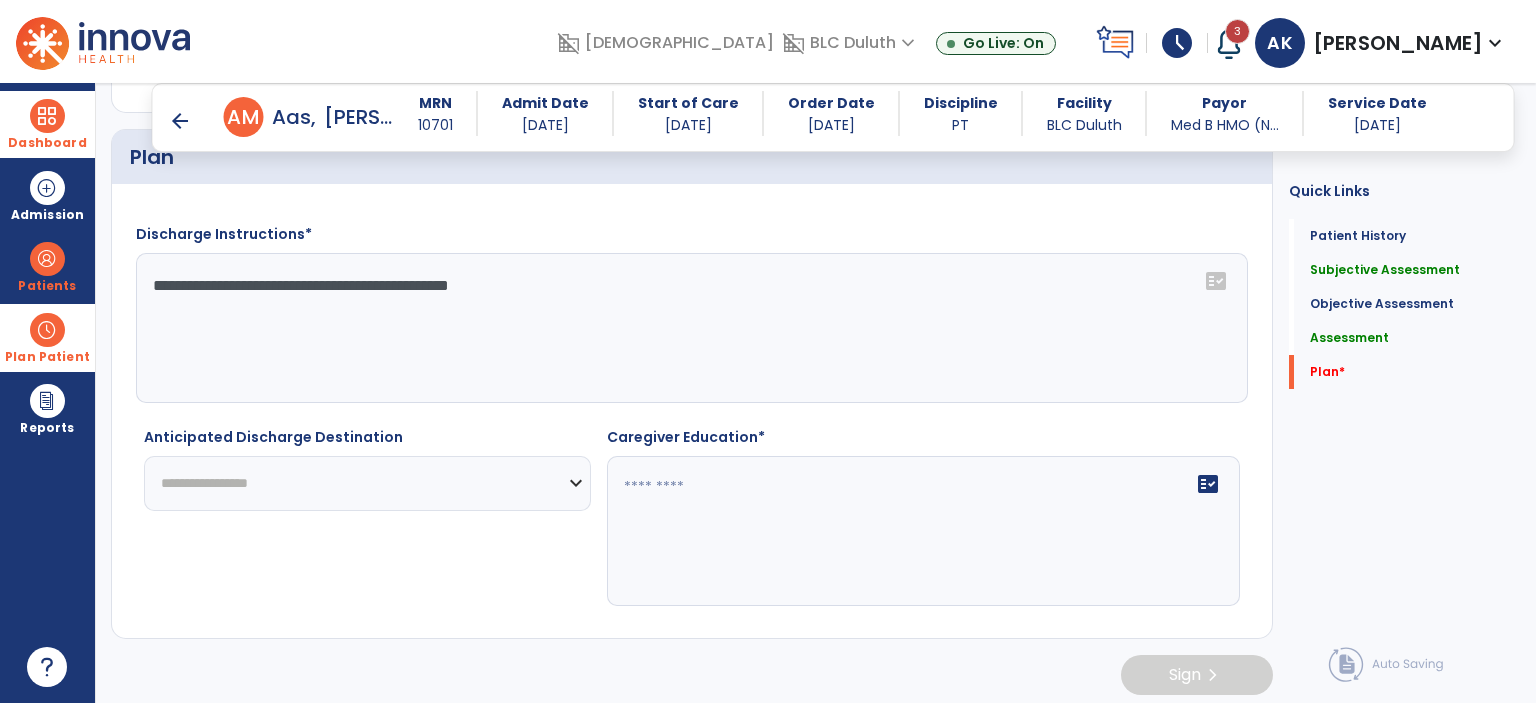select on "**********" 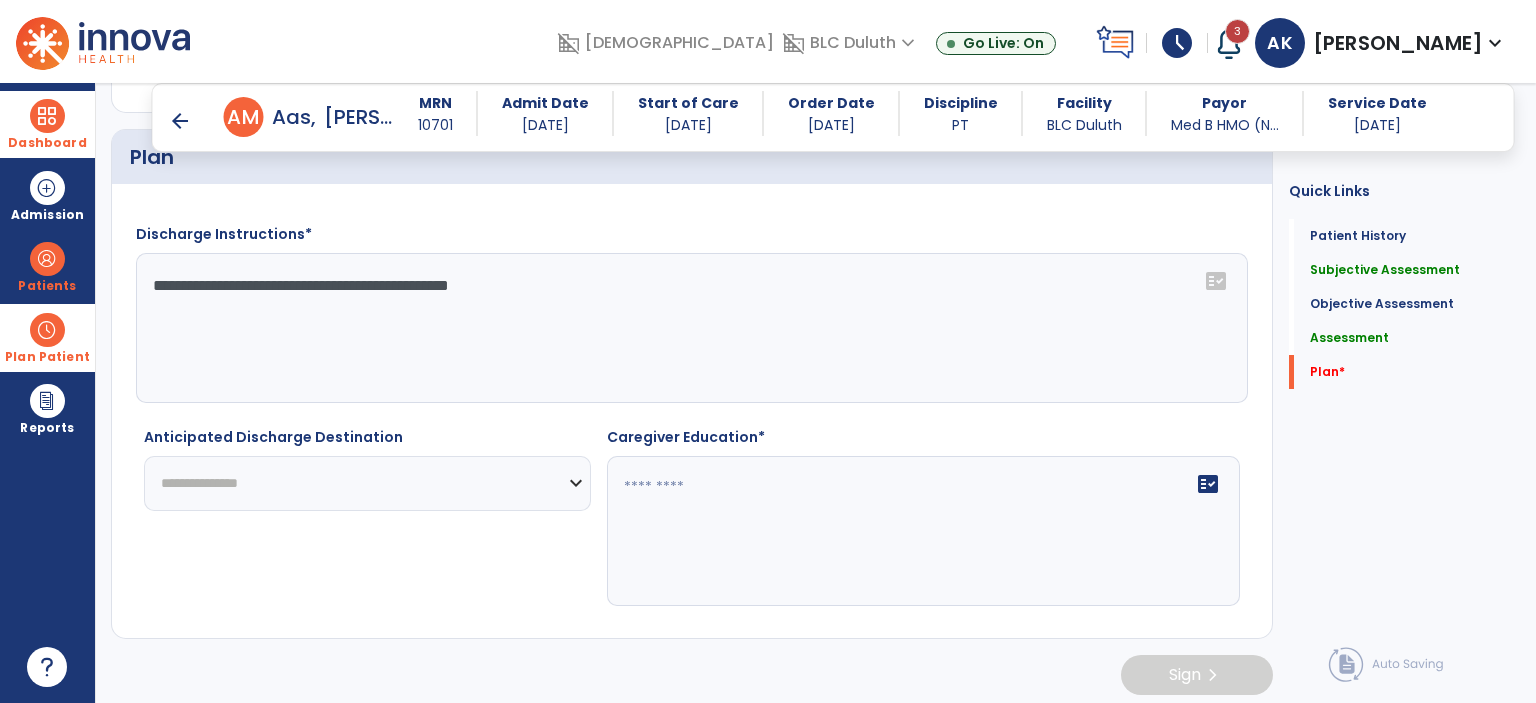 click on "**********" 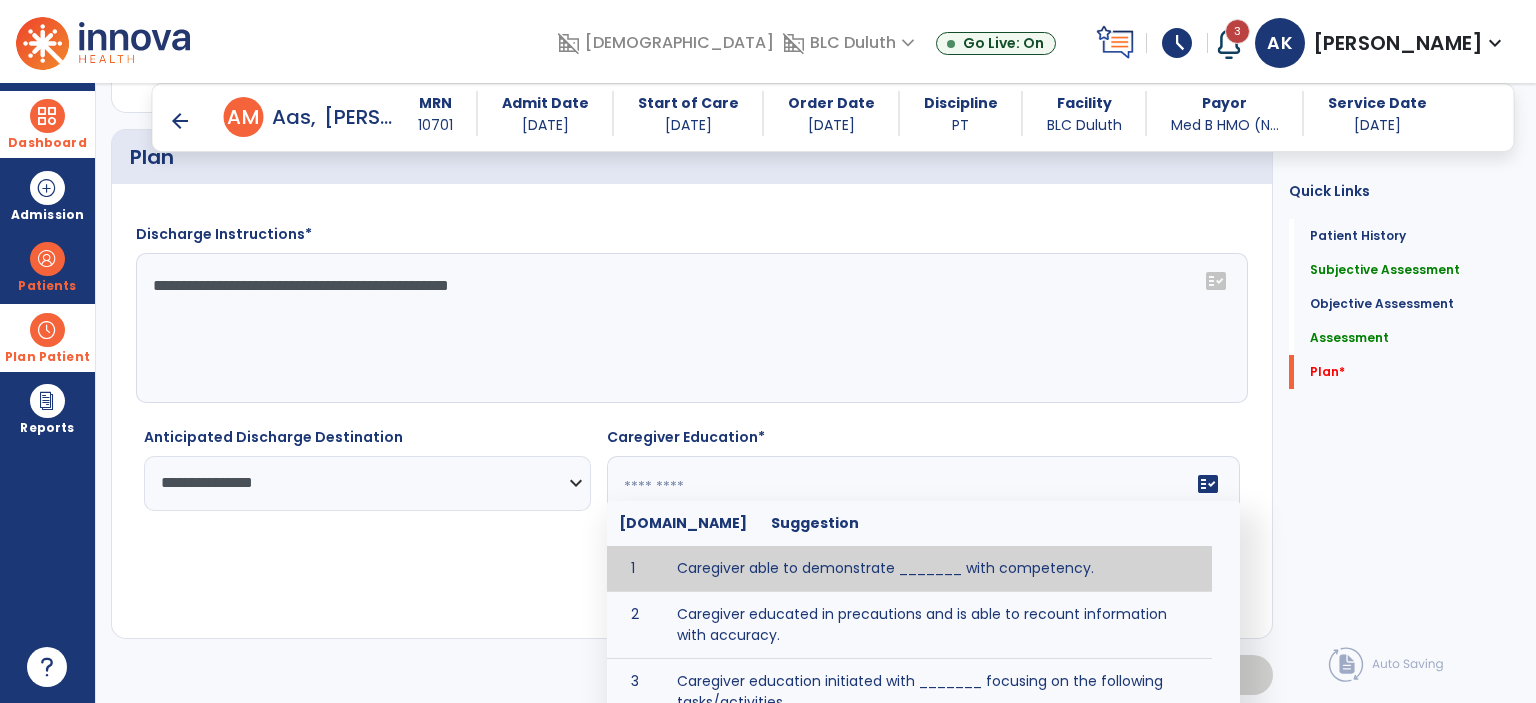 click on "fact_check  [DOMAIN_NAME] Suggestion 1 Caregiver able to demonstrate _______ with competency. 2 Caregiver educated in precautions and is able to recount information with accuracy. 3 Caregiver education initiated with _______ focusing on the following tasks/activities __________. 4 Home exercise program initiated with caregiver focusing on __________. 5 Patient educated in precautions and is able to recount information with [VALUE]% accuracy." 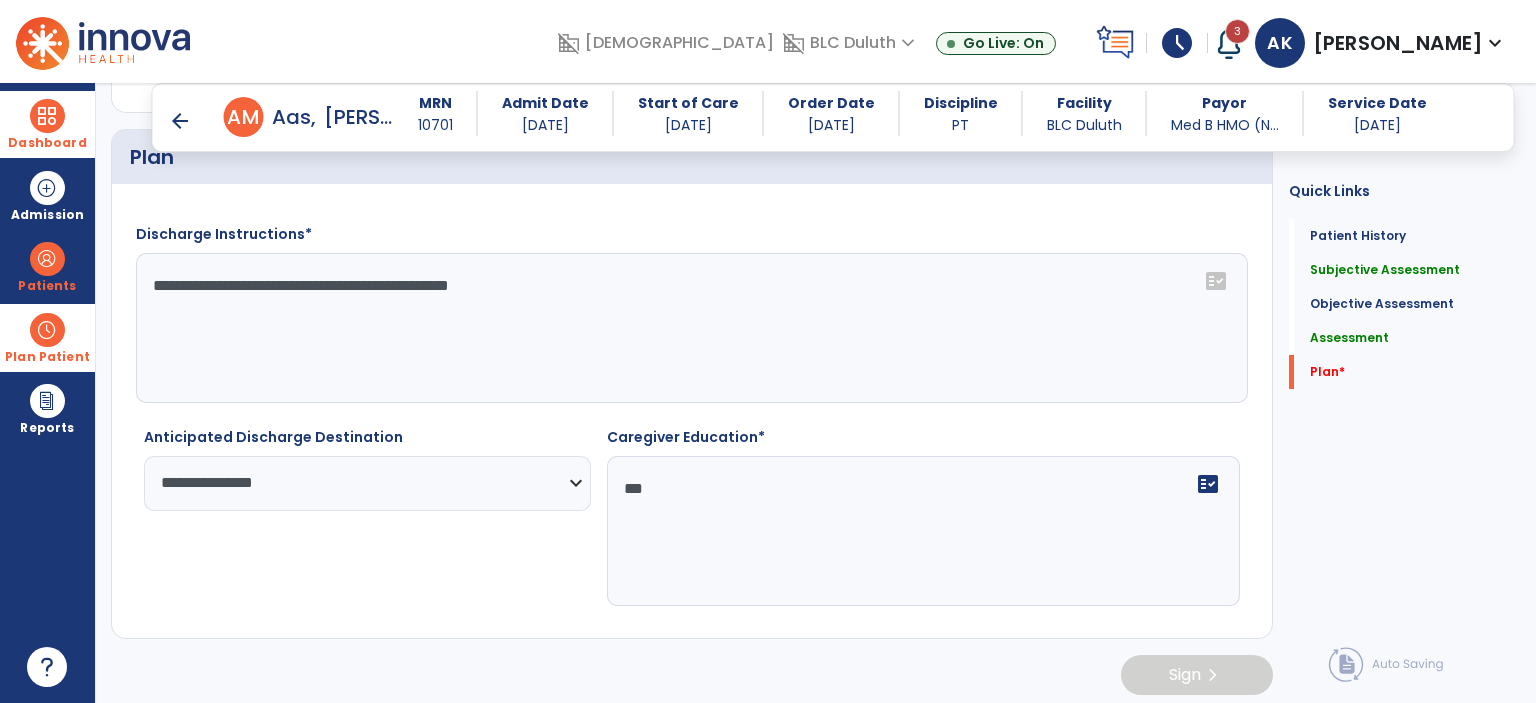 type on "***" 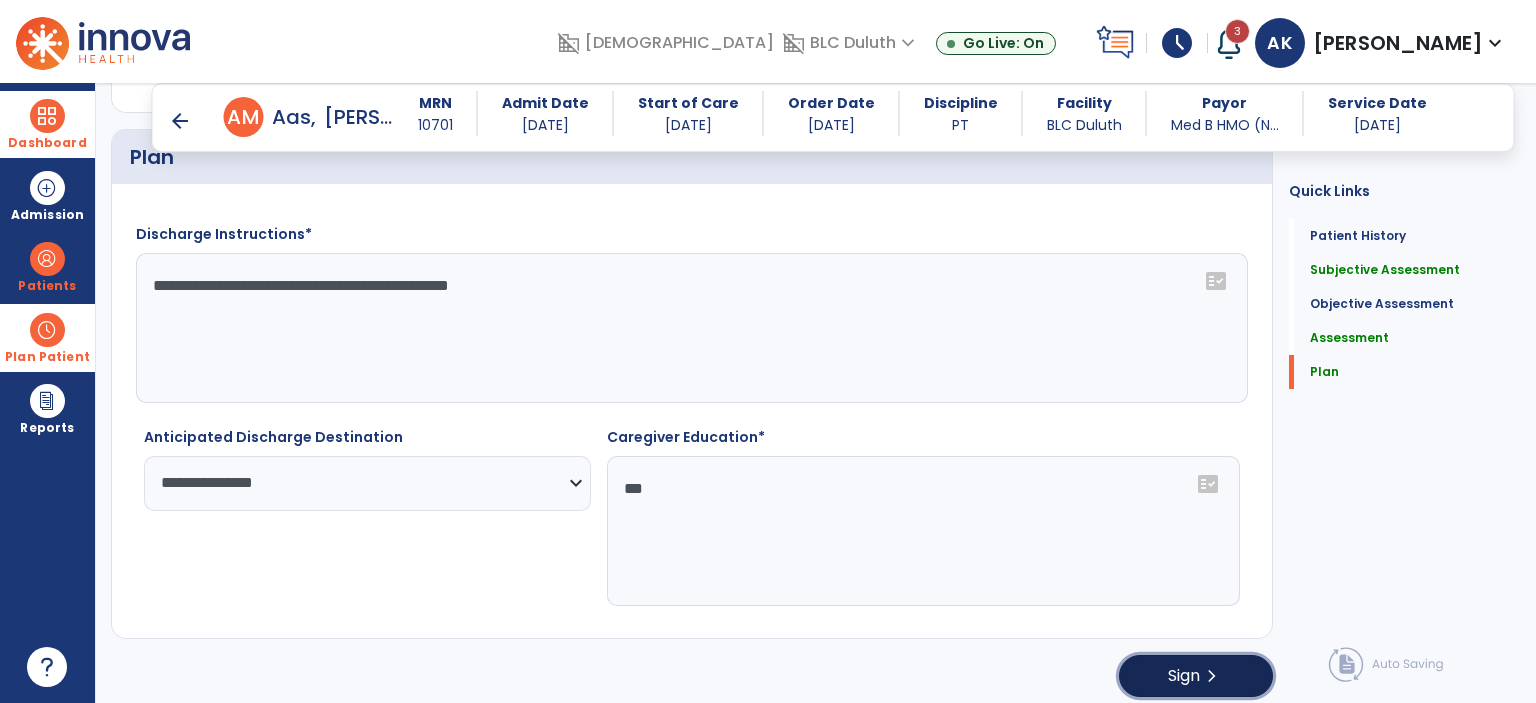 click on "Sign  chevron_right" 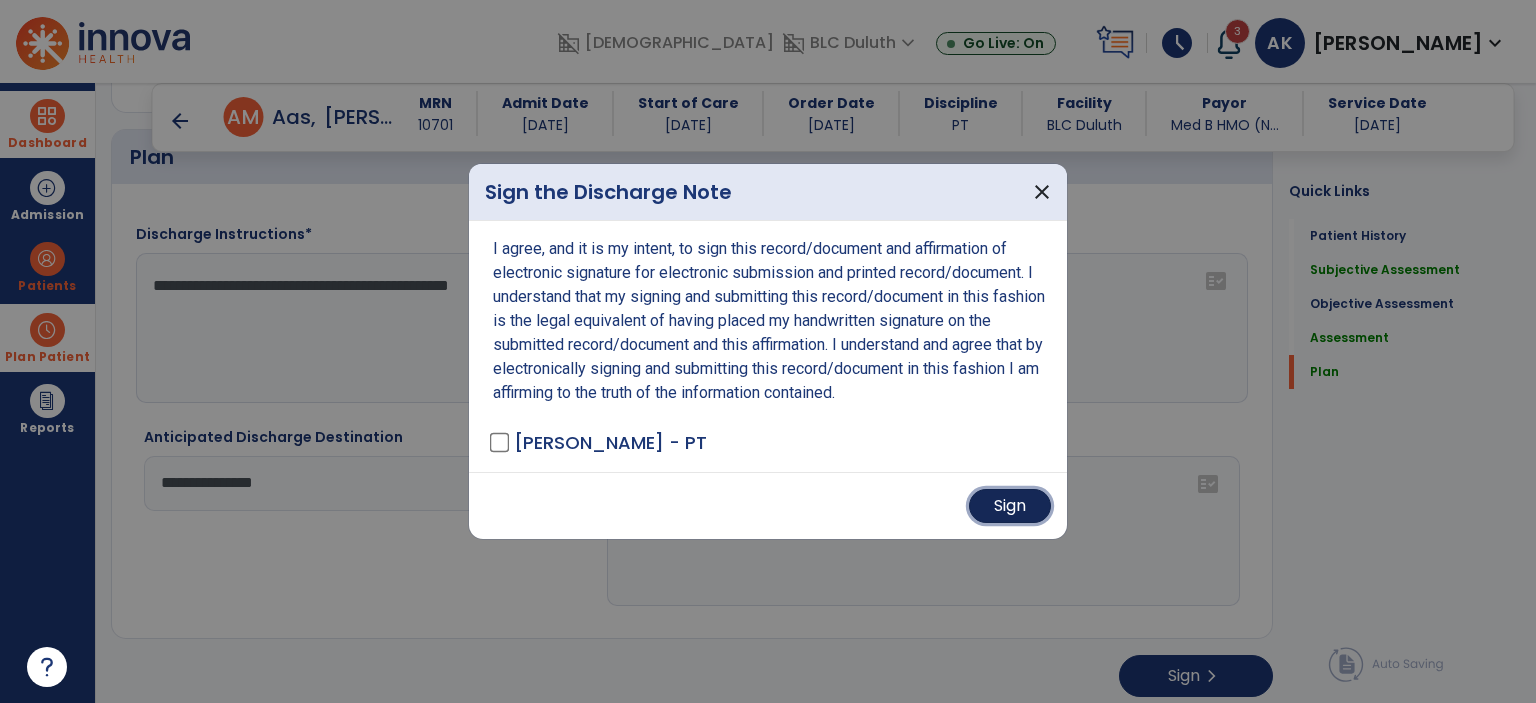 drag, startPoint x: 1046, startPoint y: 495, endPoint x: 1036, endPoint y: 496, distance: 10.049875 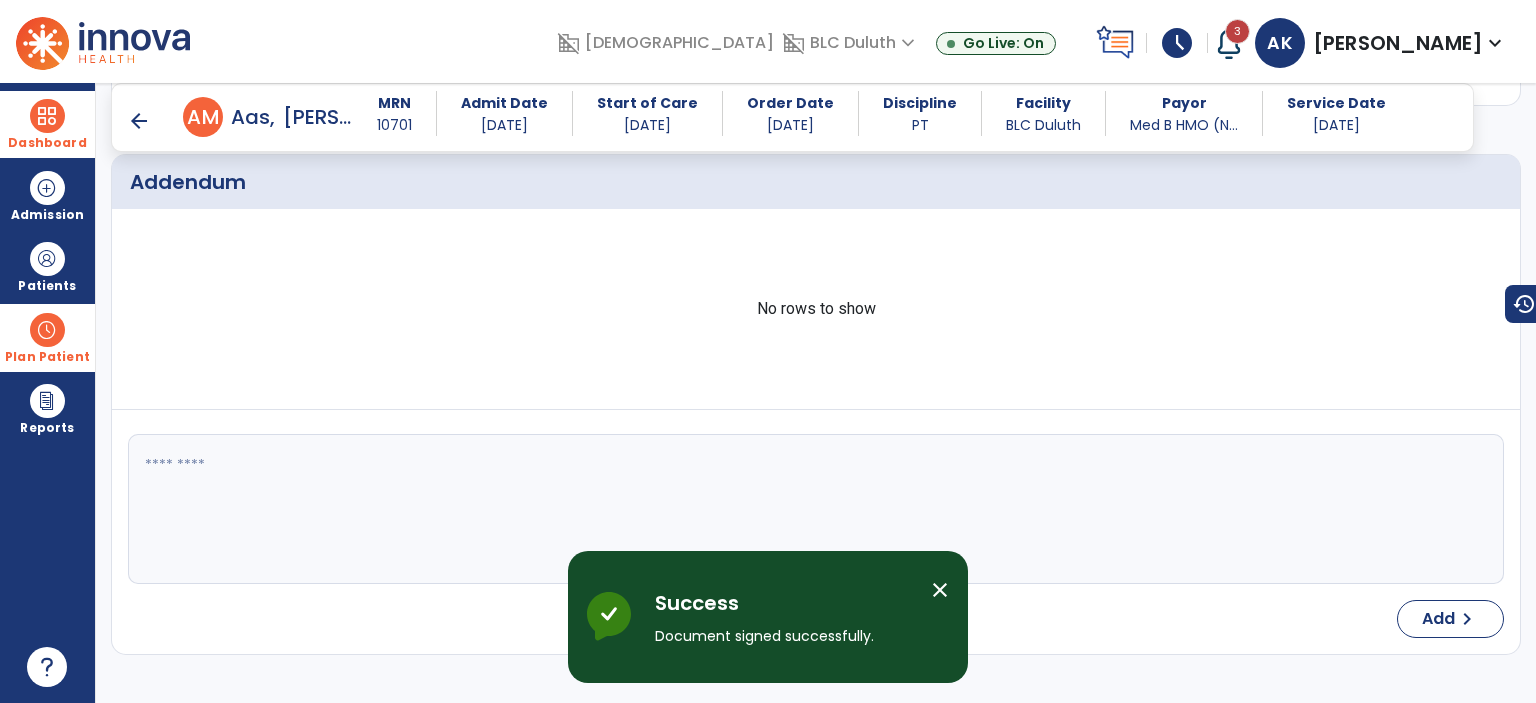 scroll, scrollTop: 0, scrollLeft: 0, axis: both 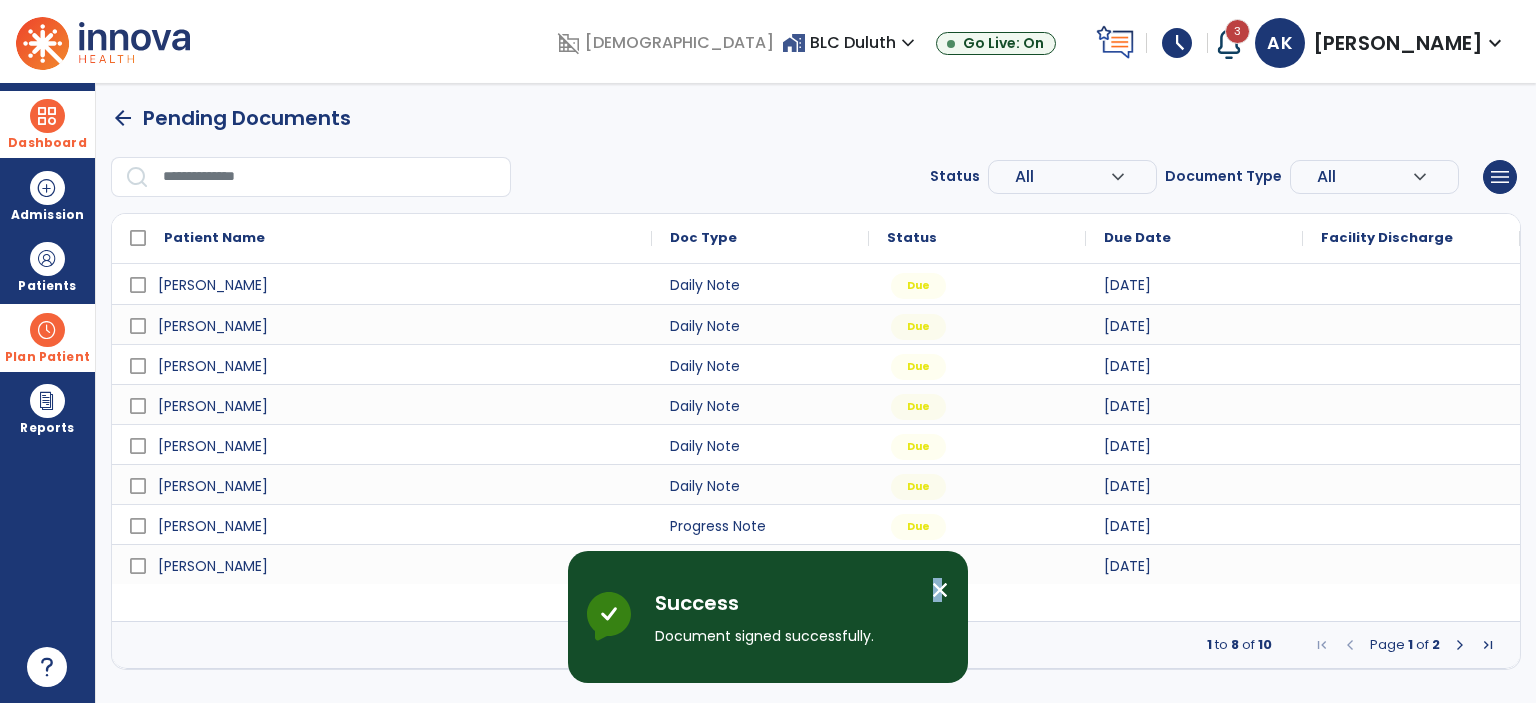 click on "close" at bounding box center (940, 590) 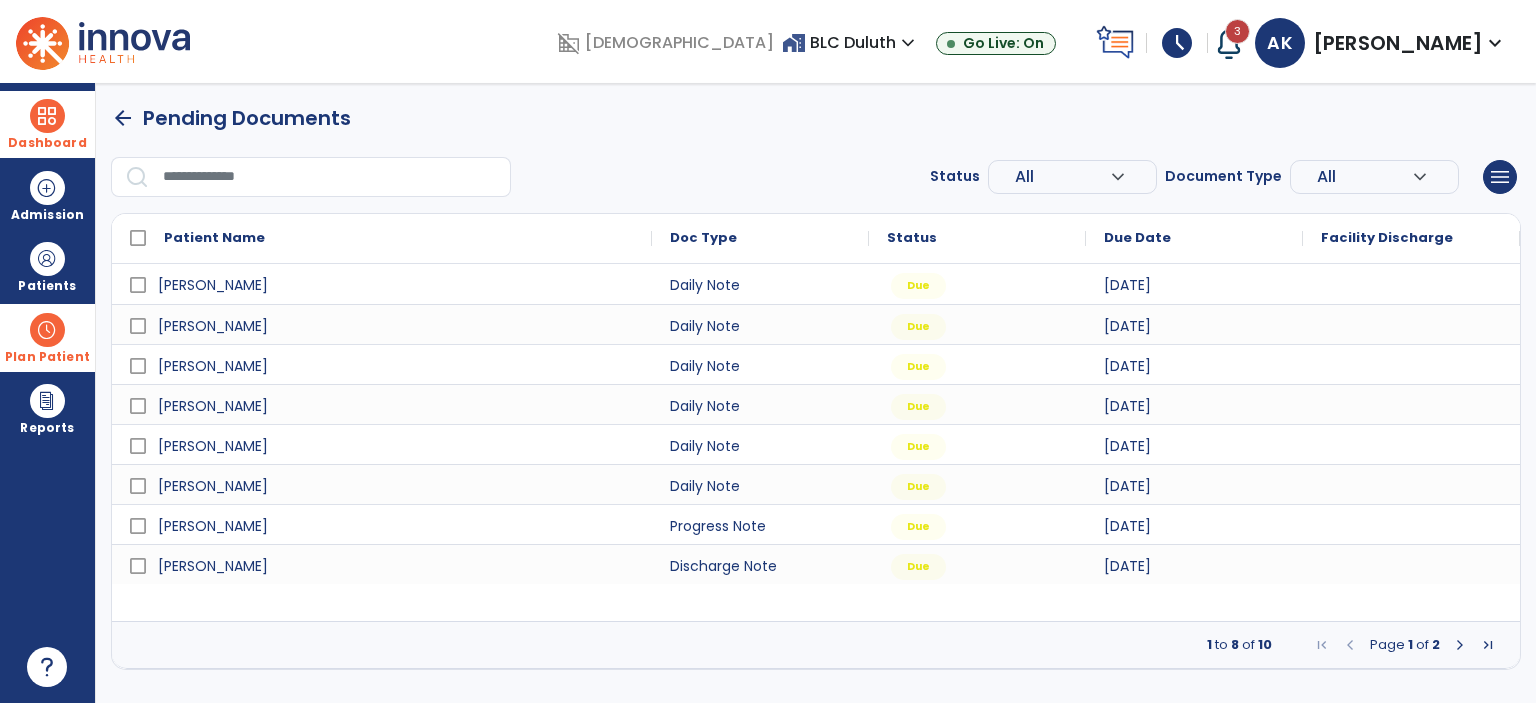 click at bounding box center [1460, 645] 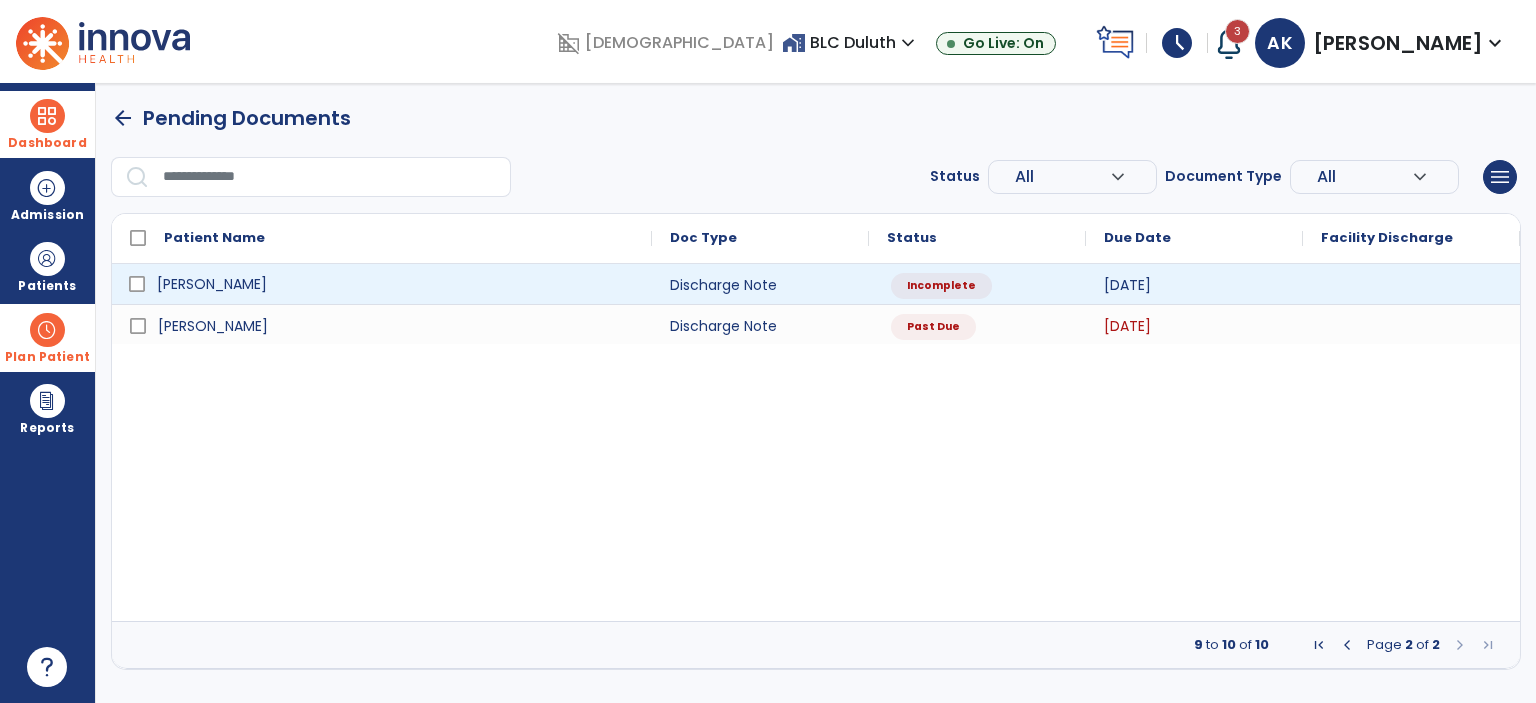click on "[PERSON_NAME]" at bounding box center (396, 284) 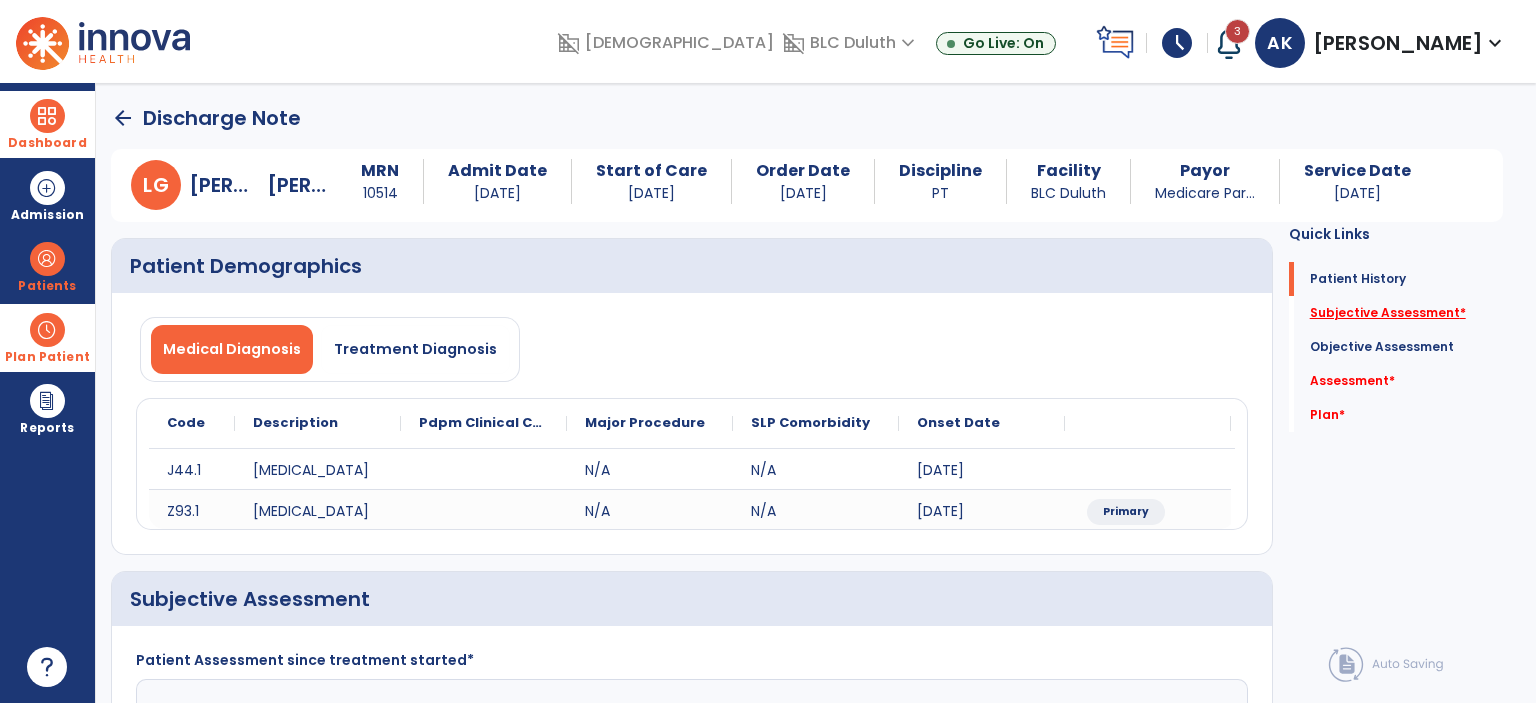 drag, startPoint x: 1330, startPoint y: 293, endPoint x: 1337, endPoint y: 316, distance: 24.04163 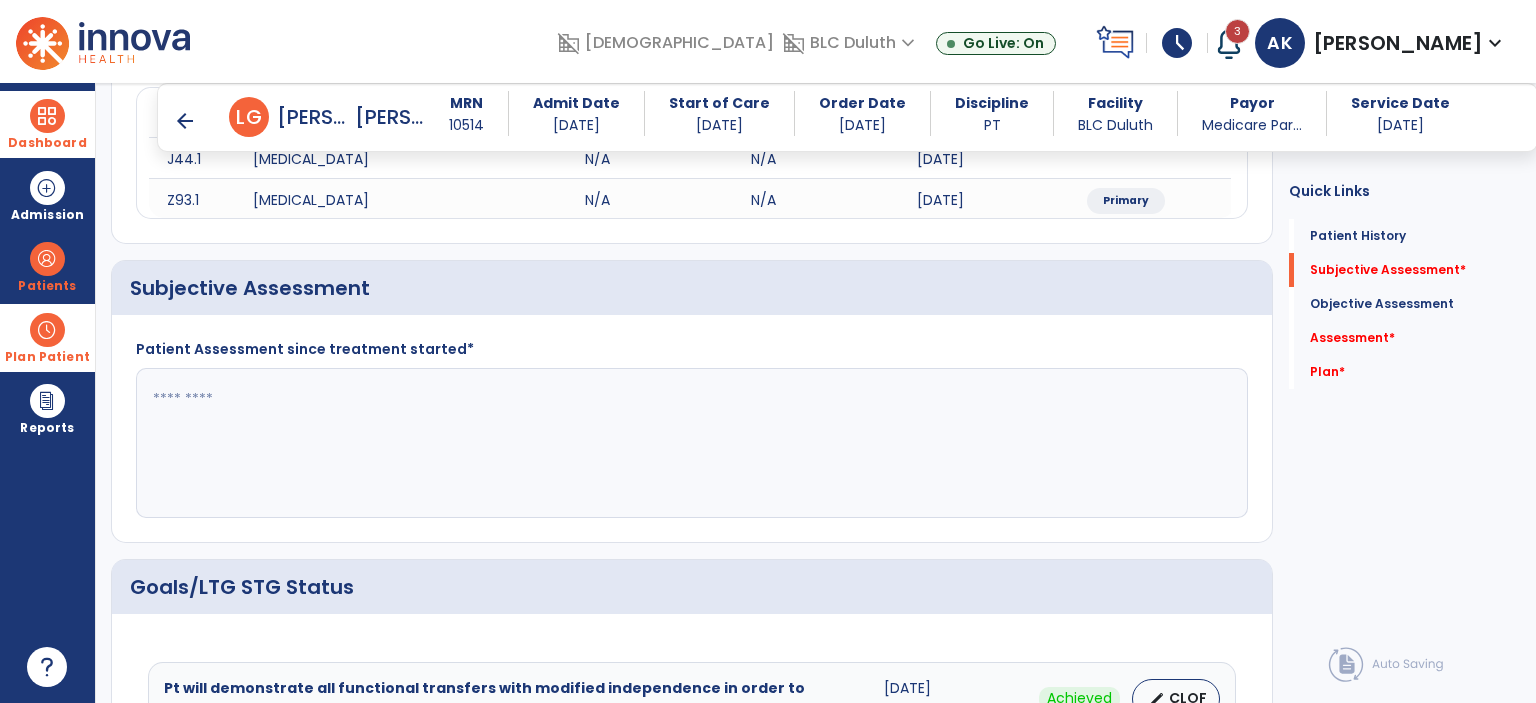 scroll, scrollTop: 318, scrollLeft: 0, axis: vertical 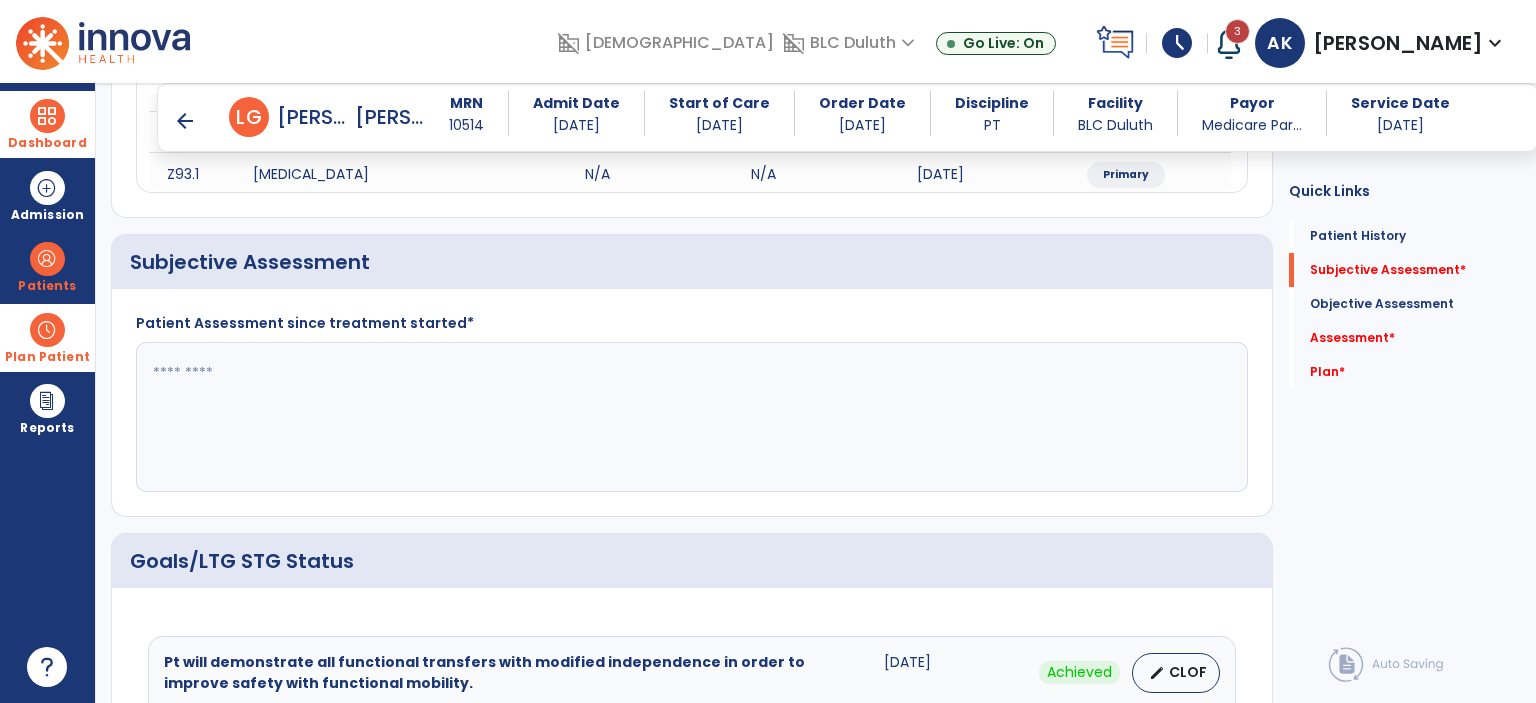 click 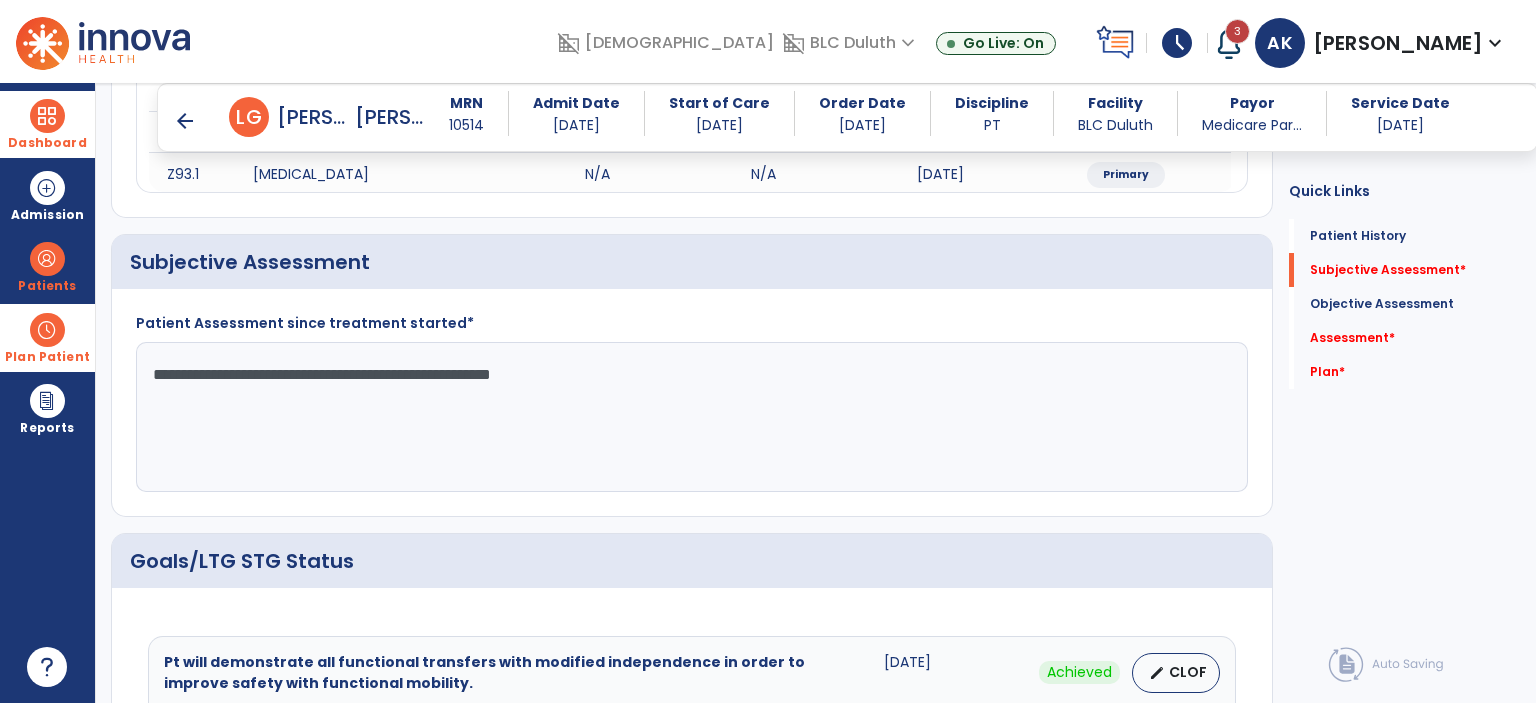 type on "**********" 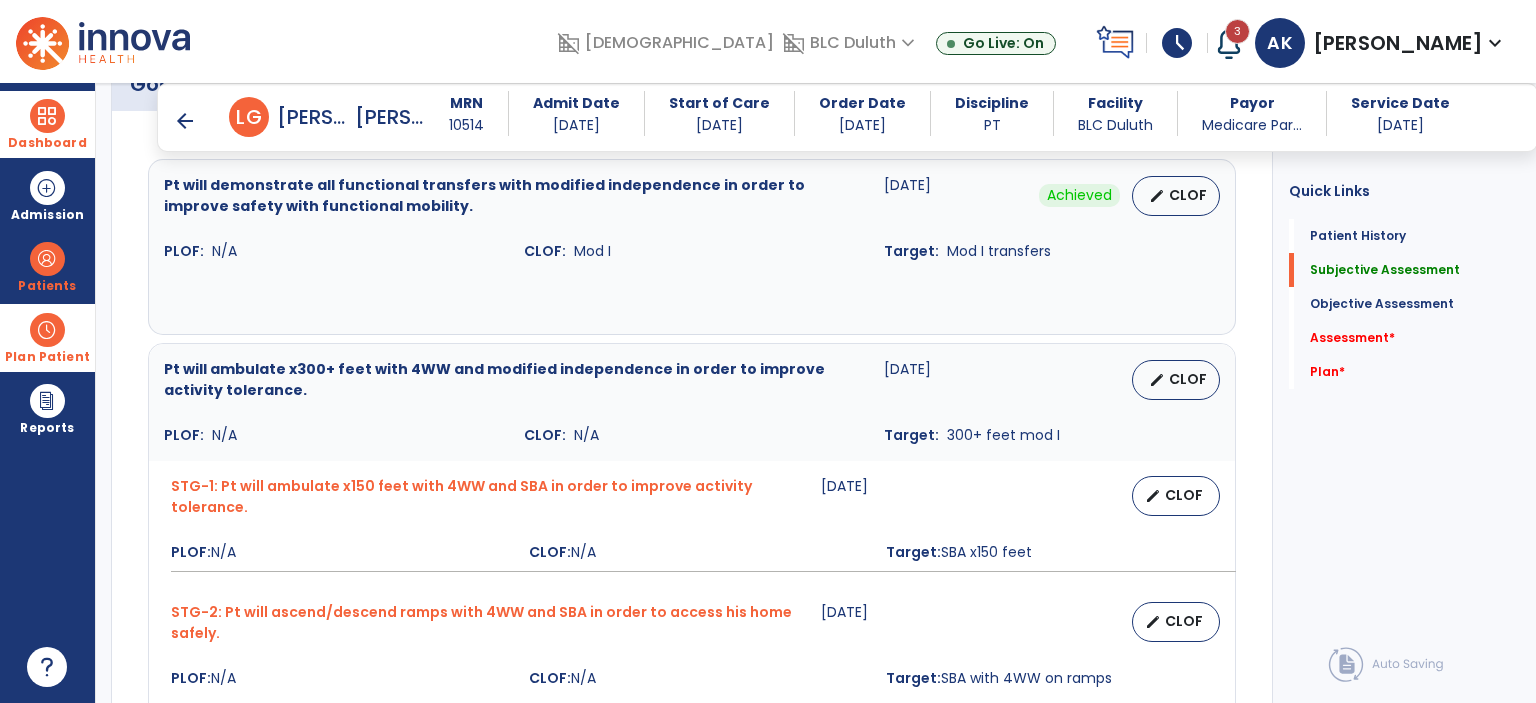 scroll, scrollTop: 818, scrollLeft: 0, axis: vertical 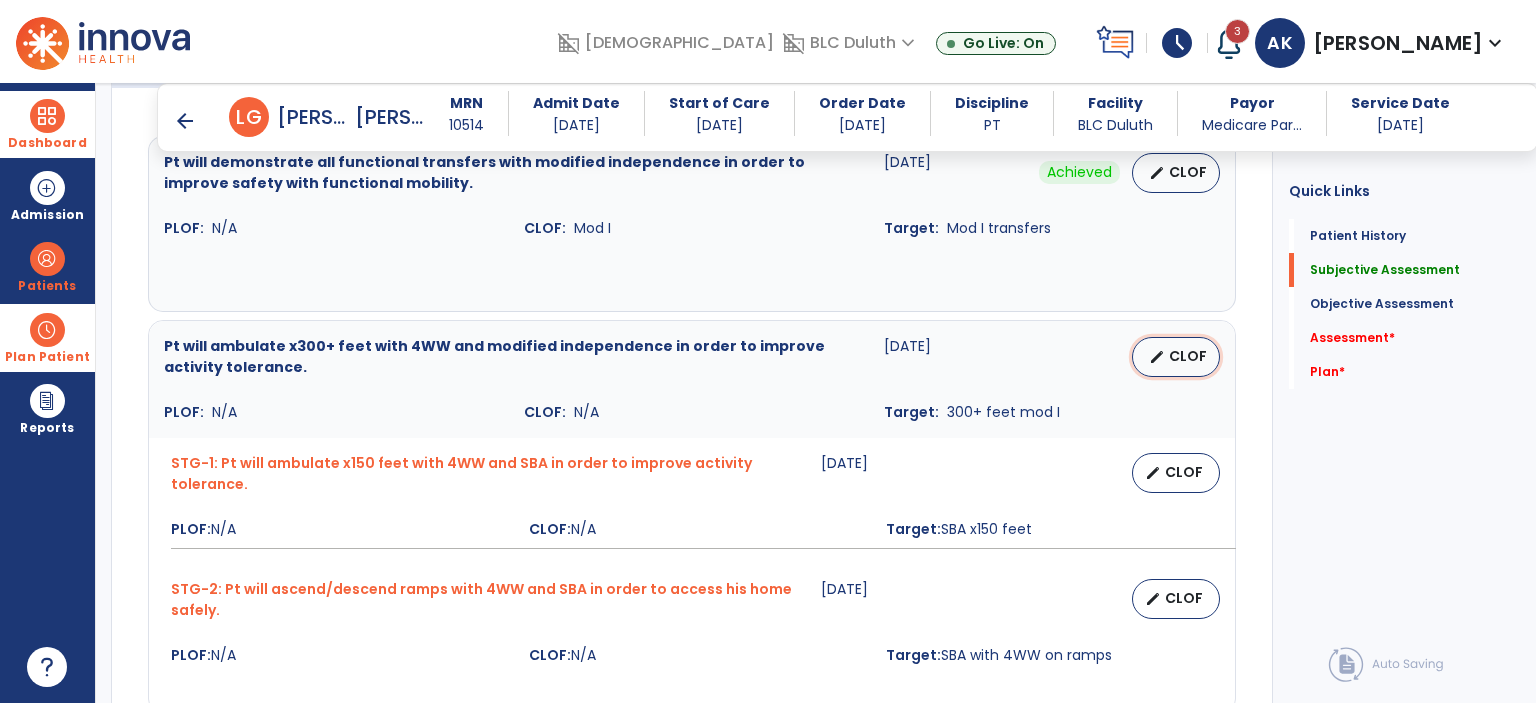 click on "edit   CLOF" at bounding box center (1176, 357) 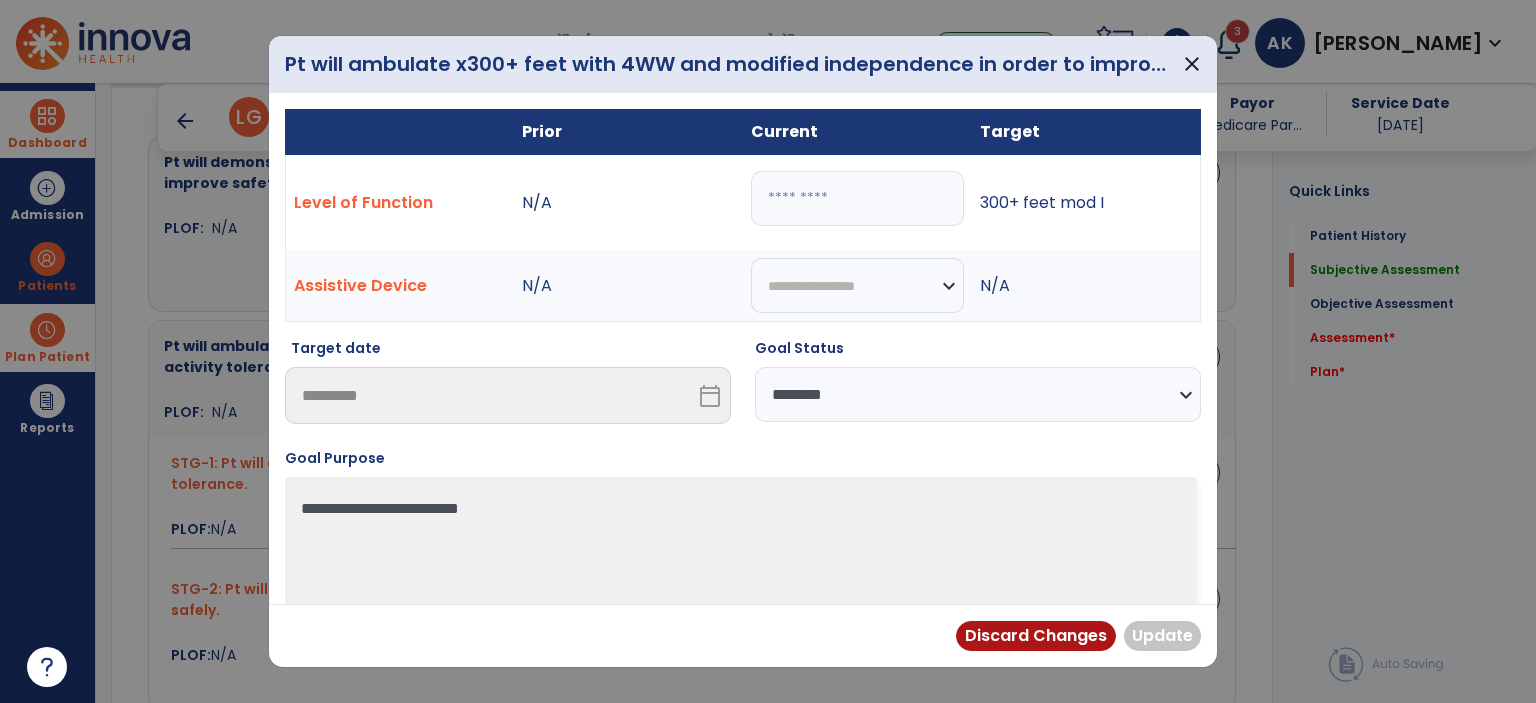 click at bounding box center [857, 198] 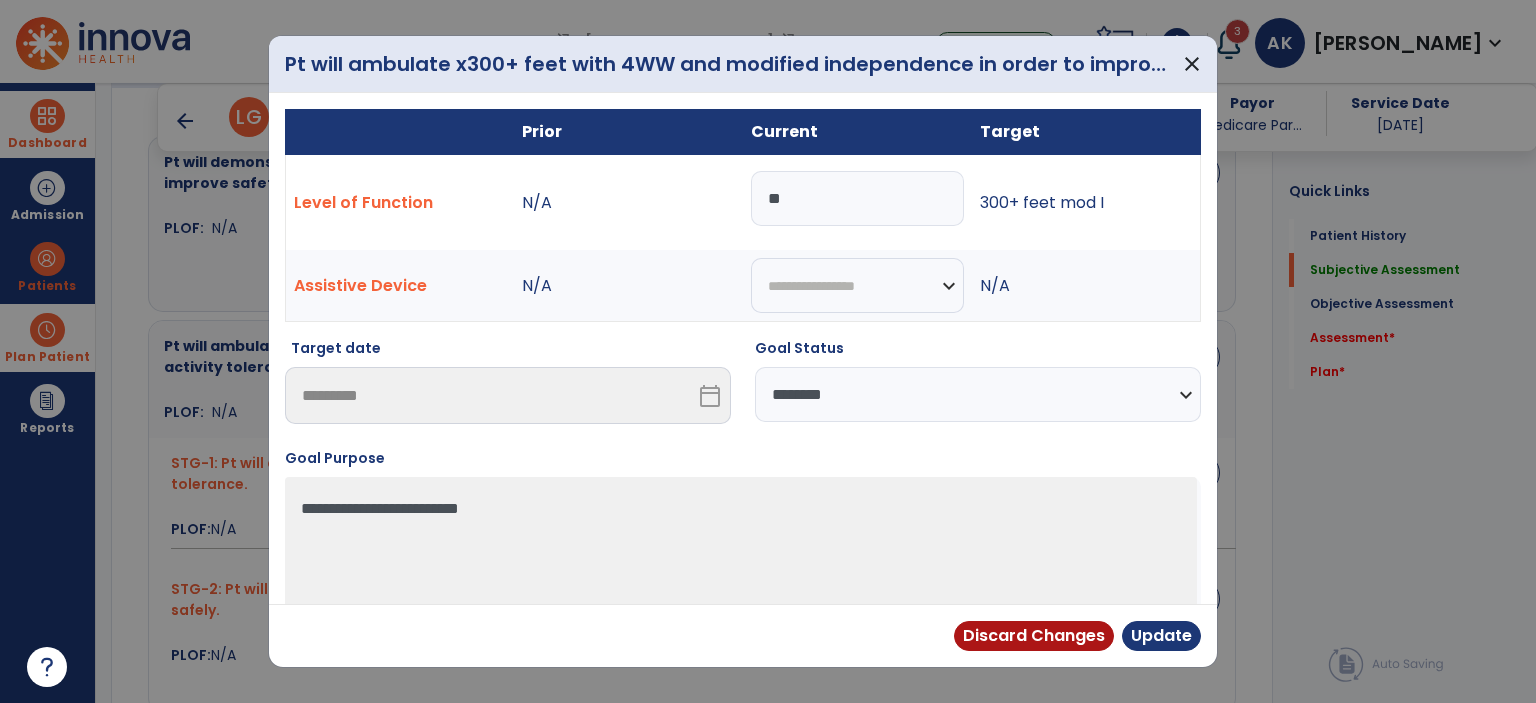 type on "*" 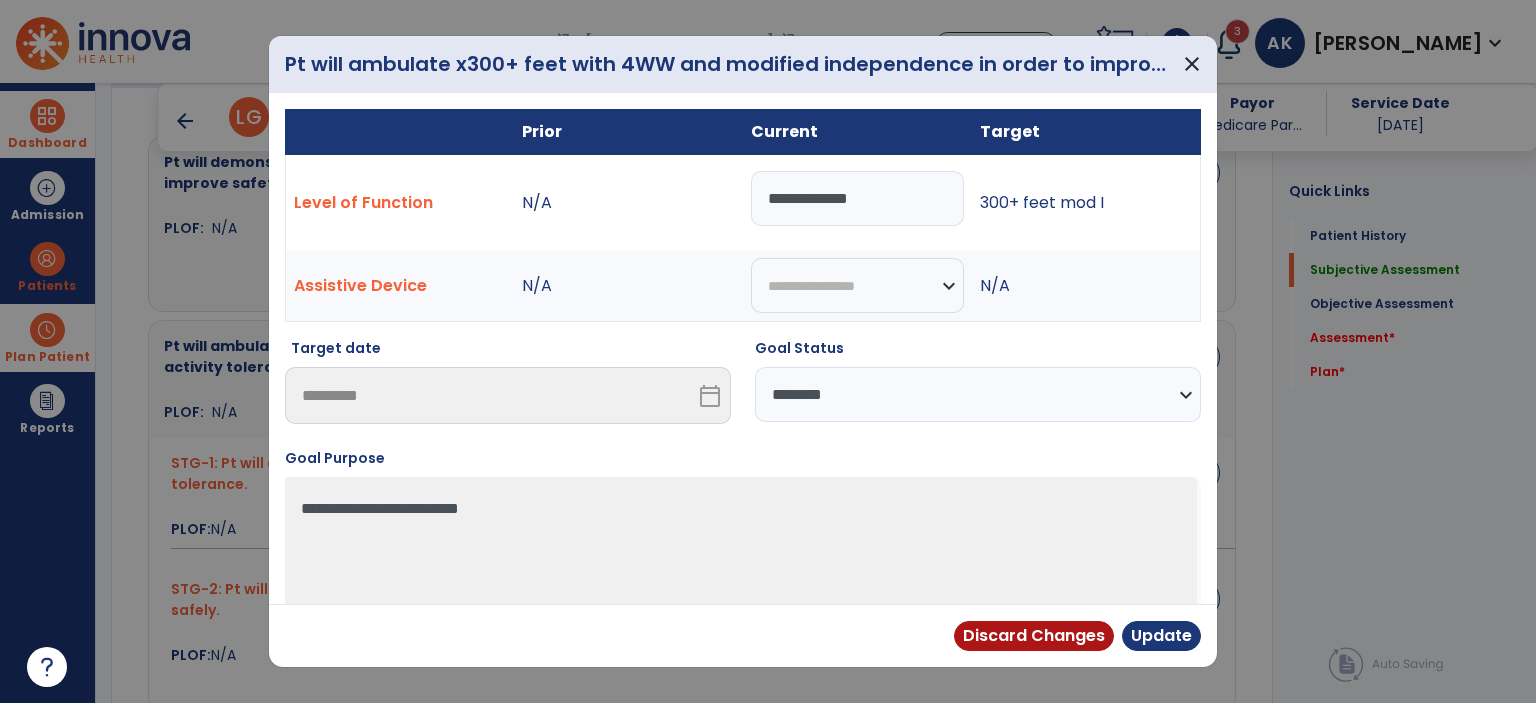 type on "**********" 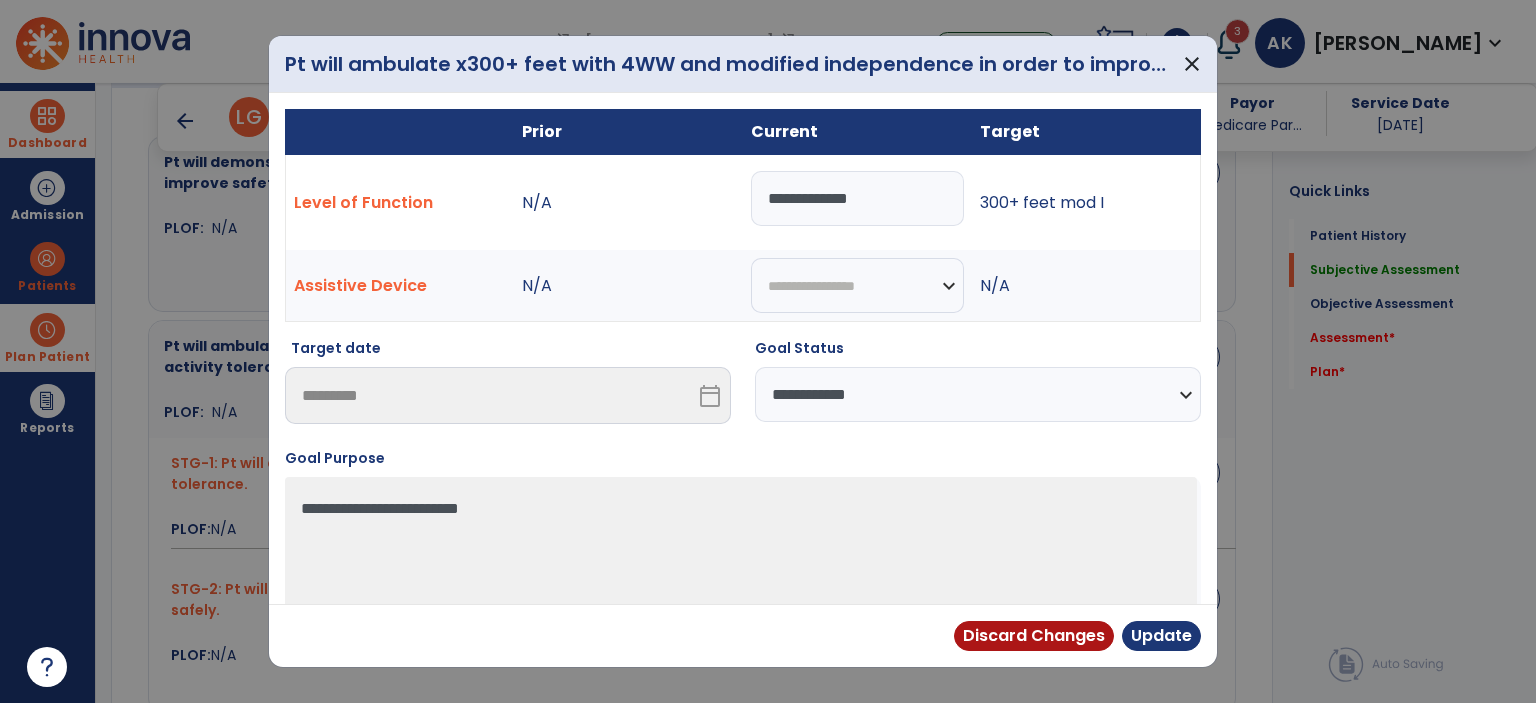 click on "**********" at bounding box center (978, 394) 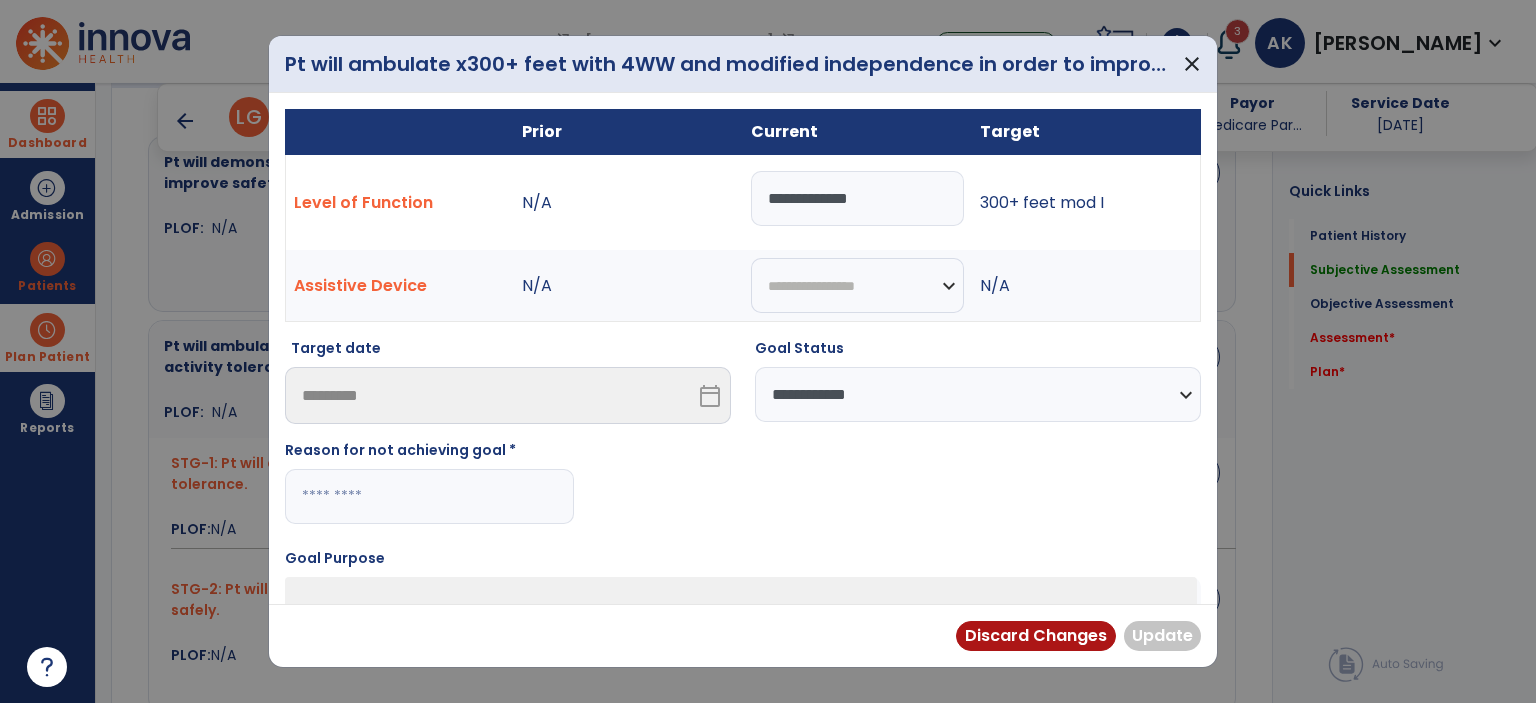 click at bounding box center [429, 496] 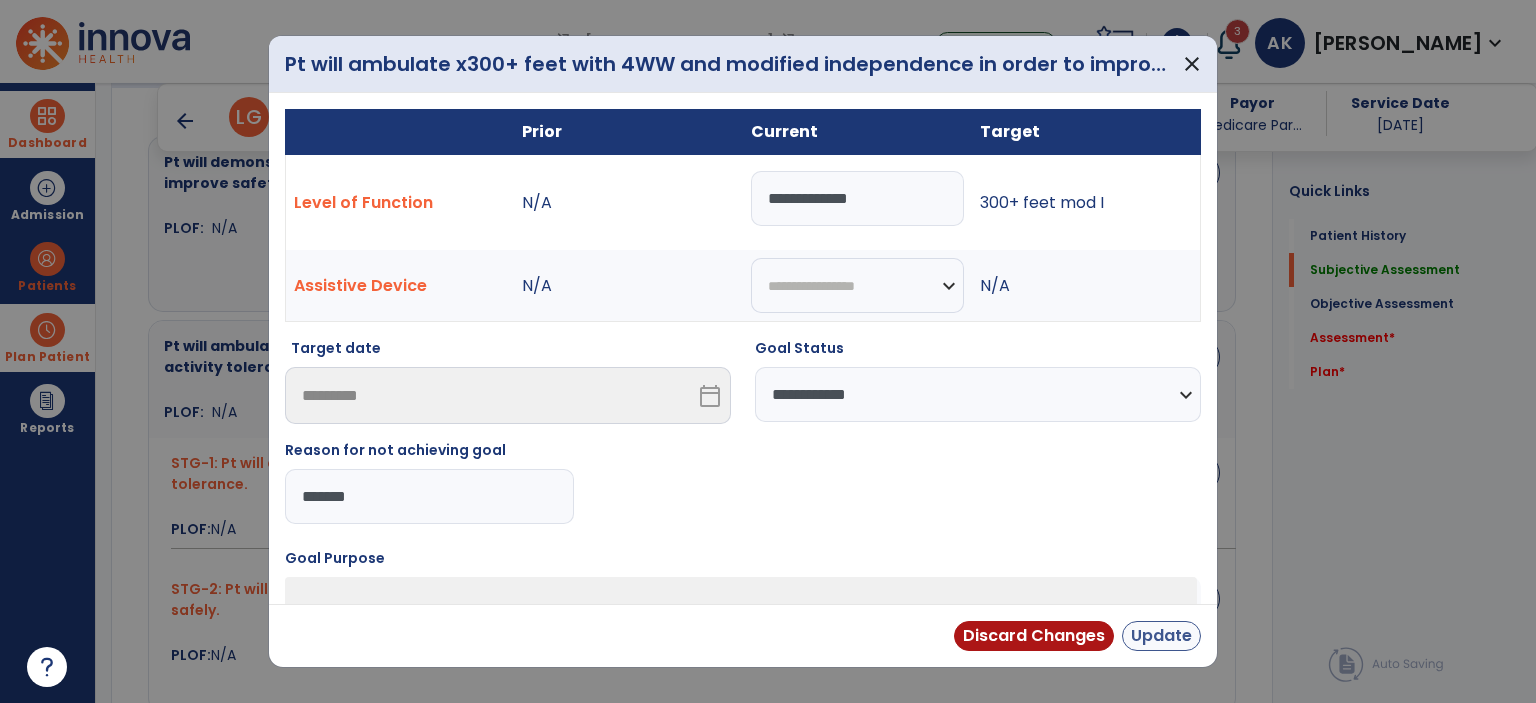 type on "*******" 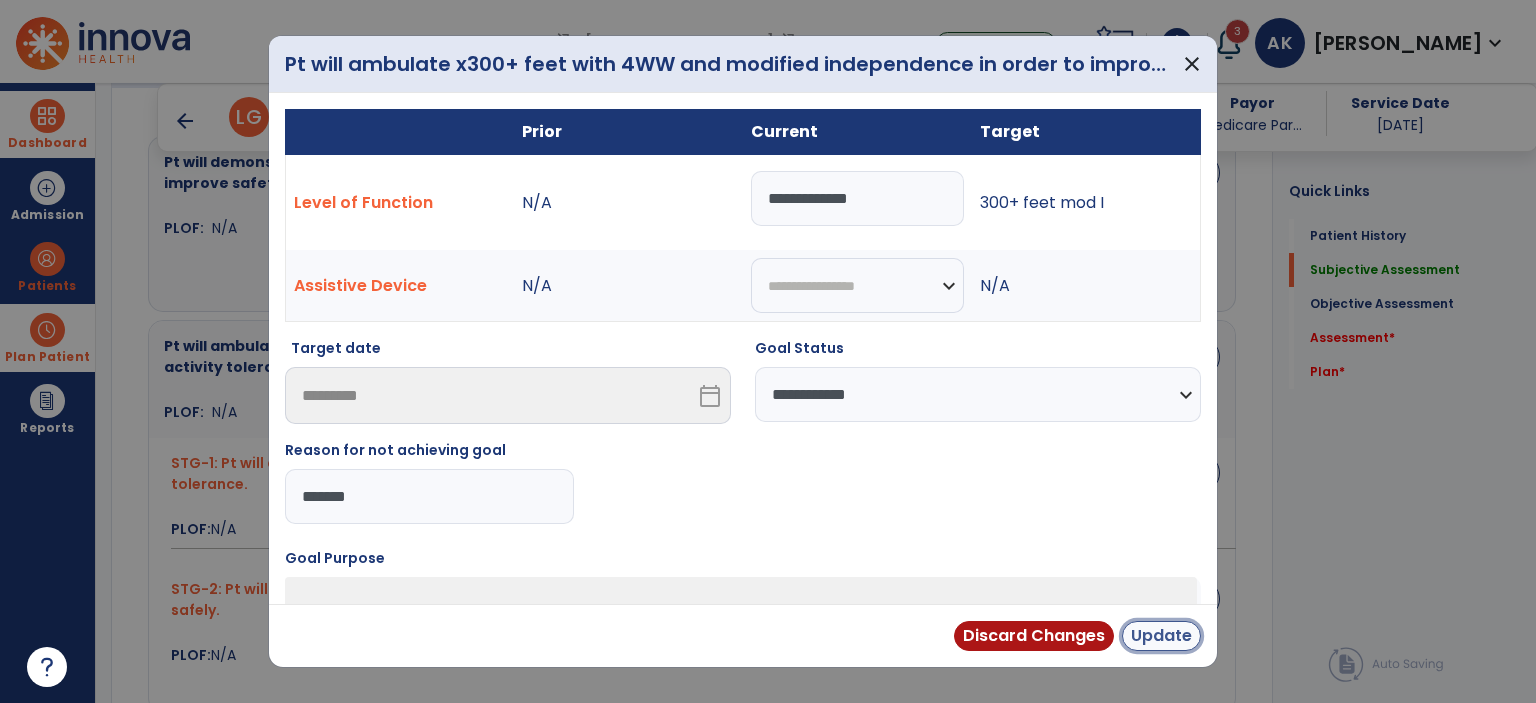 click on "Update" at bounding box center [1161, 636] 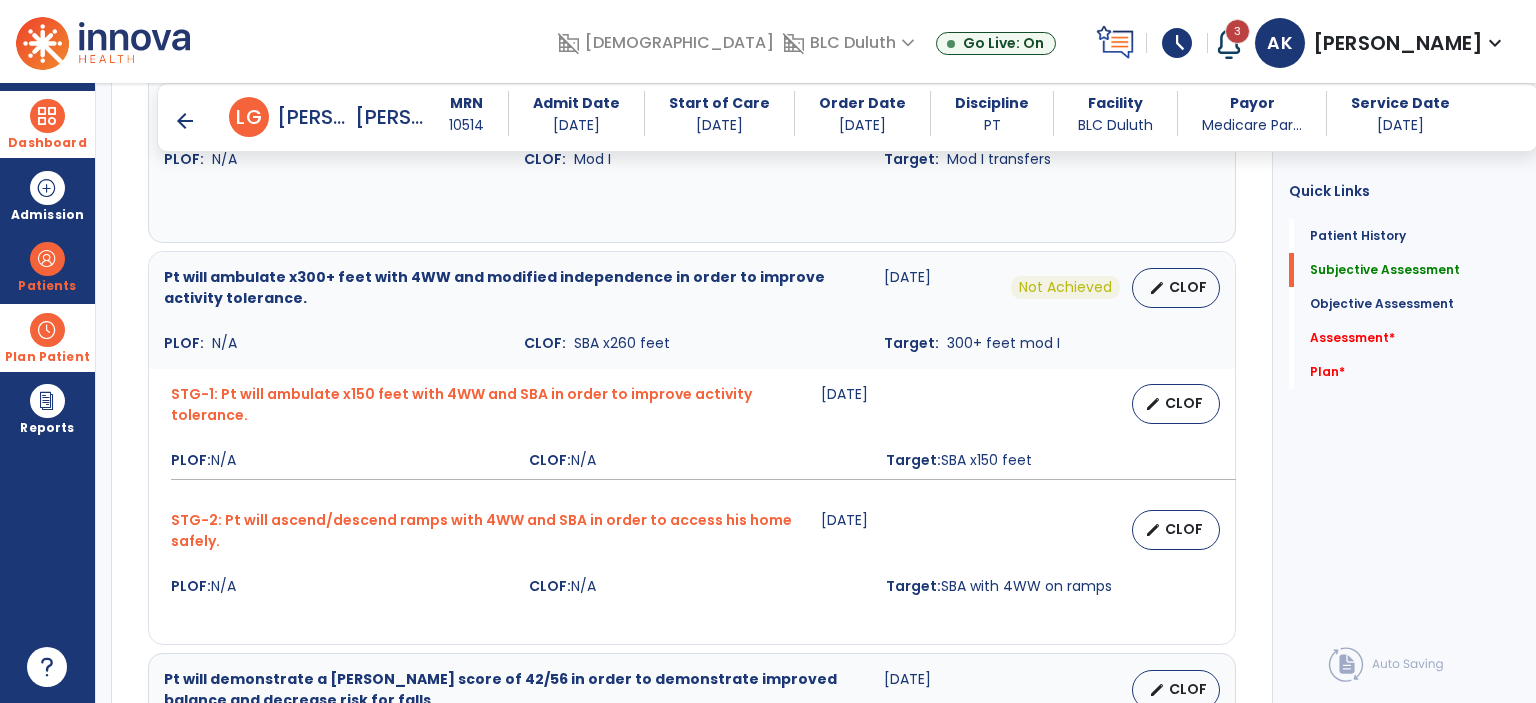 scroll, scrollTop: 1018, scrollLeft: 0, axis: vertical 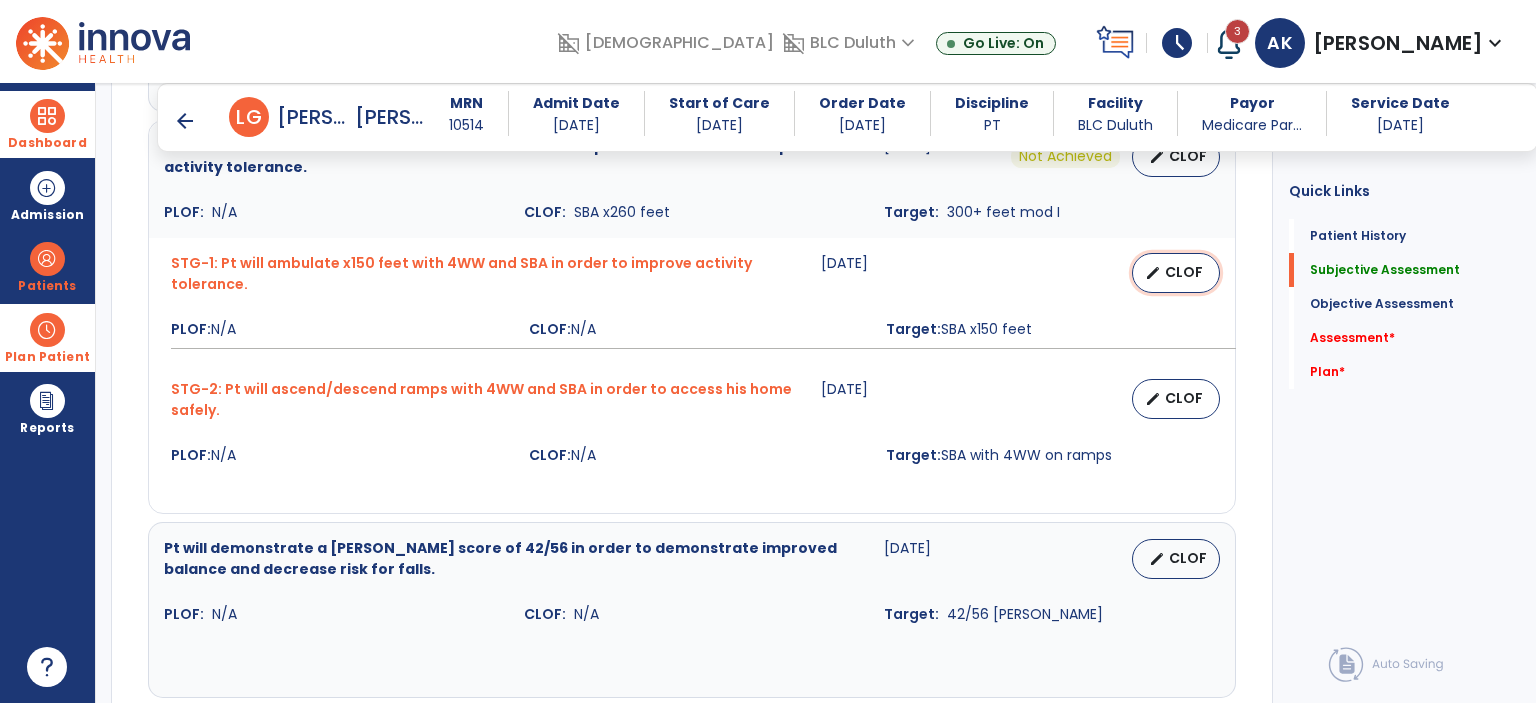 click on "edit" at bounding box center [1153, 273] 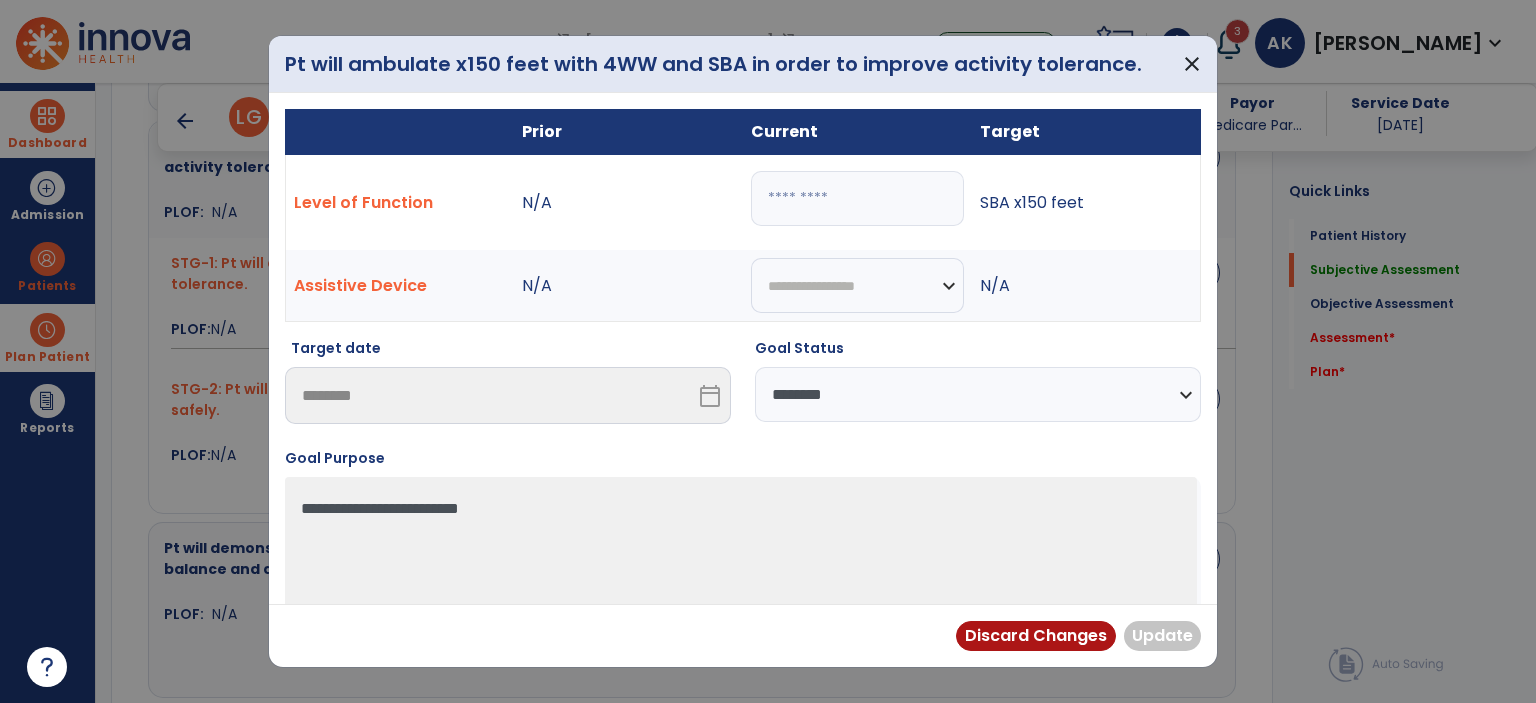 click at bounding box center (857, 198) 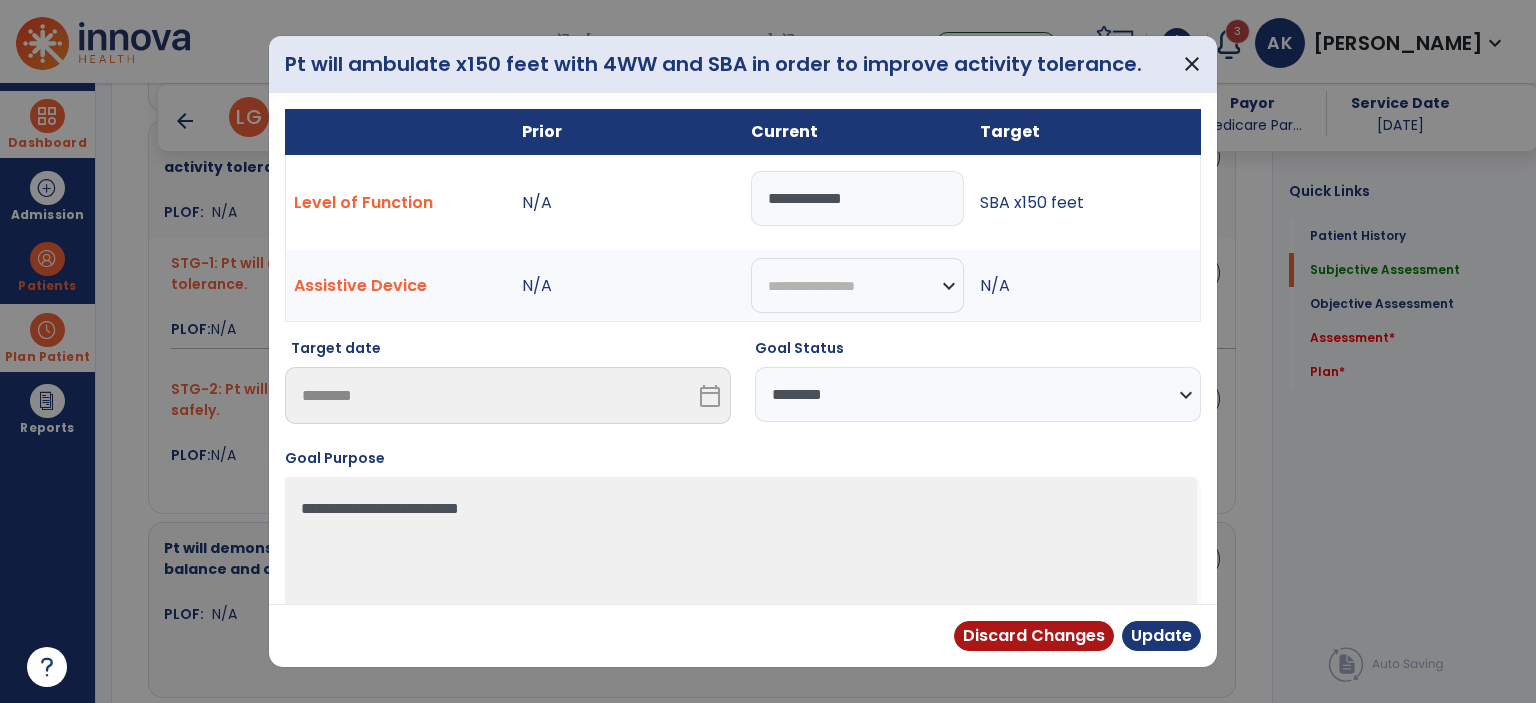 type on "**********" 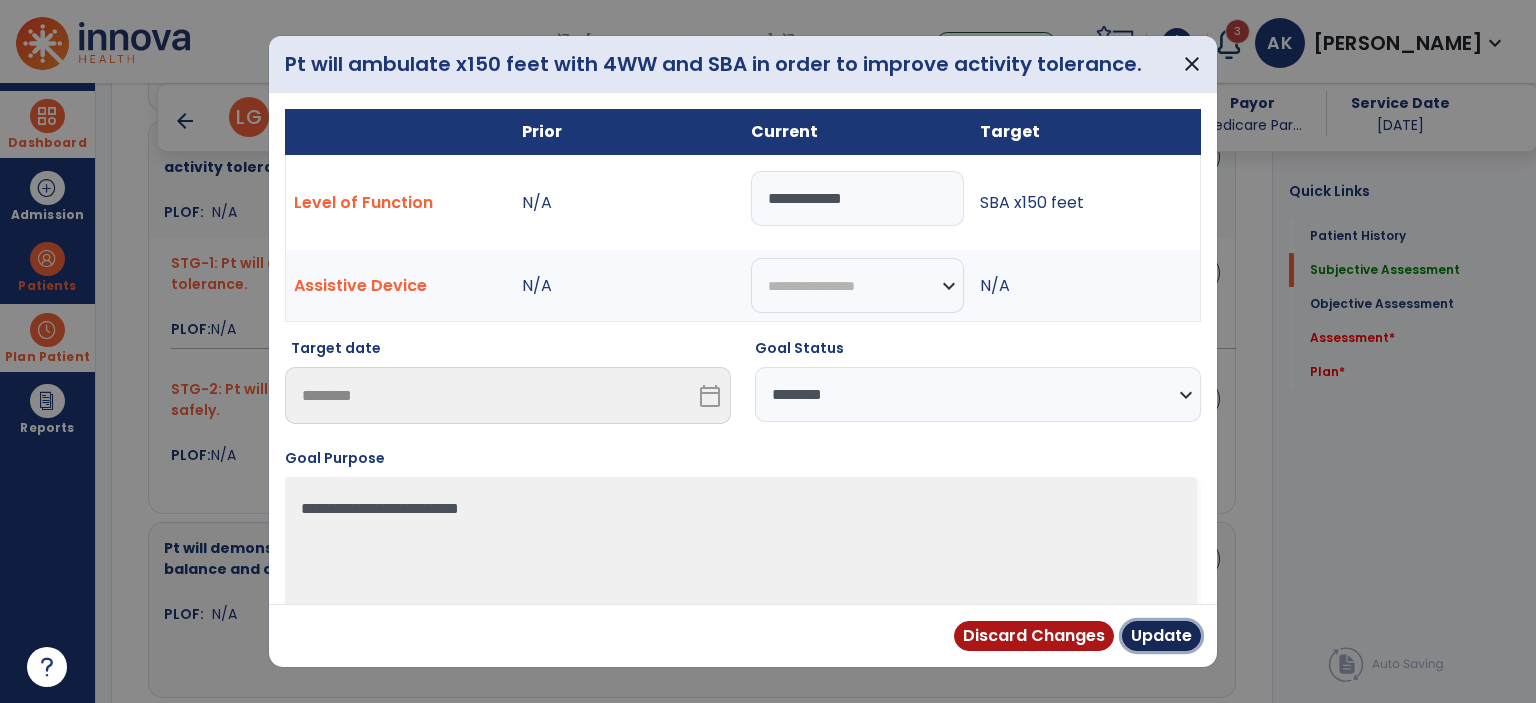 click on "Update" at bounding box center (1161, 636) 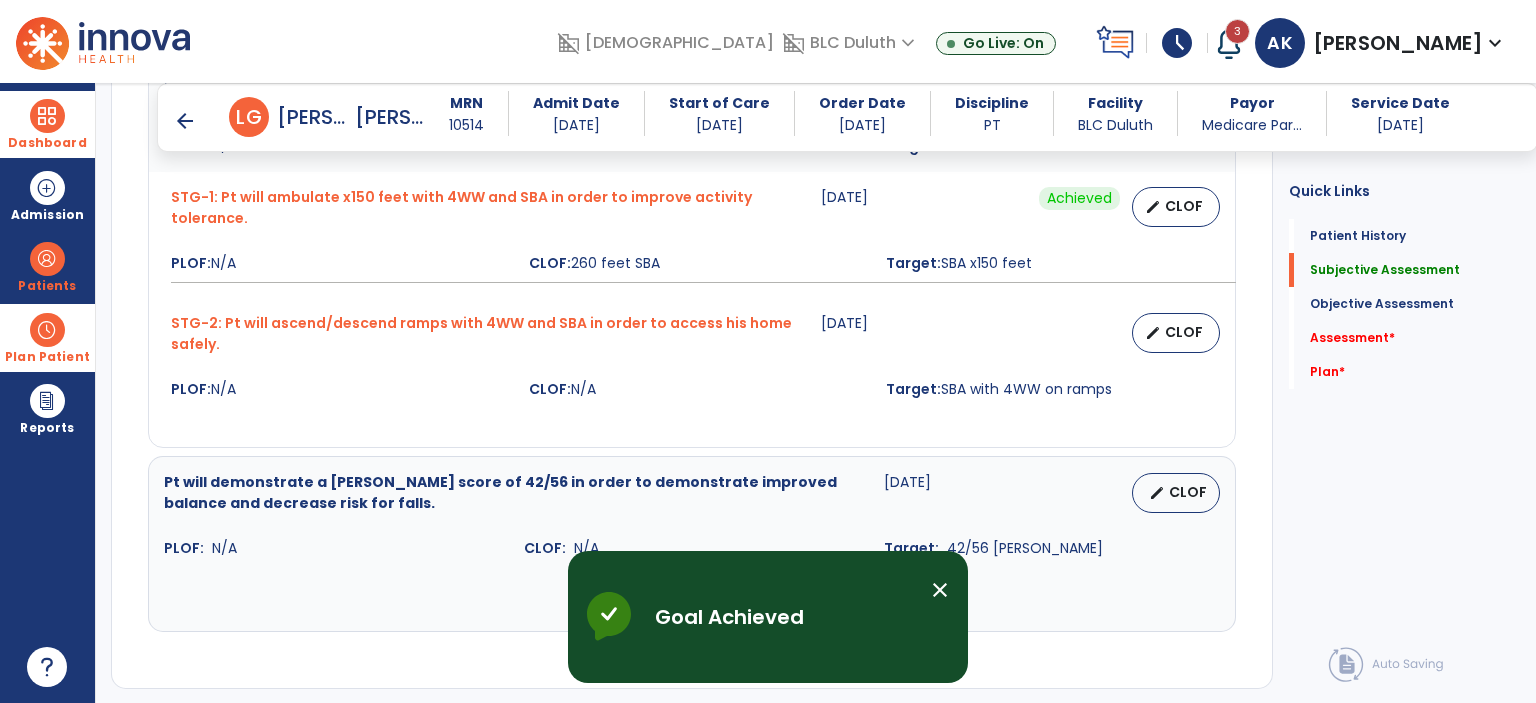 scroll, scrollTop: 1118, scrollLeft: 0, axis: vertical 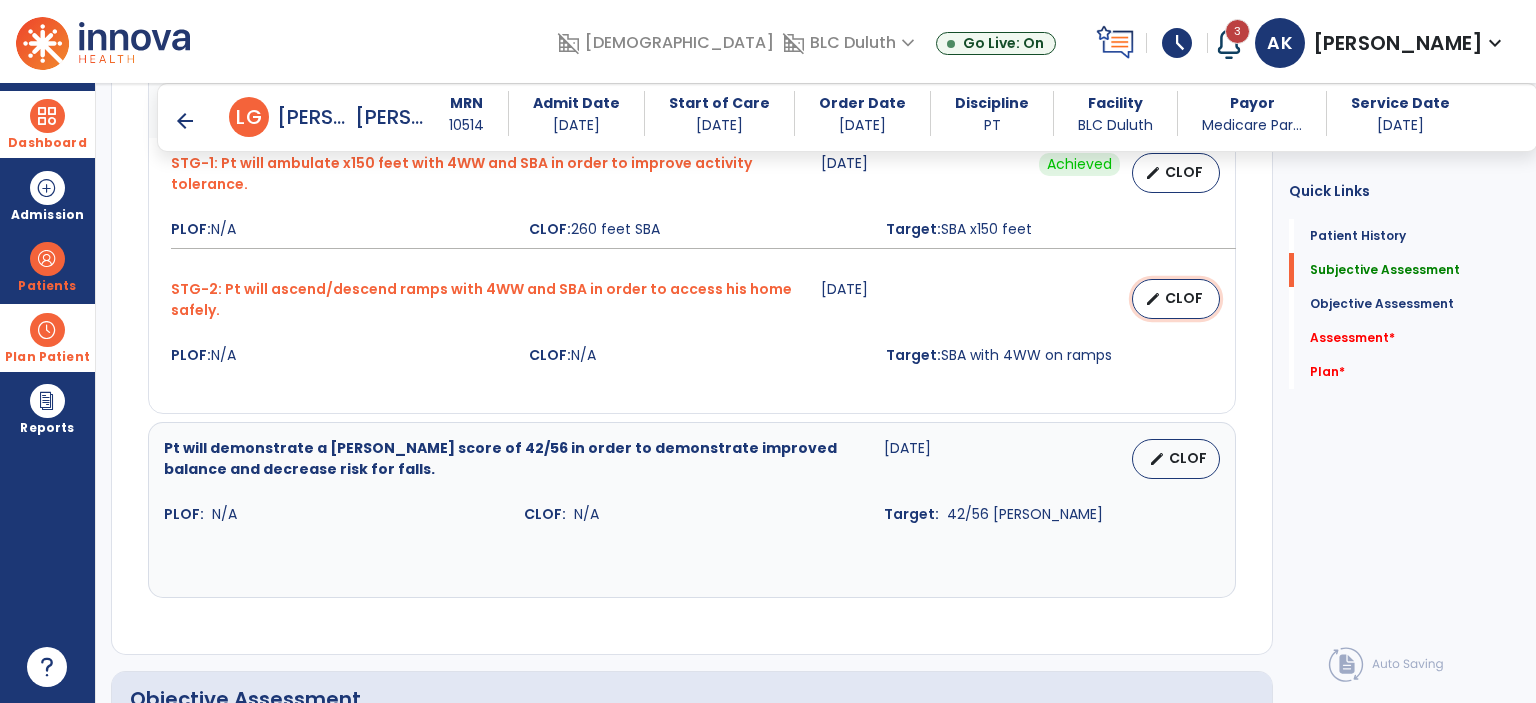 click on "edit   CLOF" at bounding box center [1176, 299] 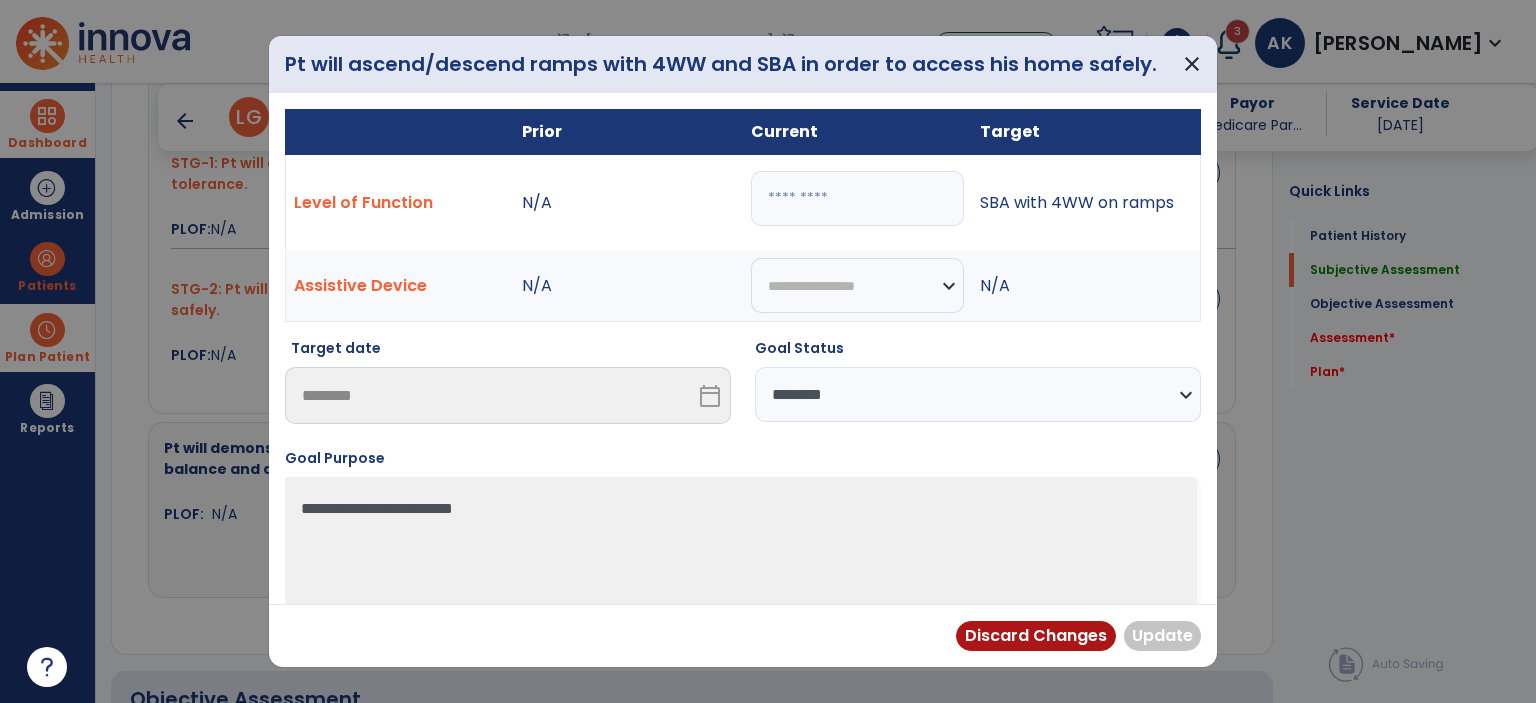 click at bounding box center [857, 198] 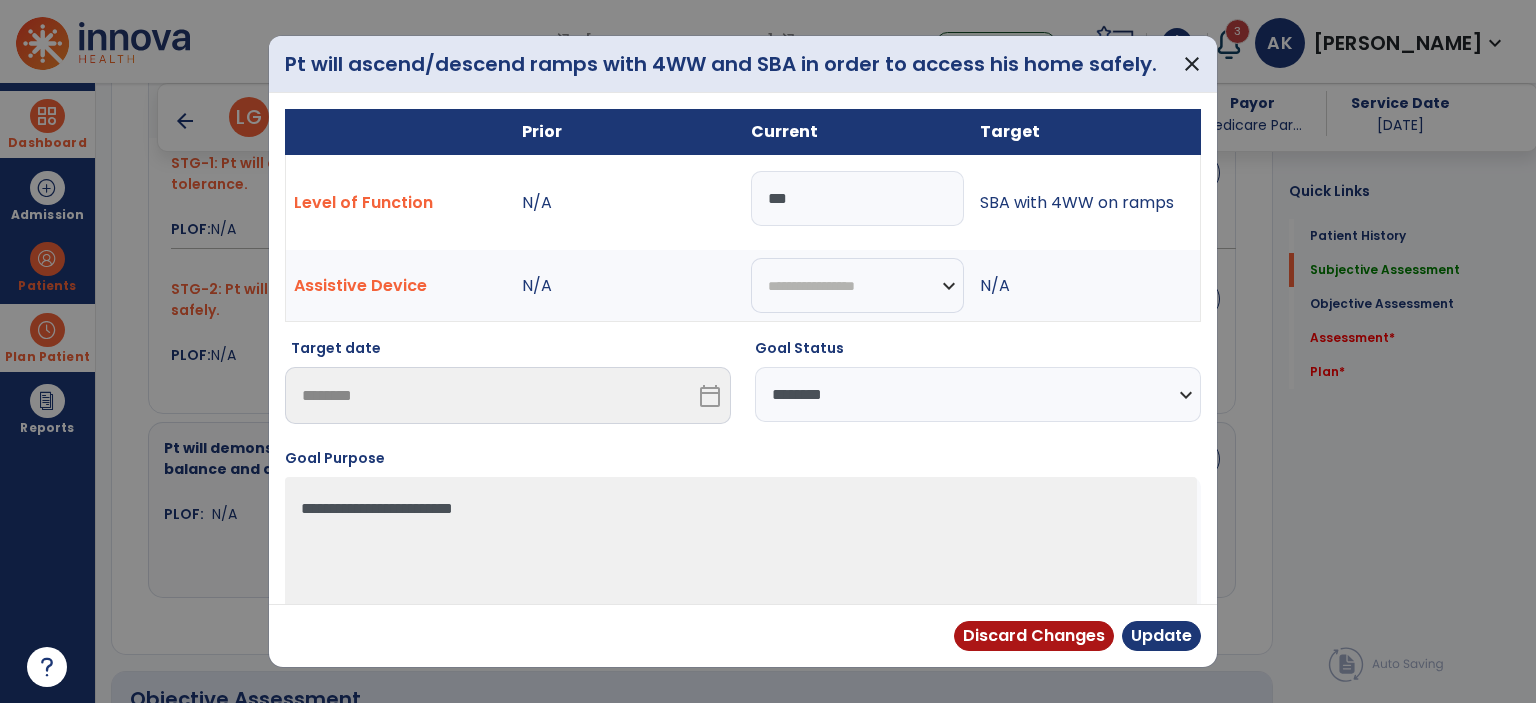 type on "***" 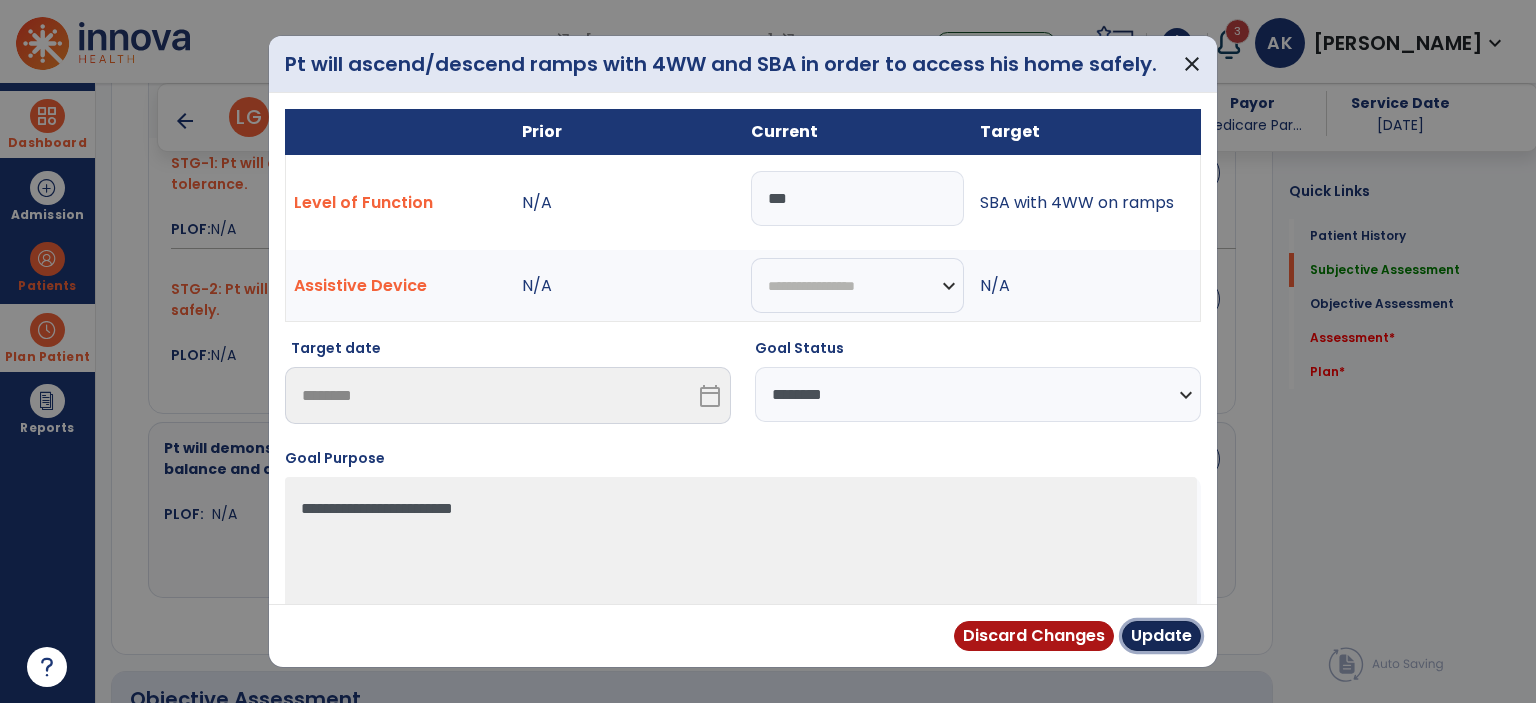 click on "Update" at bounding box center (1161, 636) 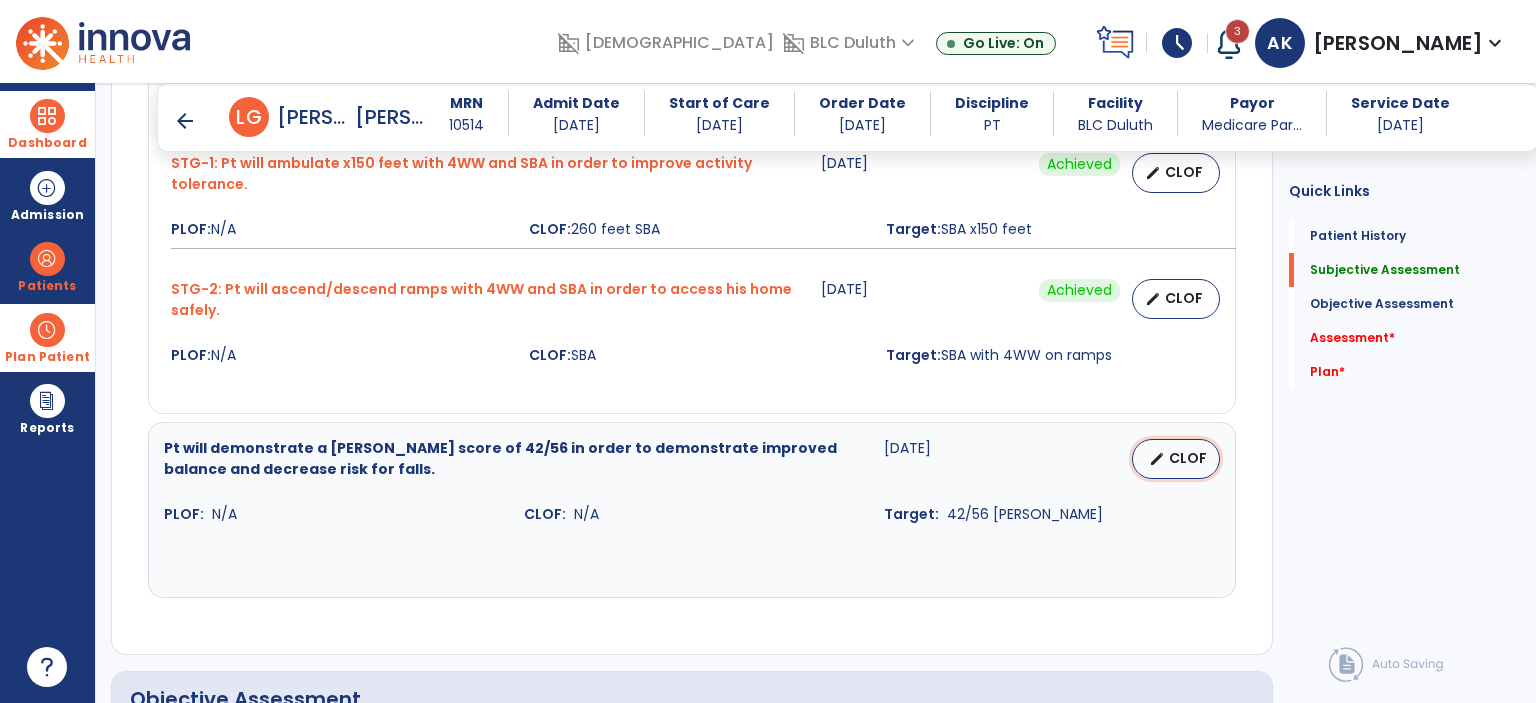 click on "edit   CLOF" at bounding box center [1176, 459] 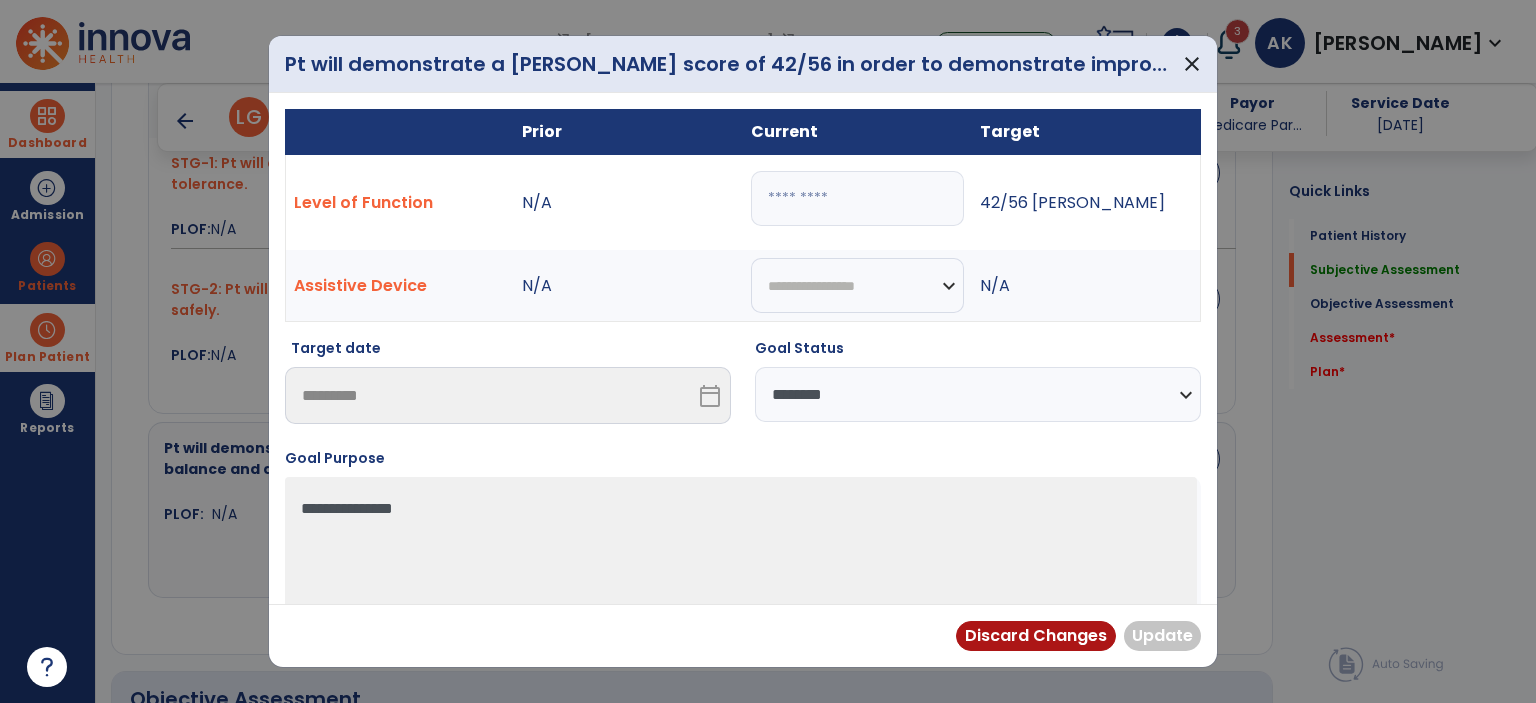 click at bounding box center [857, 198] 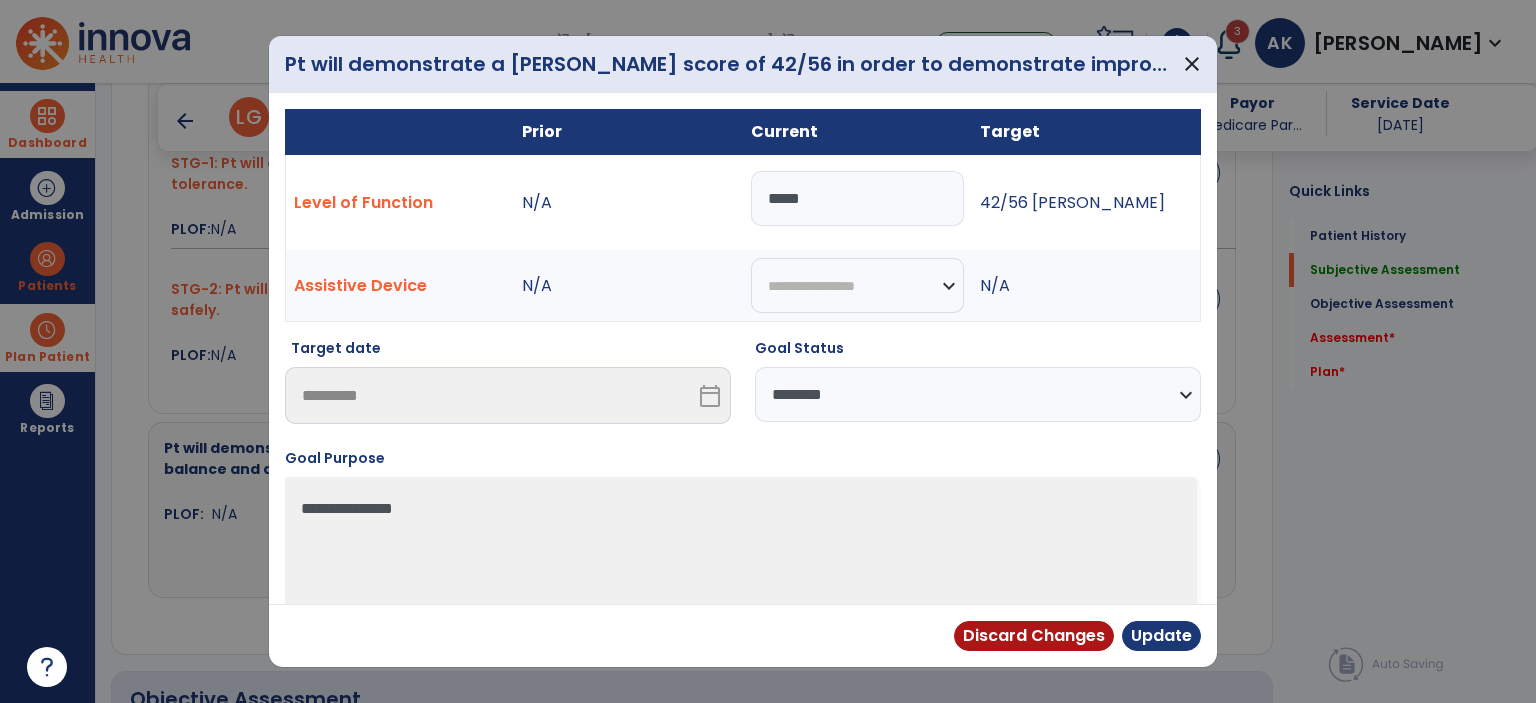 type on "*****" 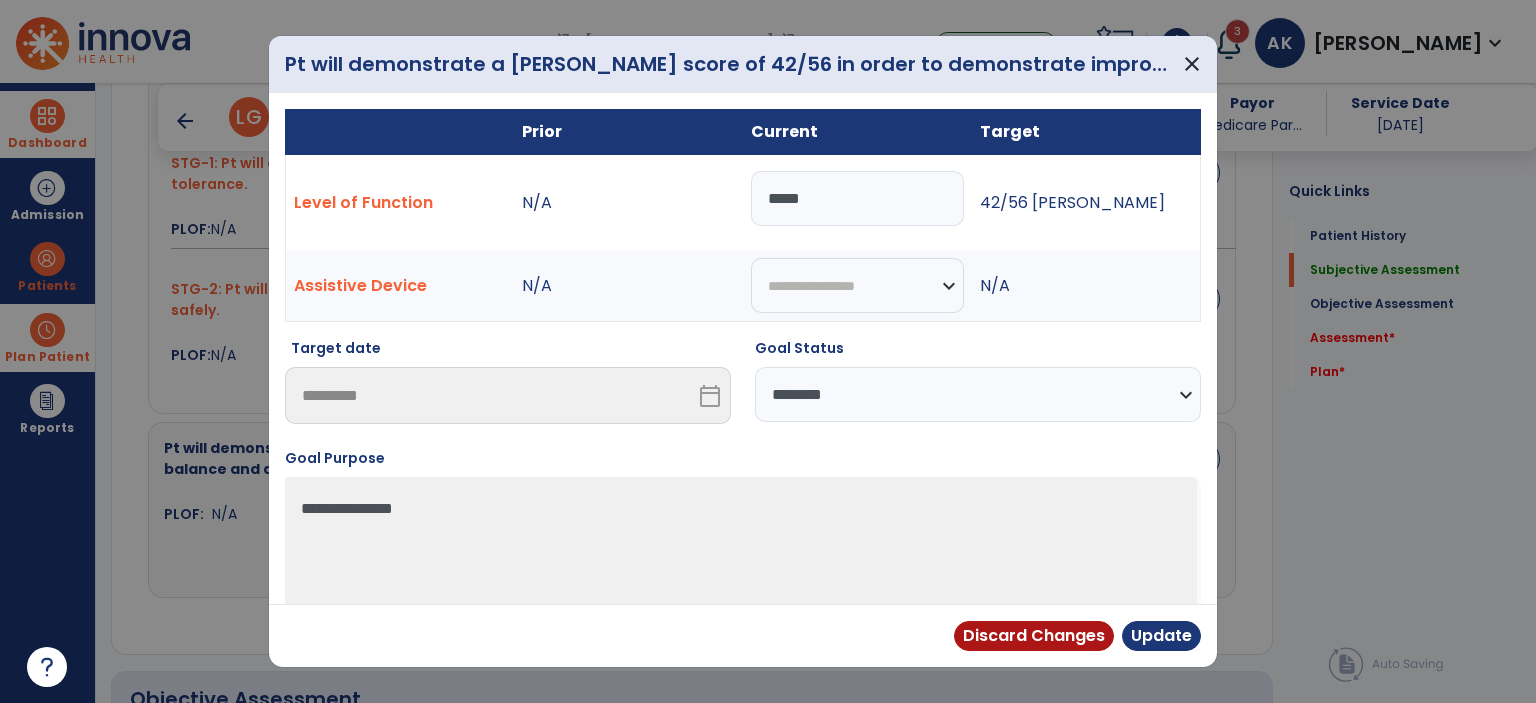 select on "**********" 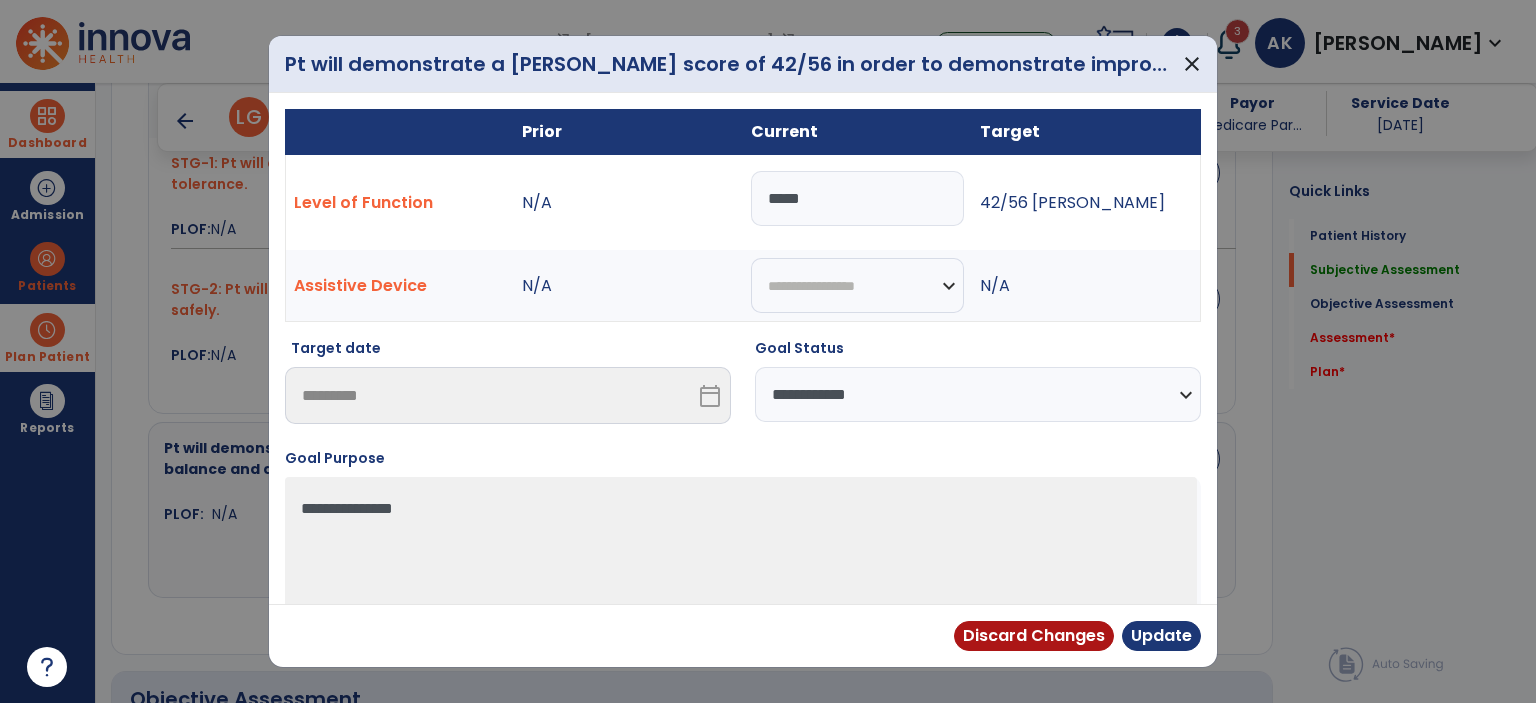 click on "**********" at bounding box center (978, 394) 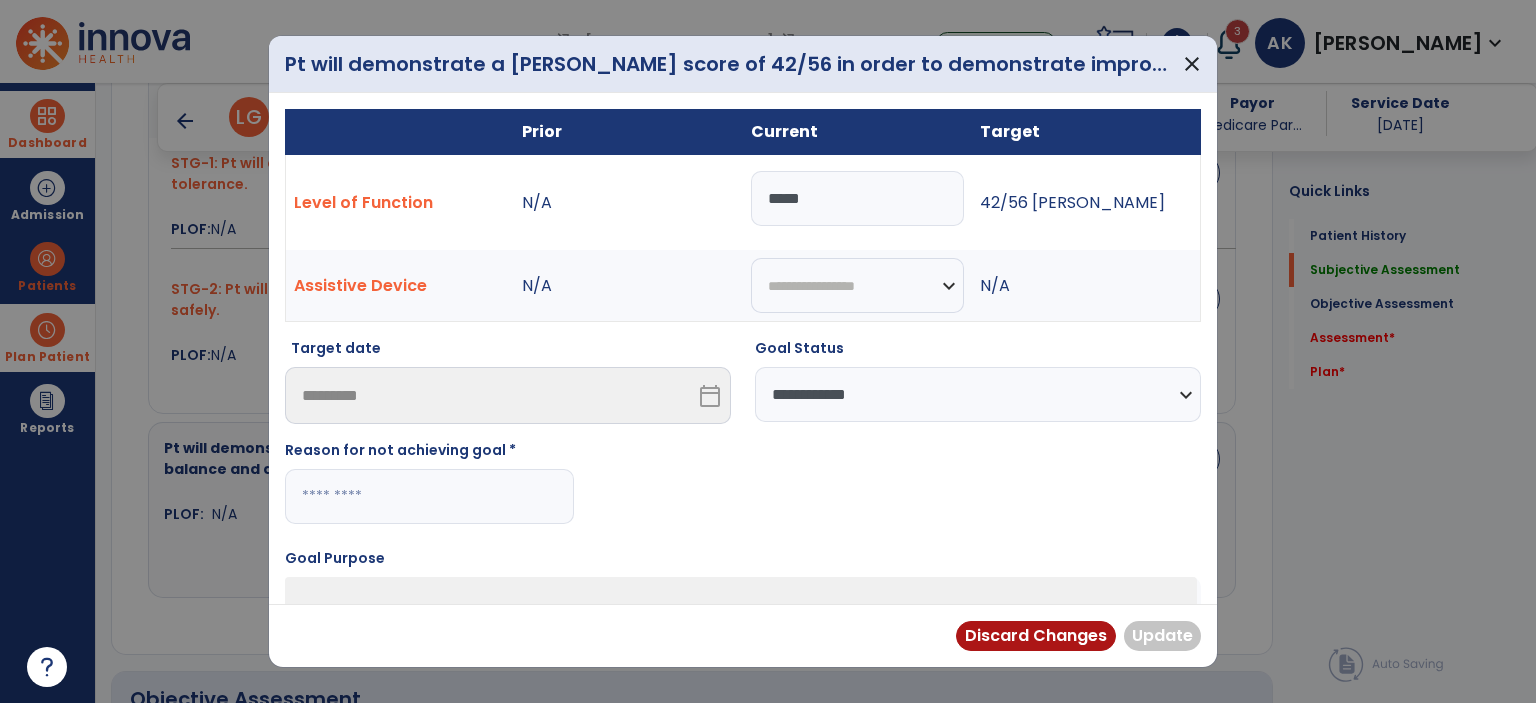 click at bounding box center (429, 496) 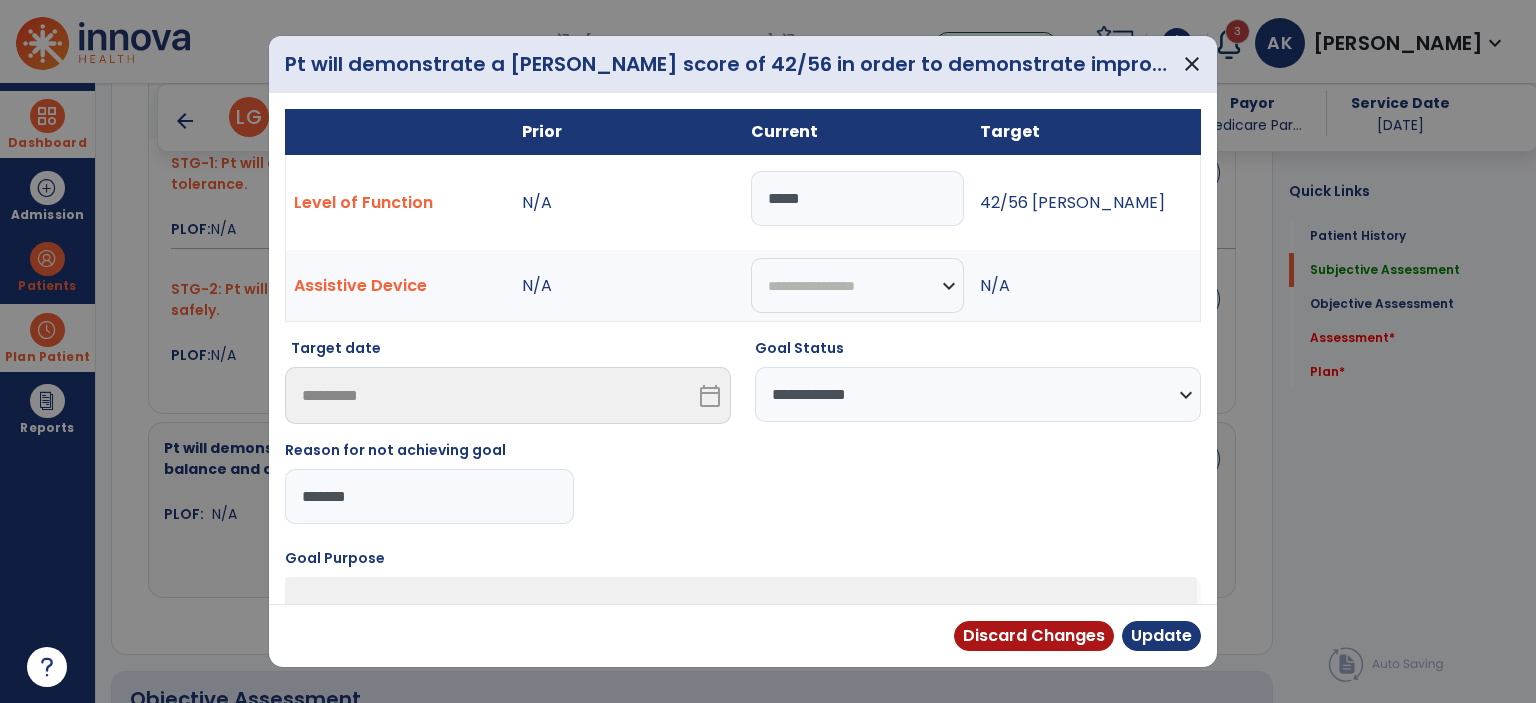 scroll, scrollTop: 100, scrollLeft: 0, axis: vertical 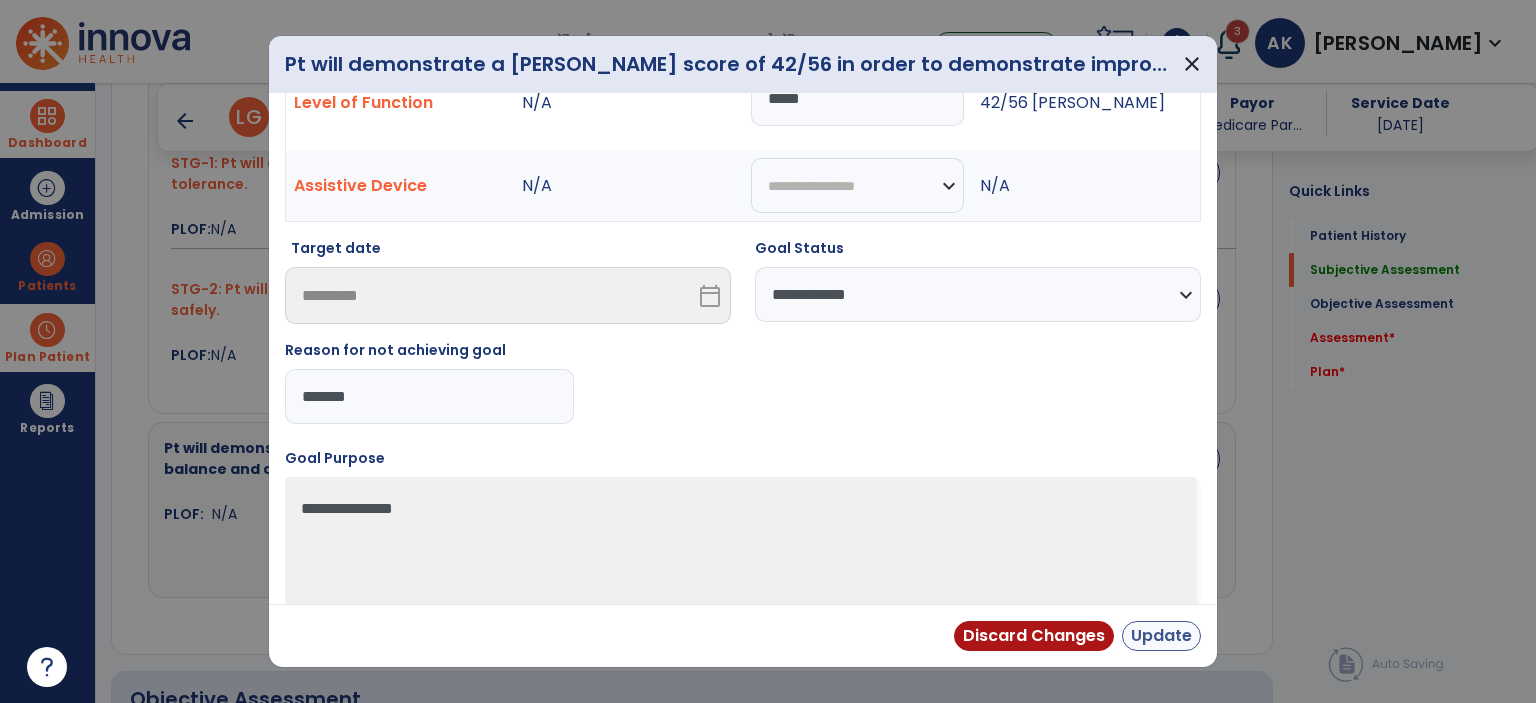 type on "*******" 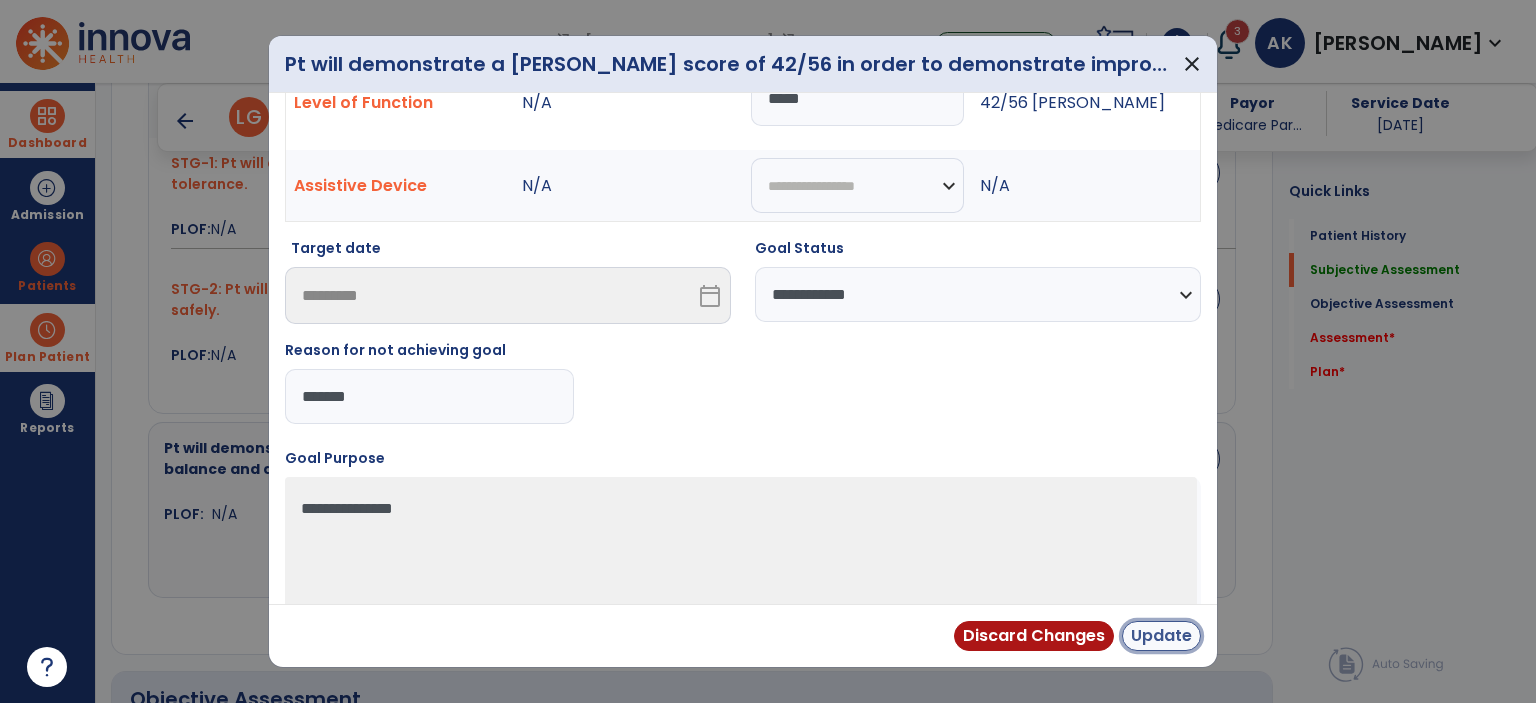 click on "Update" at bounding box center (1161, 636) 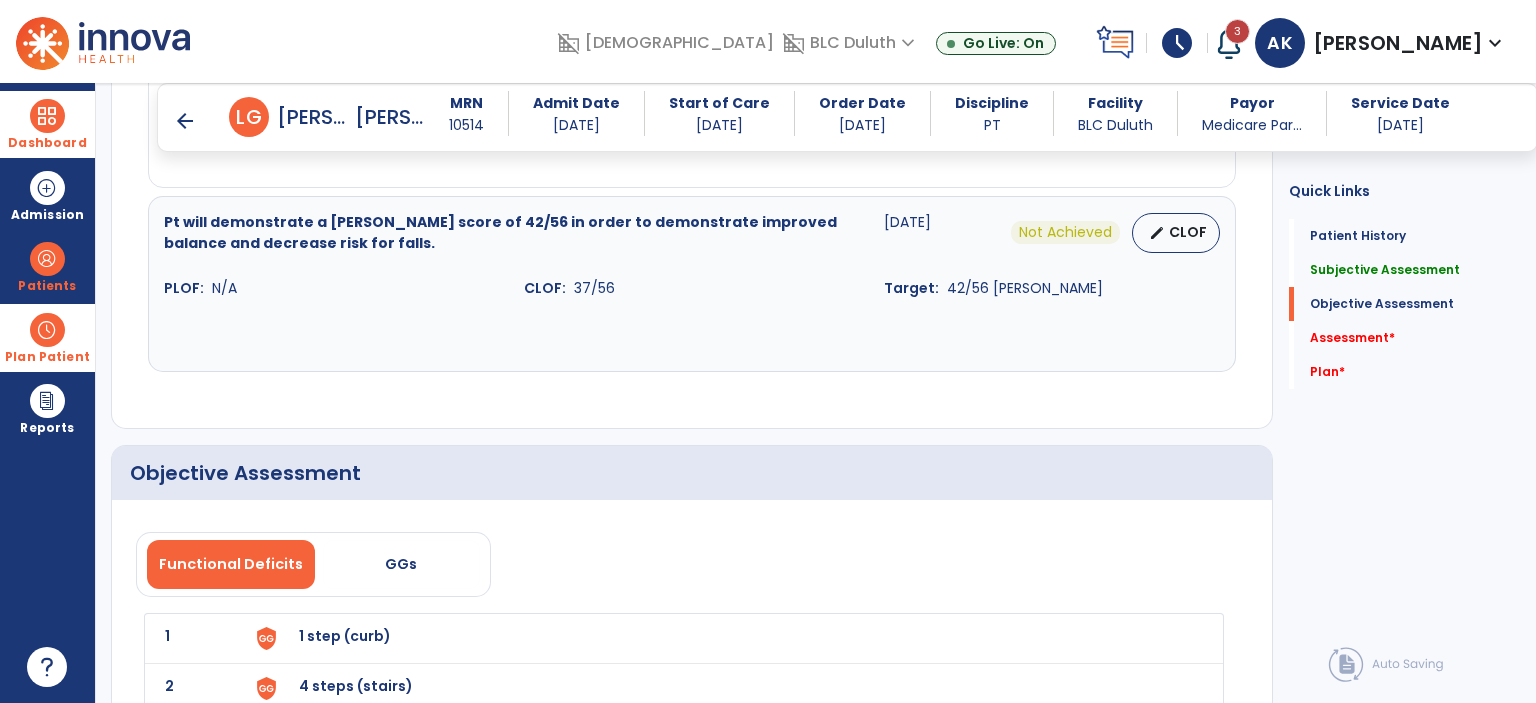 scroll, scrollTop: 1718, scrollLeft: 0, axis: vertical 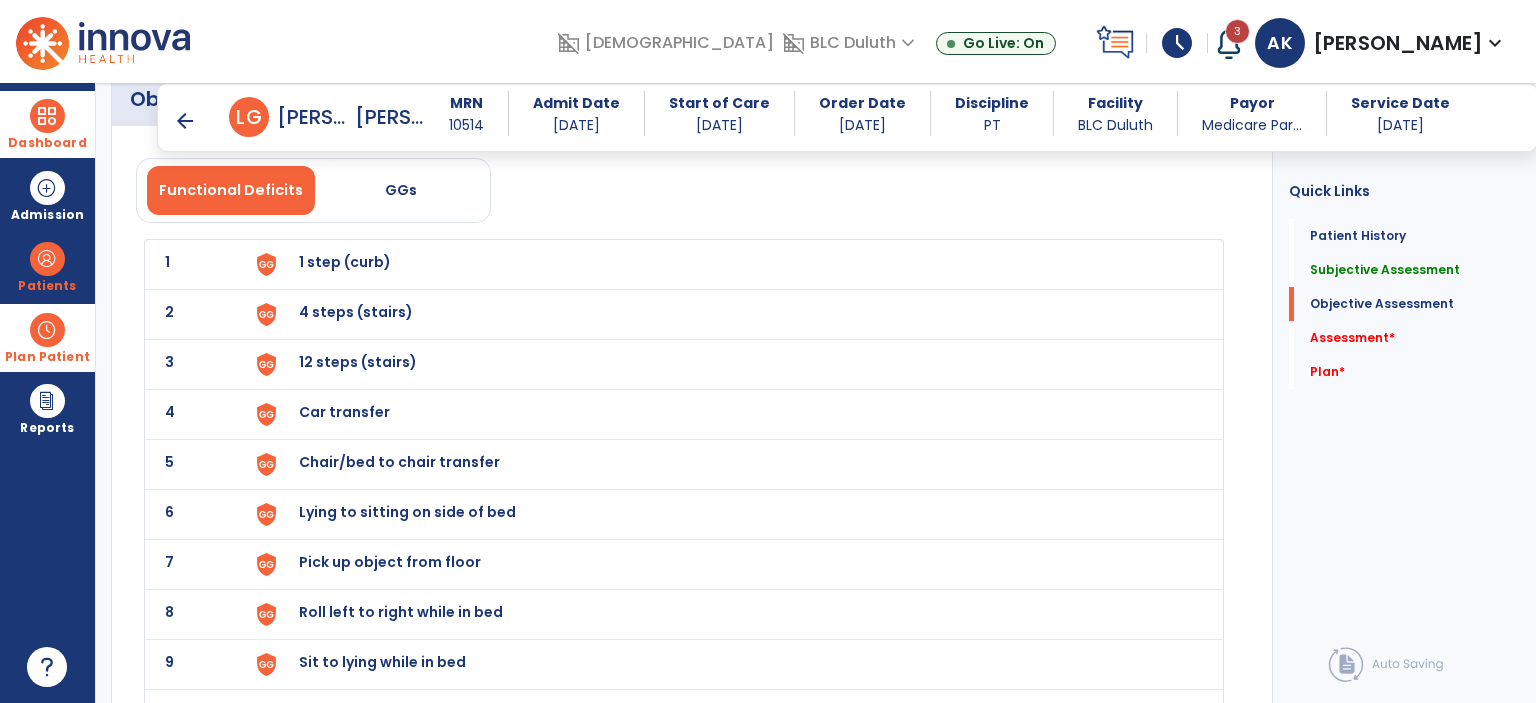 click on "1 step (curb)" at bounding box center [345, 262] 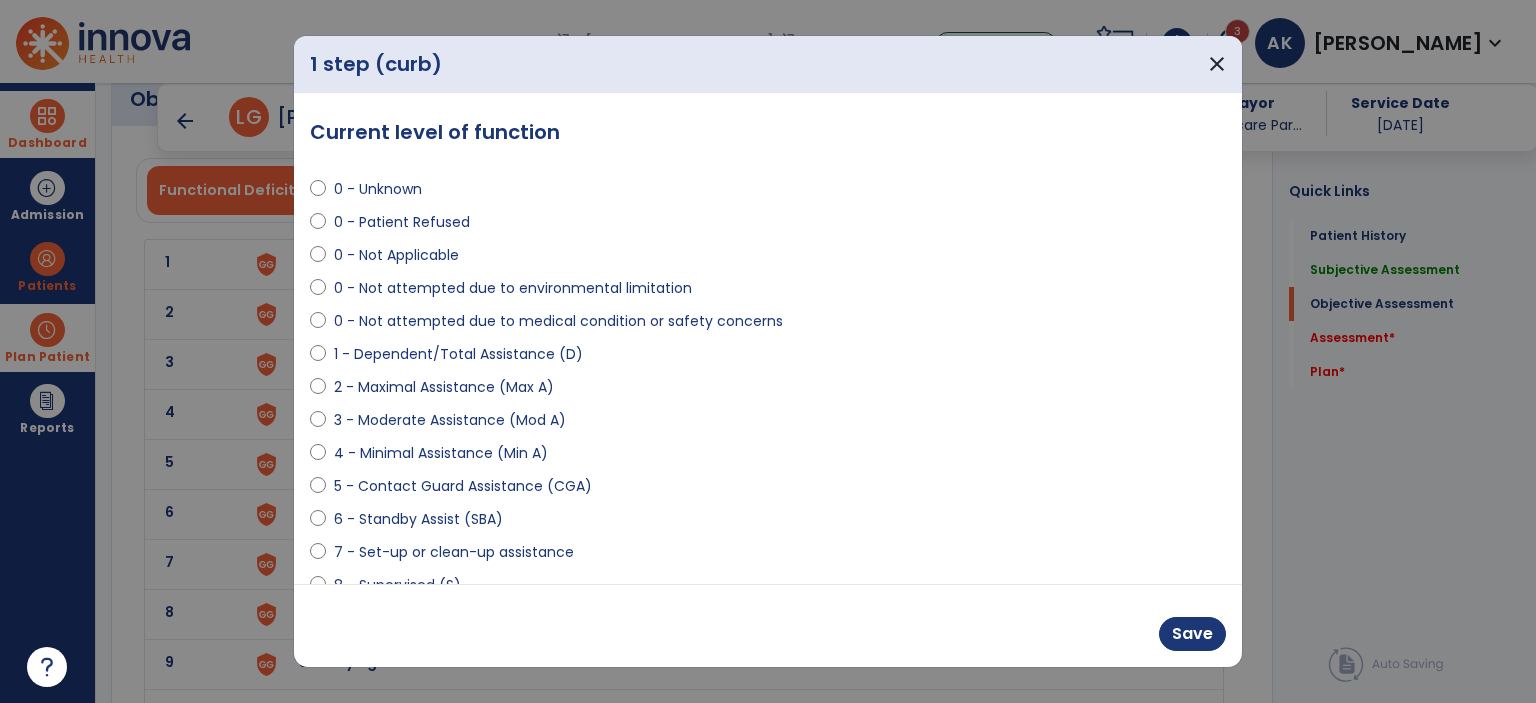 click on "0 - Patient Refused" at bounding box center [768, 226] 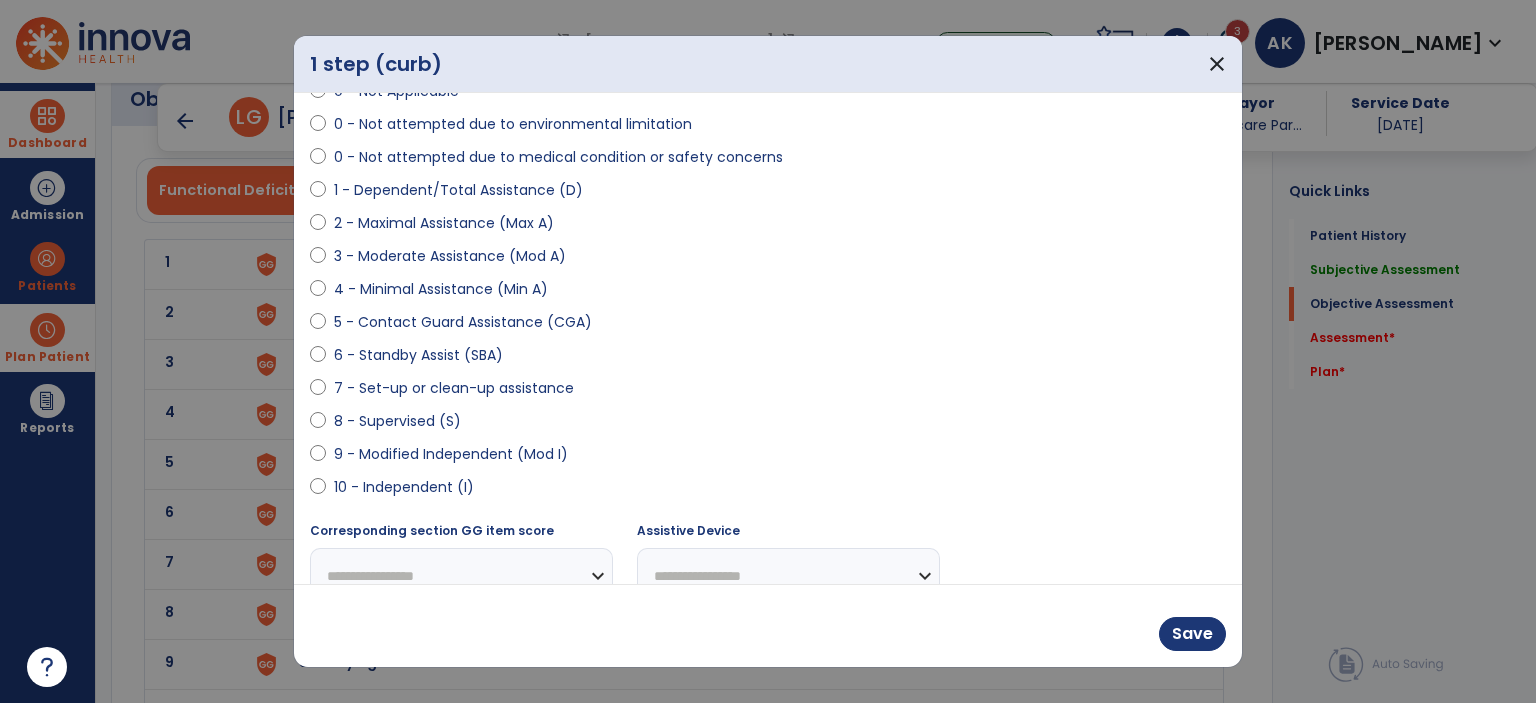 scroll, scrollTop: 197, scrollLeft: 0, axis: vertical 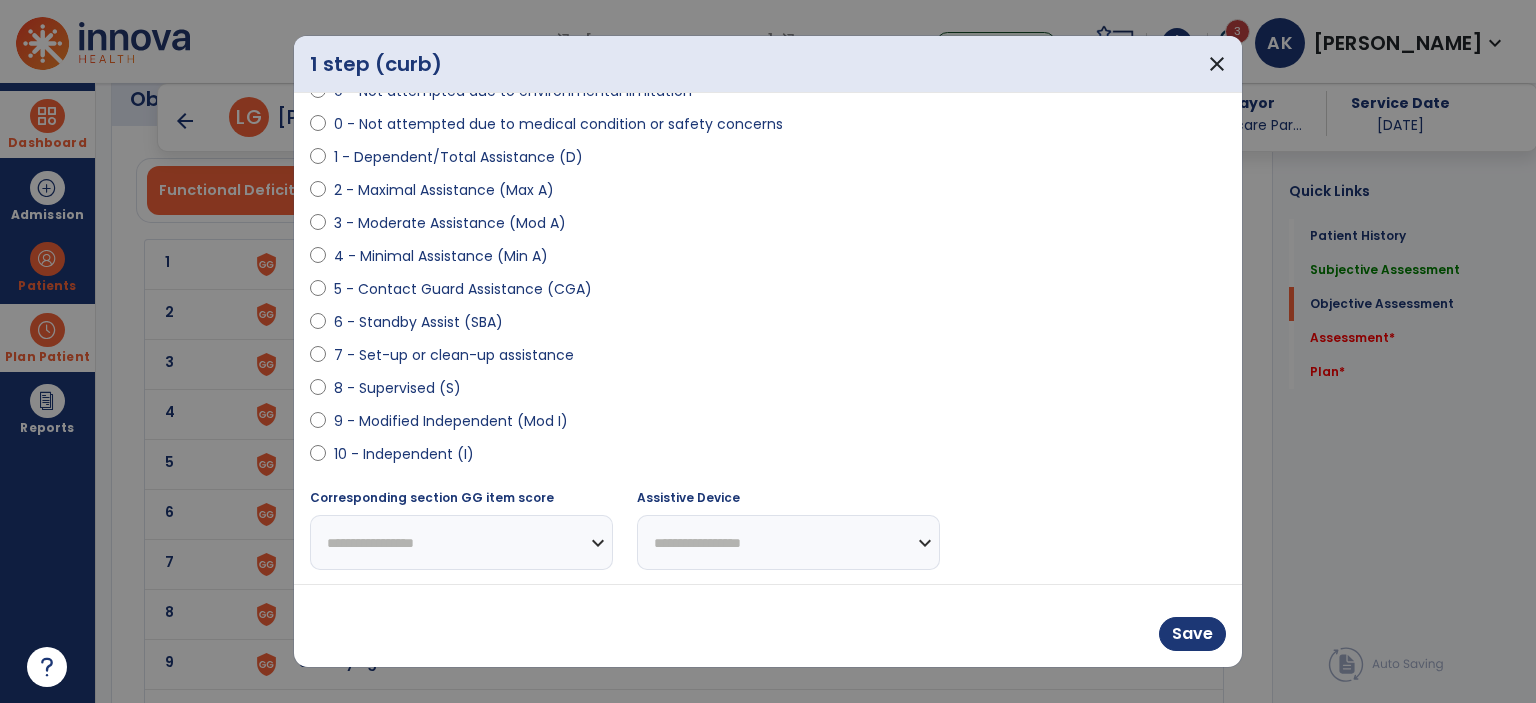 click on "**********" at bounding box center (461, 542) 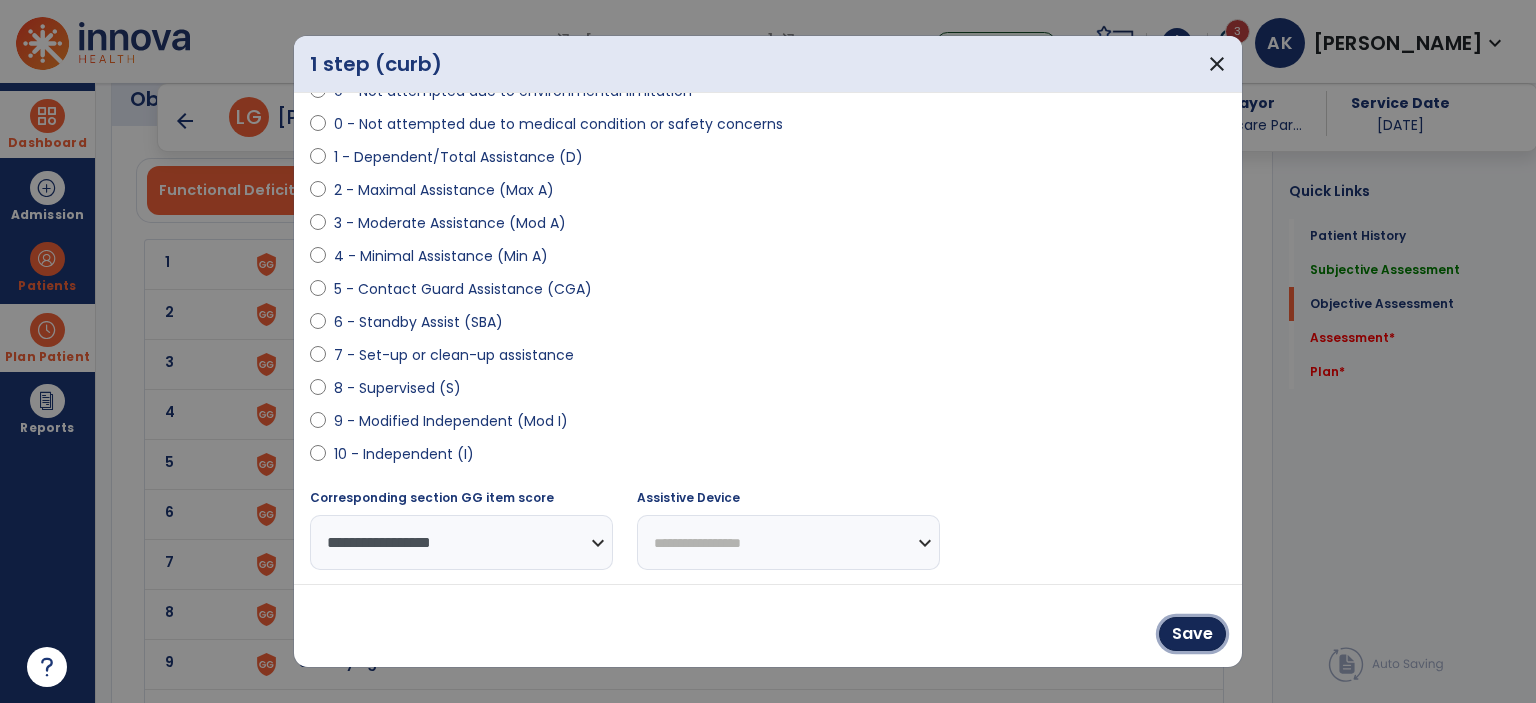 drag, startPoint x: 1207, startPoint y: 638, endPoint x: 744, endPoint y: 519, distance: 478.04813 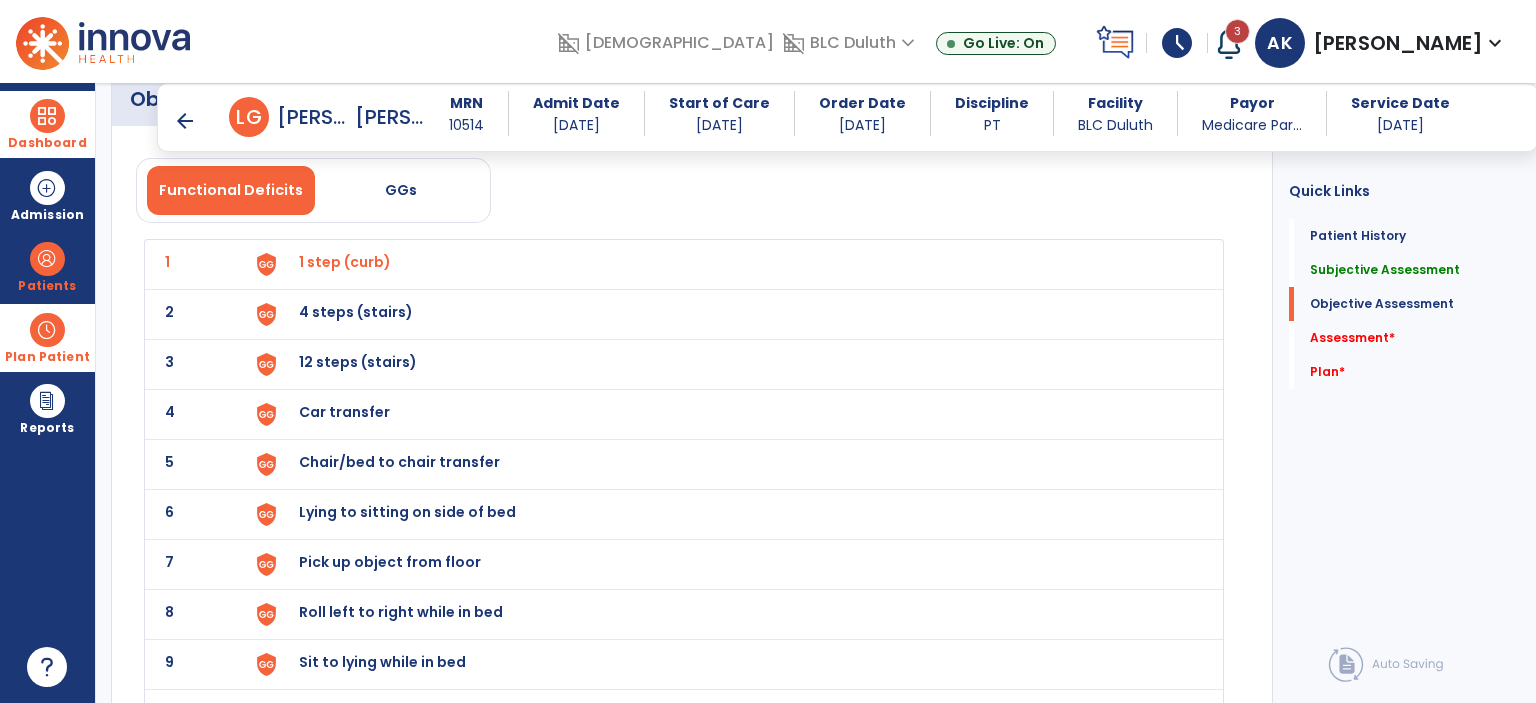 click on "4 steps (stairs)" at bounding box center (345, 262) 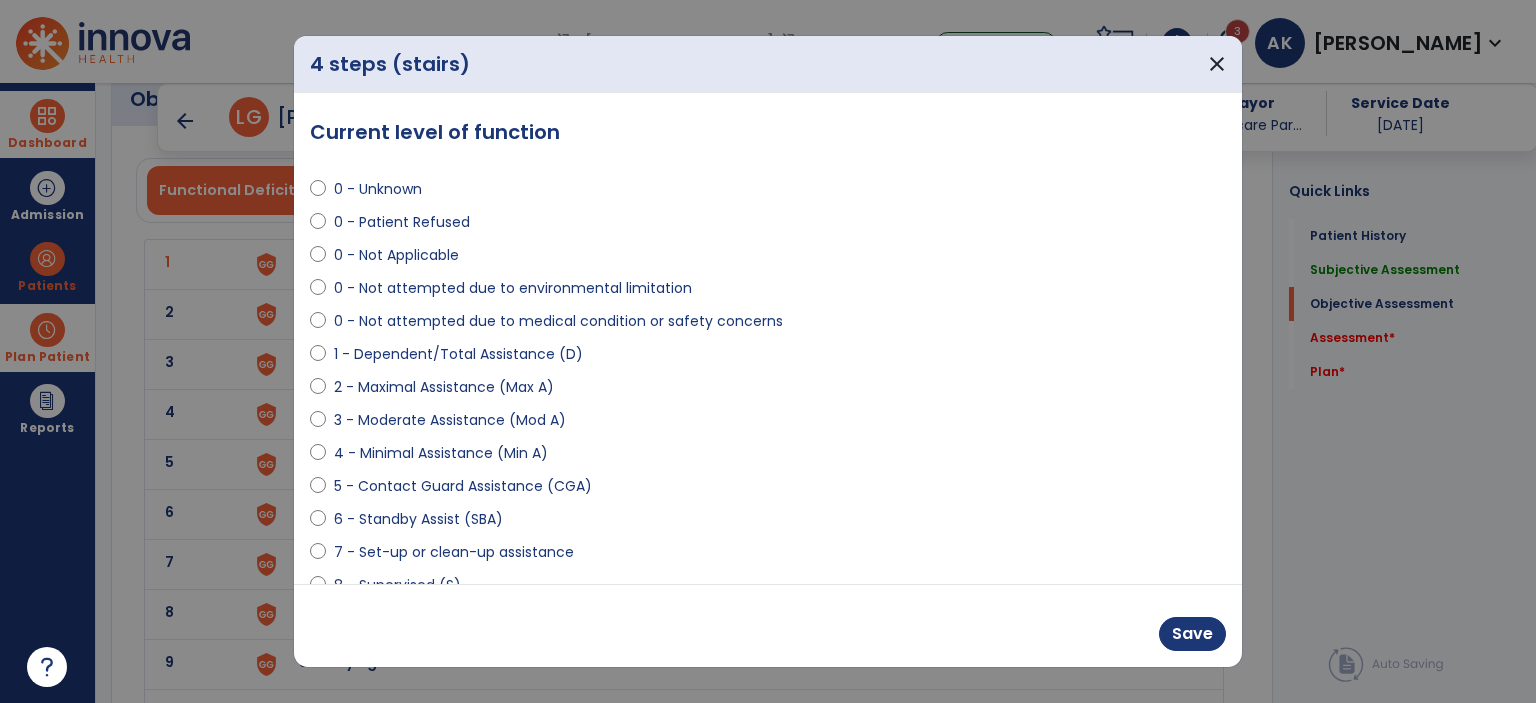 drag, startPoint x: 369, startPoint y: 242, endPoint x: 371, endPoint y: 259, distance: 17.117243 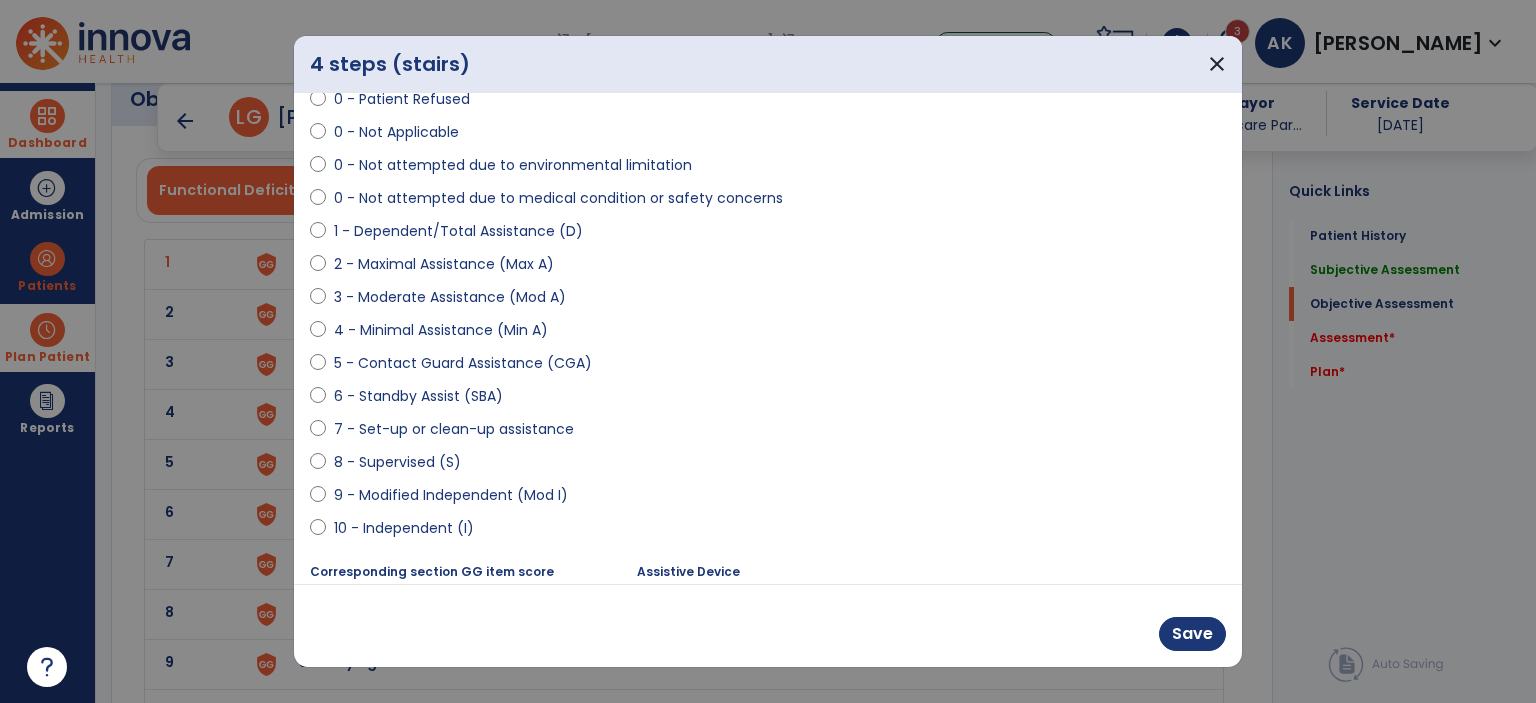 scroll, scrollTop: 197, scrollLeft: 0, axis: vertical 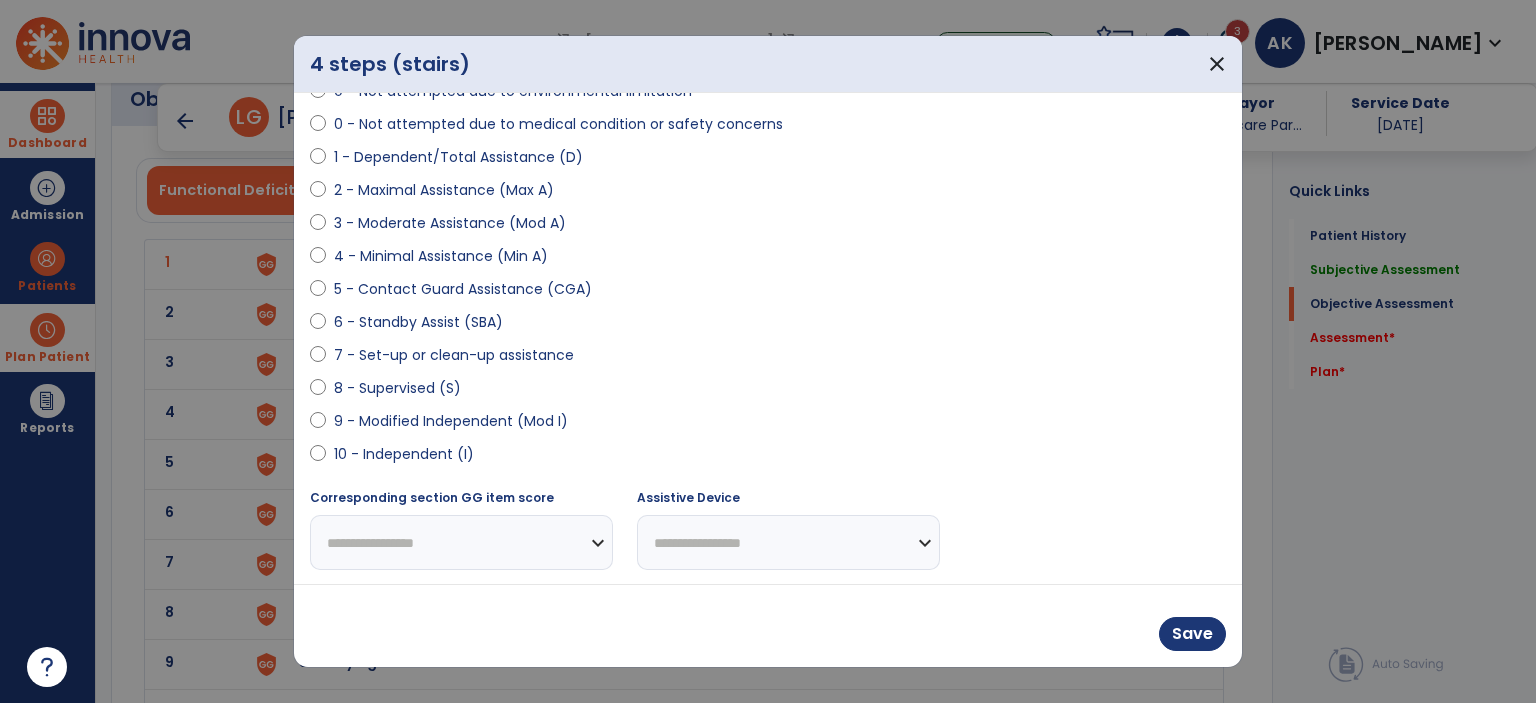 click on "**********" at bounding box center (461, 542) 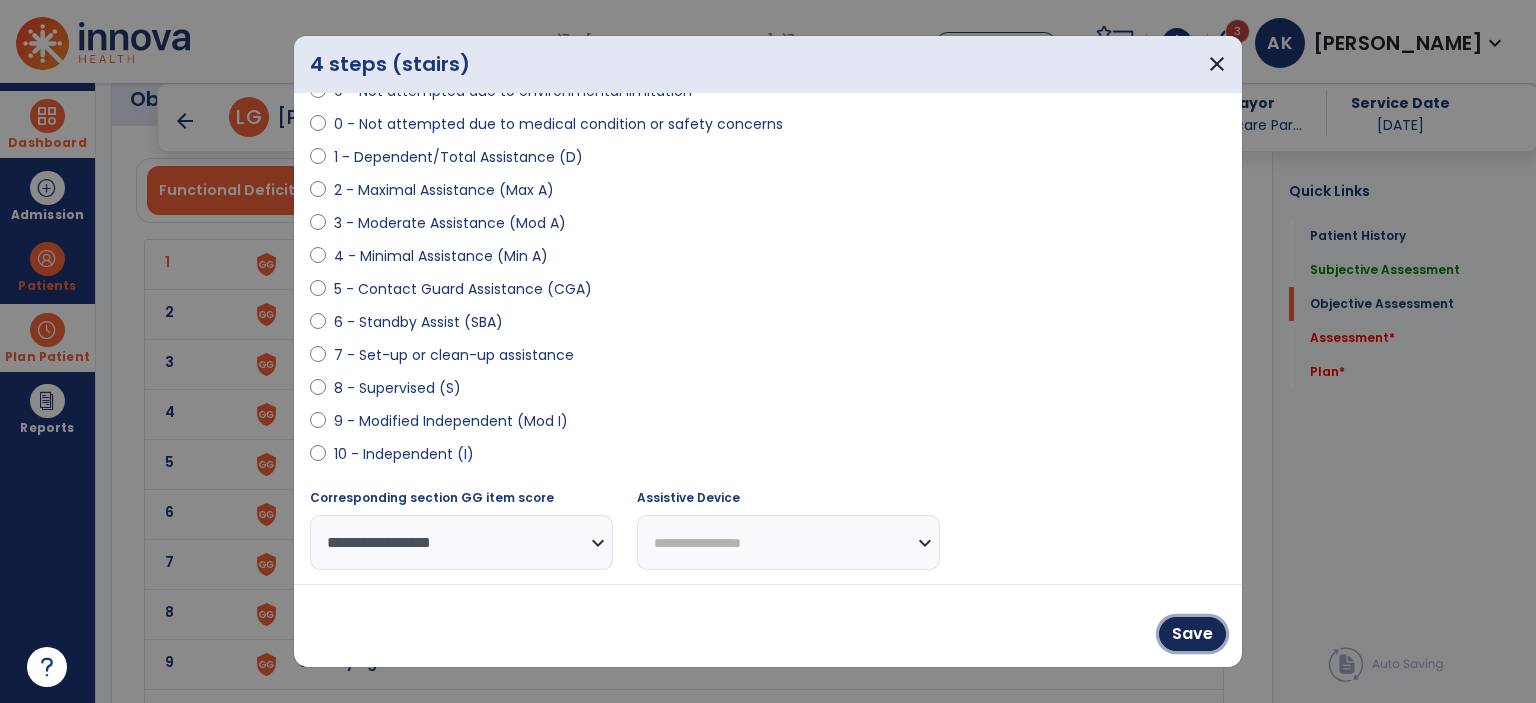 drag, startPoint x: 1204, startPoint y: 631, endPoint x: 560, endPoint y: 362, distance: 697.92334 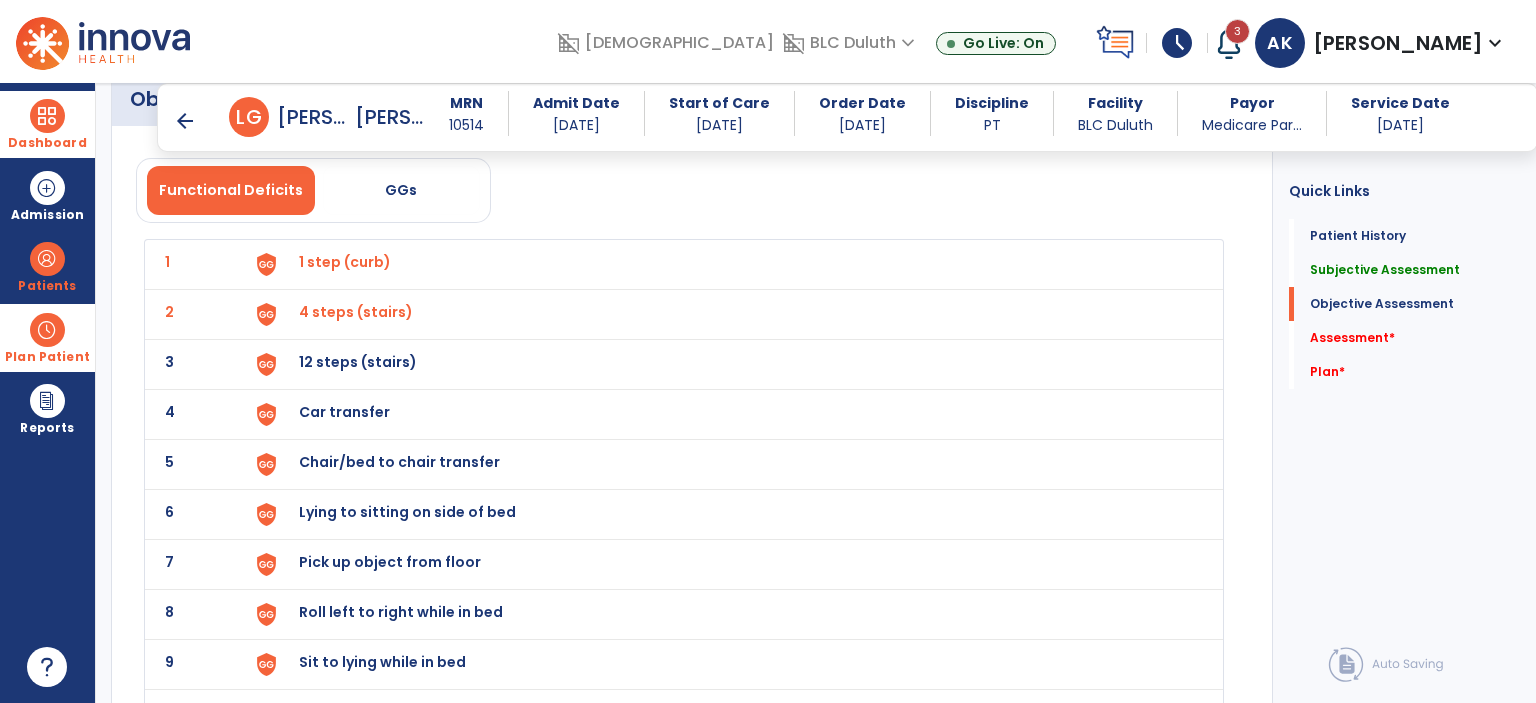 click on "12 steps (stairs)" at bounding box center (345, 262) 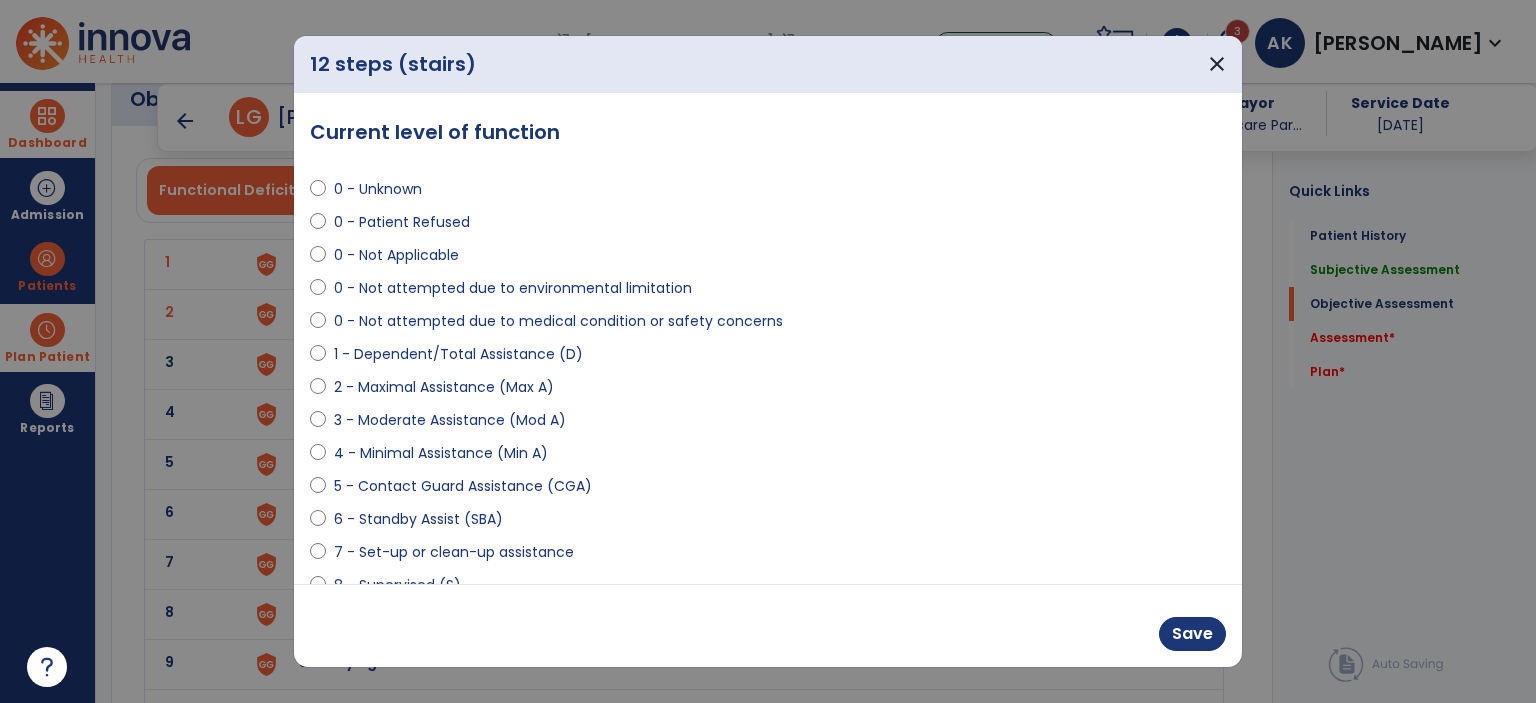 click on "0 - Not Applicable" at bounding box center (396, 255) 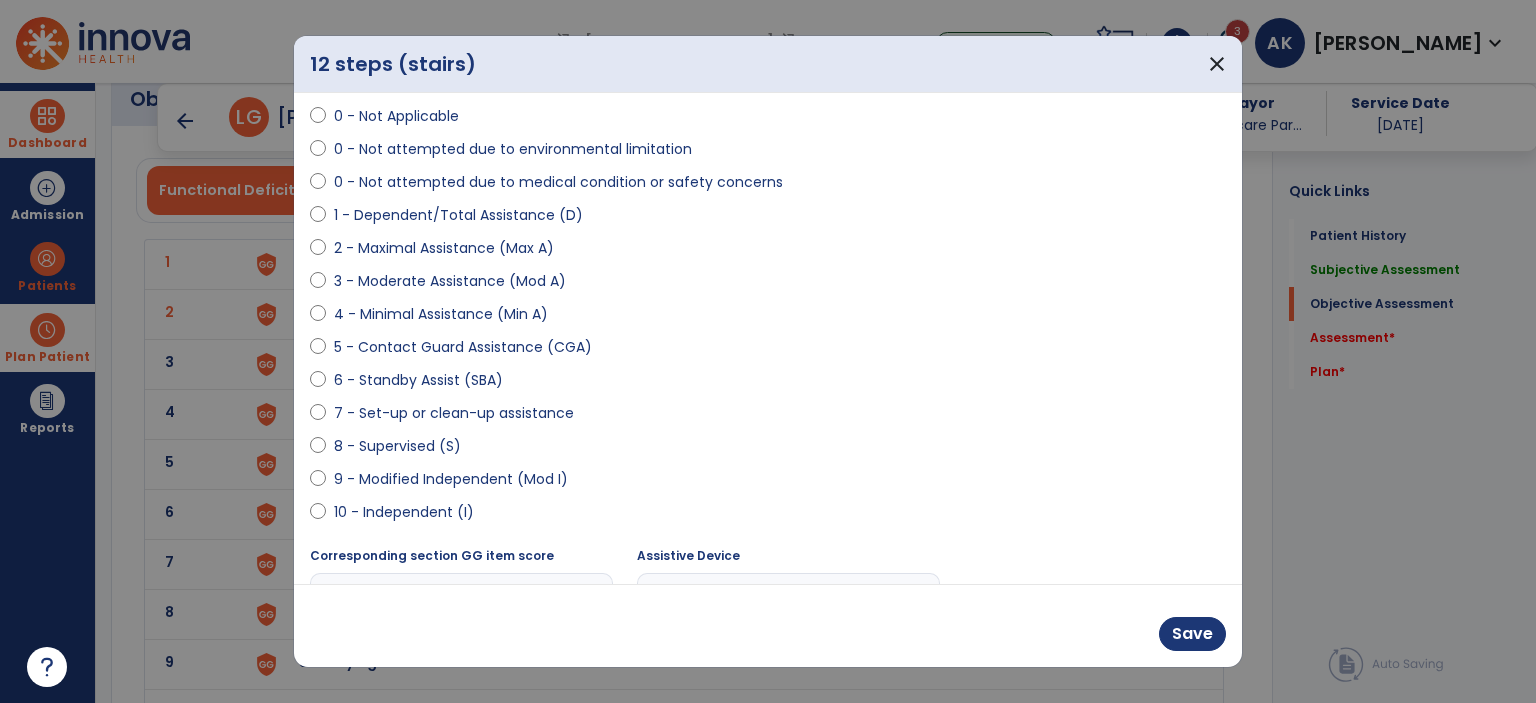 scroll, scrollTop: 197, scrollLeft: 0, axis: vertical 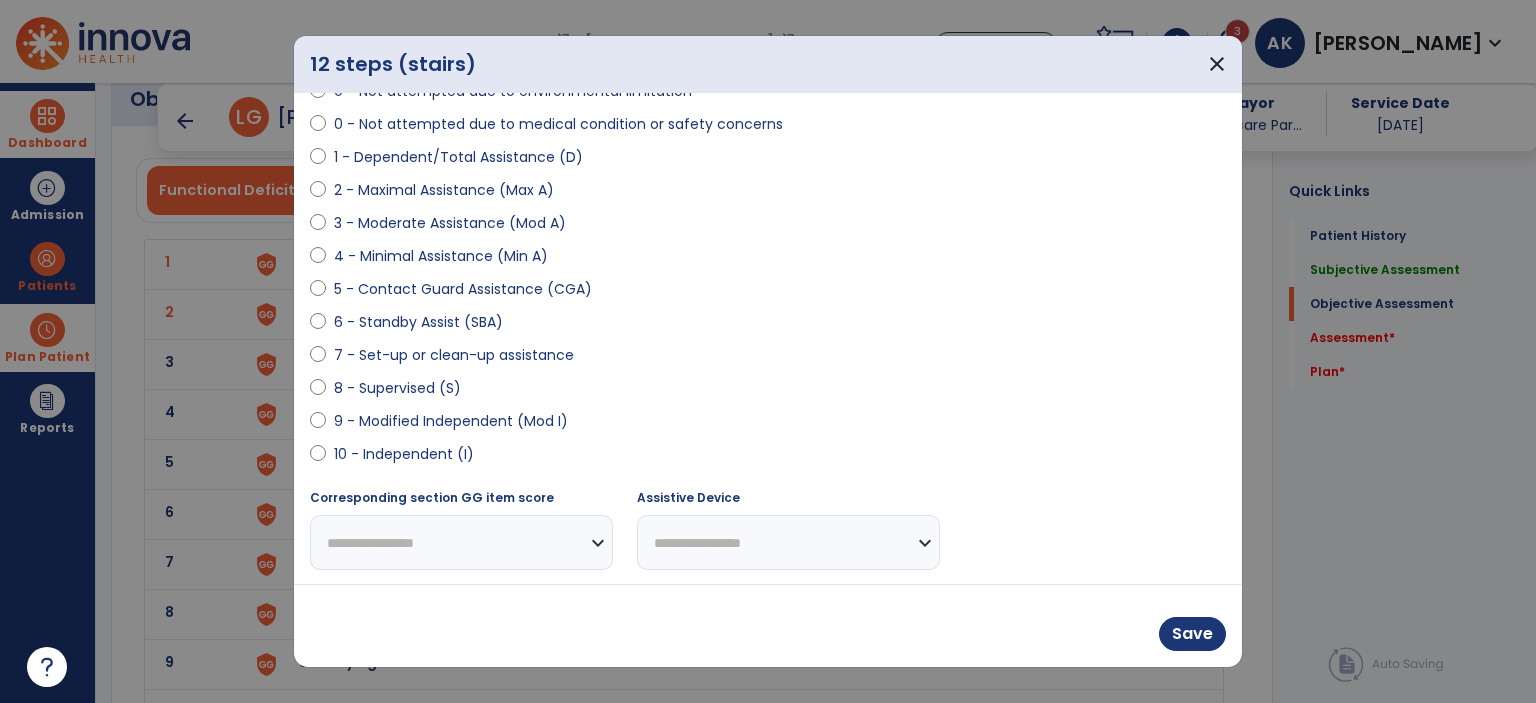 click on "**********" at bounding box center [461, 542] 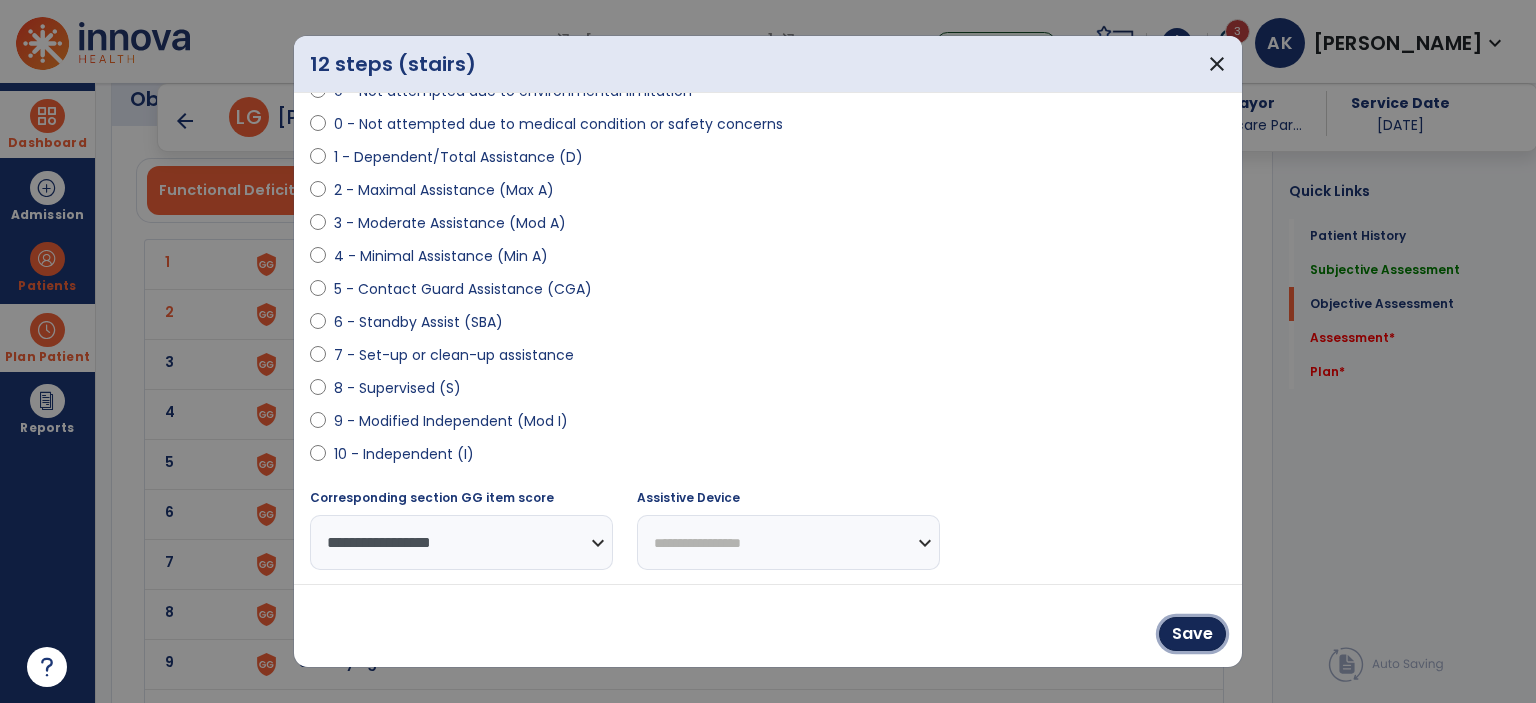 click on "Save" at bounding box center (1192, 634) 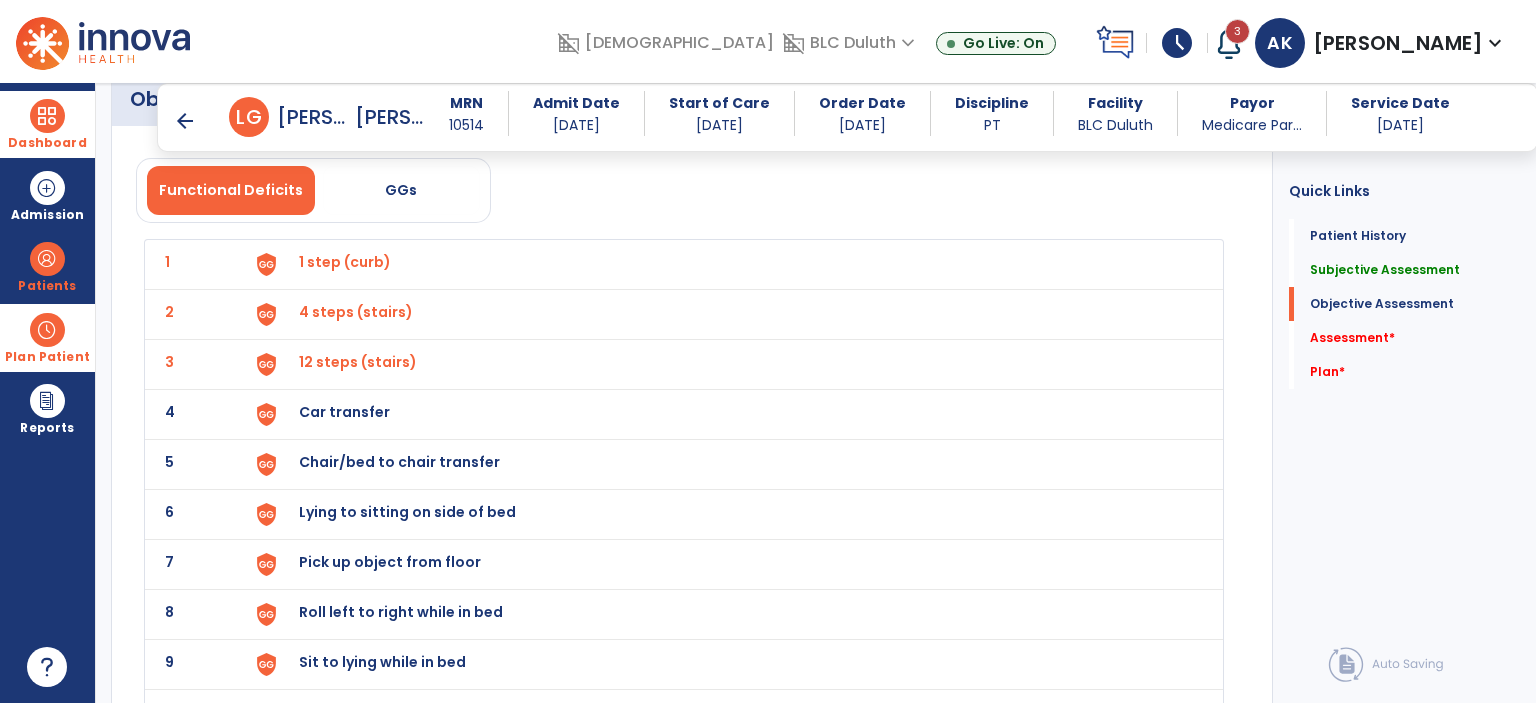 click on "Car transfer" at bounding box center [345, 262] 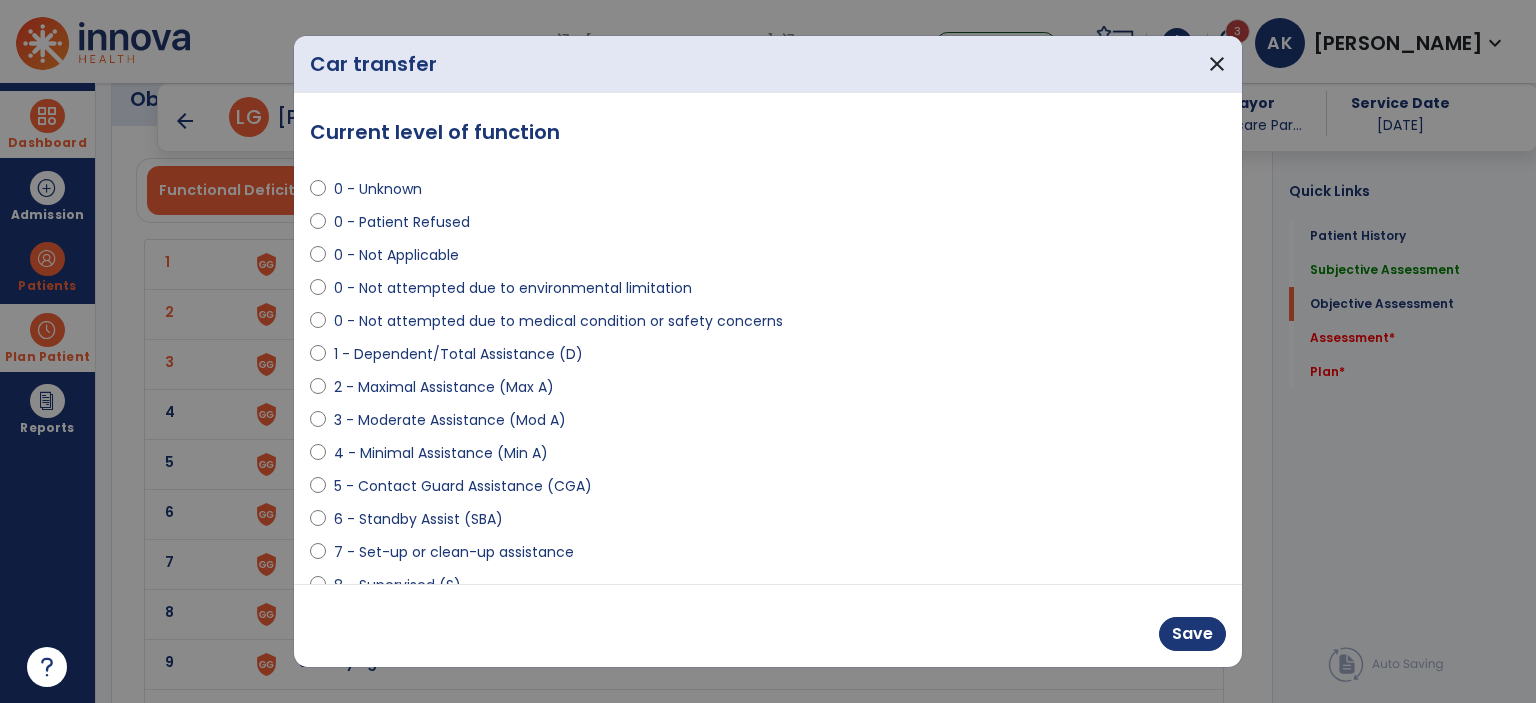 click on "0 - Not attempted due to medical condition or safety concerns" at bounding box center (558, 321) 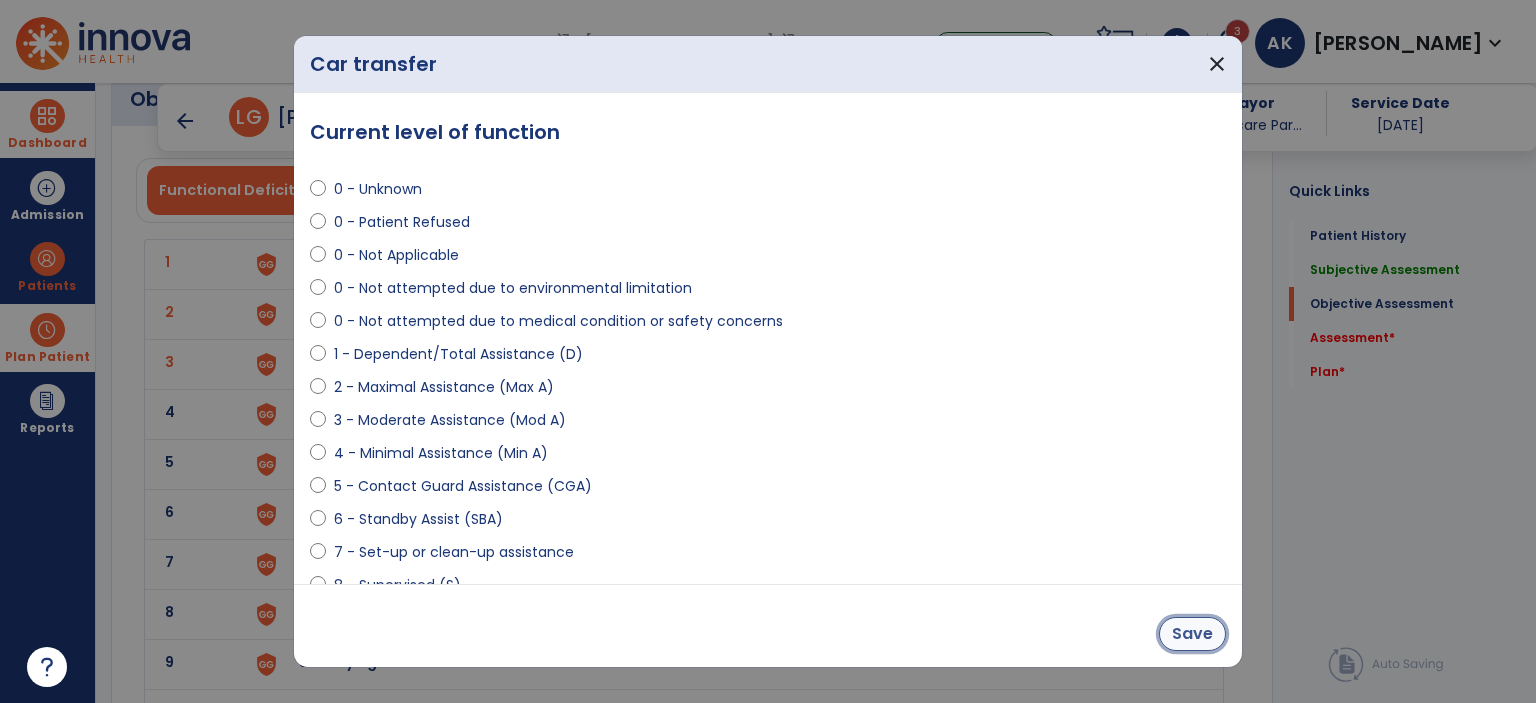 click on "Save" at bounding box center [1192, 634] 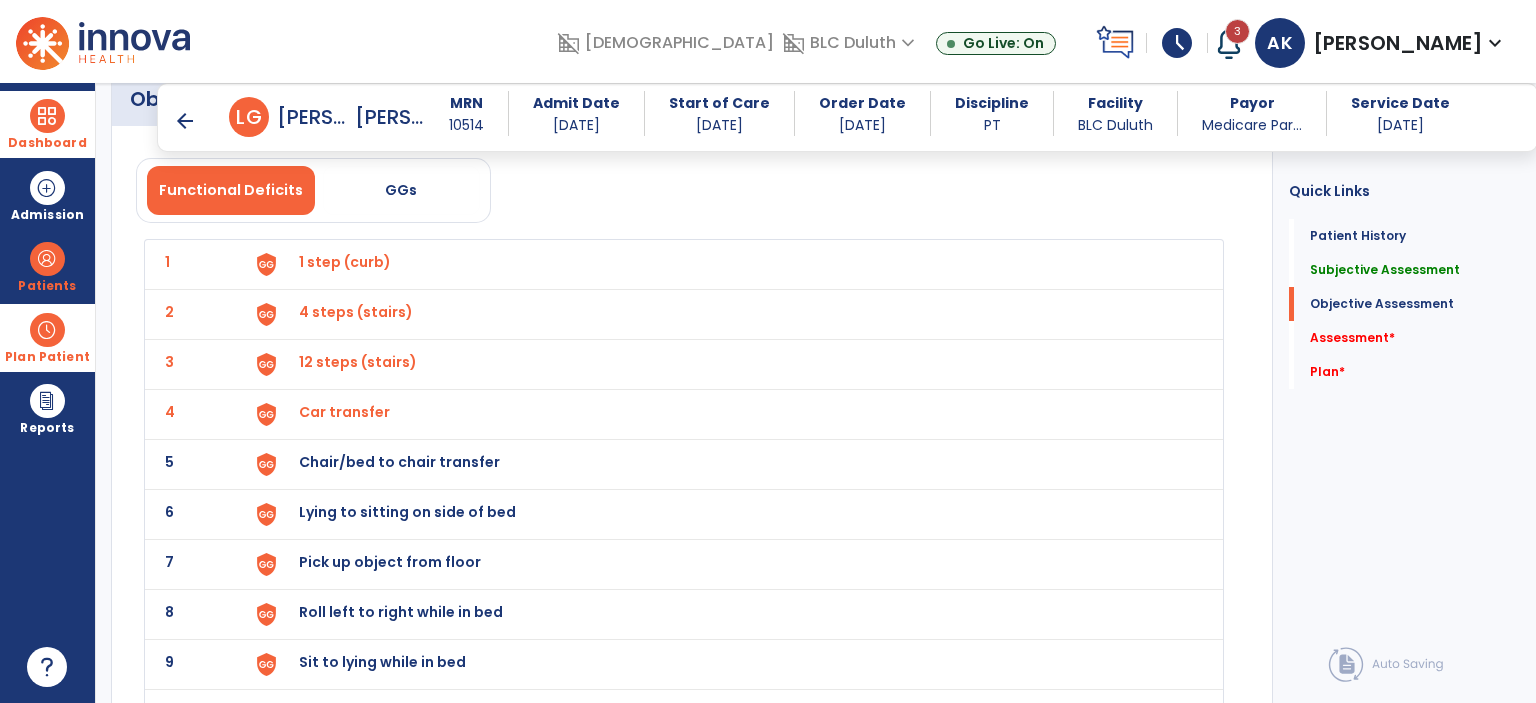click on "Chair/bed to chair transfer" at bounding box center (345, 262) 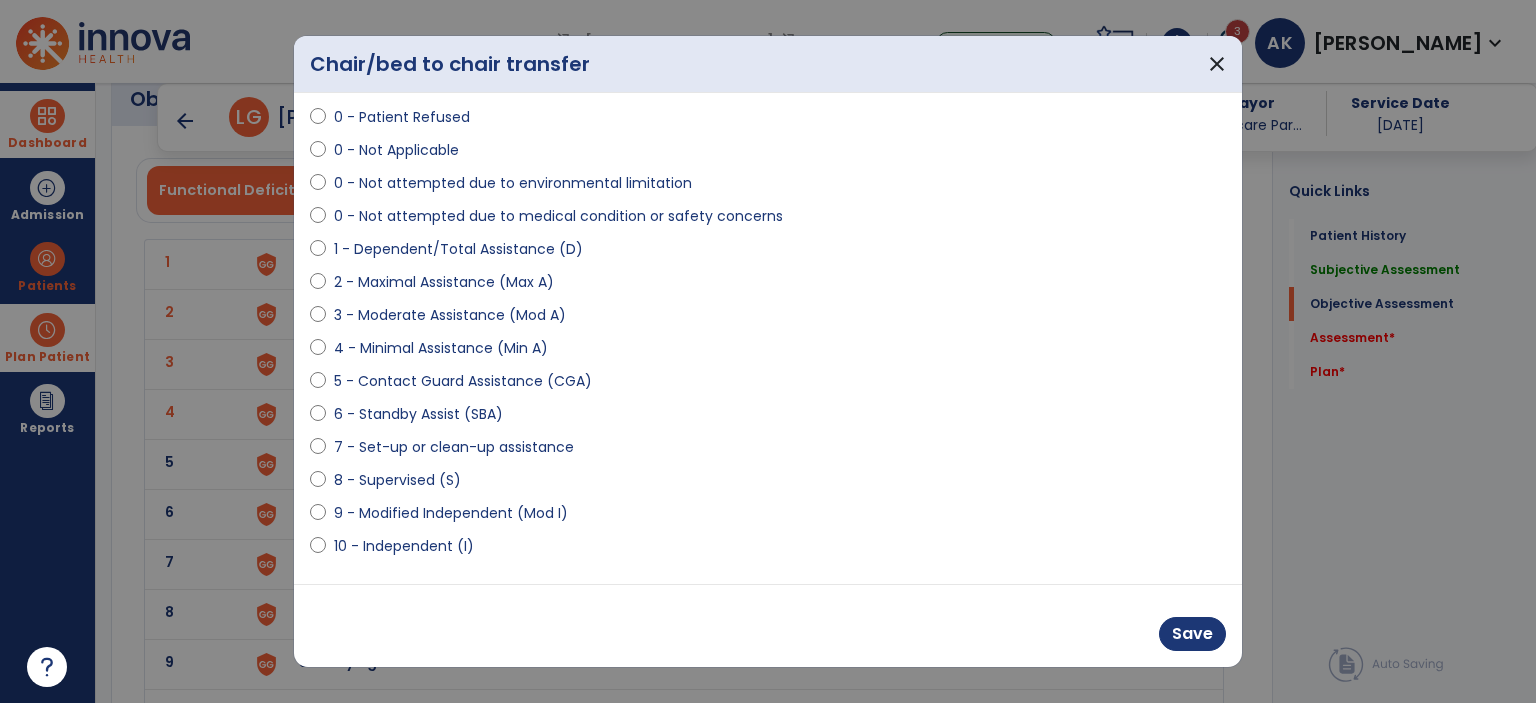 scroll, scrollTop: 197, scrollLeft: 0, axis: vertical 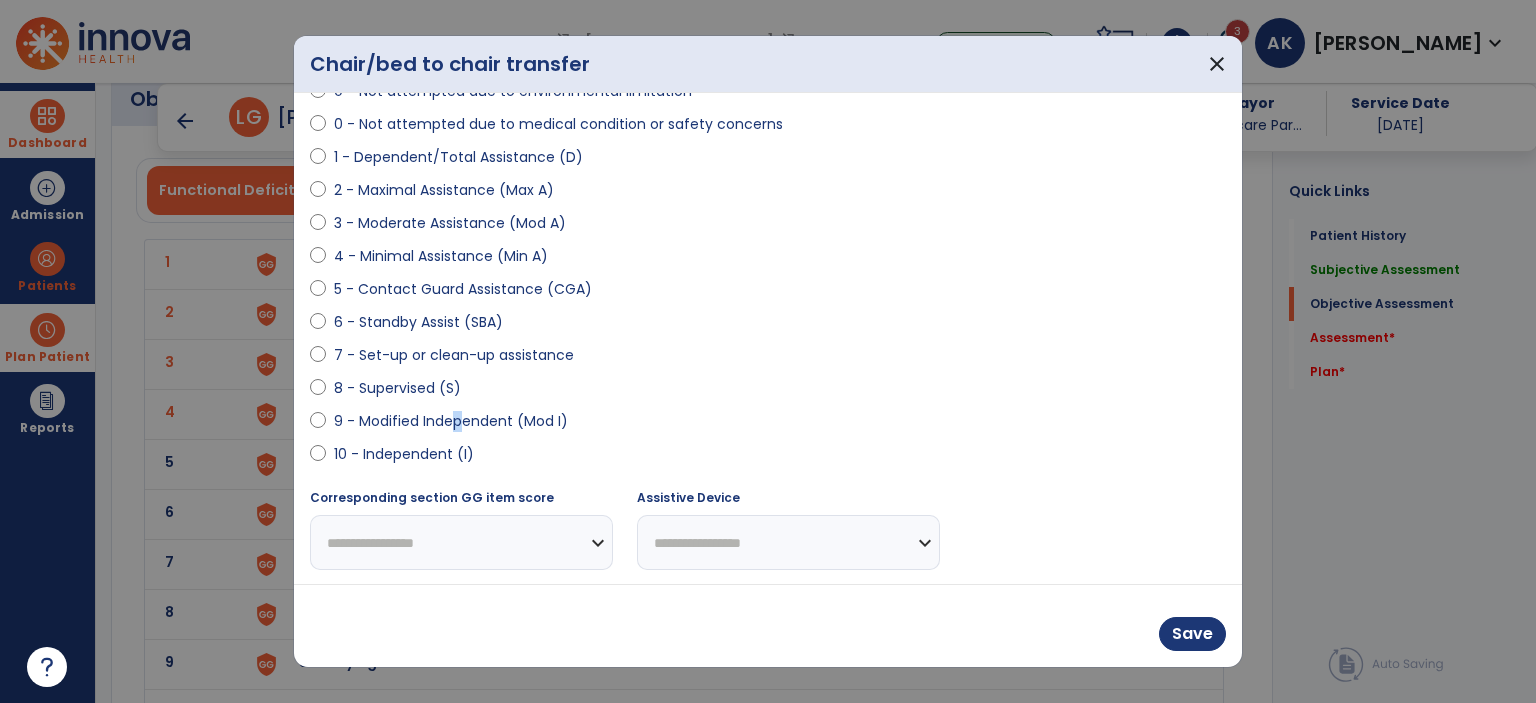 click on "9 - Modified Independent (Mod I)" at bounding box center (451, 421) 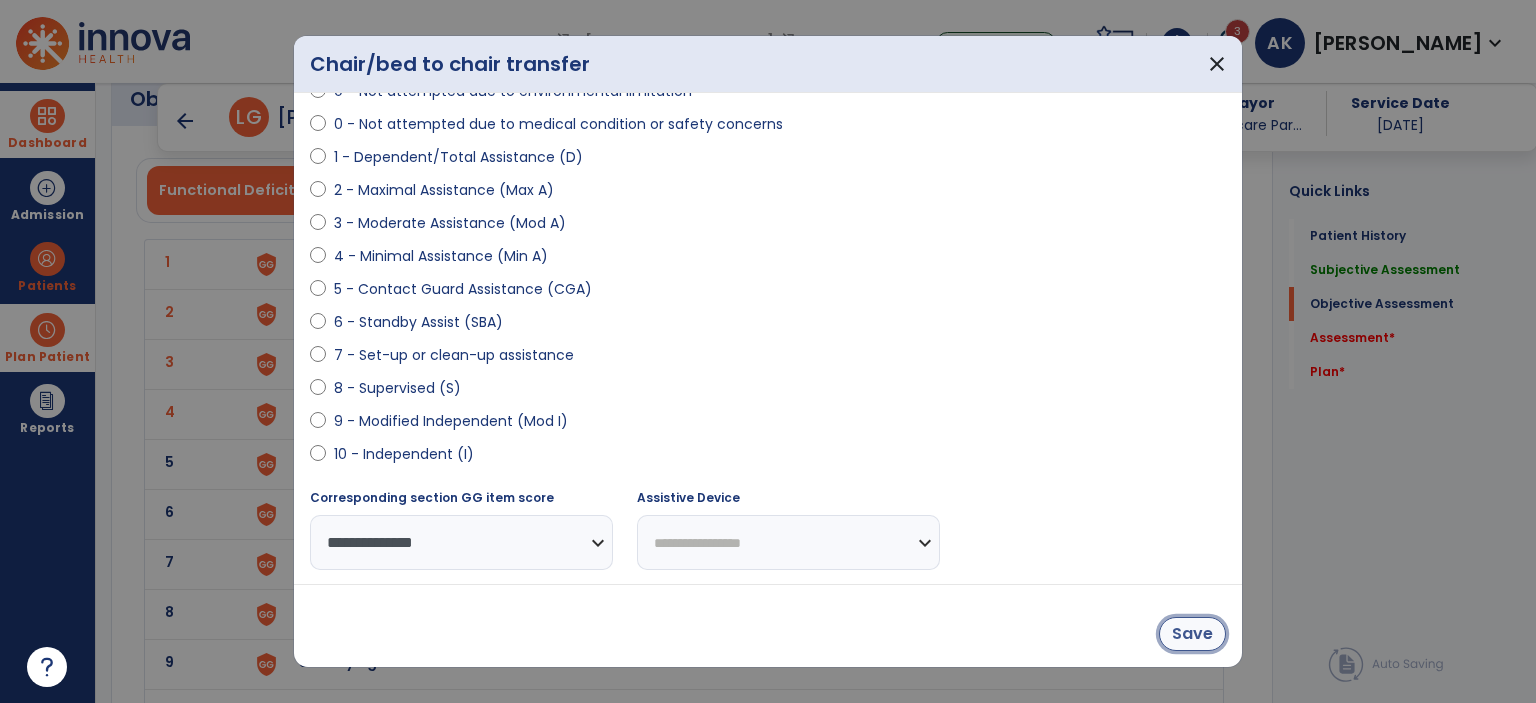 click on "Save" at bounding box center (1192, 634) 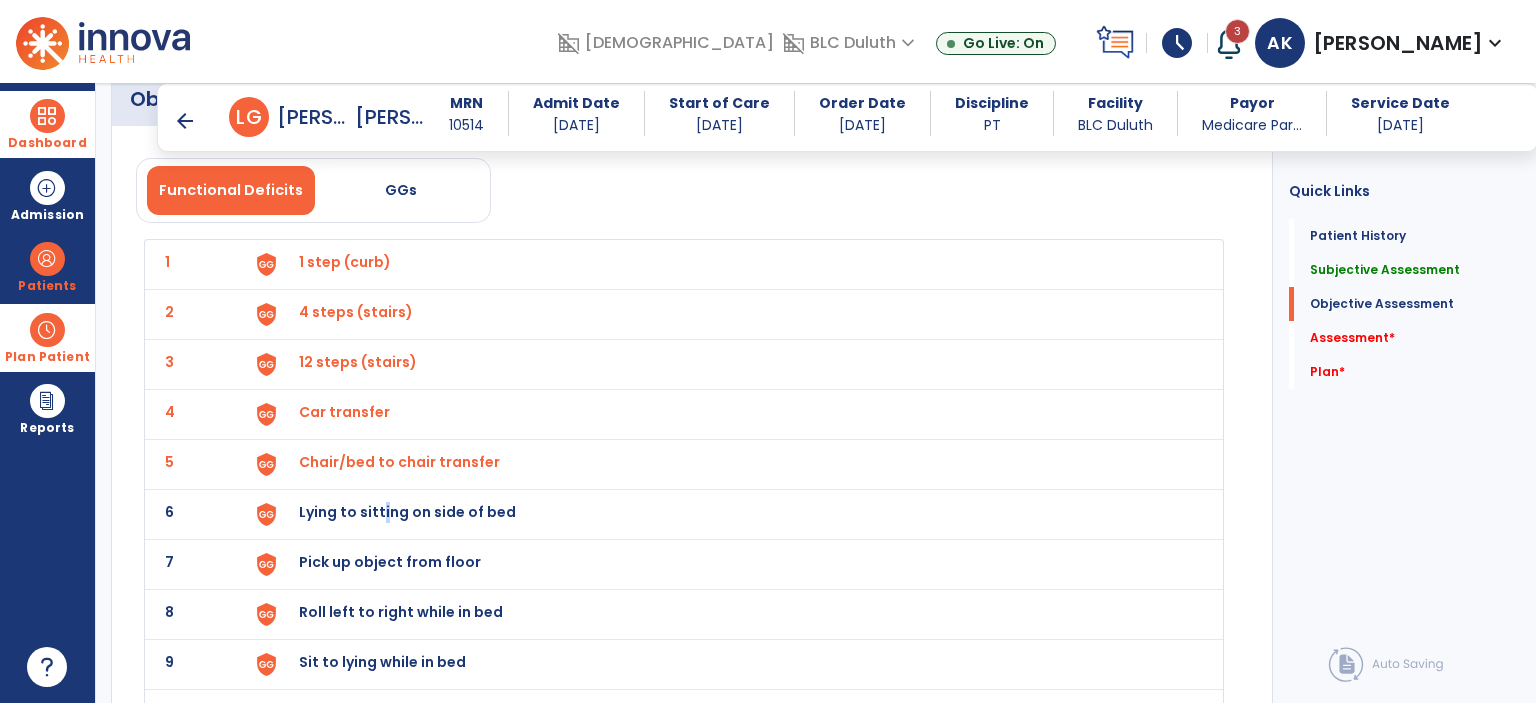 click on "Lying to sitting on side of bed" at bounding box center (345, 262) 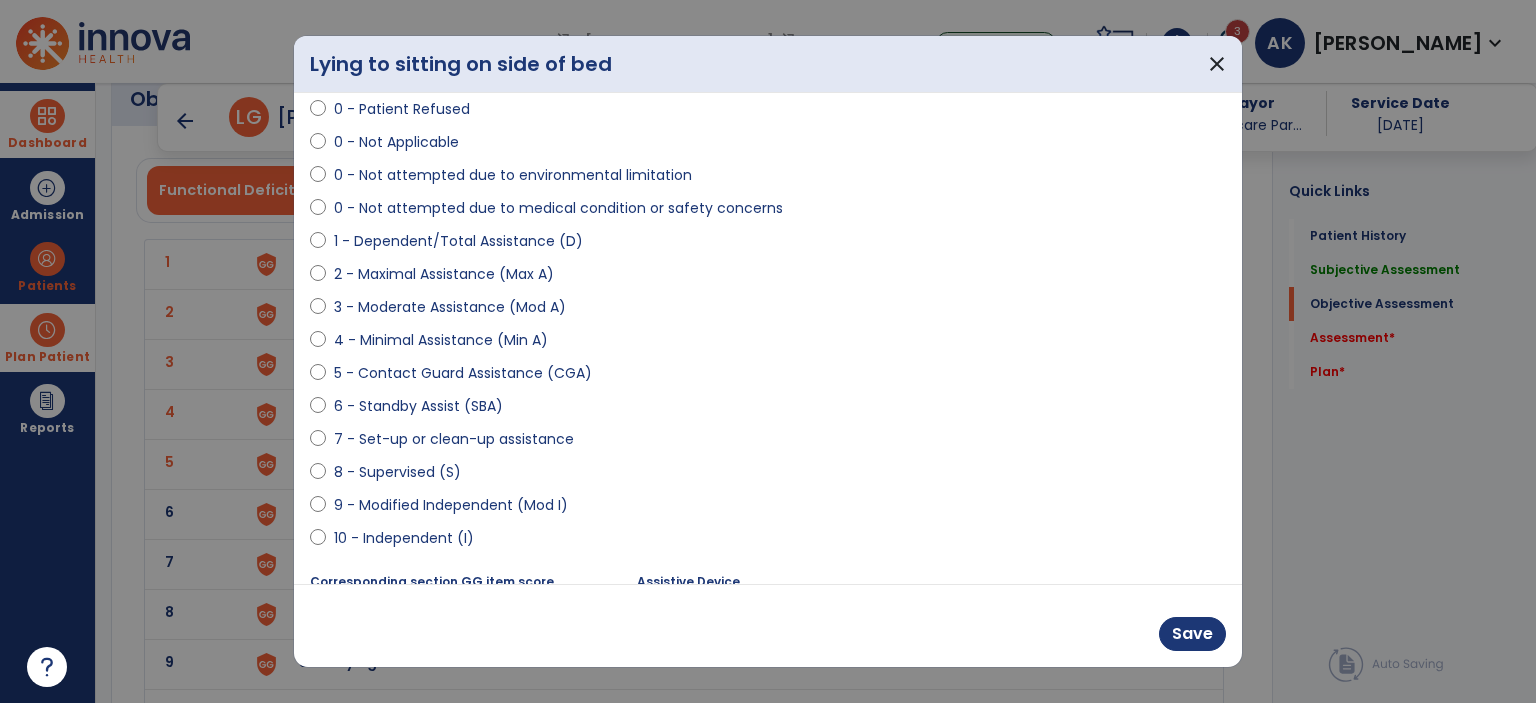 scroll, scrollTop: 197, scrollLeft: 0, axis: vertical 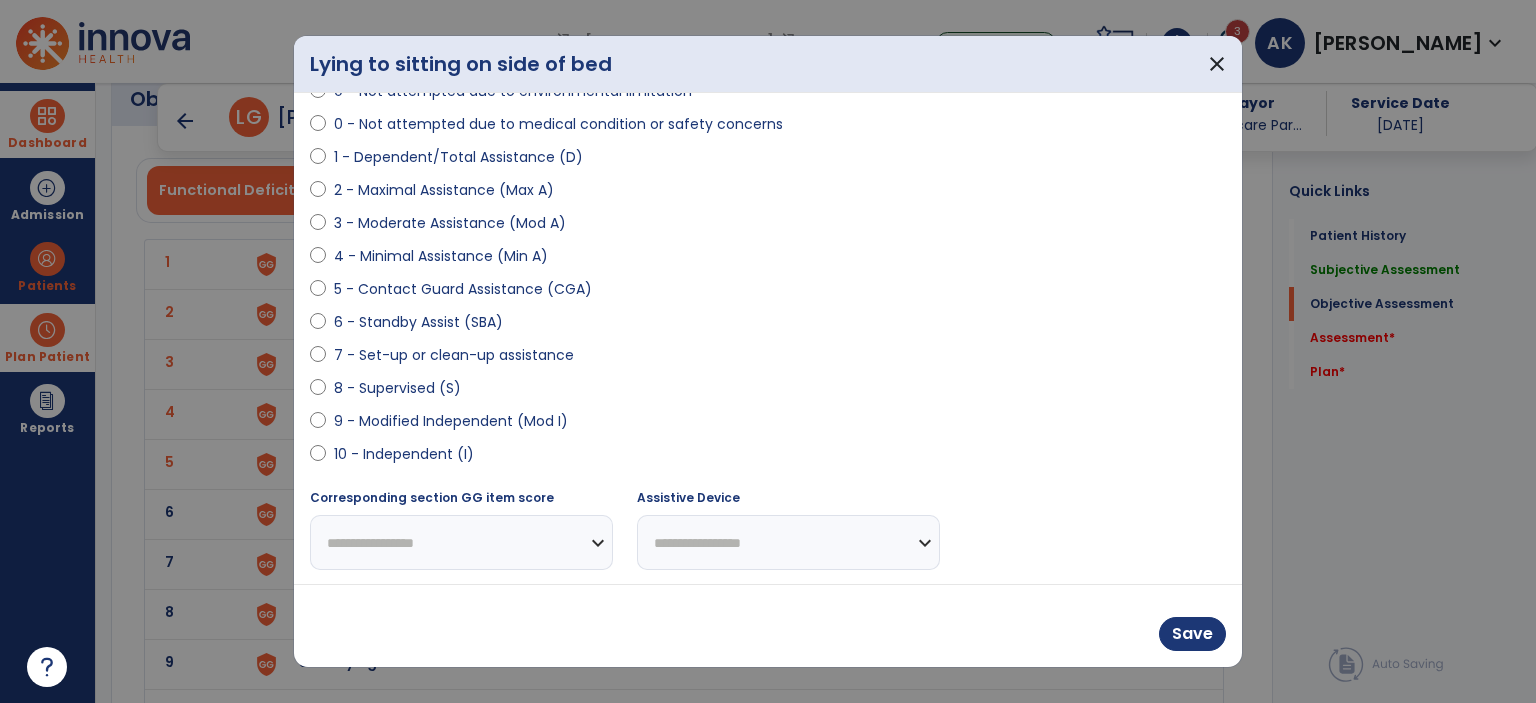 click on "9 - Modified Independent (Mod I)" at bounding box center (451, 421) 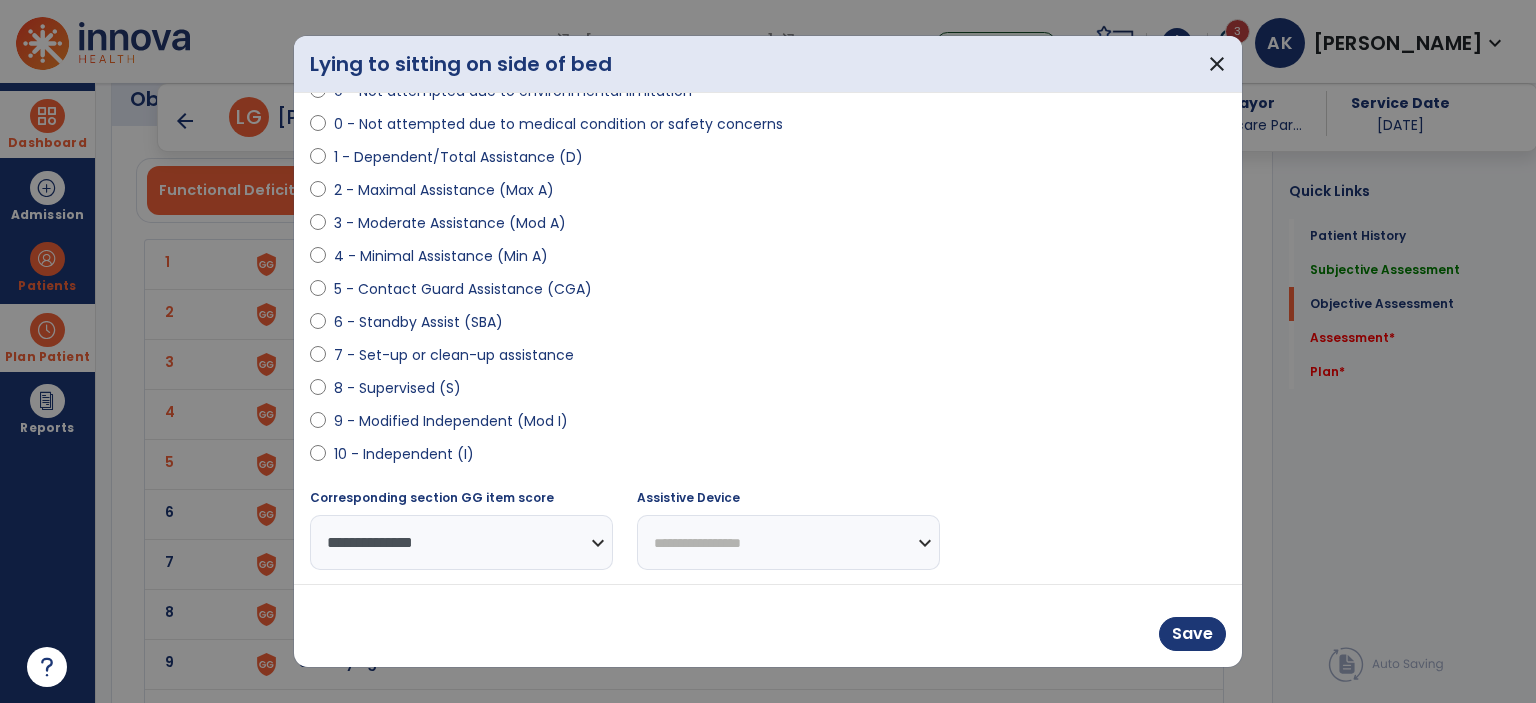click on "Save" at bounding box center (768, 625) 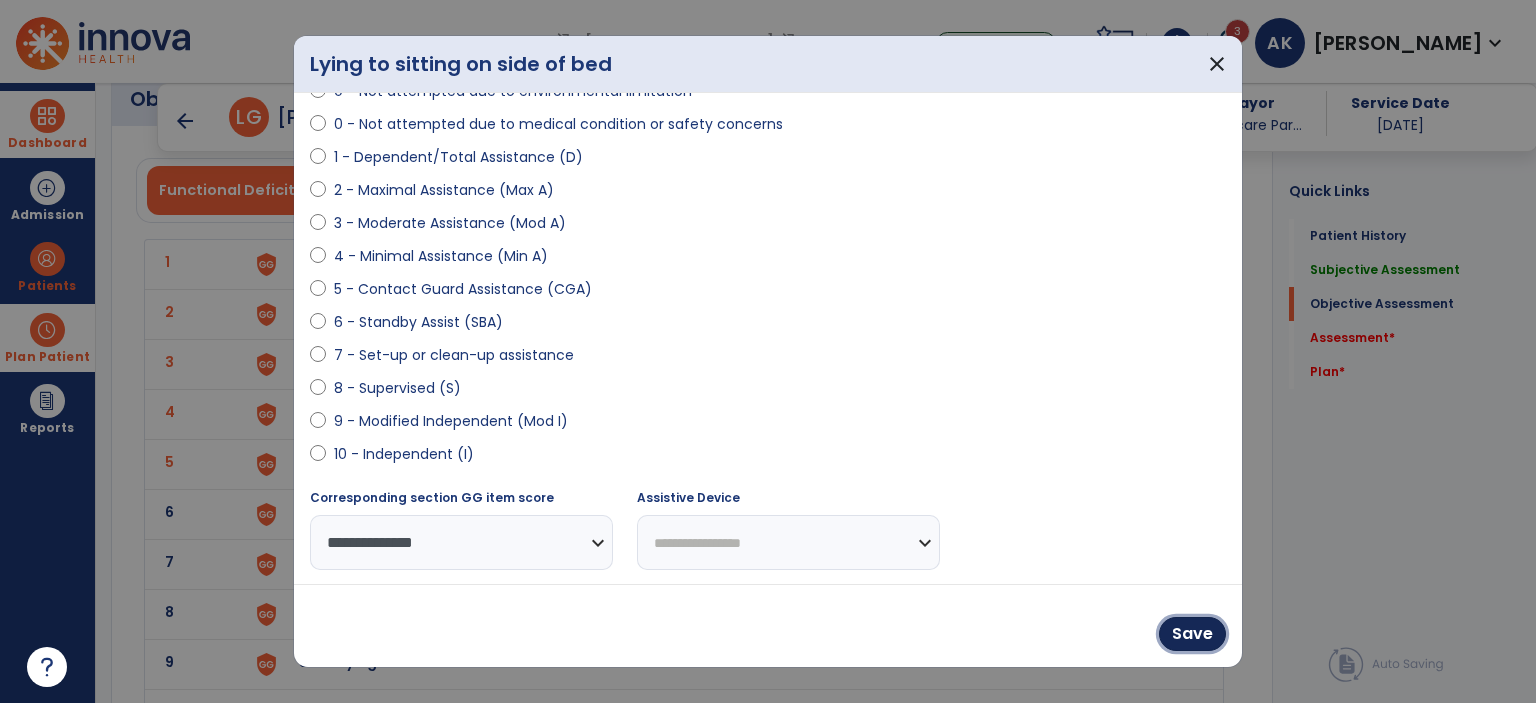 click on "Save" at bounding box center (1192, 634) 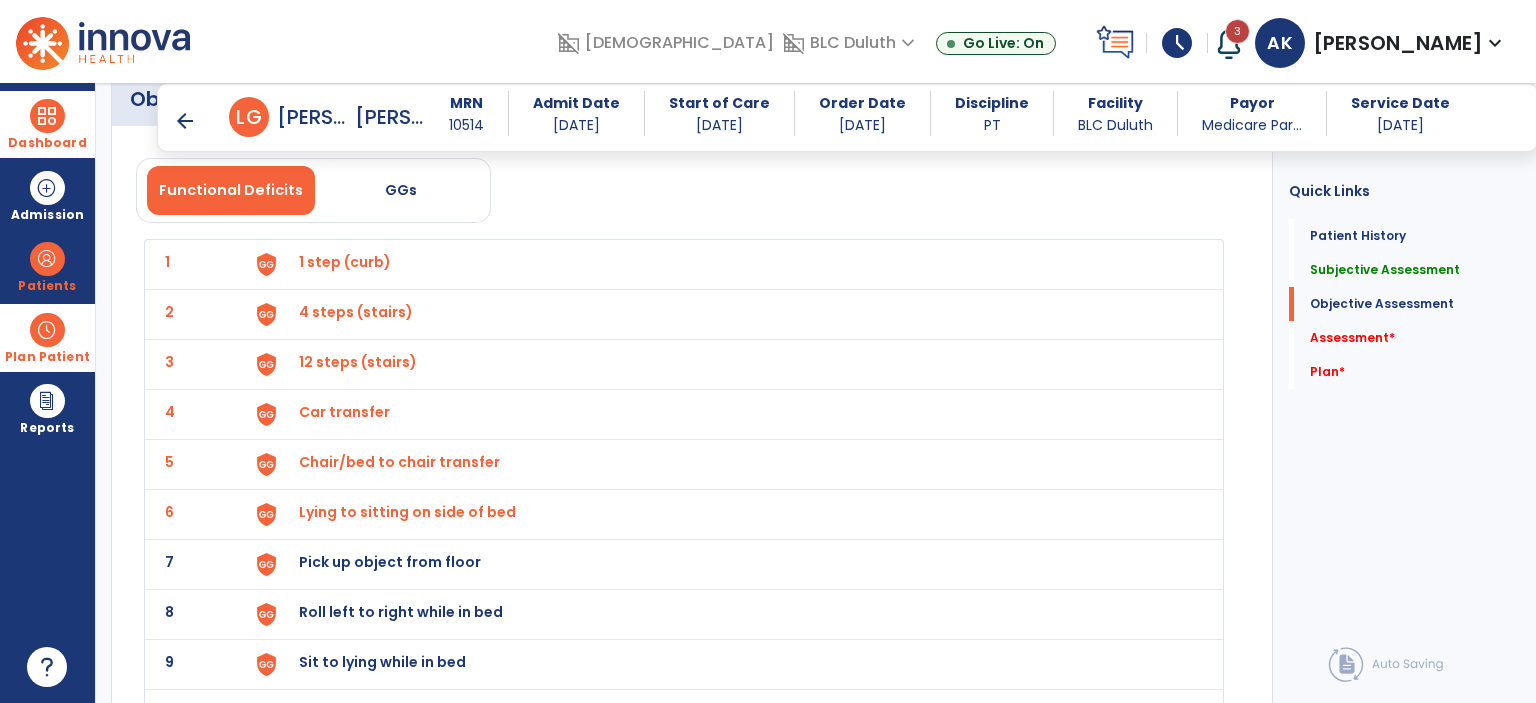 click on "Pick up object from floor" at bounding box center [345, 262] 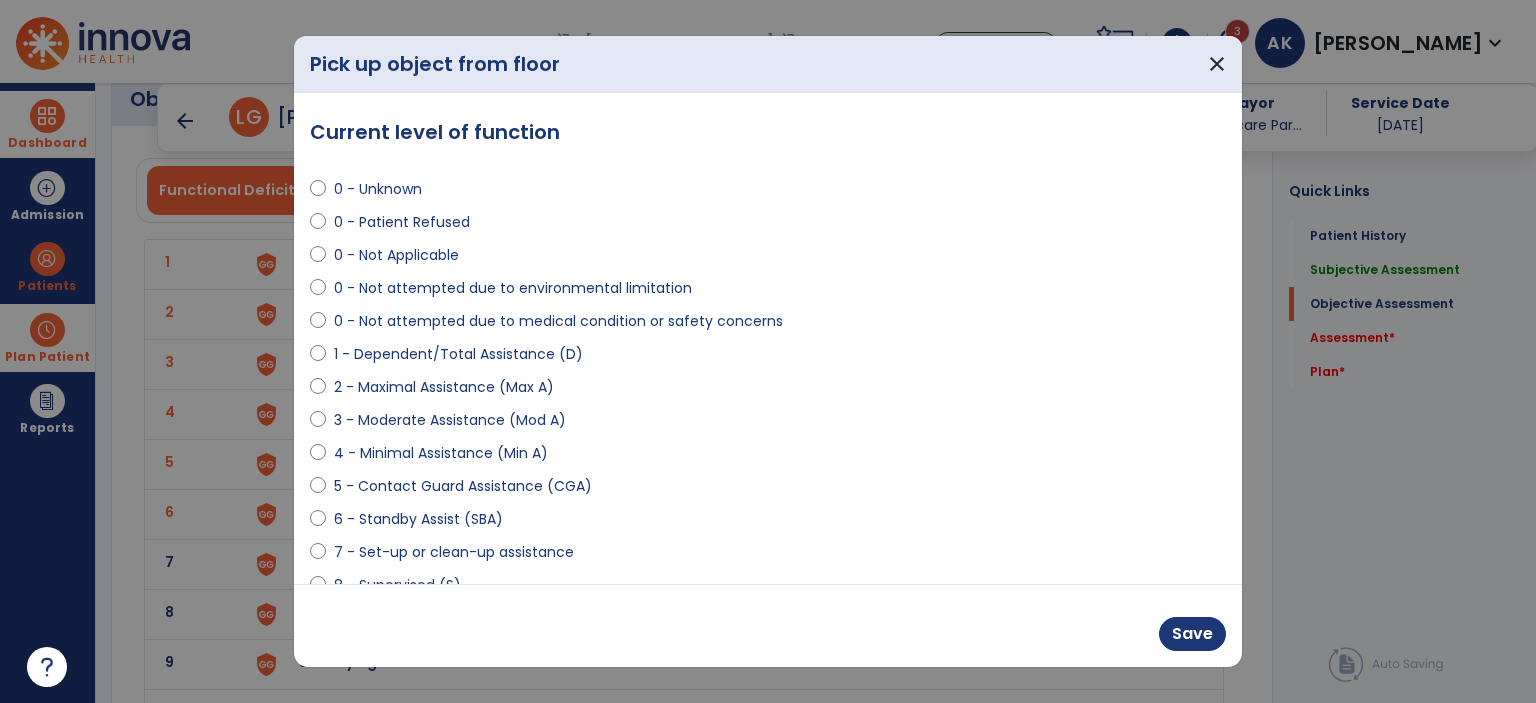 click on "6 - Standby Assist (SBA)" at bounding box center [418, 519] 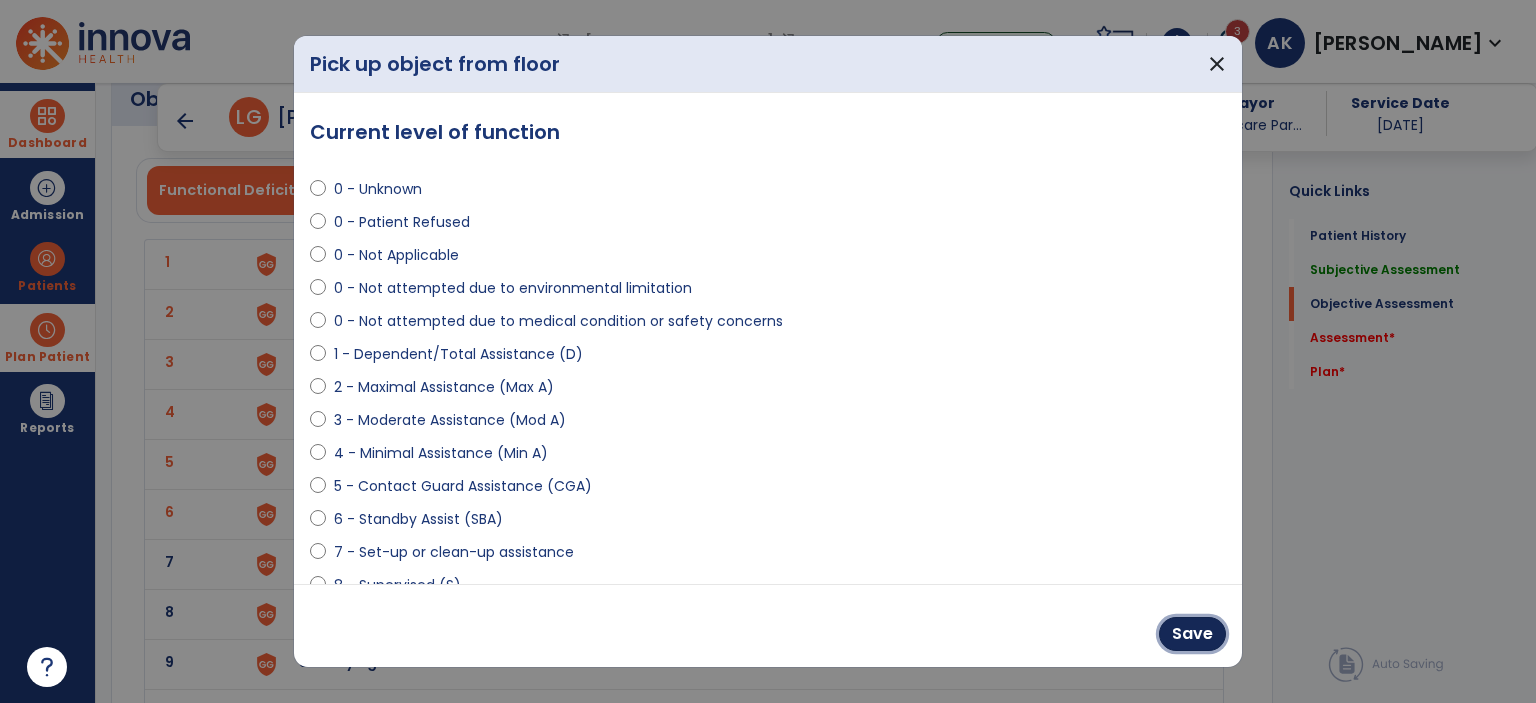 drag, startPoint x: 1187, startPoint y: 626, endPoint x: 801, endPoint y: 606, distance: 386.5178 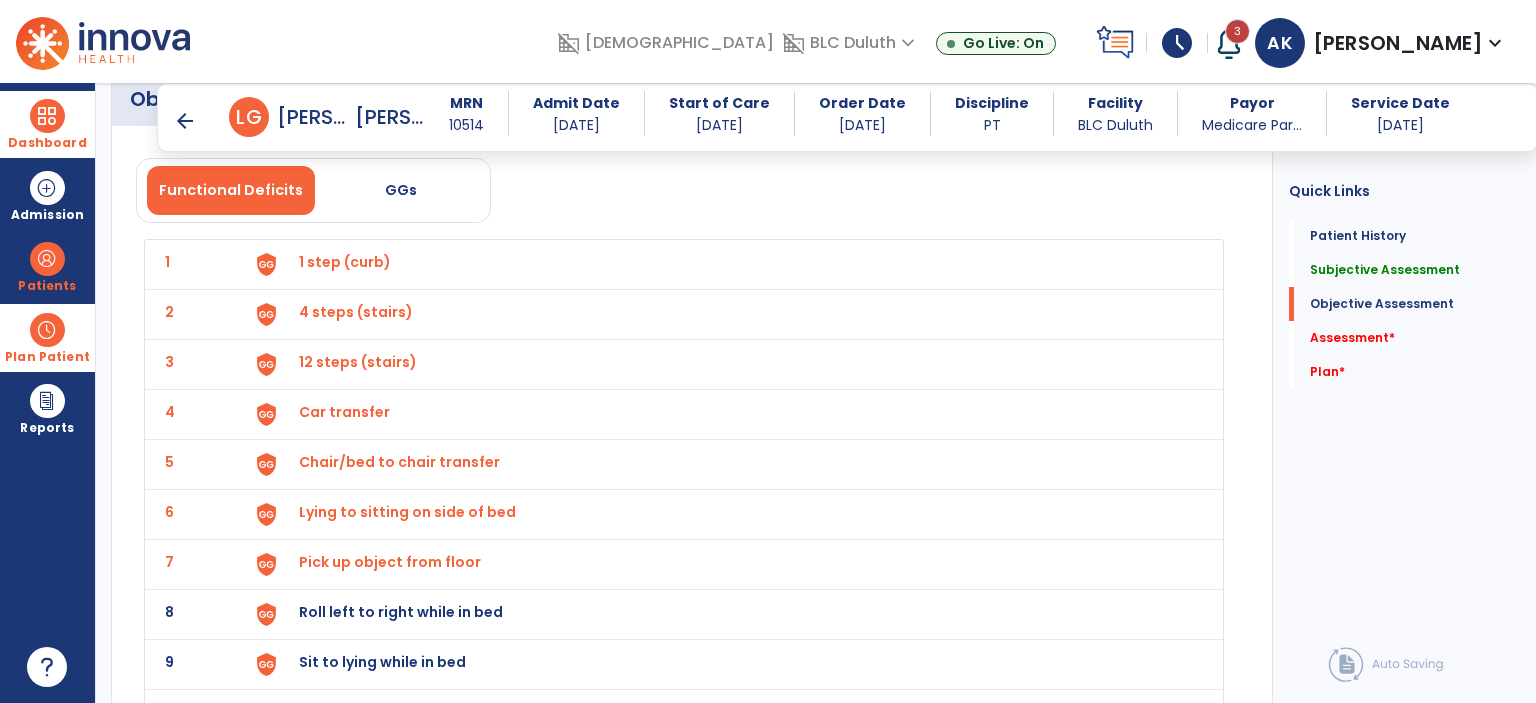 click on "Roll left to right while in bed" at bounding box center [345, 262] 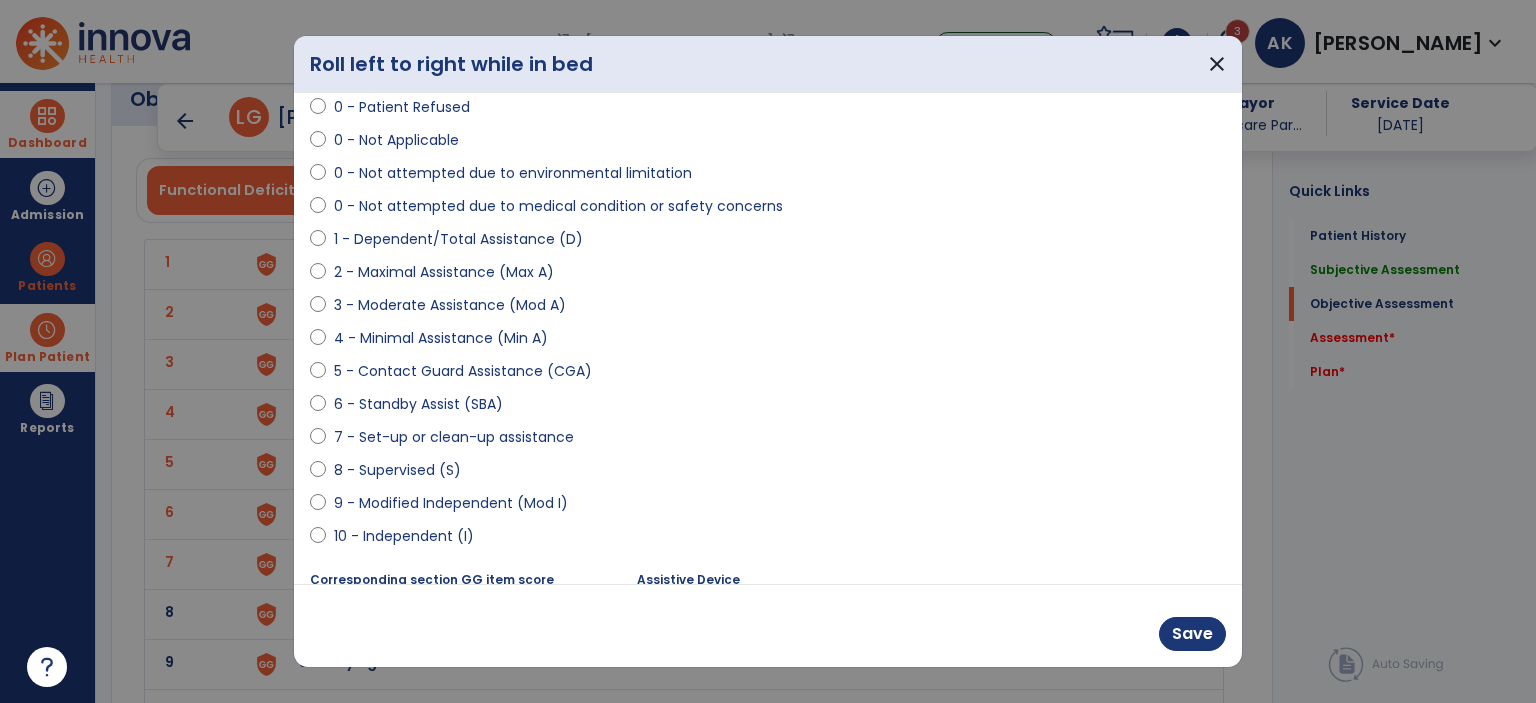 scroll, scrollTop: 197, scrollLeft: 0, axis: vertical 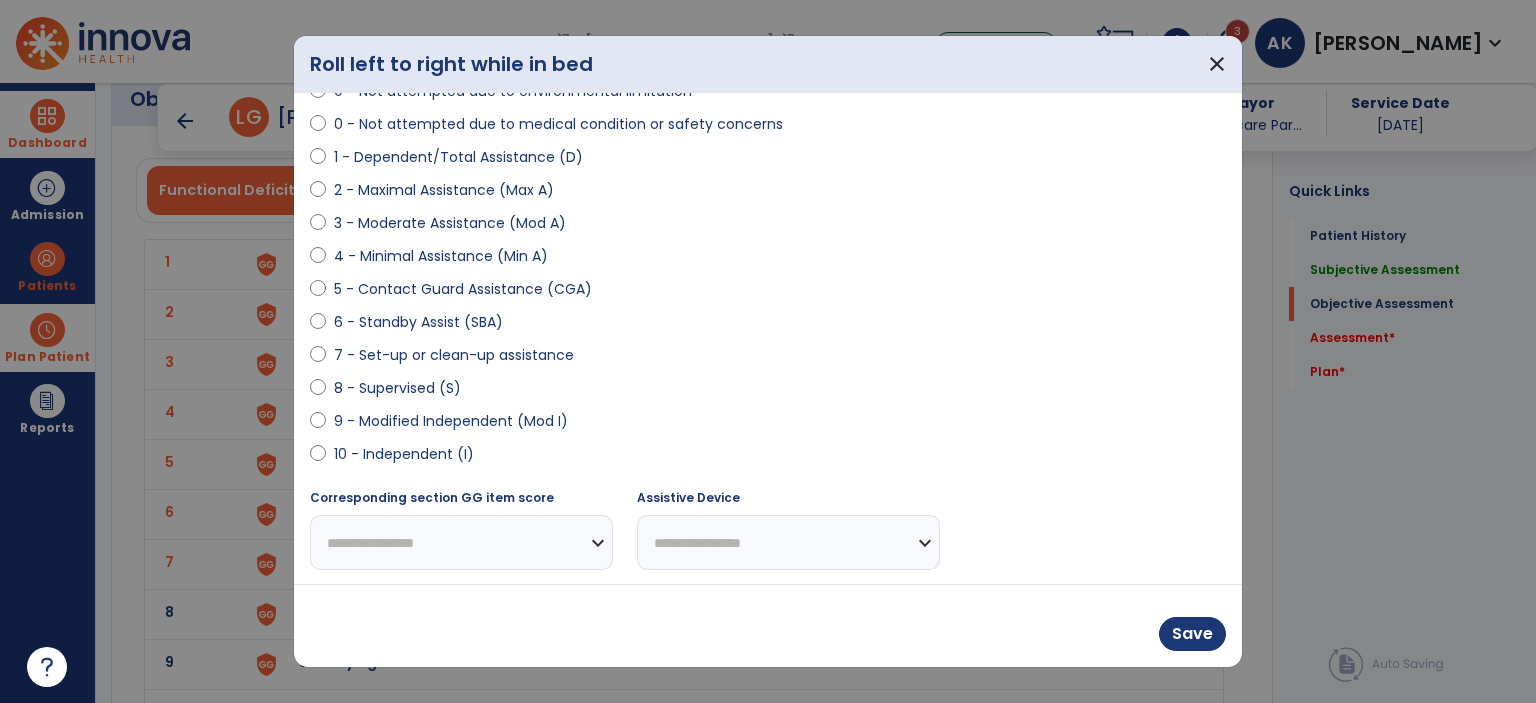 click on "9 - Modified Independent (Mod I)" at bounding box center (451, 421) 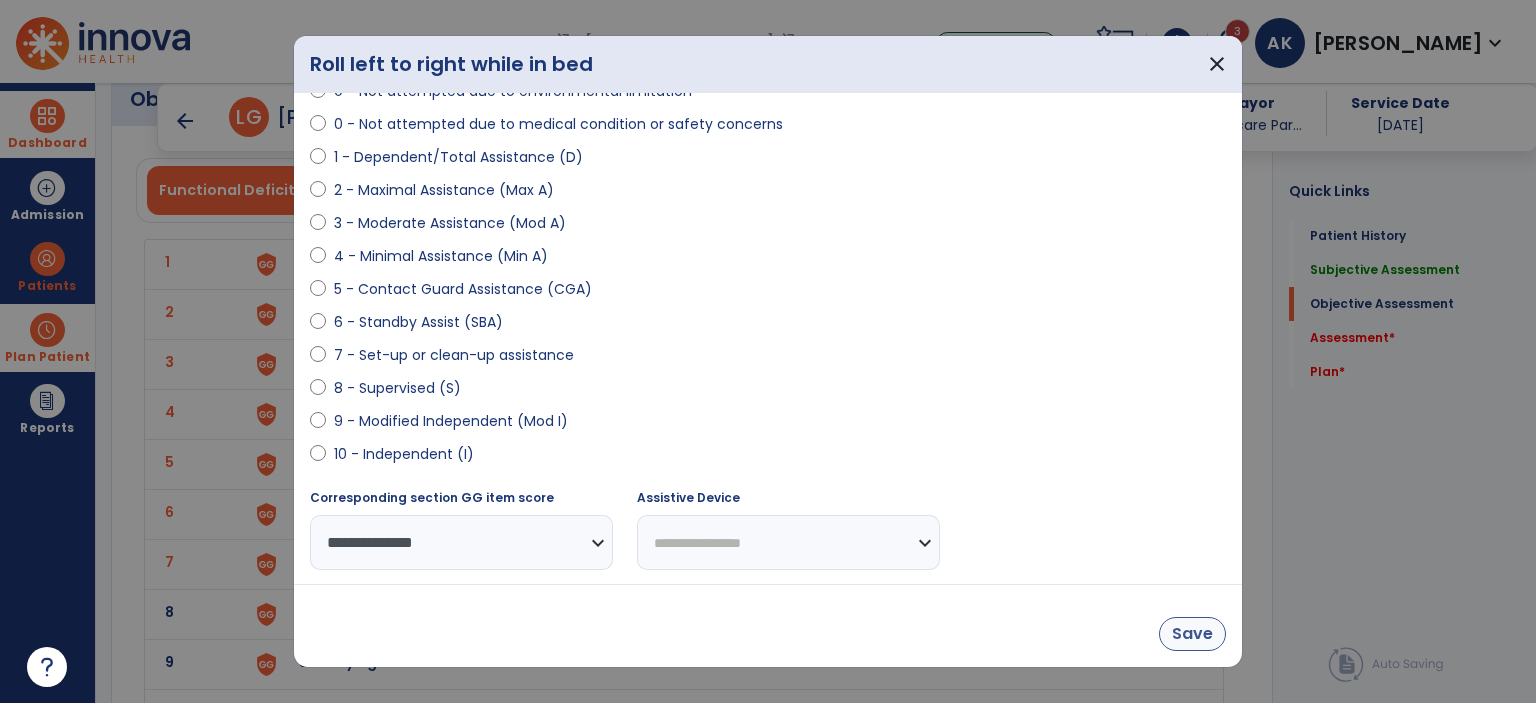 click on "Save" at bounding box center [768, 625] 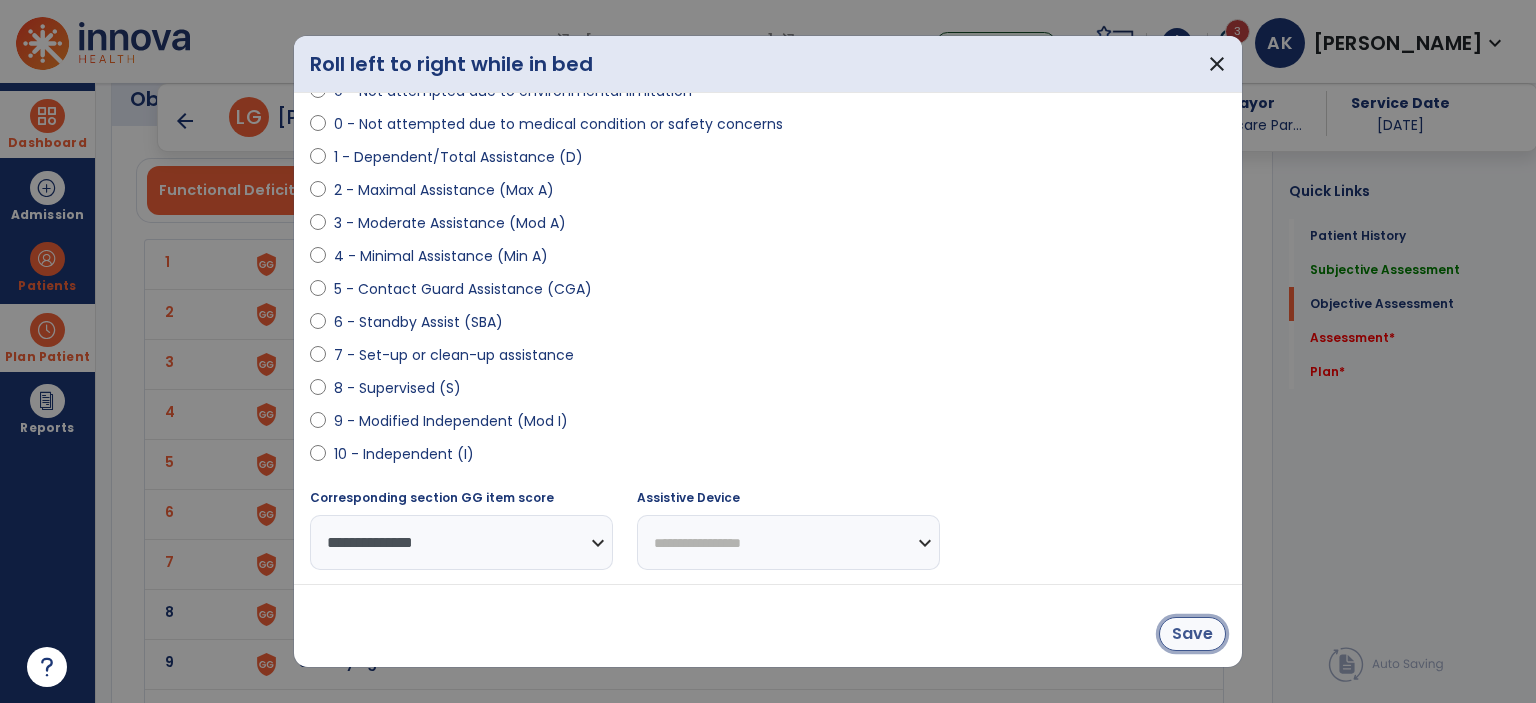 click on "Save" at bounding box center [1192, 634] 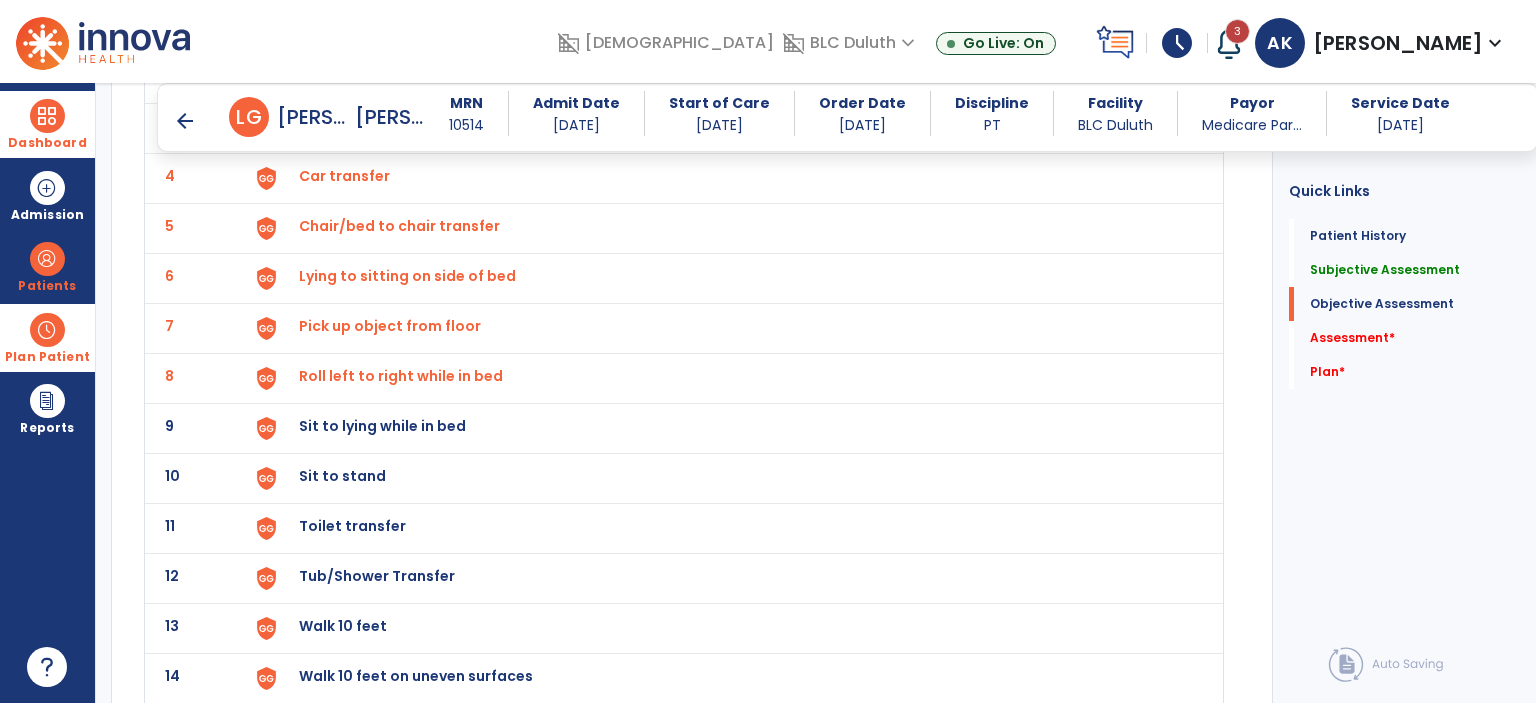 scroll, scrollTop: 2018, scrollLeft: 0, axis: vertical 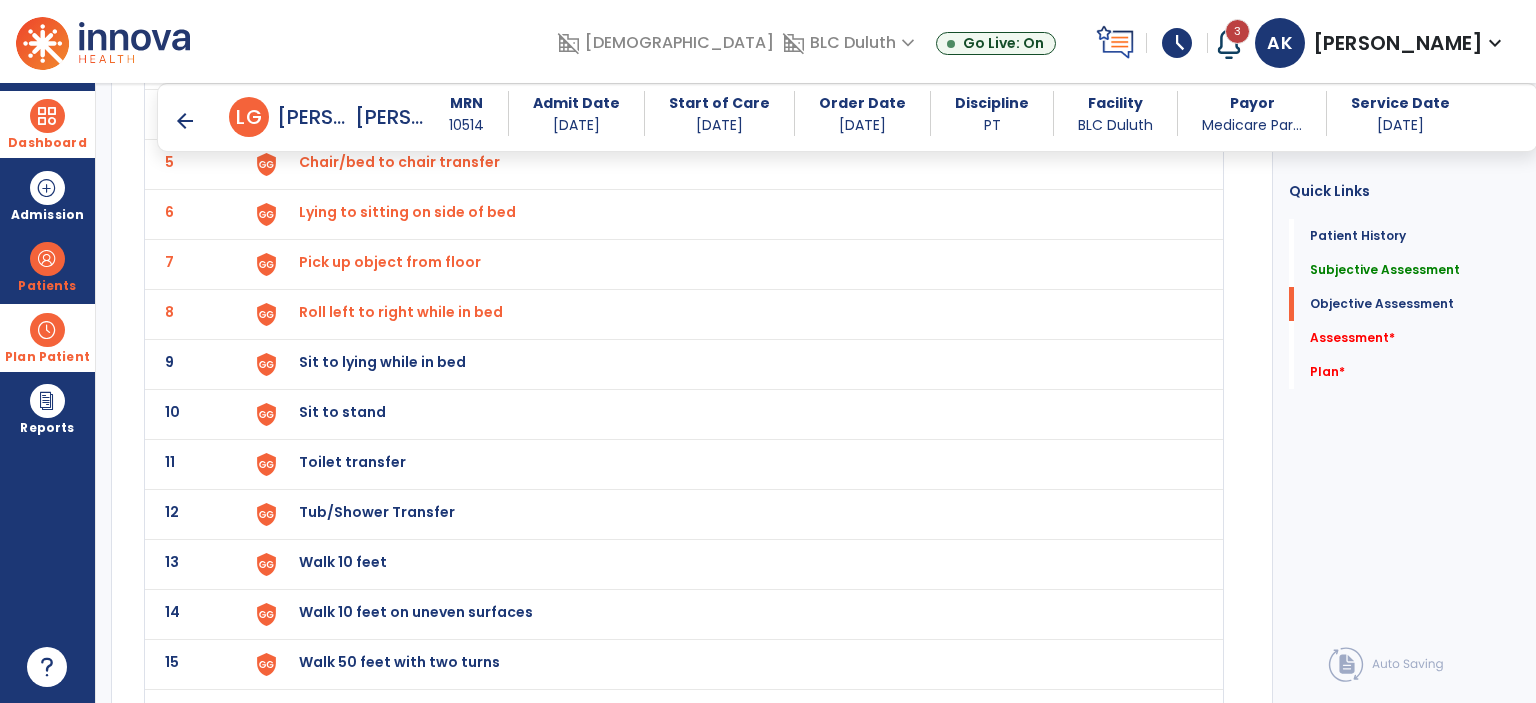click on "Sit to lying while in bed" at bounding box center [345, -38] 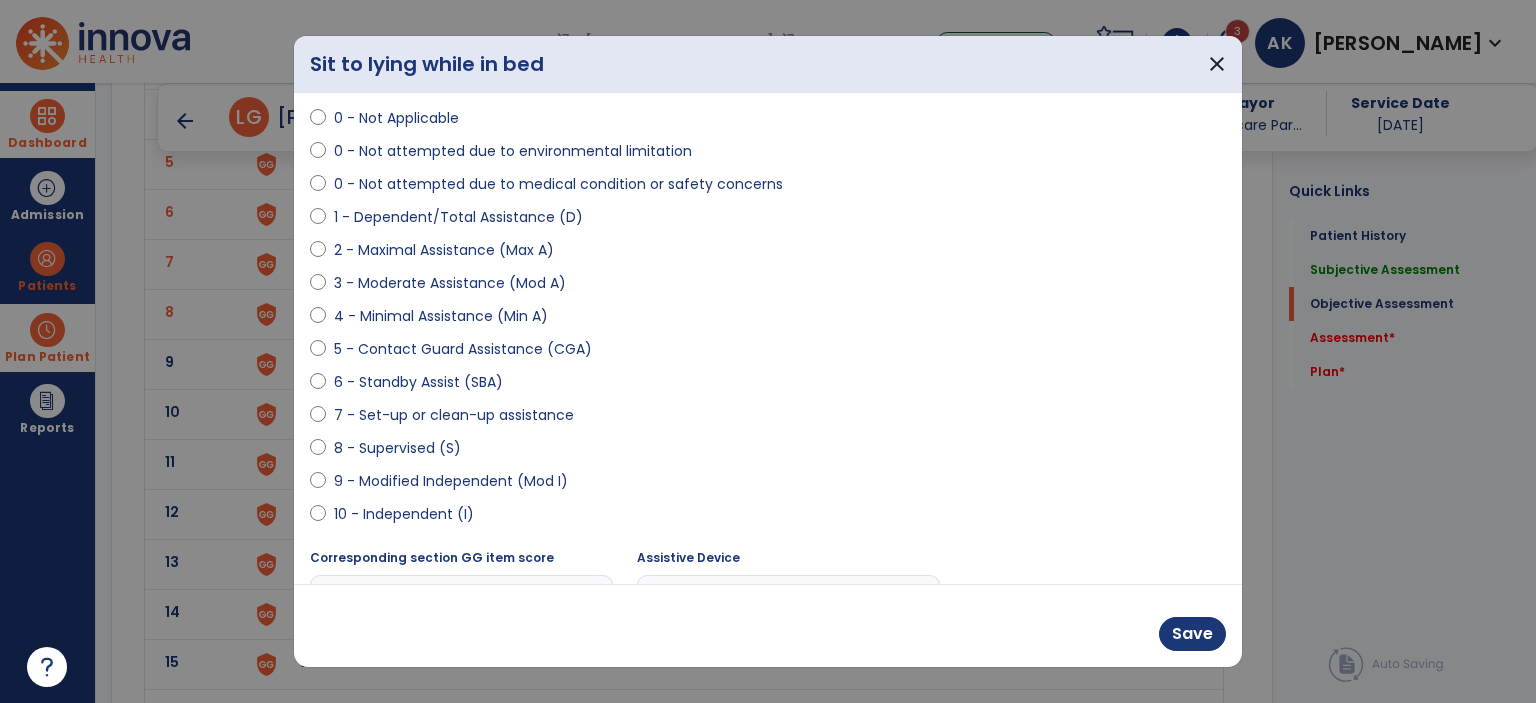 scroll, scrollTop: 197, scrollLeft: 0, axis: vertical 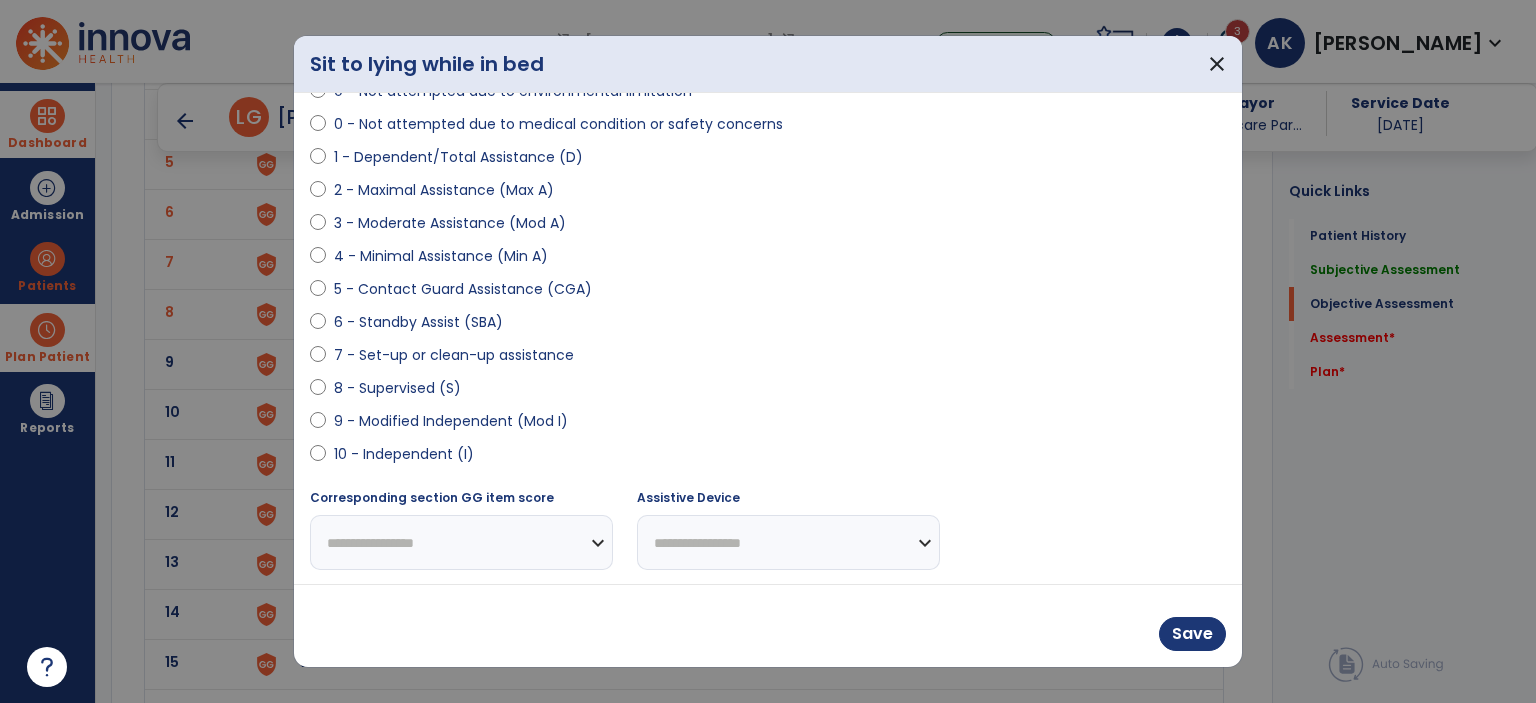 click on "9 - Modified Independent (Mod I)" at bounding box center (451, 421) 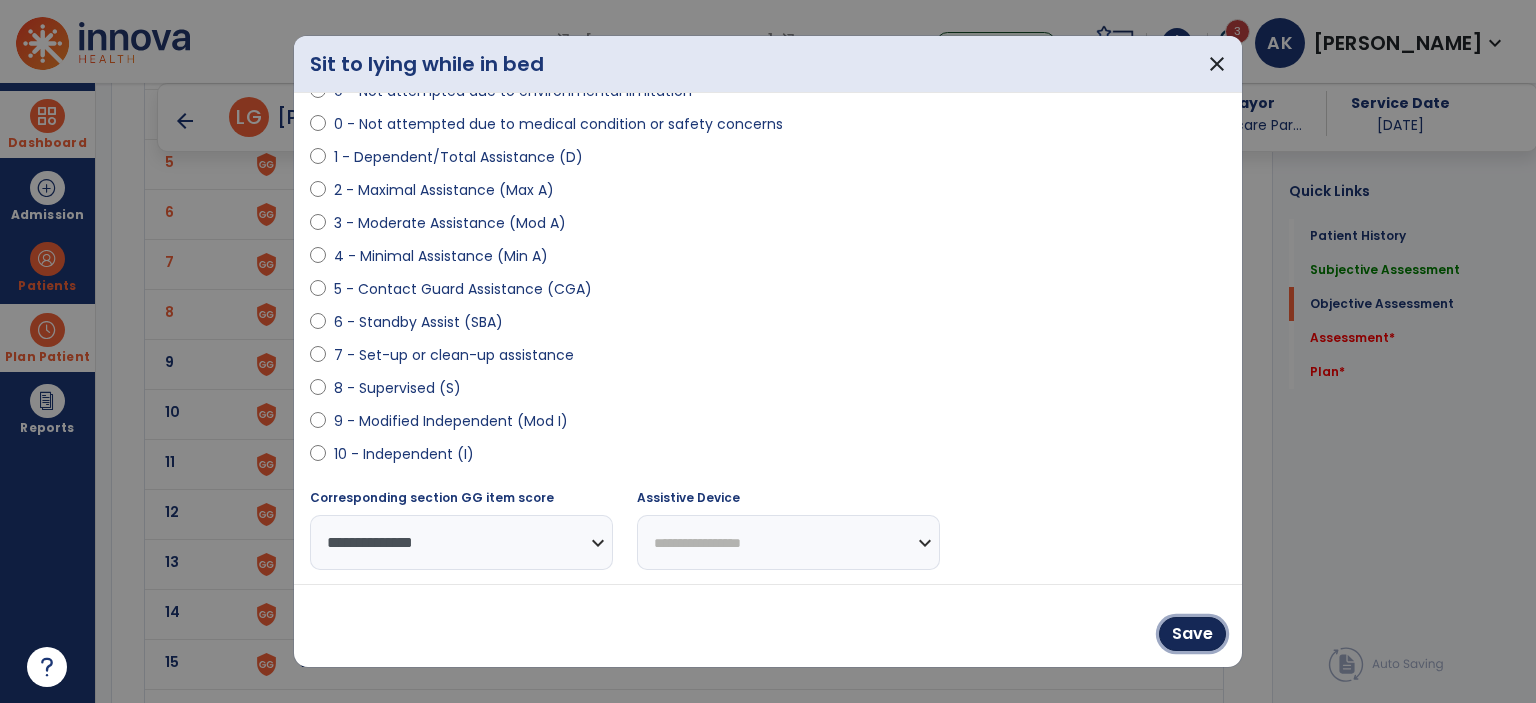 click on "Save" at bounding box center [1192, 634] 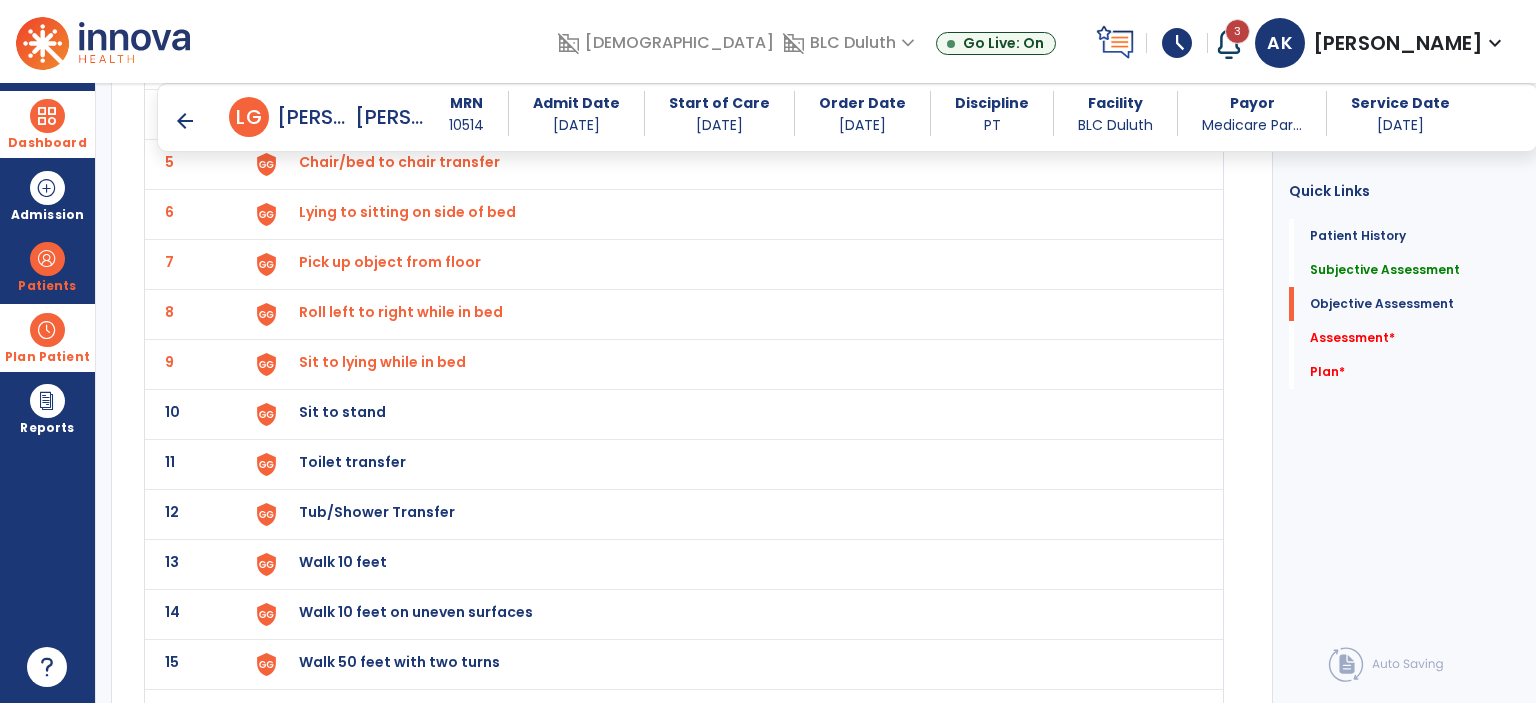 click on "Sit to stand" at bounding box center [345, -38] 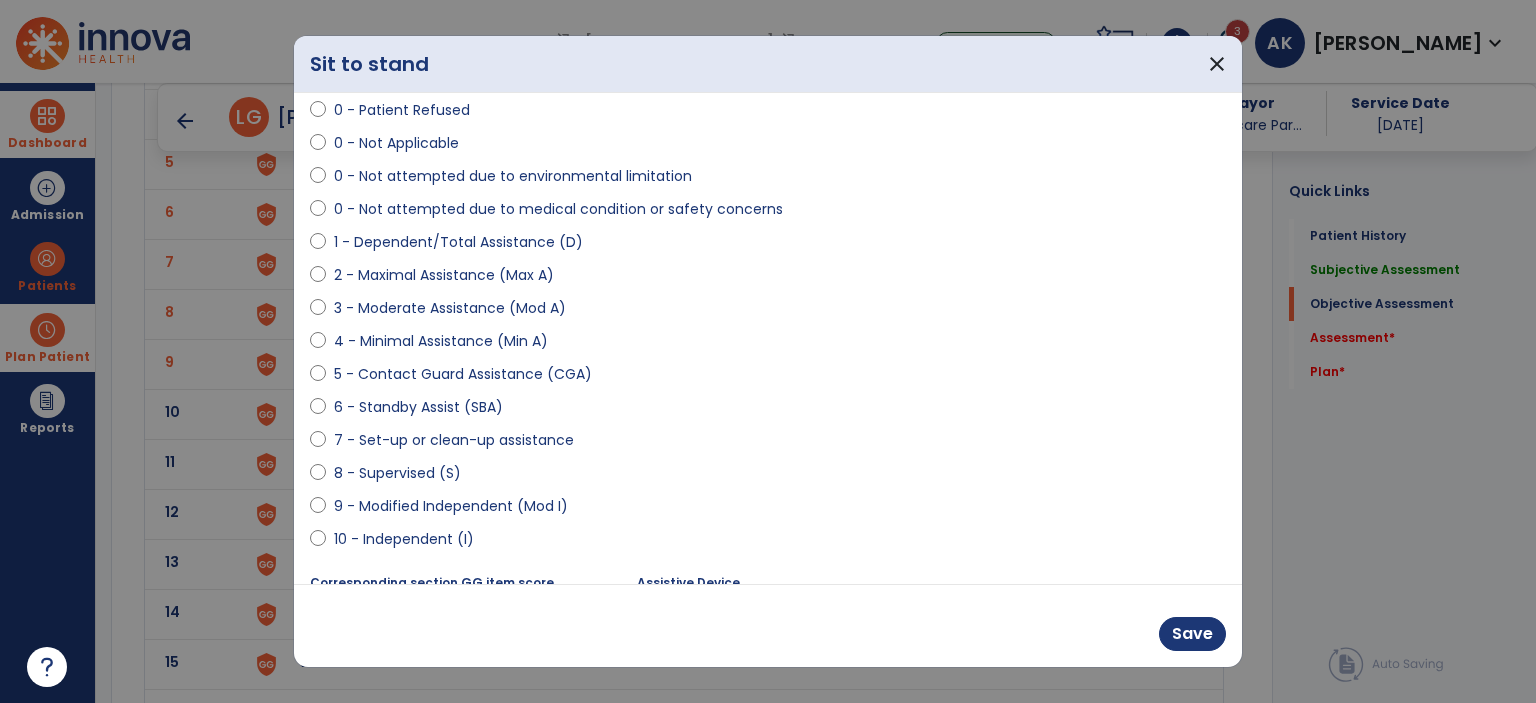 scroll, scrollTop: 197, scrollLeft: 0, axis: vertical 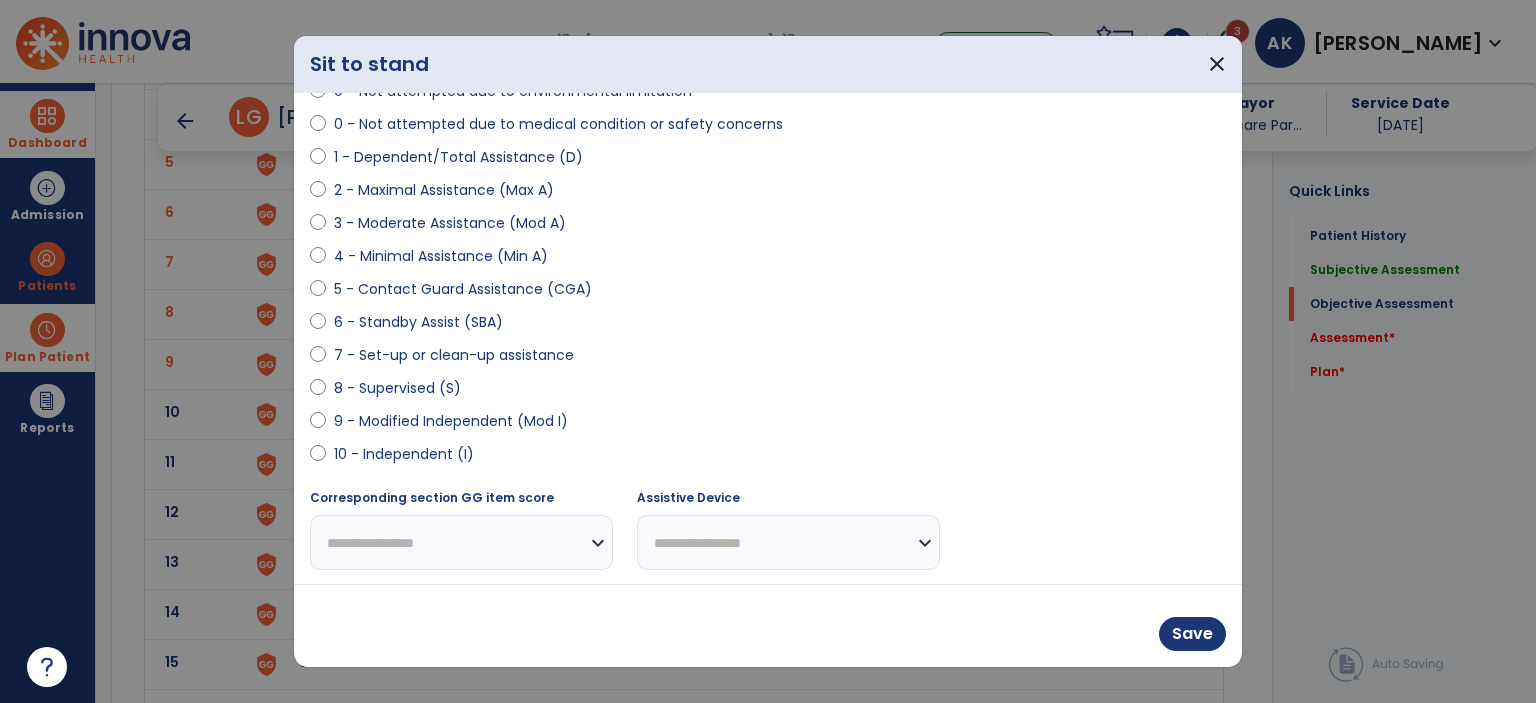 drag, startPoint x: 442, startPoint y: 425, endPoint x: 732, endPoint y: 461, distance: 292.22595 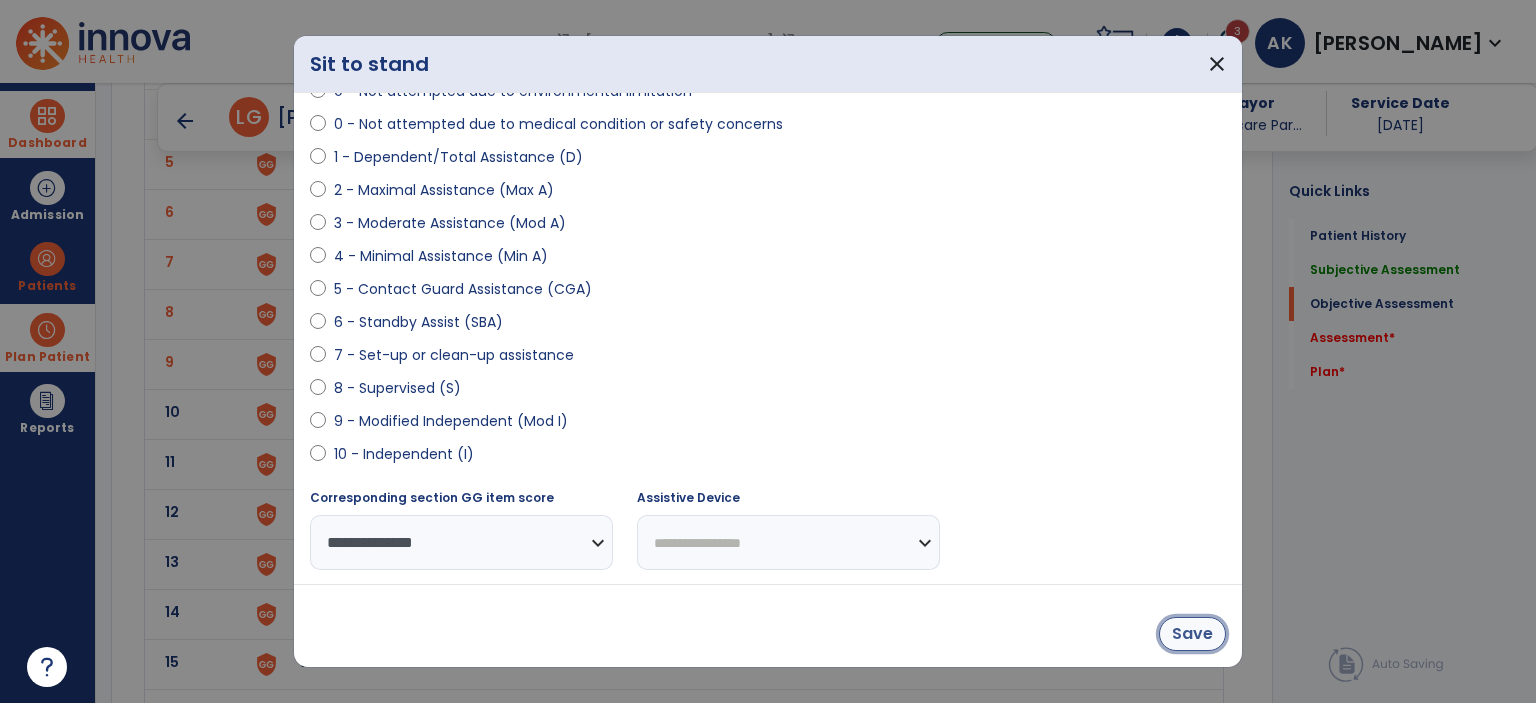 click on "Save" at bounding box center [1192, 634] 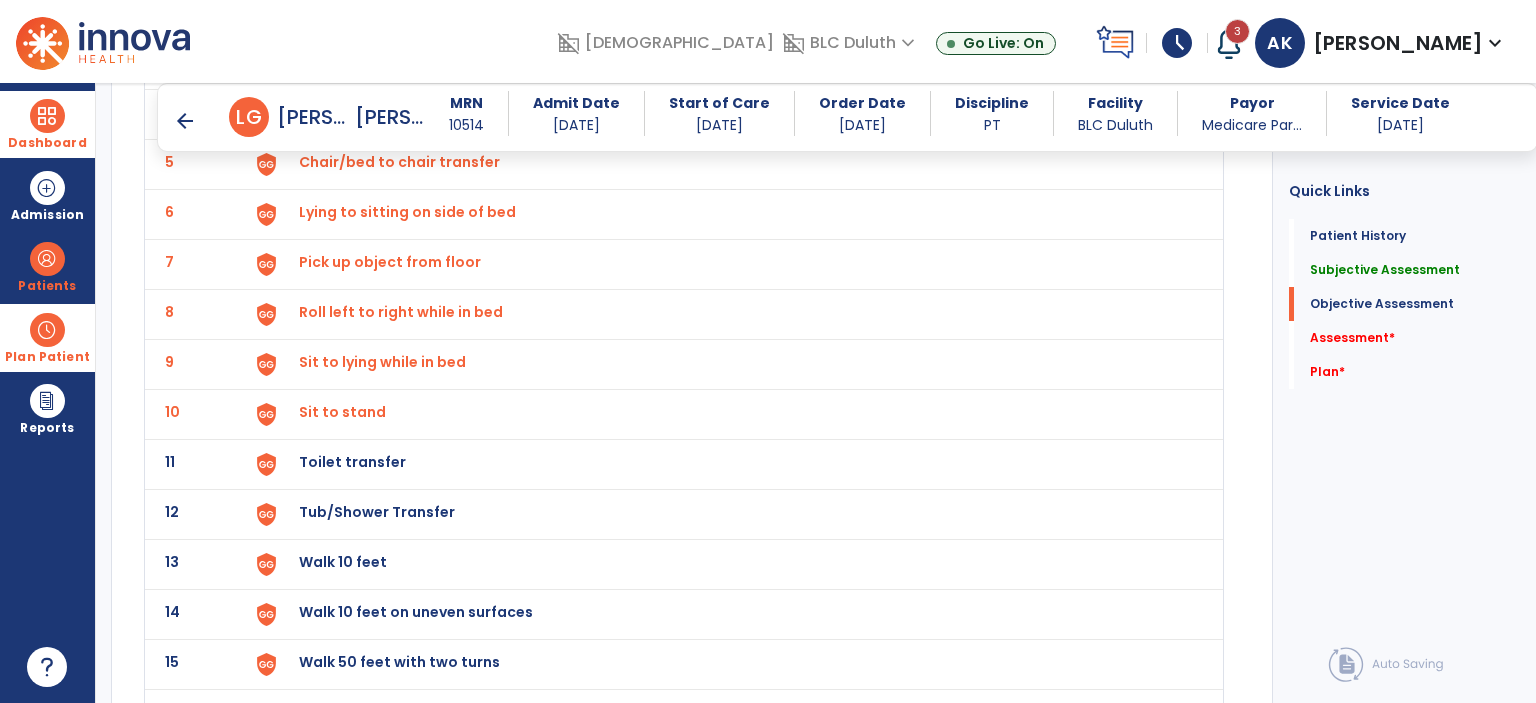 click on "Toilet transfer" at bounding box center [345, -38] 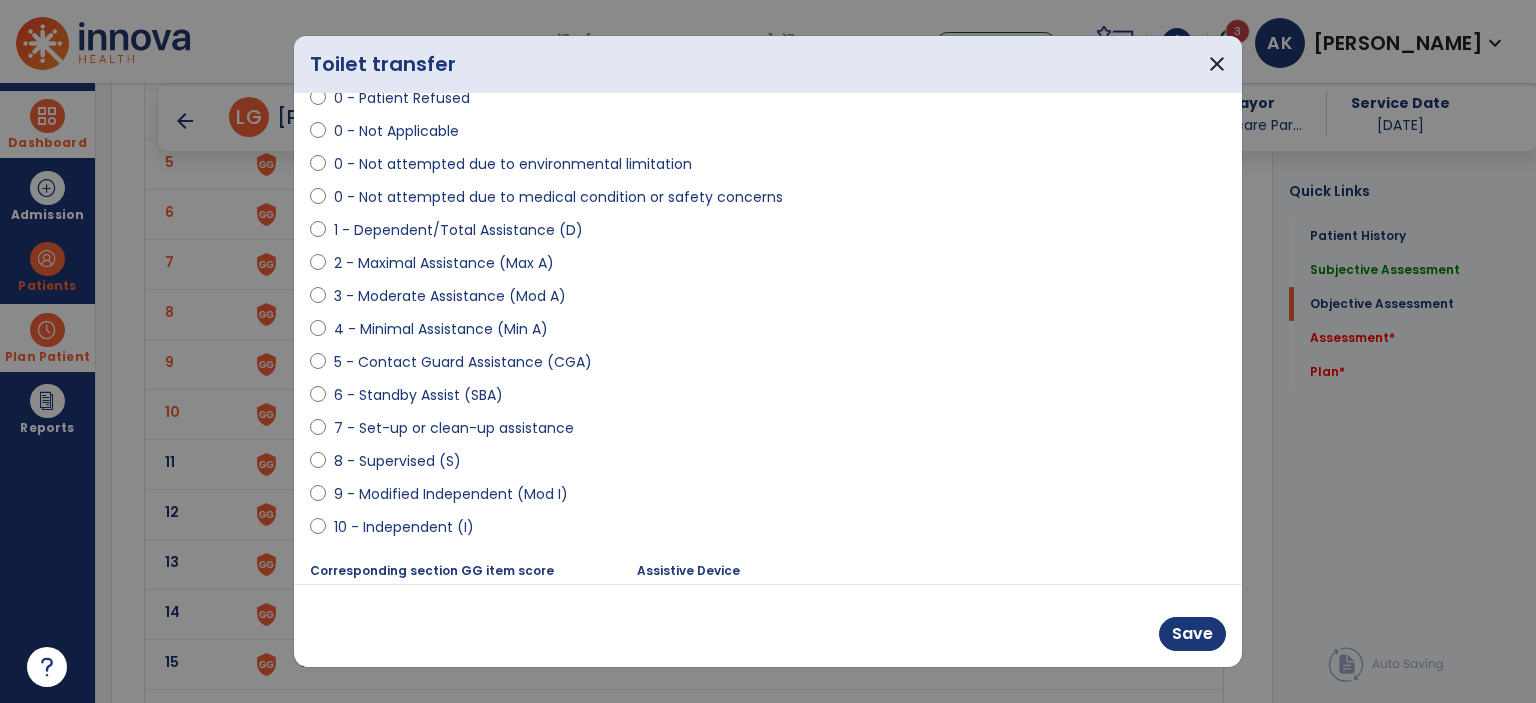 scroll, scrollTop: 197, scrollLeft: 0, axis: vertical 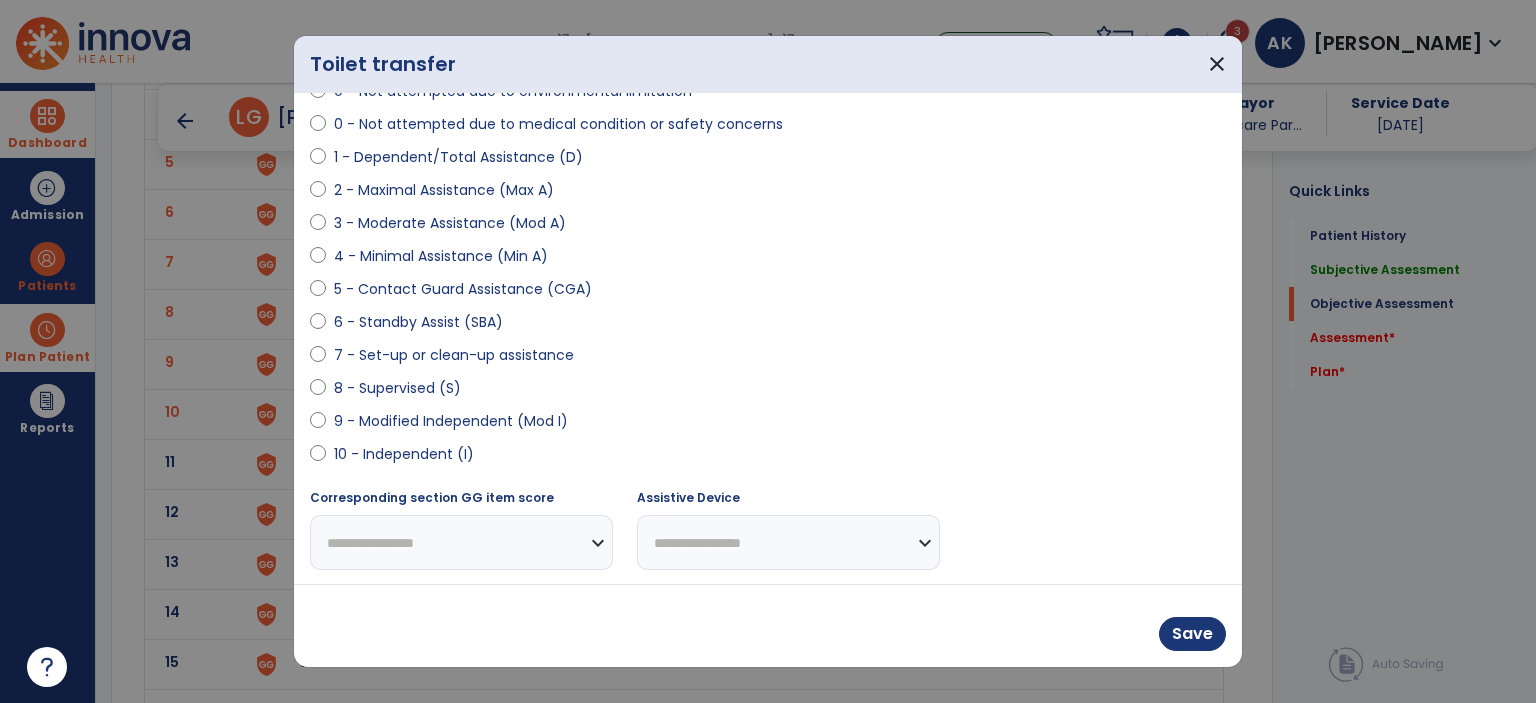 click on "9 - Modified Independent (Mod I)" at bounding box center [451, 421] 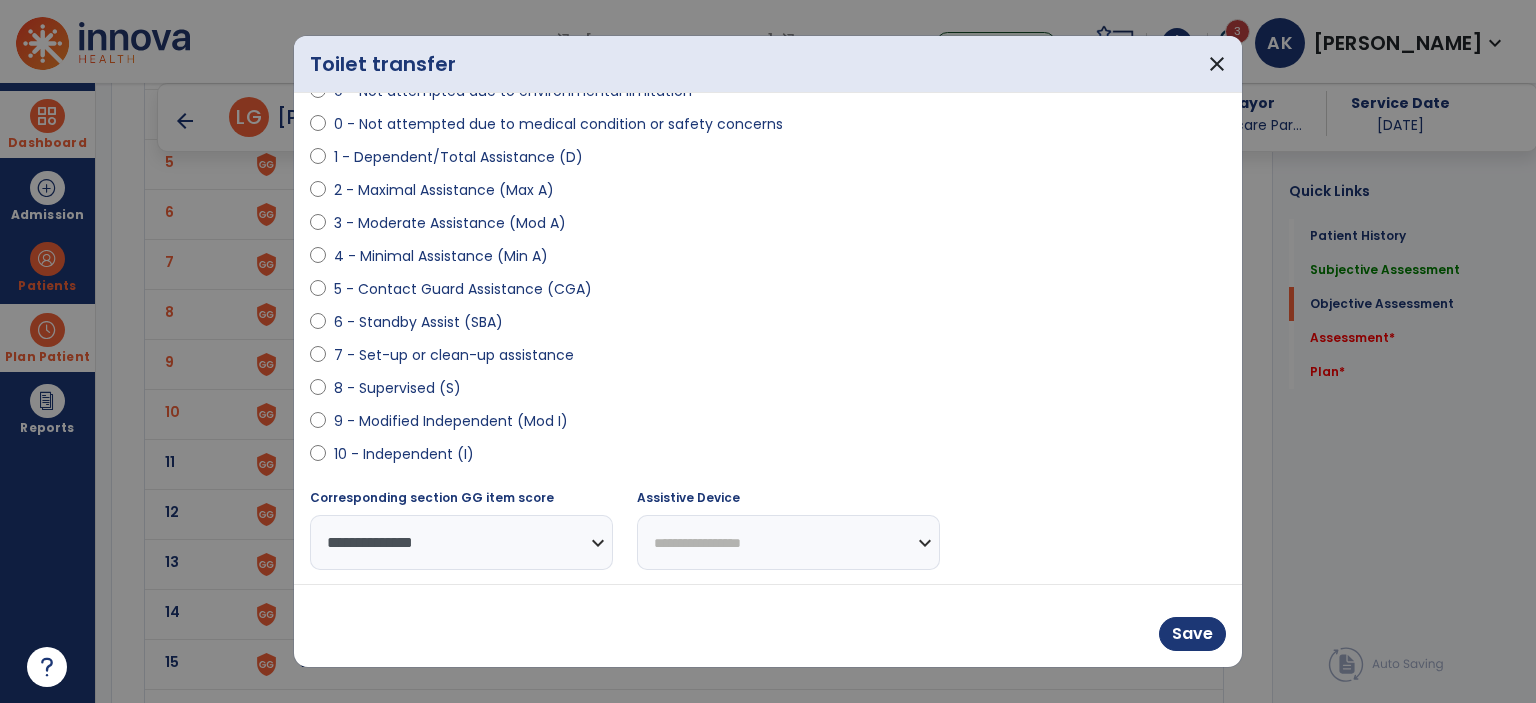 click on "9 - Modified Independent (Mod I)" at bounding box center (451, 421) 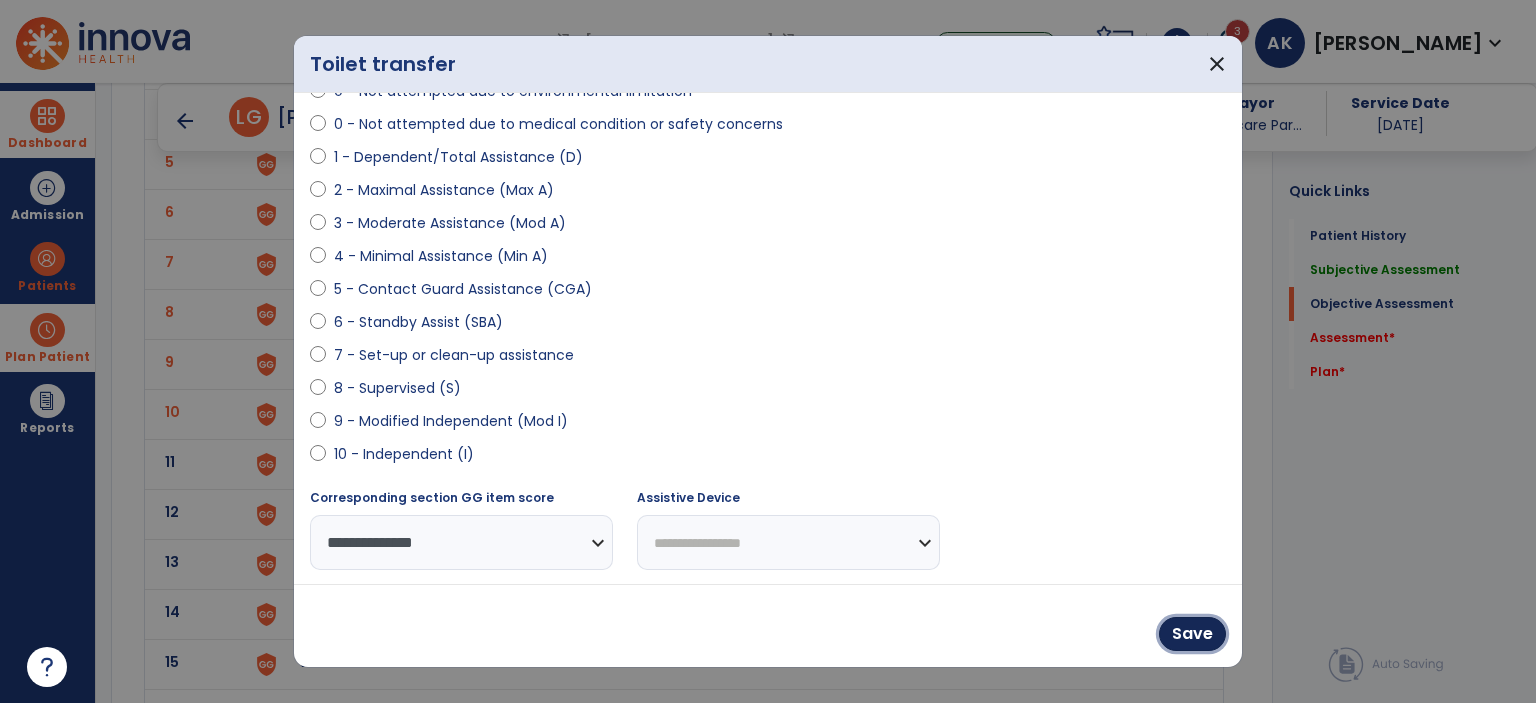 drag, startPoint x: 1208, startPoint y: 639, endPoint x: 1024, endPoint y: 652, distance: 184.45866 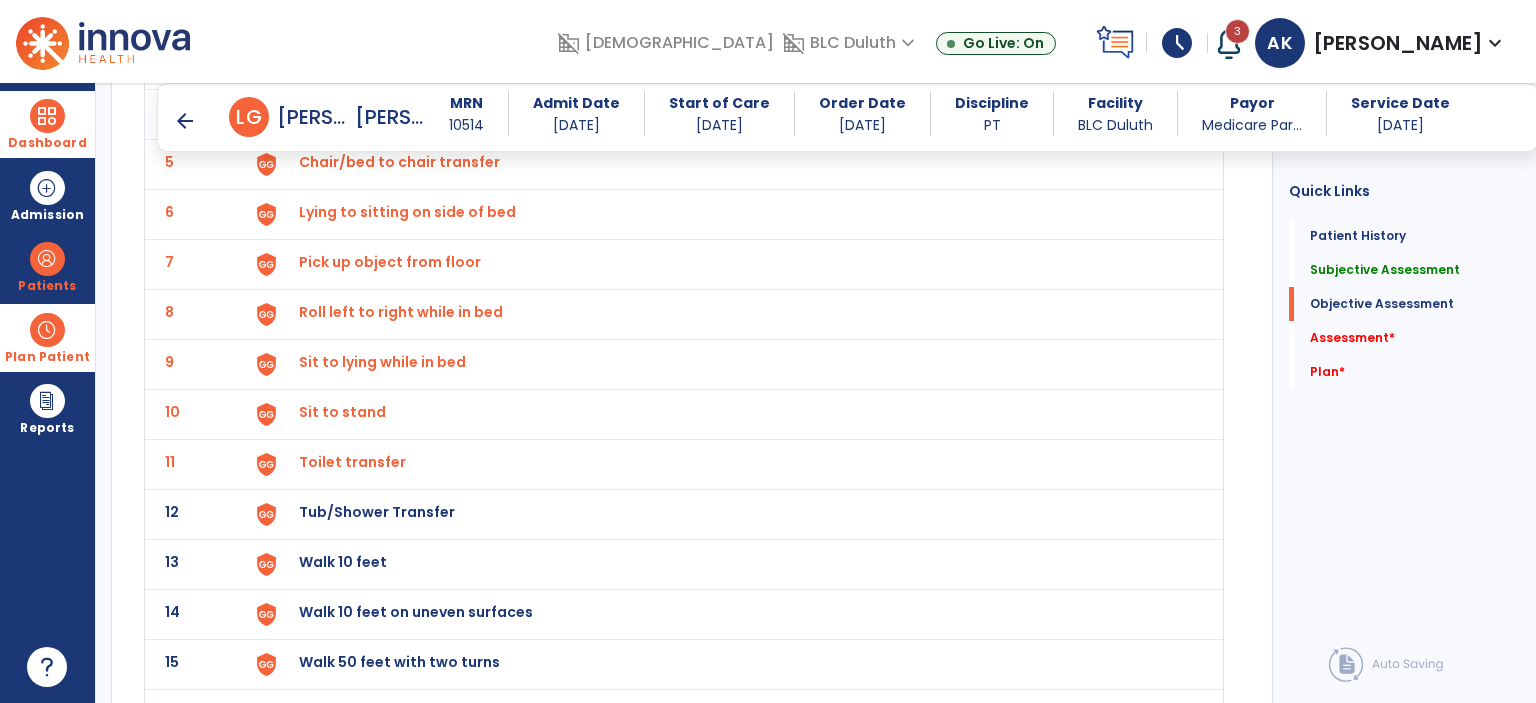 click on "Tub/Shower Transfer" at bounding box center (345, -38) 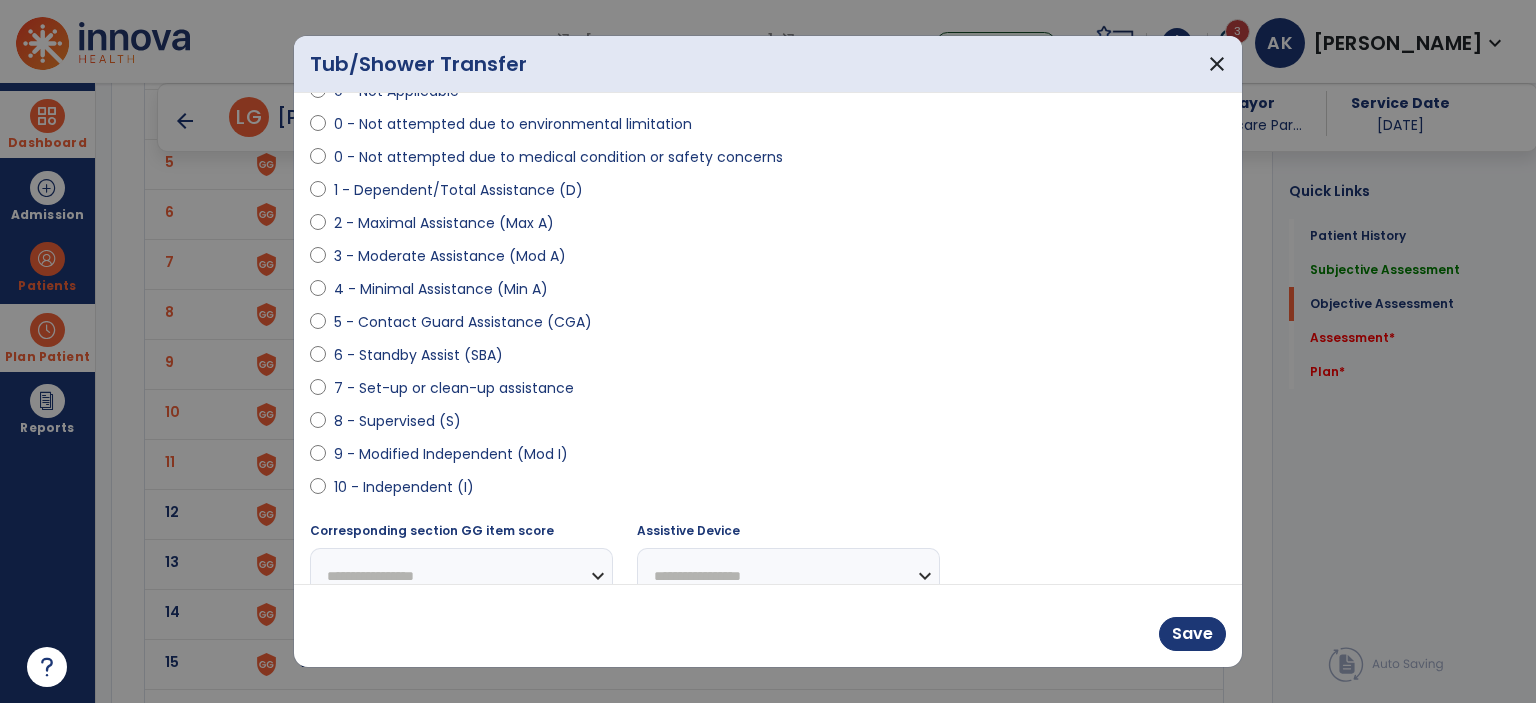 scroll, scrollTop: 197, scrollLeft: 0, axis: vertical 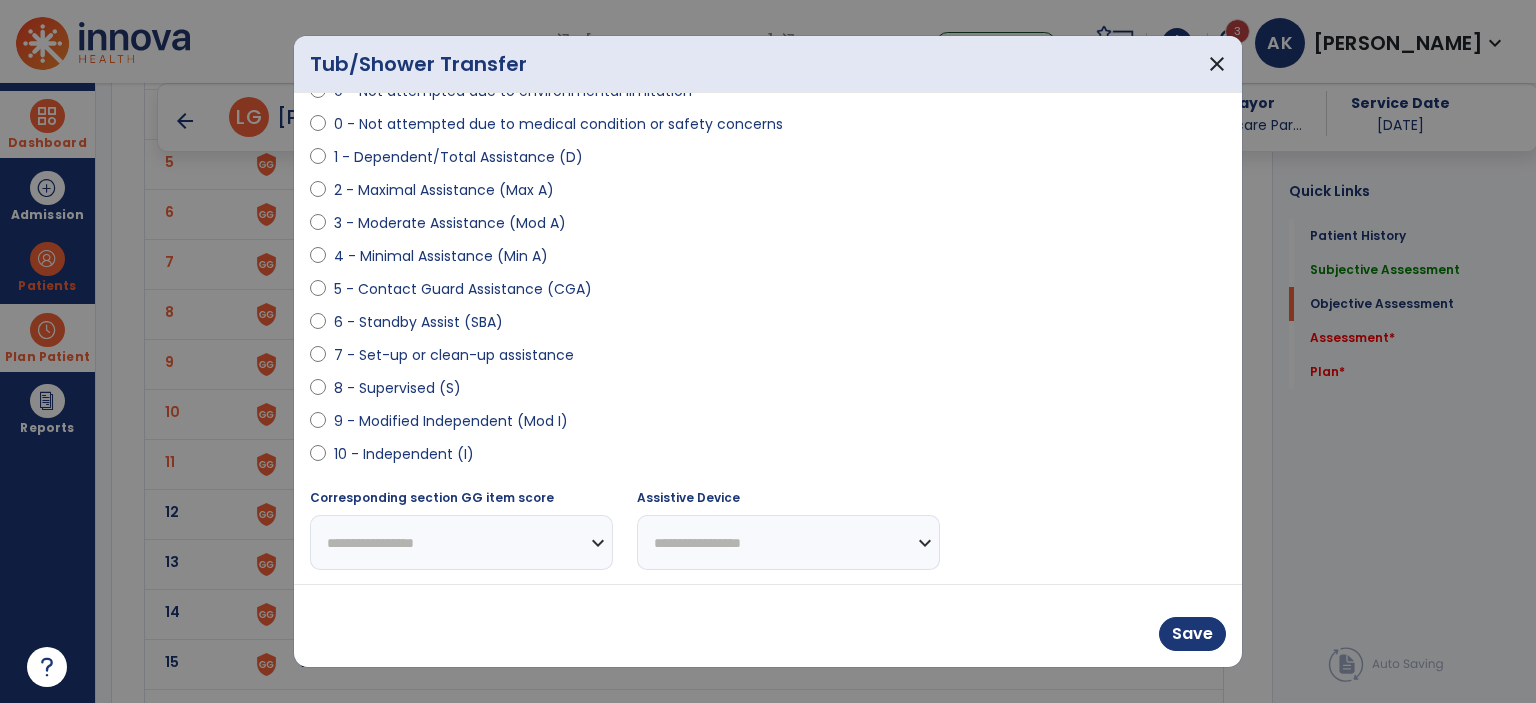 click on "Tub/Shower Transfer" at bounding box center (418, 64) 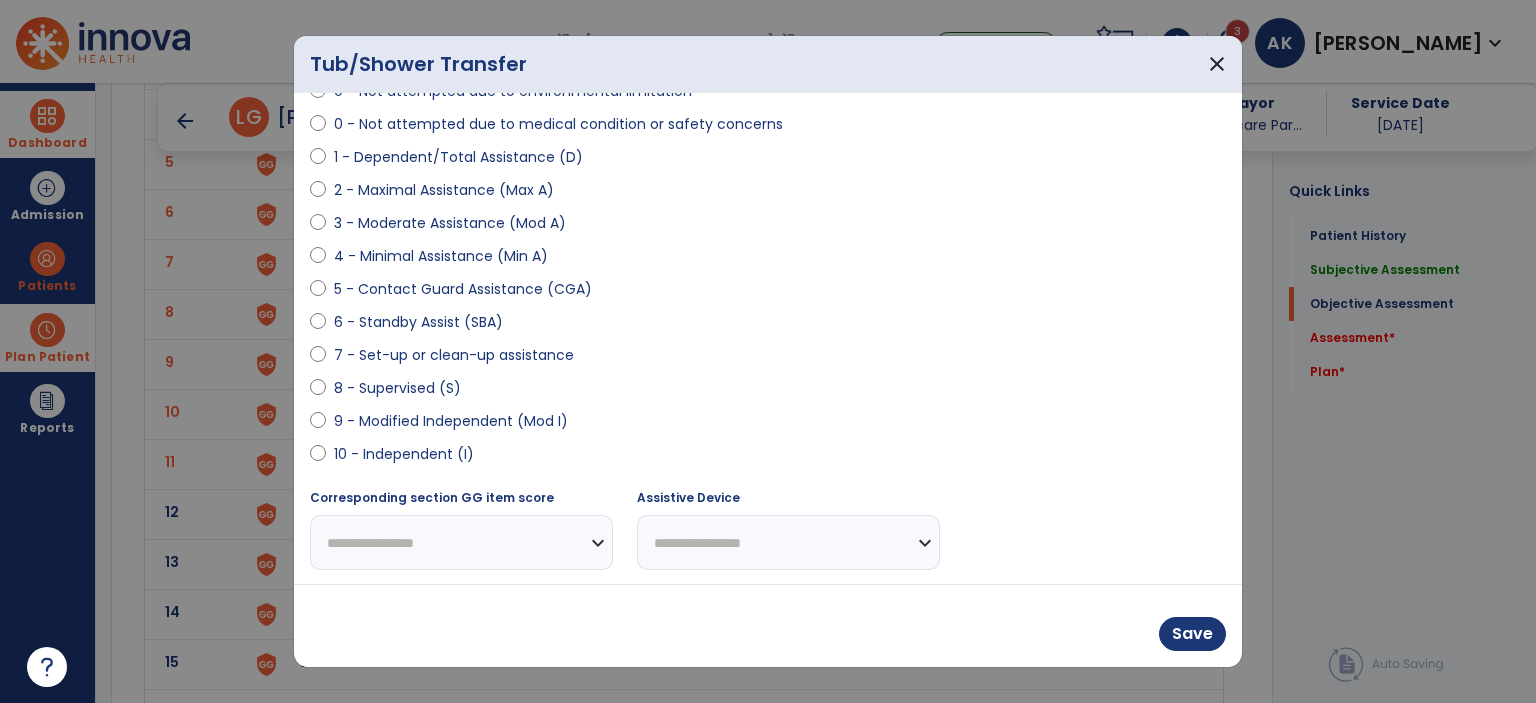 drag, startPoint x: 442, startPoint y: 319, endPoint x: 459, endPoint y: 327, distance: 18.788294 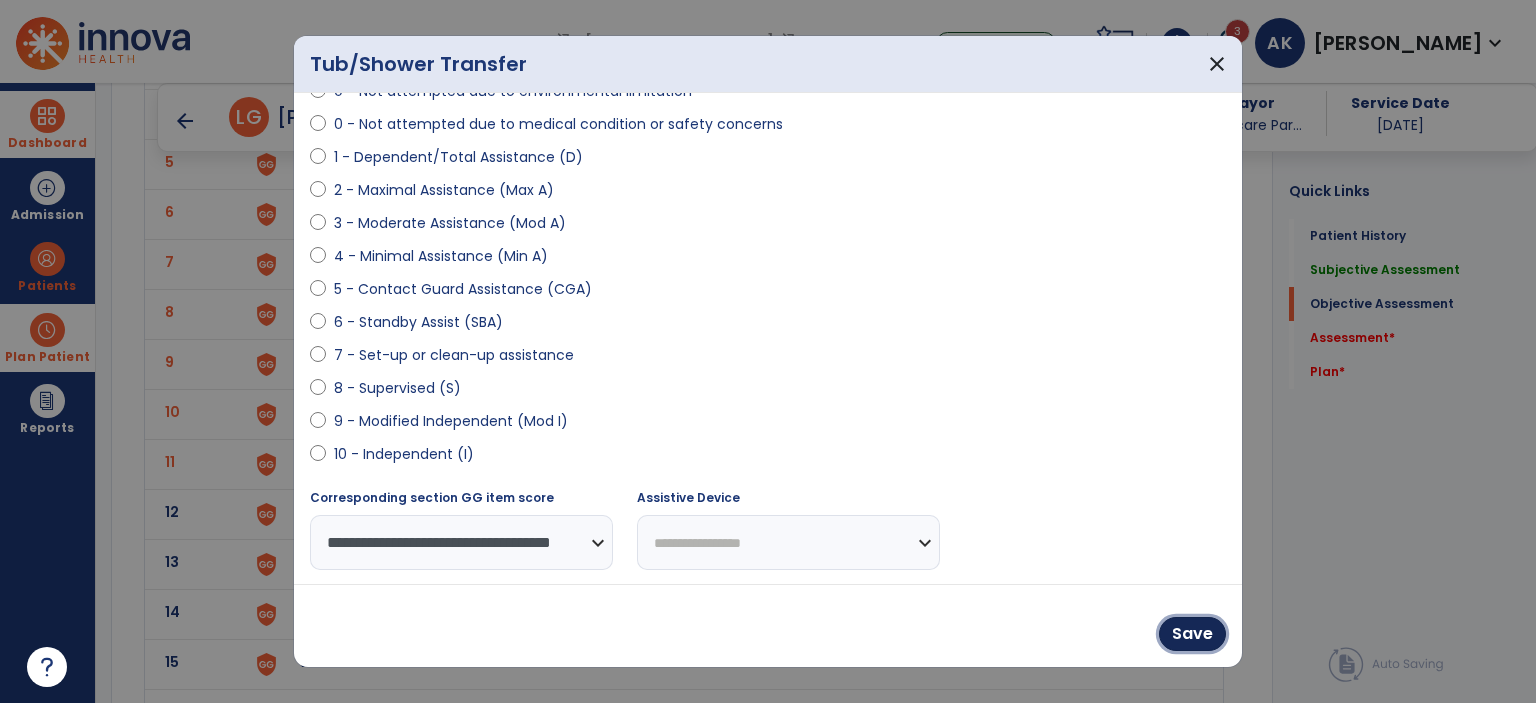 drag, startPoint x: 1202, startPoint y: 645, endPoint x: 528, endPoint y: 581, distance: 677.03174 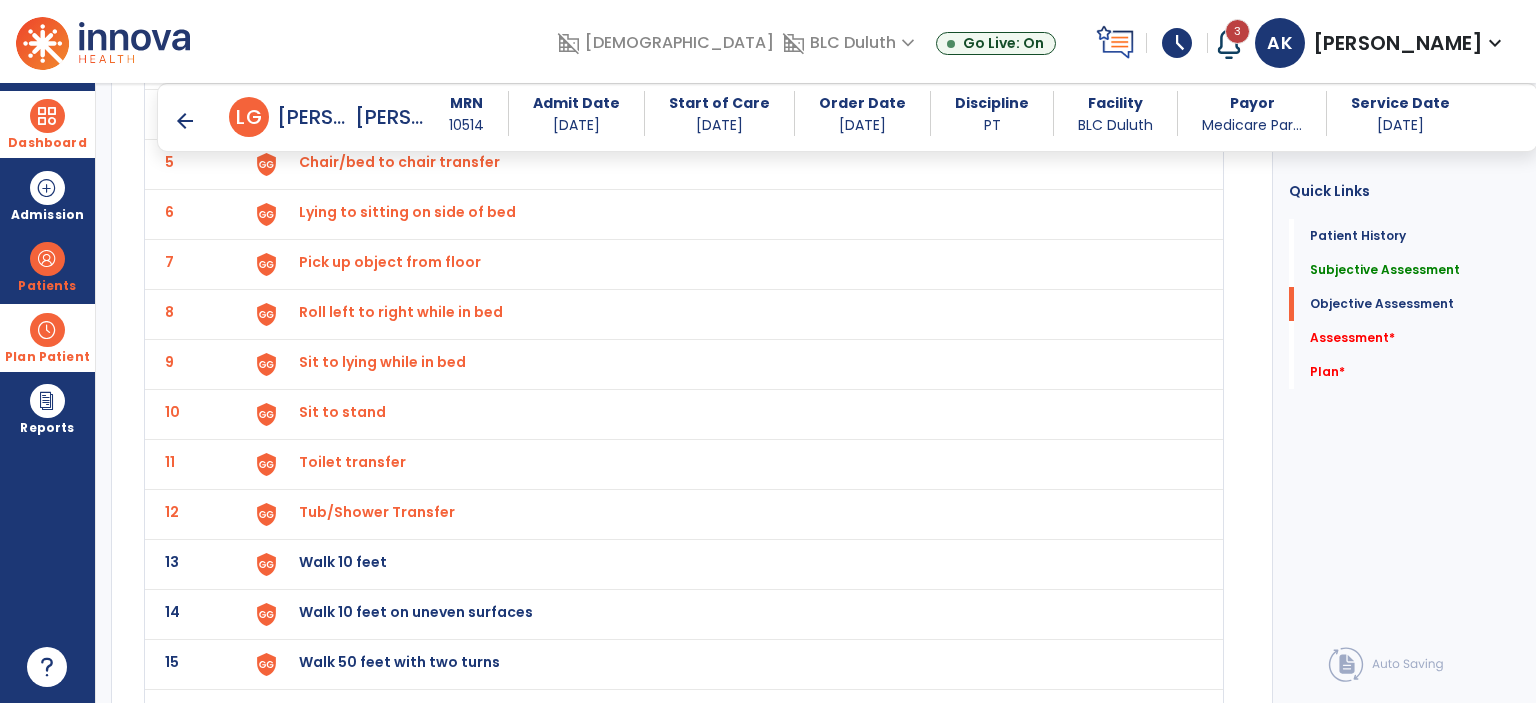 click on "Walk 10 feet" at bounding box center (345, -38) 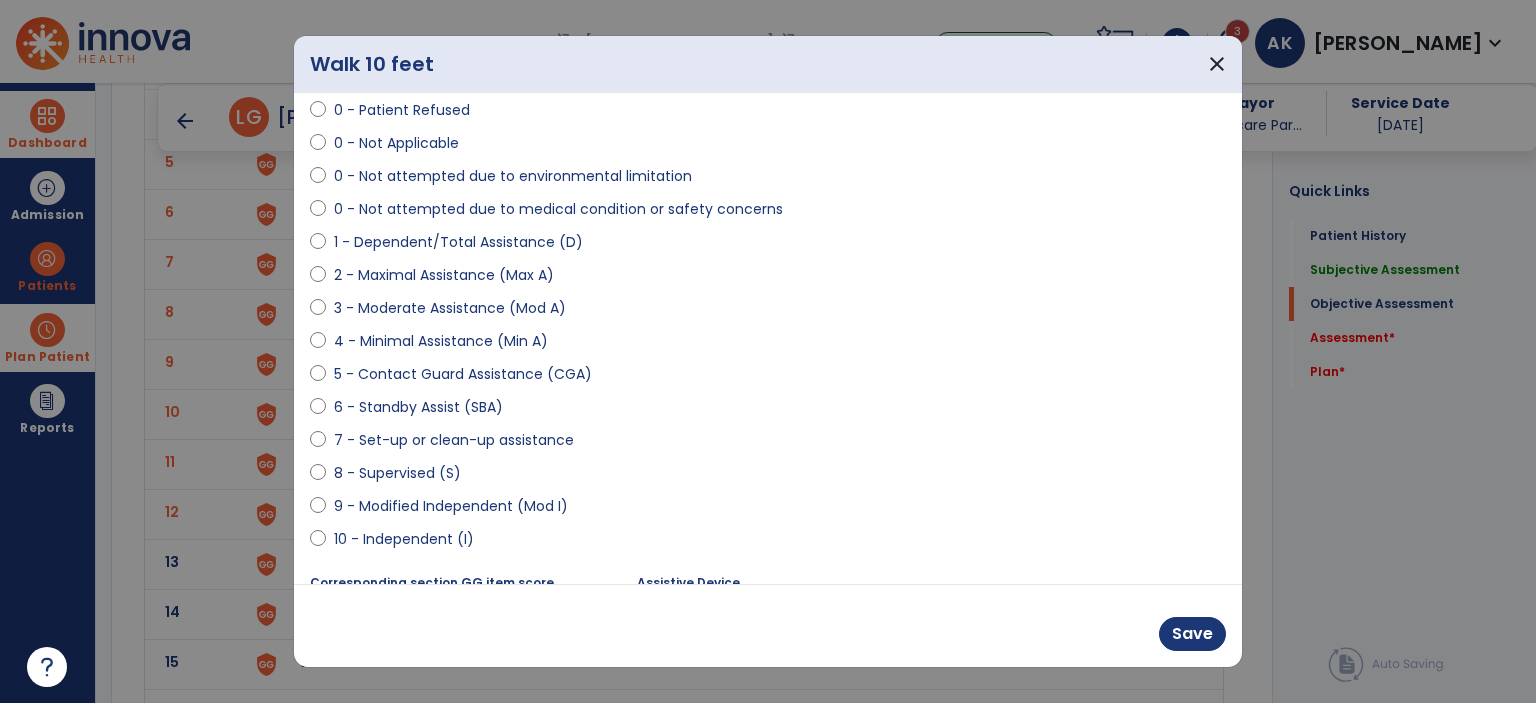 scroll, scrollTop: 197, scrollLeft: 0, axis: vertical 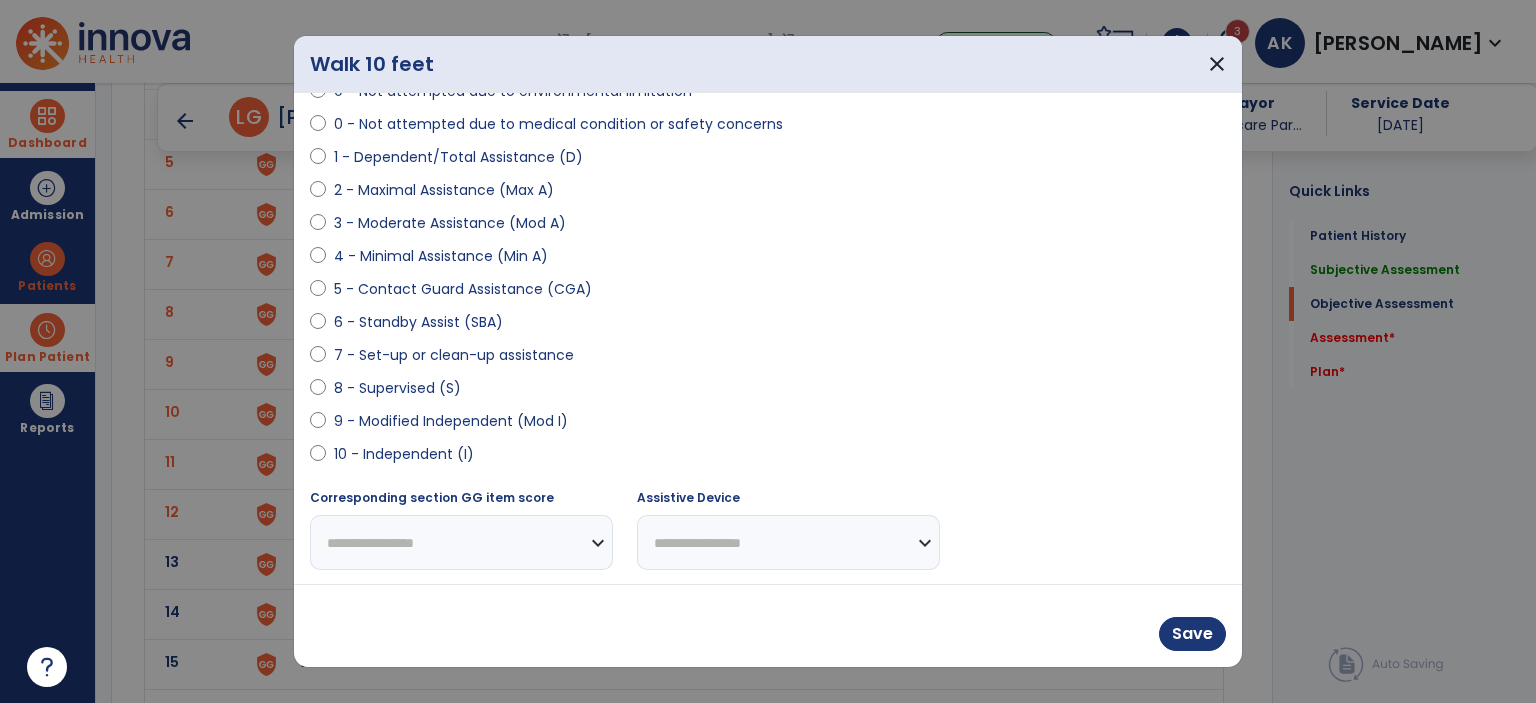click on "9 - Modified Independent (Mod I)" at bounding box center [451, 421] 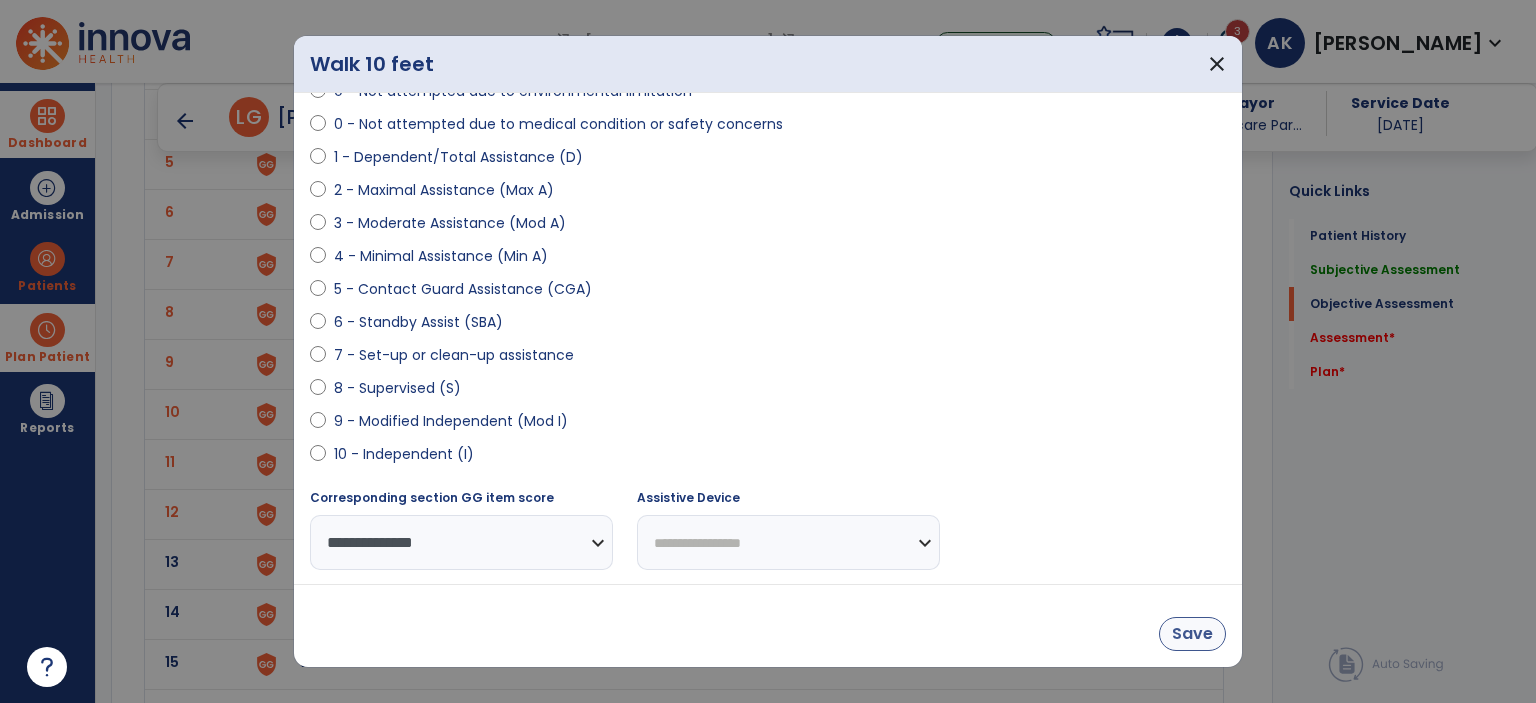 drag, startPoint x: 1135, startPoint y: 631, endPoint x: 1162, endPoint y: 637, distance: 27.658634 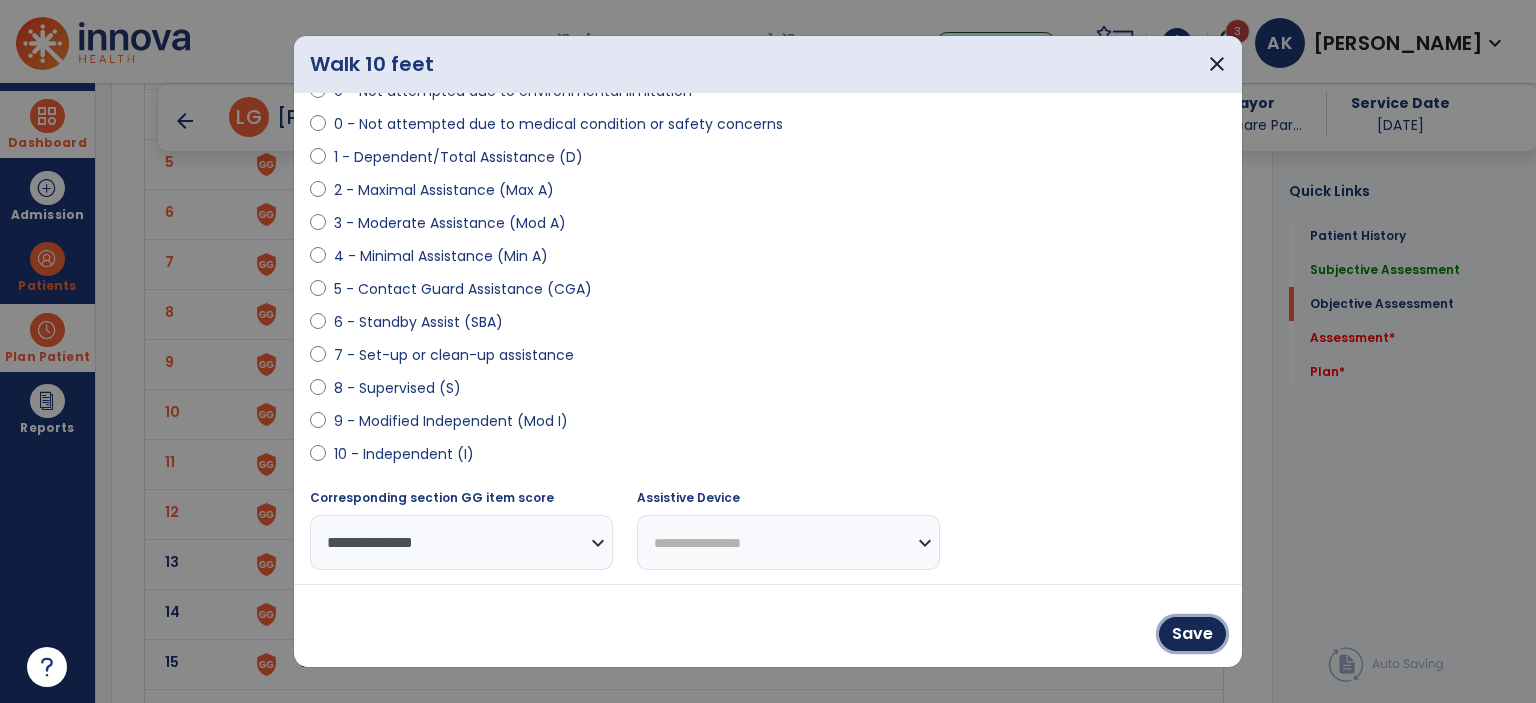 drag, startPoint x: 1189, startPoint y: 641, endPoint x: 889, endPoint y: 606, distance: 302.03476 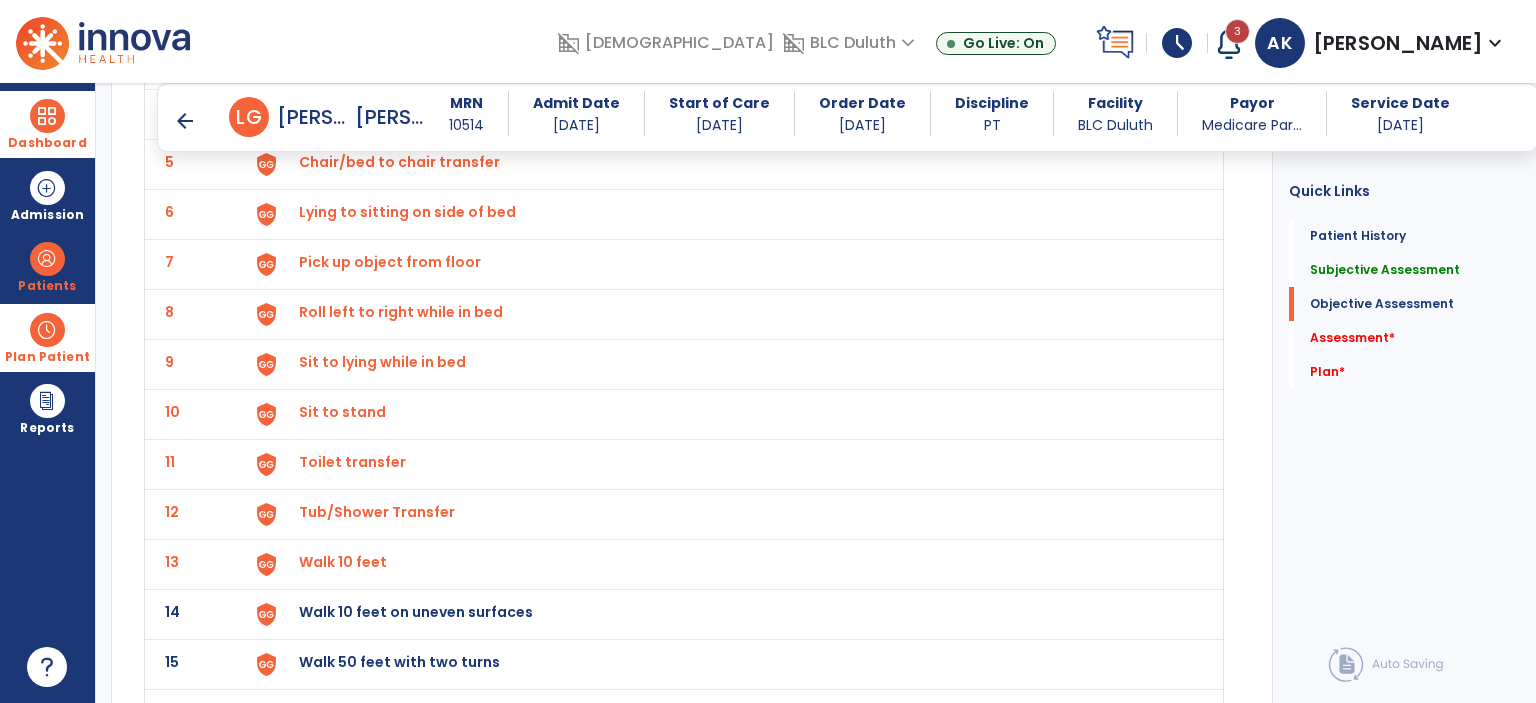 scroll, scrollTop: 2218, scrollLeft: 0, axis: vertical 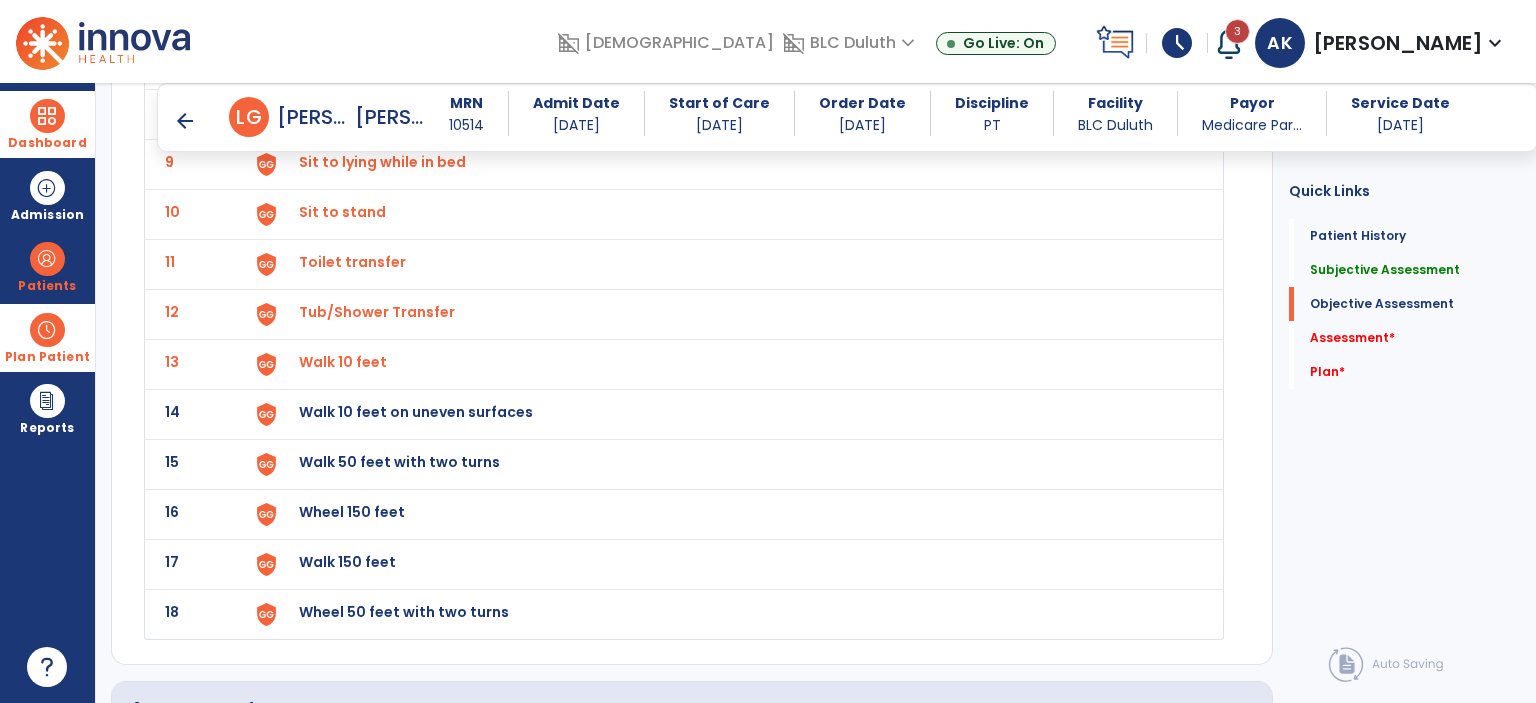 click on "Walk 10 feet on uneven surfaces" at bounding box center [345, -238] 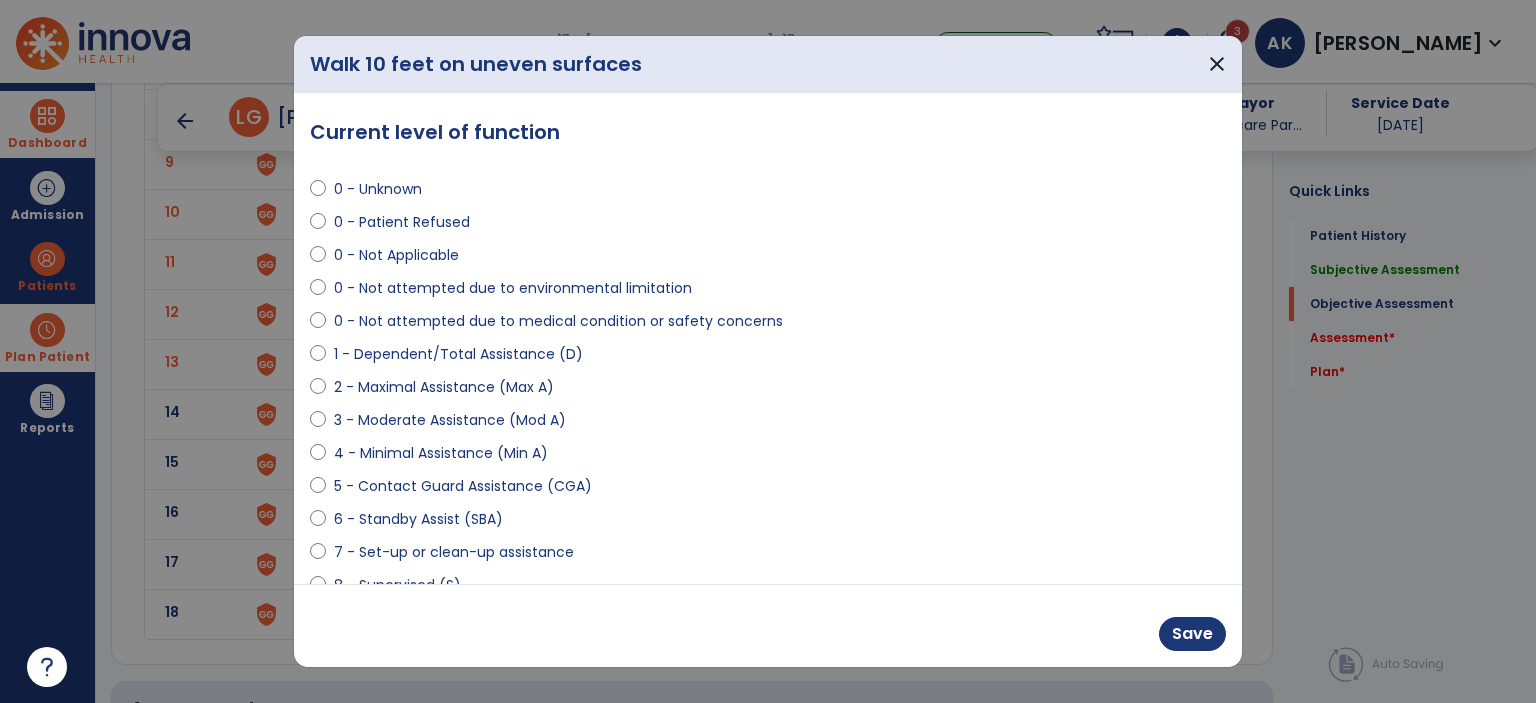 click on "6 - Standby Assist (SBA)" at bounding box center [418, 519] 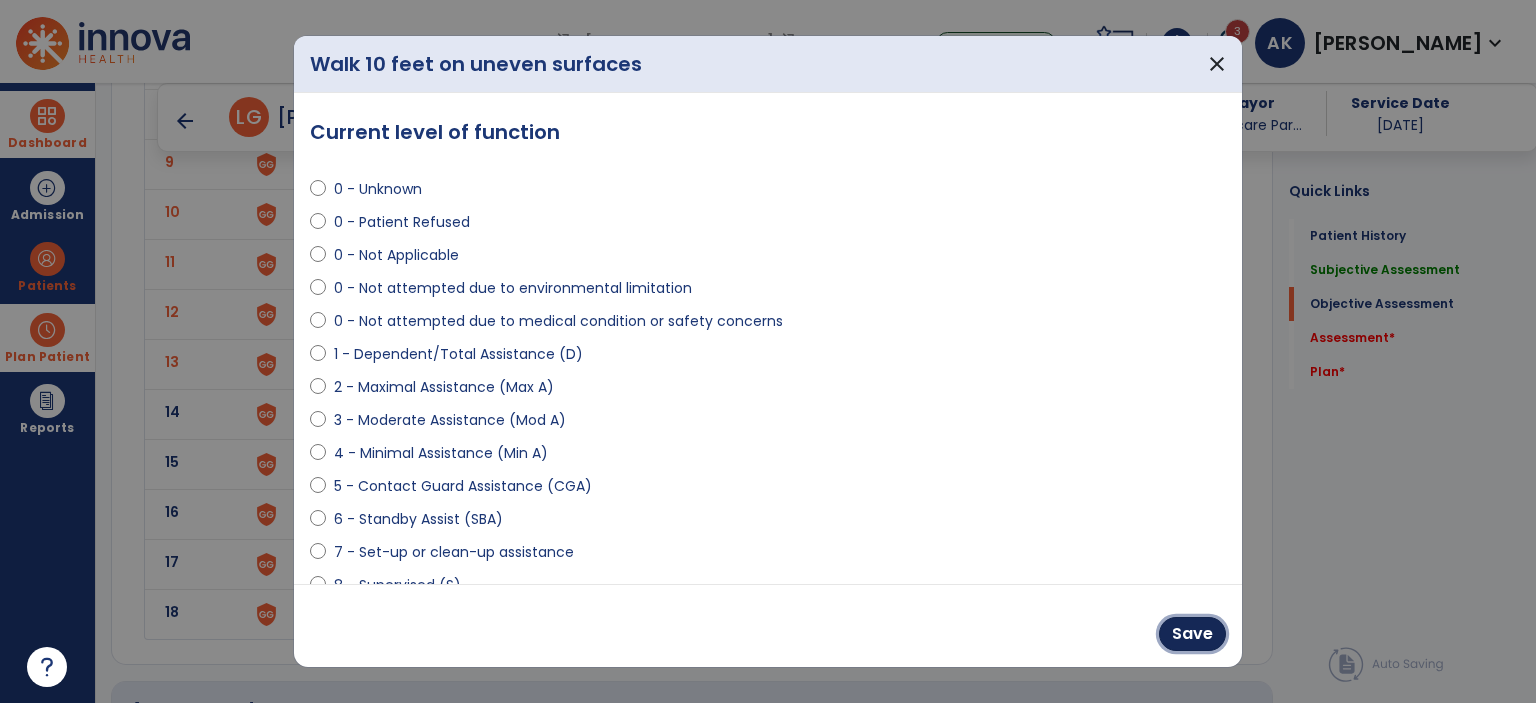 click on "Save" at bounding box center (1192, 634) 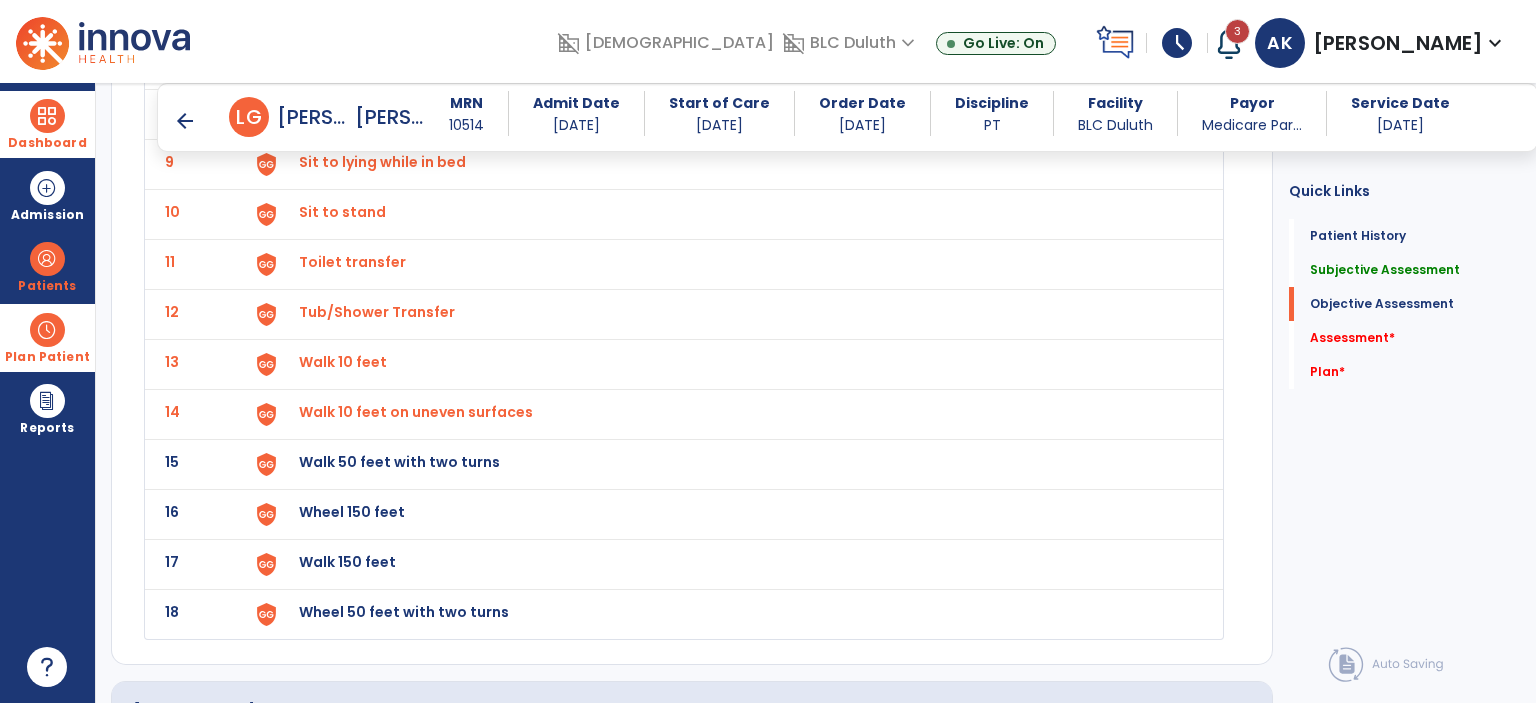 click on "Walk 50 feet with two turns" at bounding box center (345, -238) 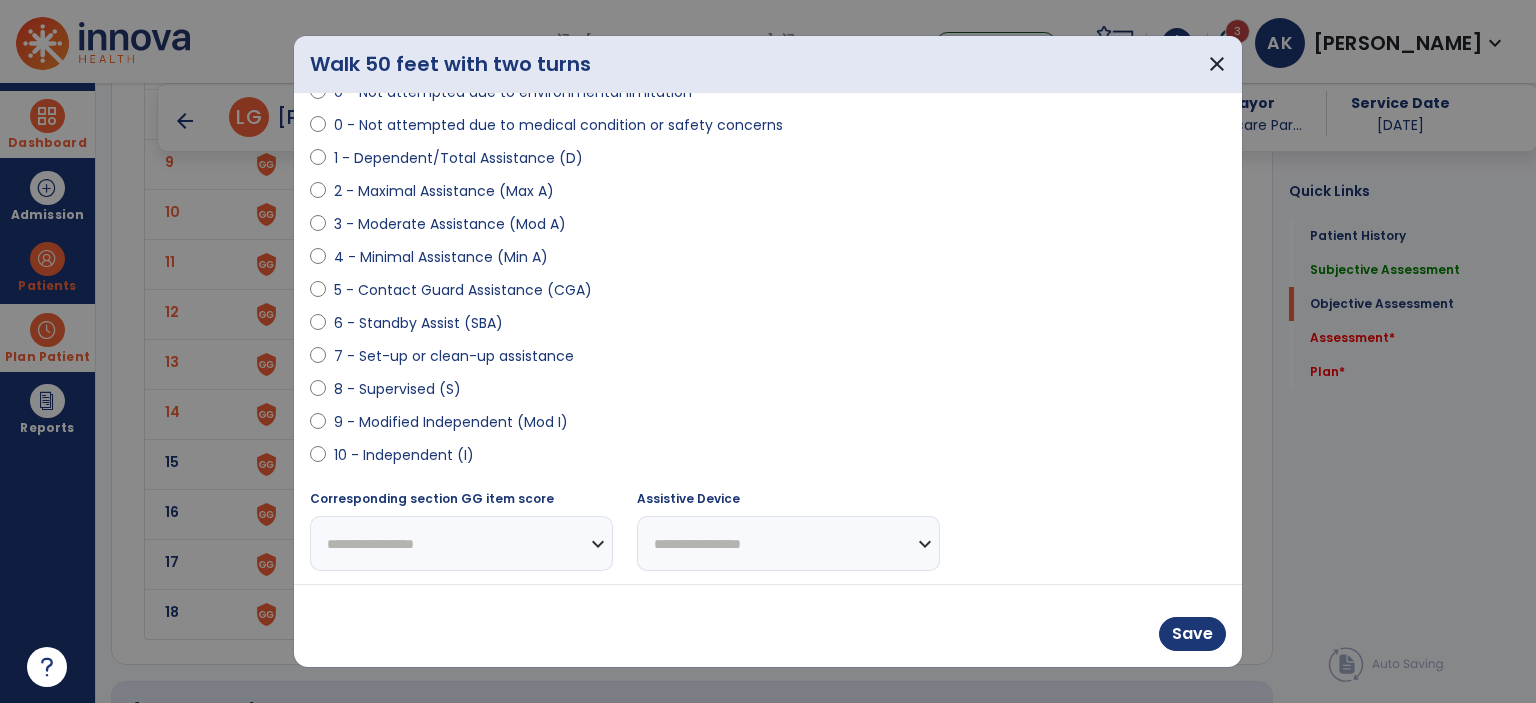 scroll, scrollTop: 197, scrollLeft: 0, axis: vertical 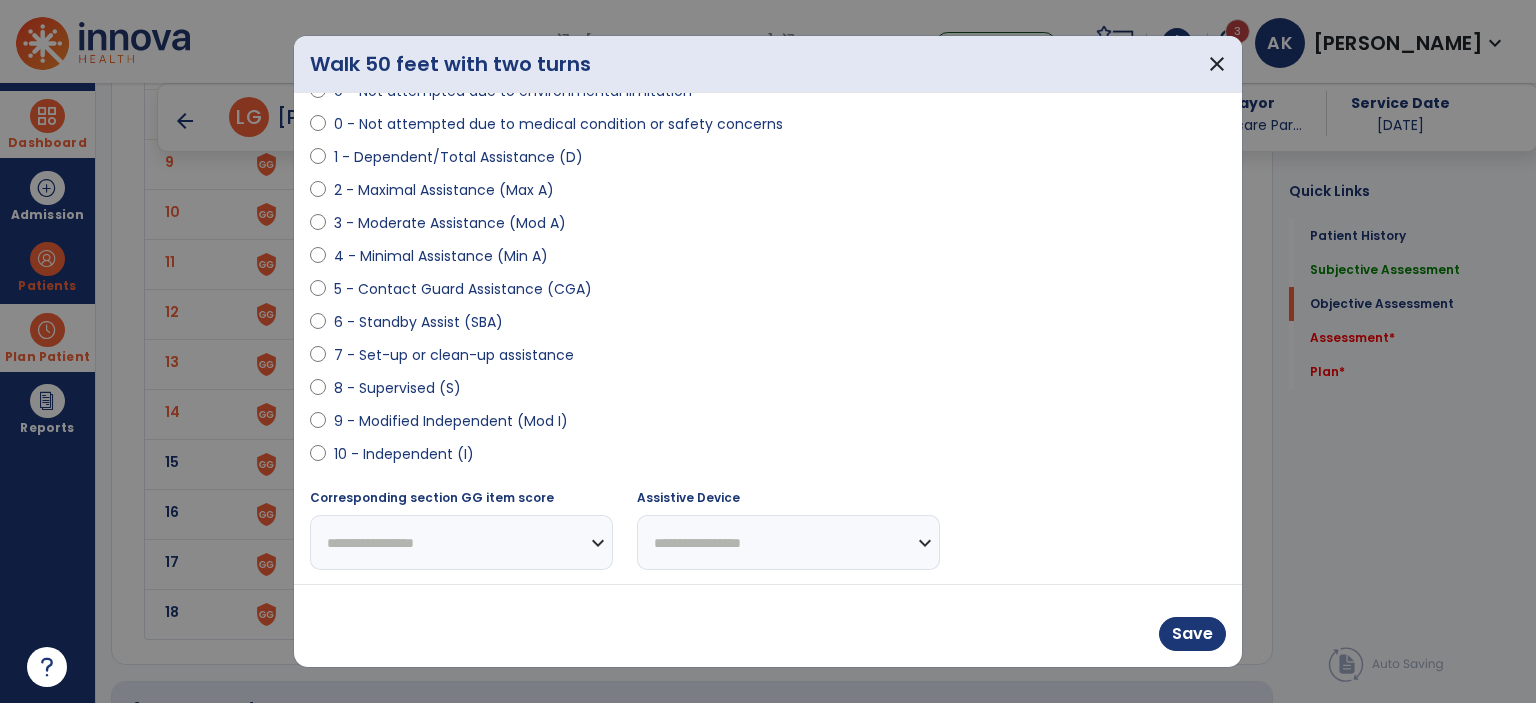 click on "8 - Supervised (S)" at bounding box center (397, 388) 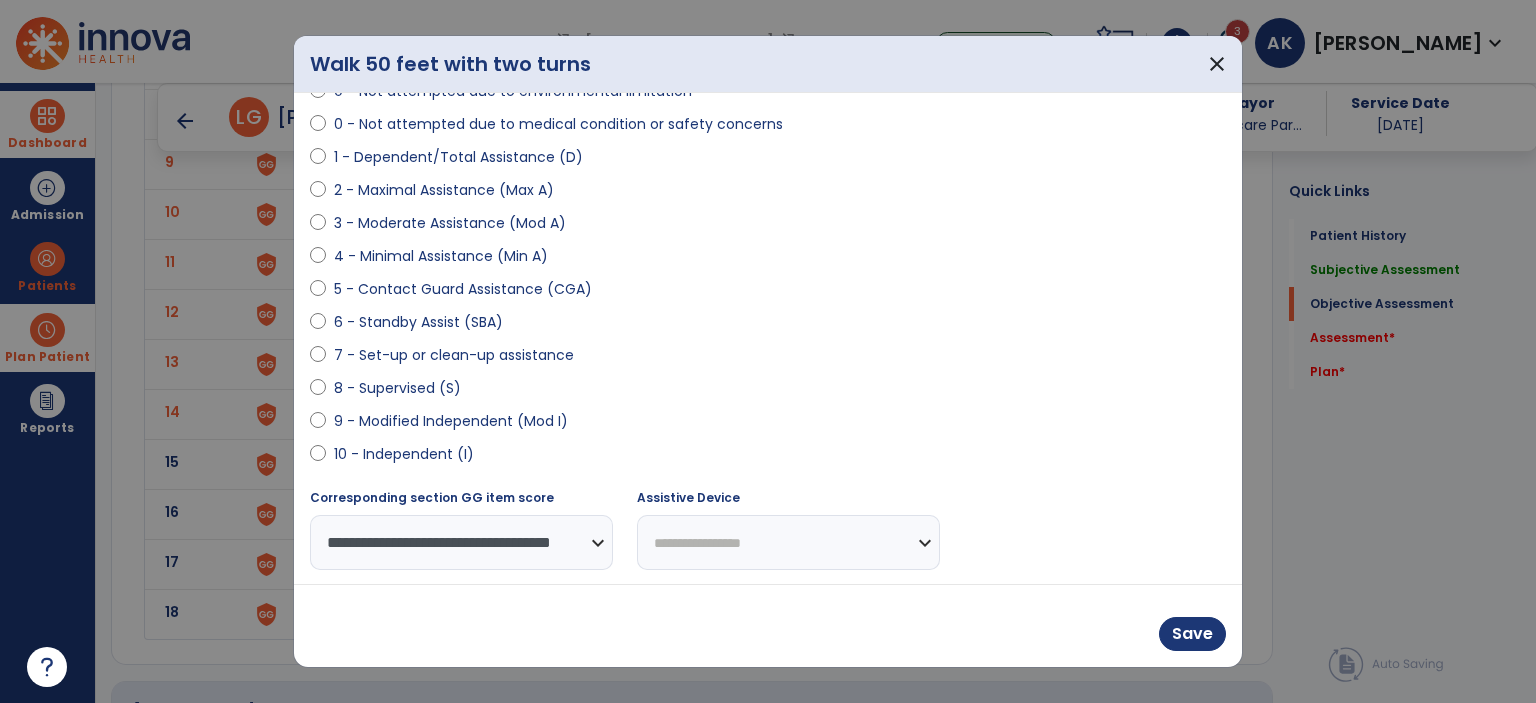 drag, startPoint x: 524, startPoint y: 419, endPoint x: 557, endPoint y: 424, distance: 33.37664 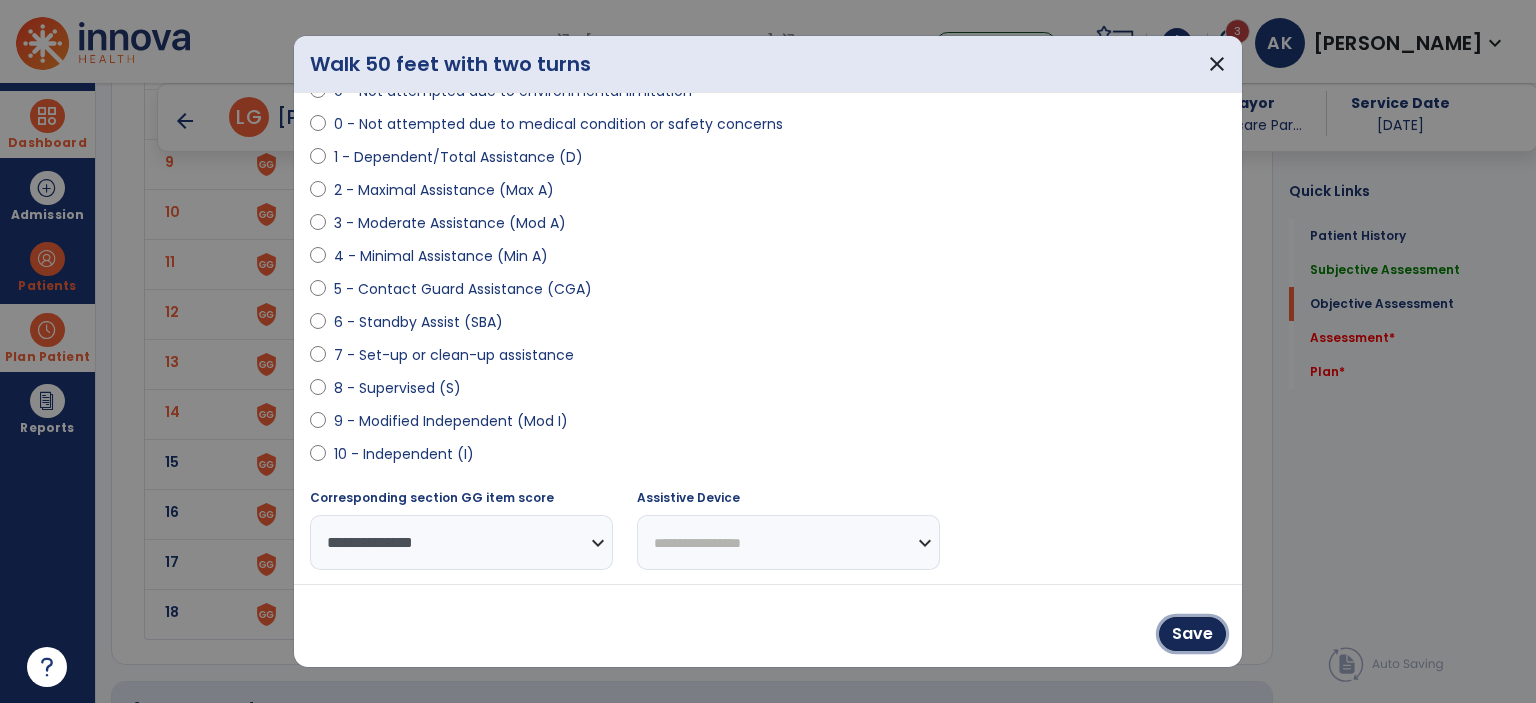 click on "Save" at bounding box center [1192, 634] 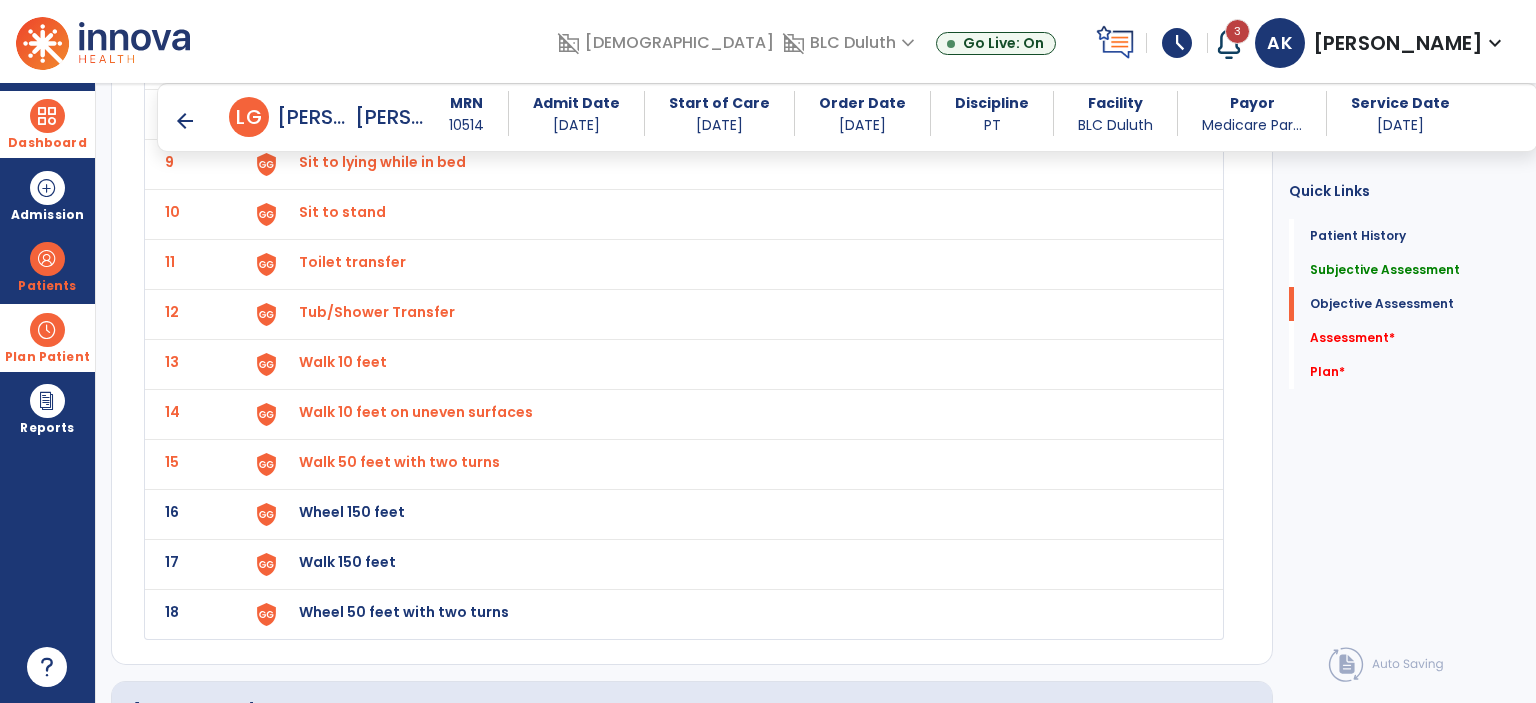 click on "Wheel 150 feet" at bounding box center (345, -238) 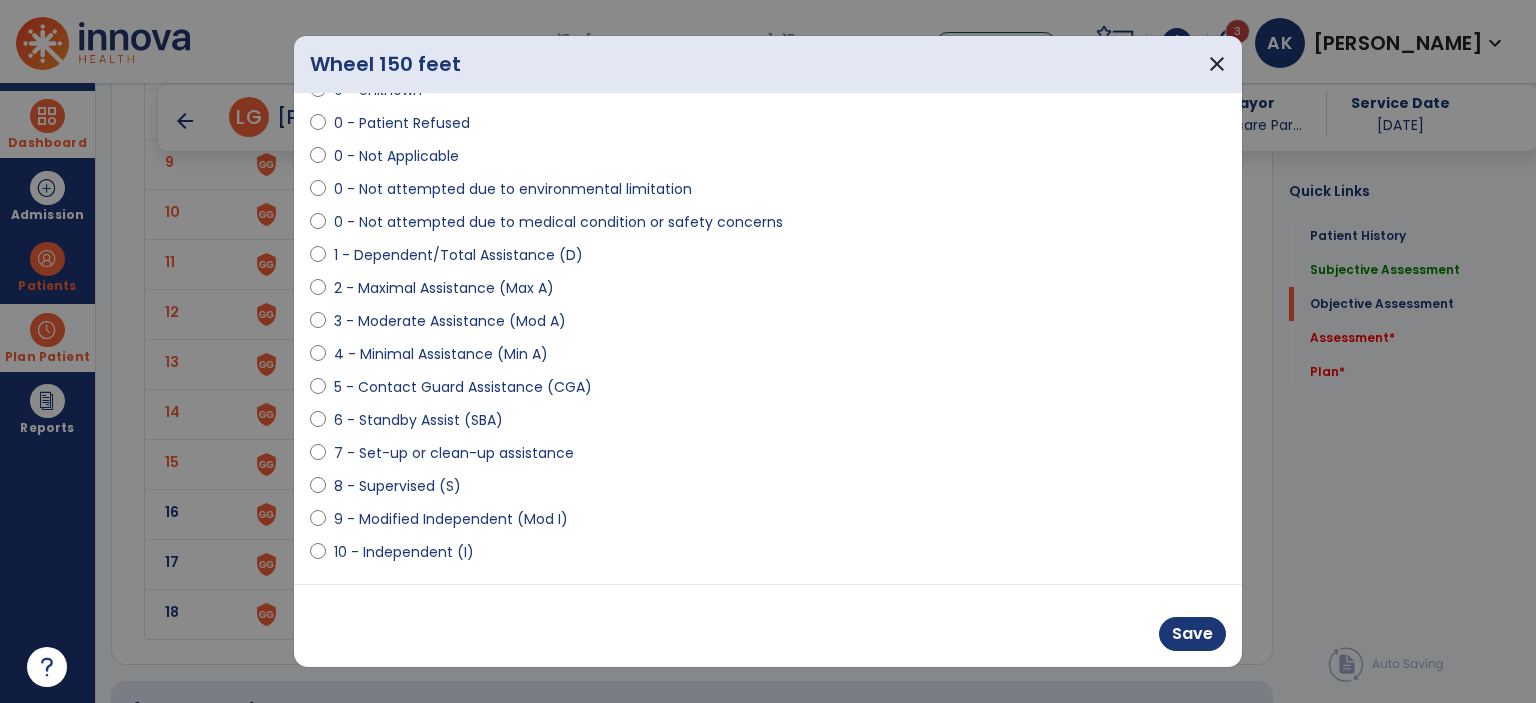 scroll, scrollTop: 197, scrollLeft: 0, axis: vertical 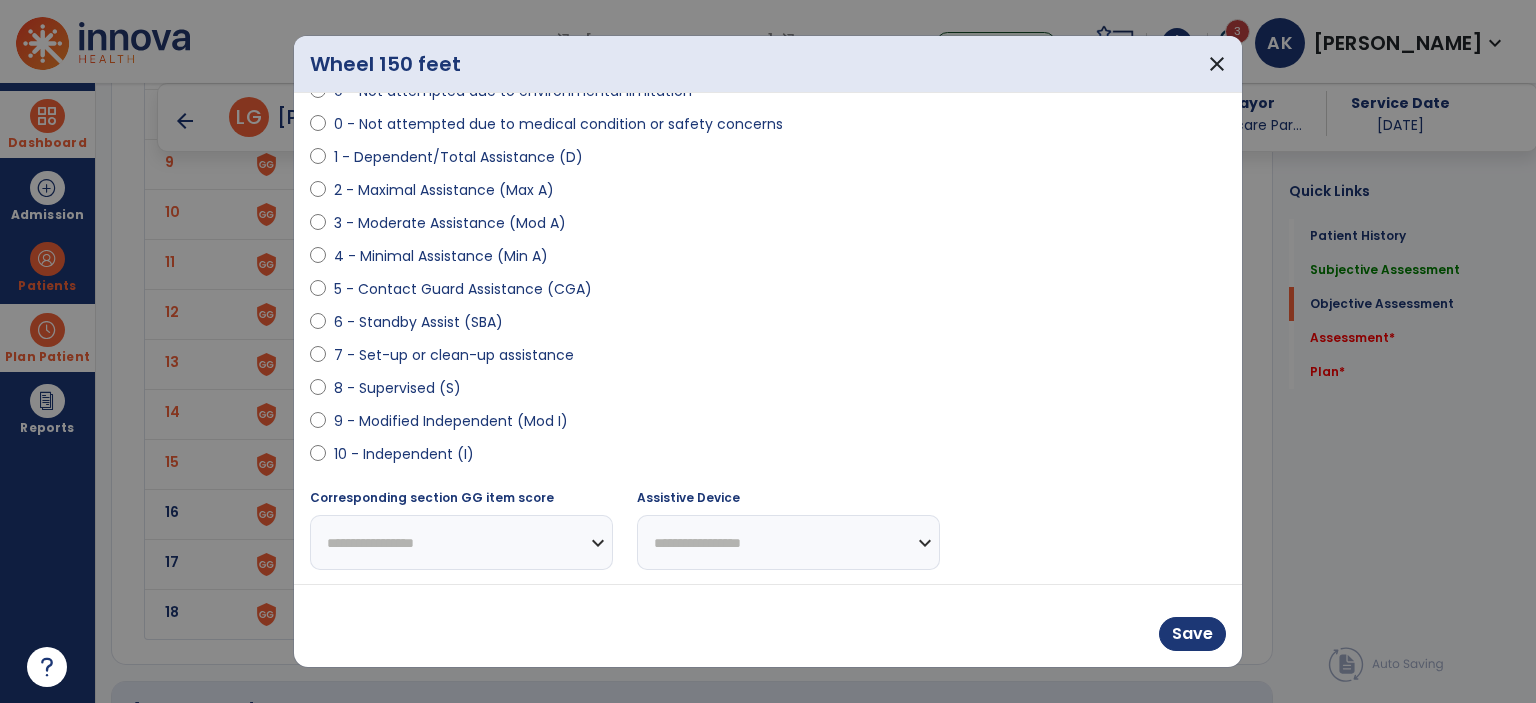 click on "6 - Standby Assist (SBA)" at bounding box center [418, 322] 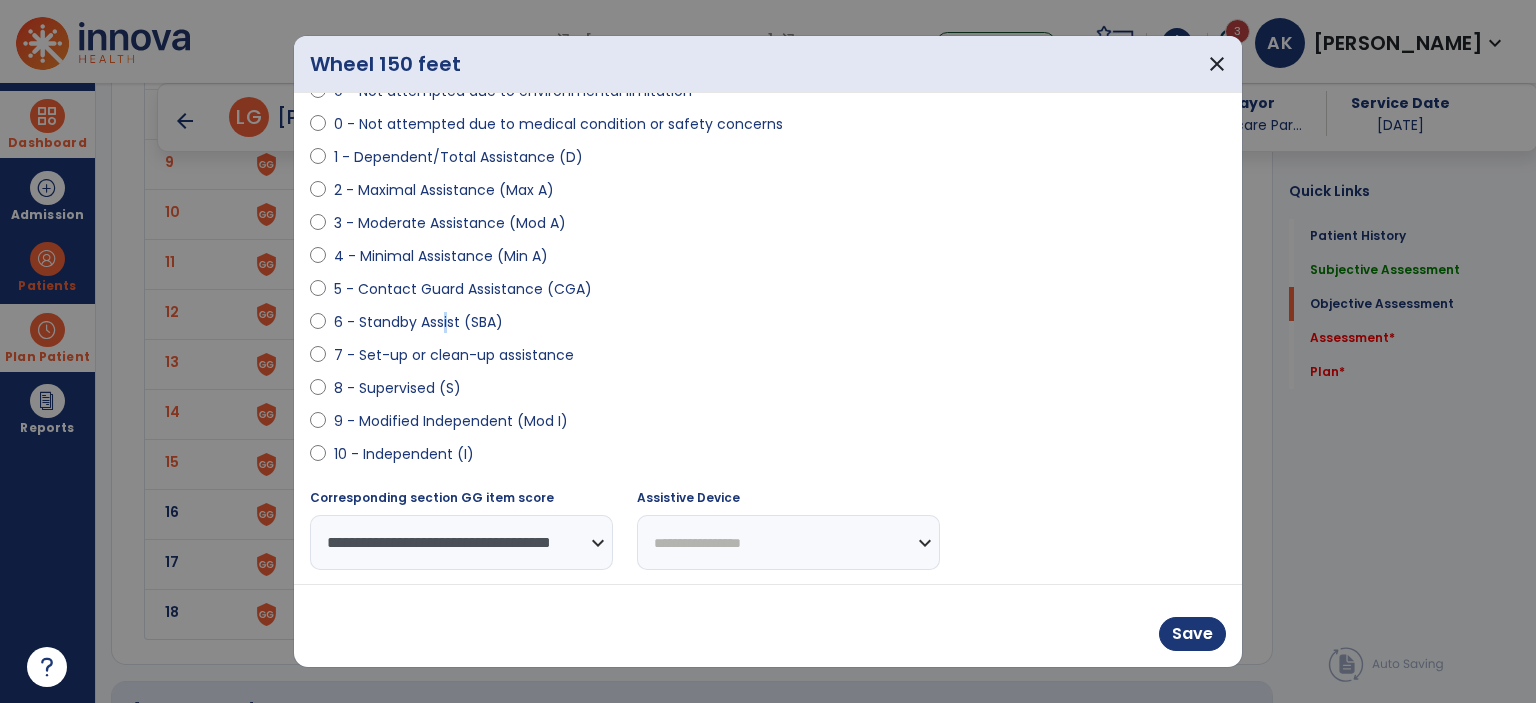 click on "6 - Standby Assist (SBA)" at bounding box center (418, 322) 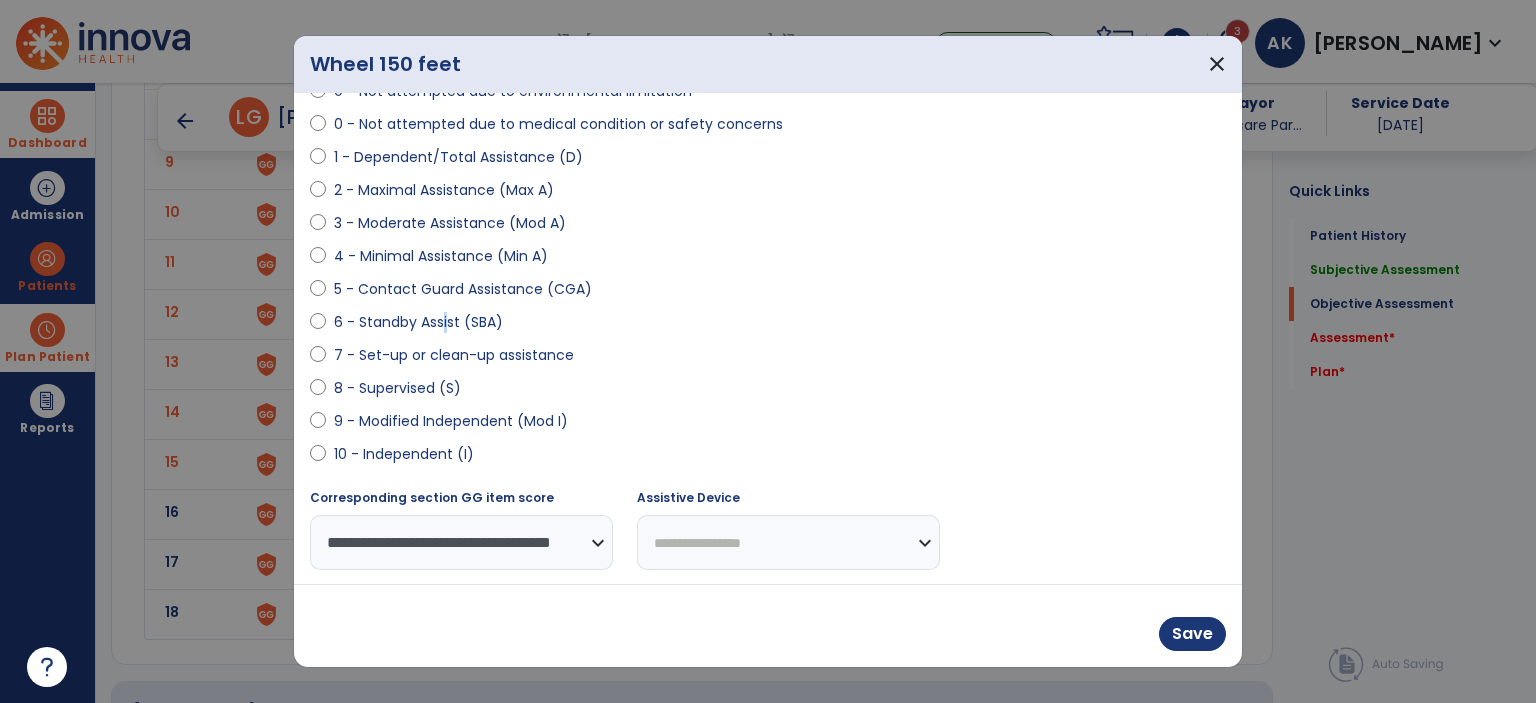 scroll, scrollTop: 0, scrollLeft: 0, axis: both 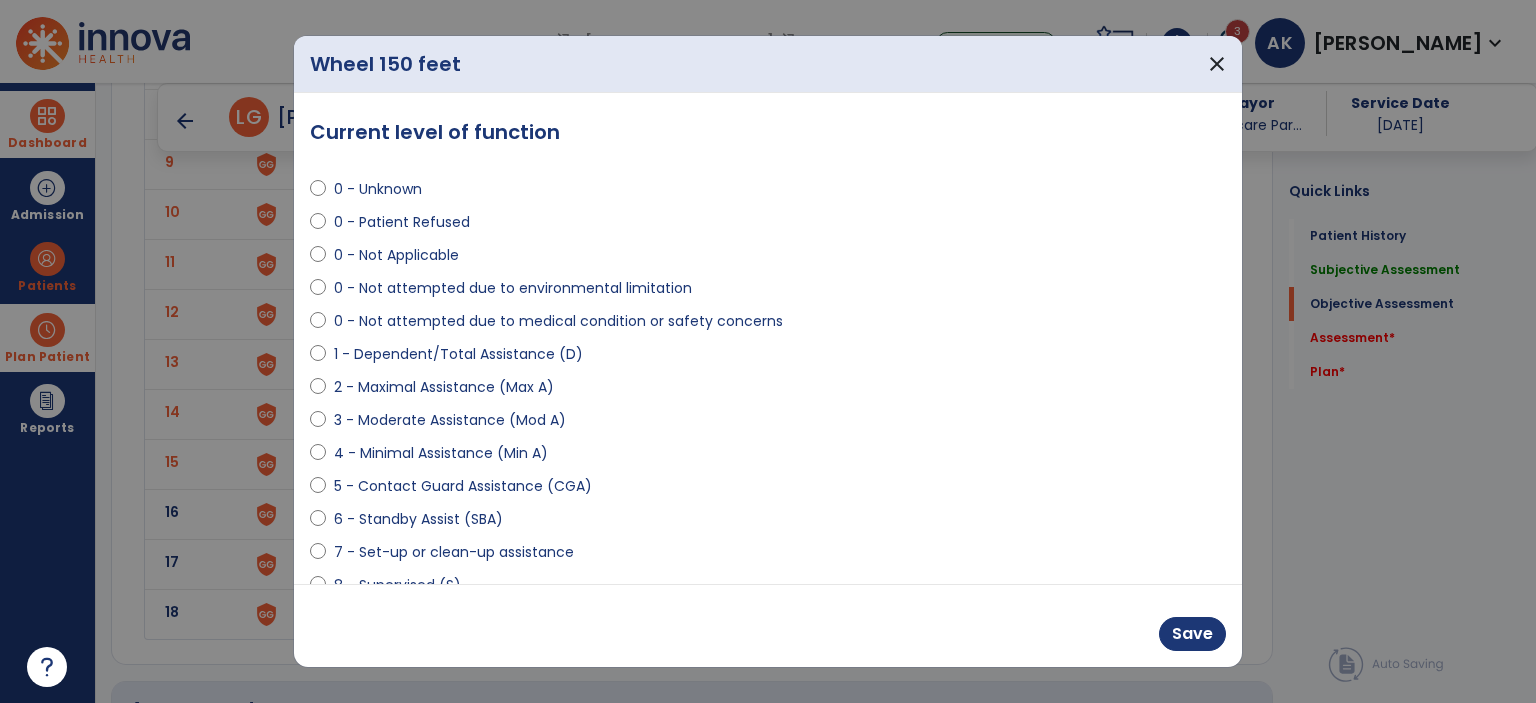 click on "0 - Not Applicable" at bounding box center [396, 255] 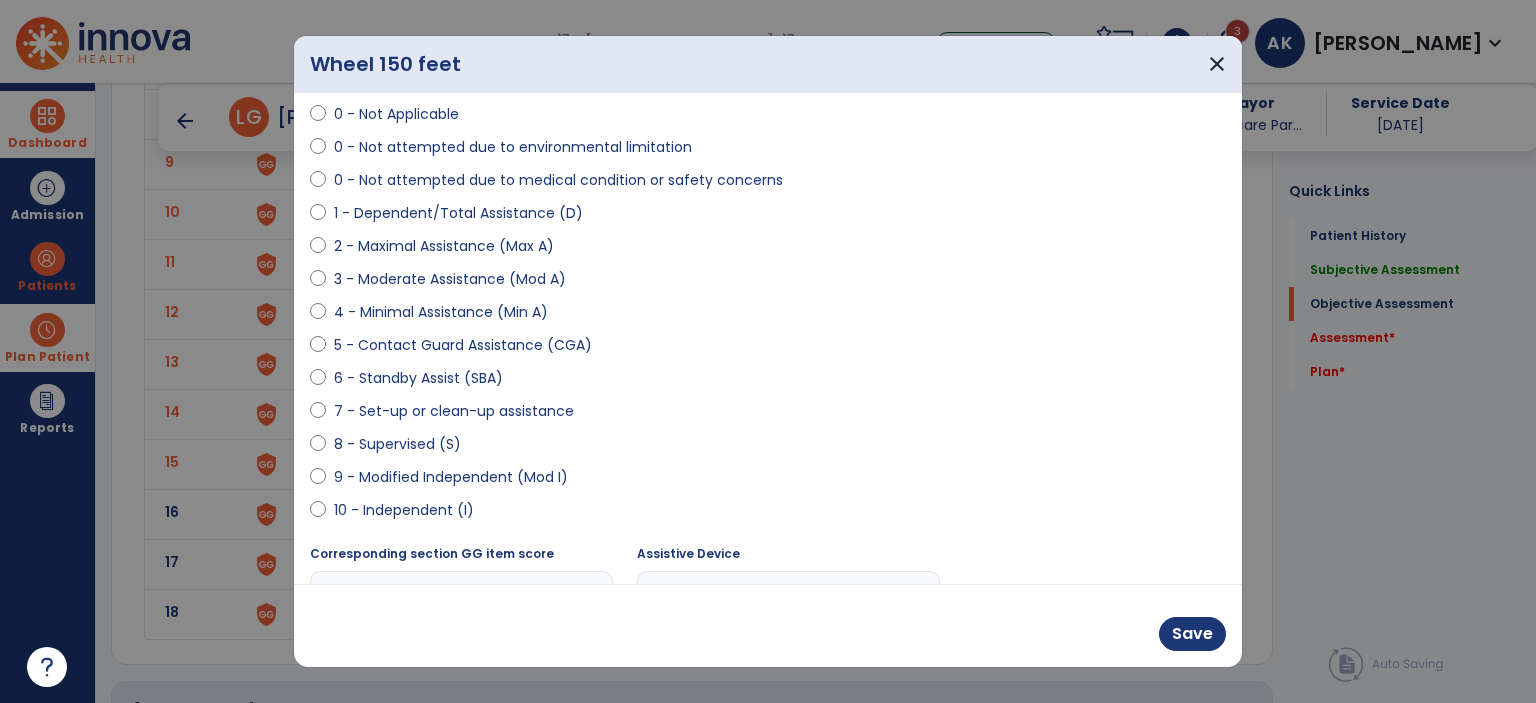 scroll, scrollTop: 197, scrollLeft: 0, axis: vertical 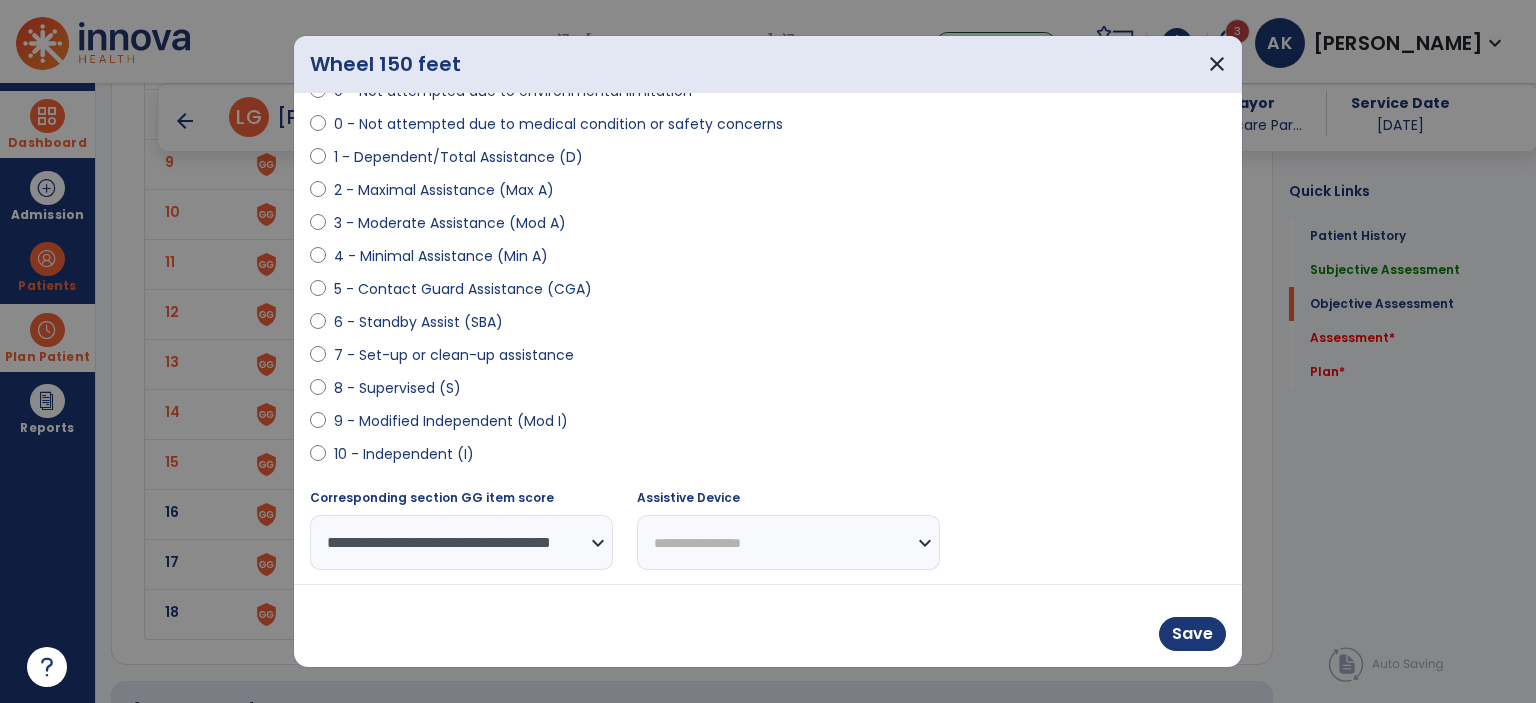 click on "**********" at bounding box center [461, 542] 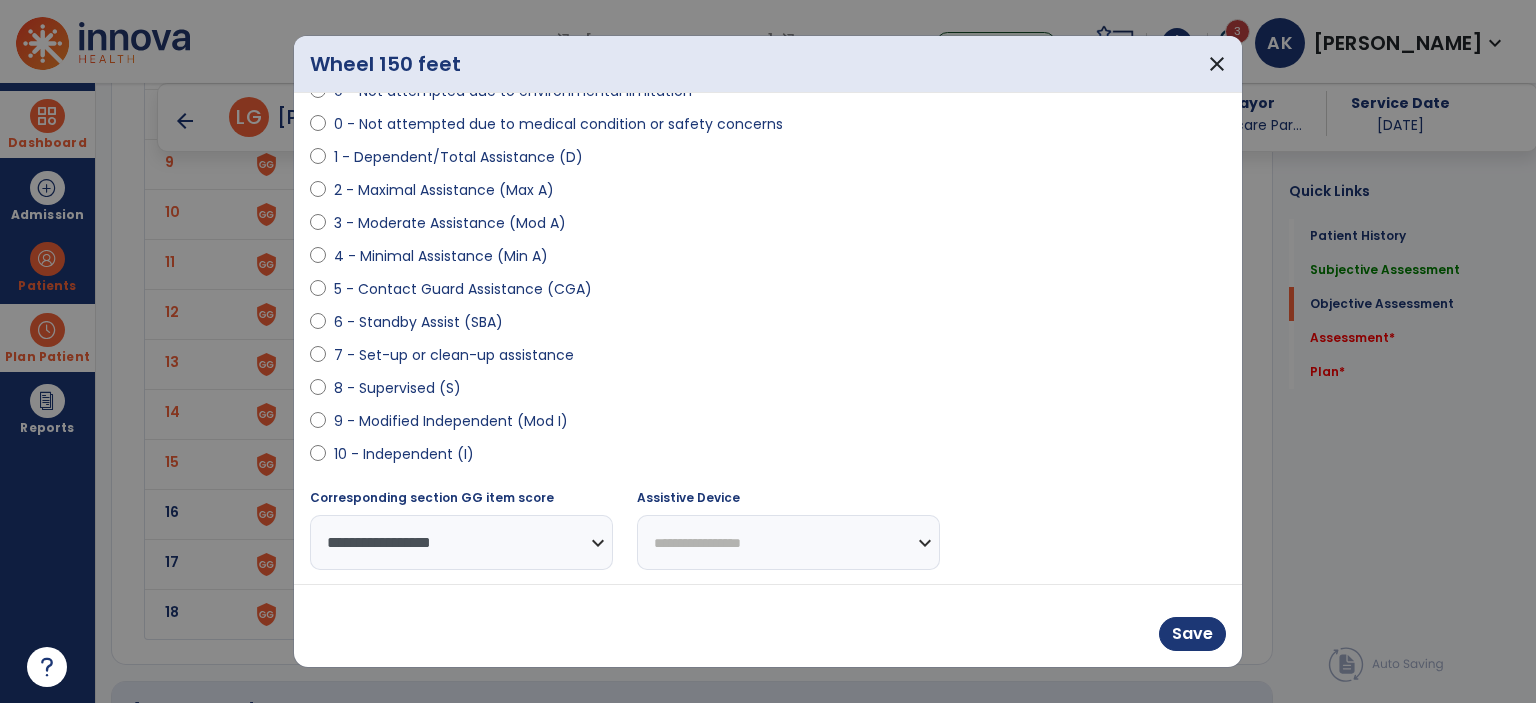 click on "**********" at bounding box center [461, 542] 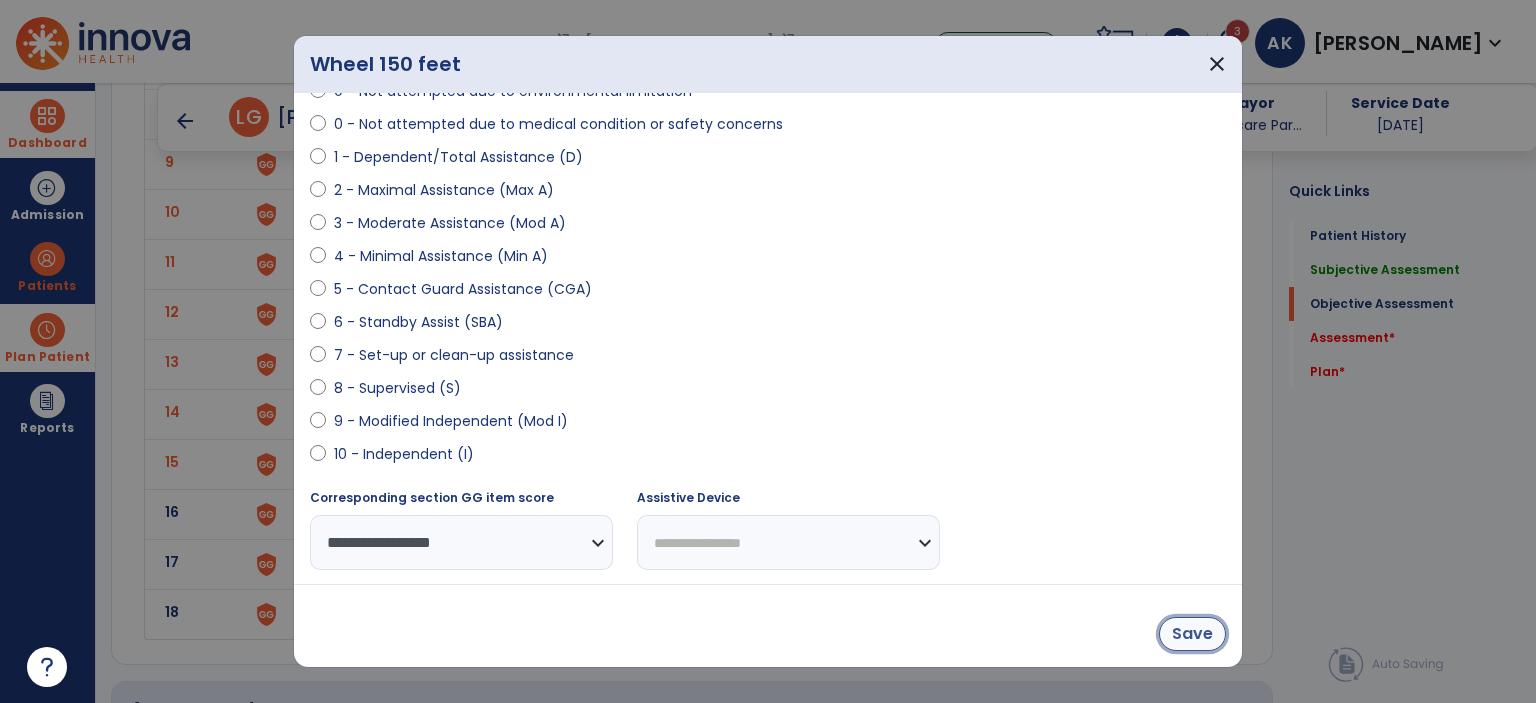 click on "Save" at bounding box center (1192, 634) 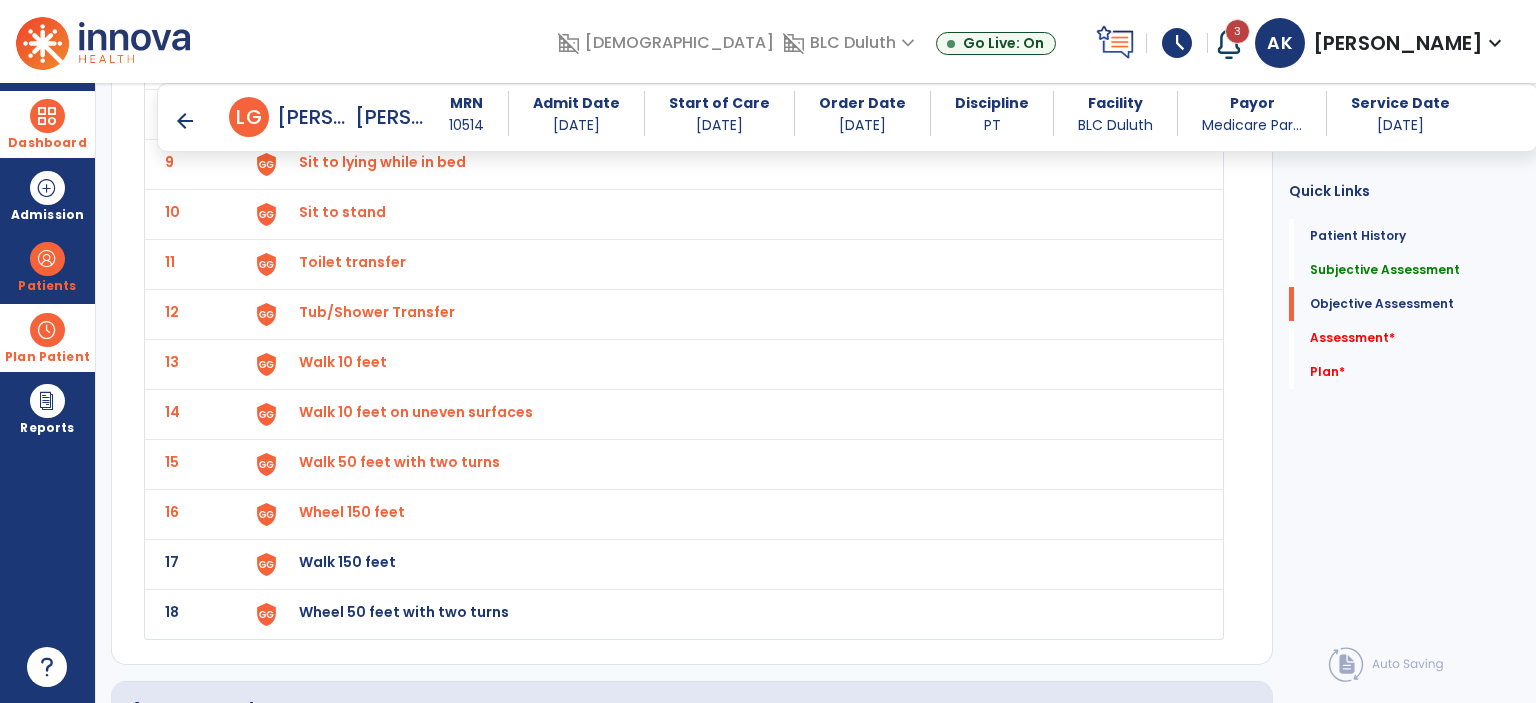 click on "Walk 150 feet" at bounding box center (345, -238) 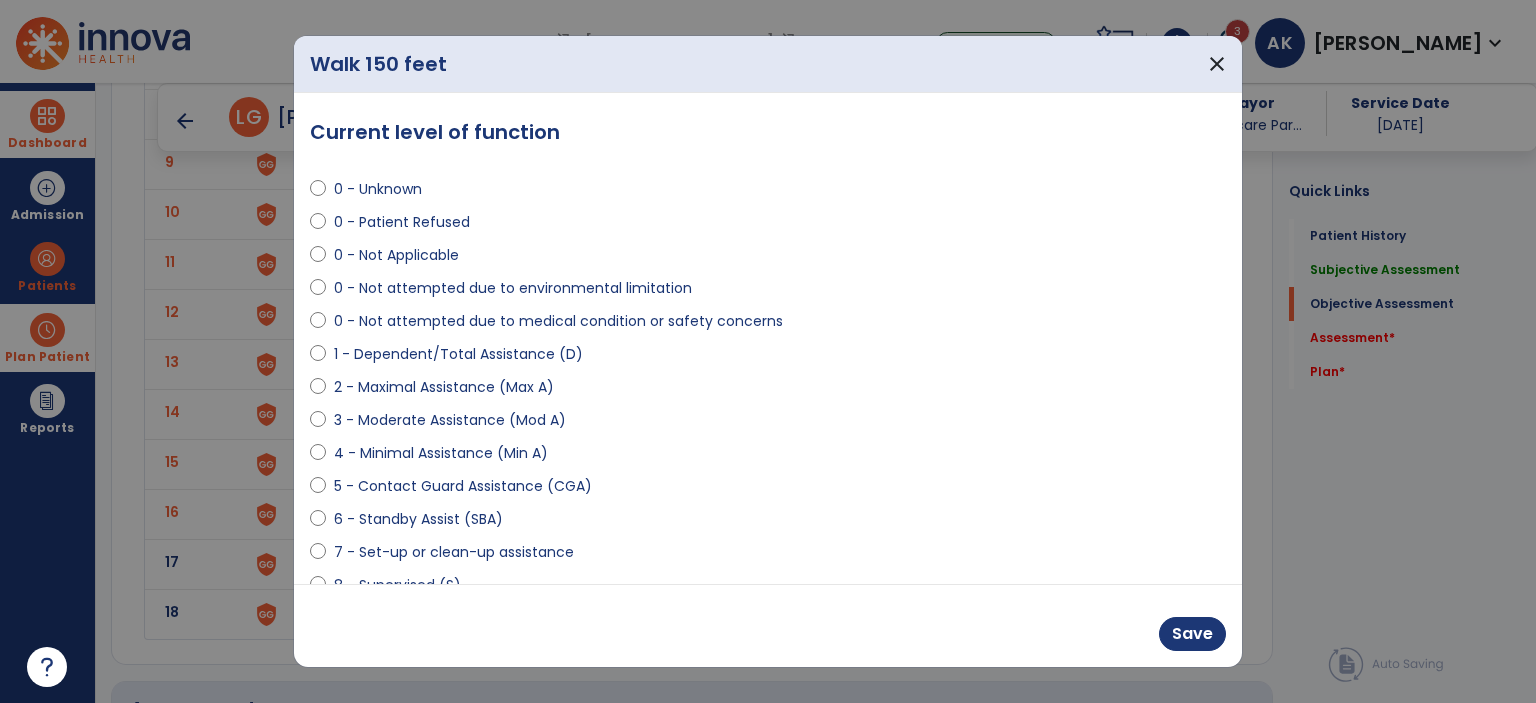 scroll, scrollTop: 197, scrollLeft: 0, axis: vertical 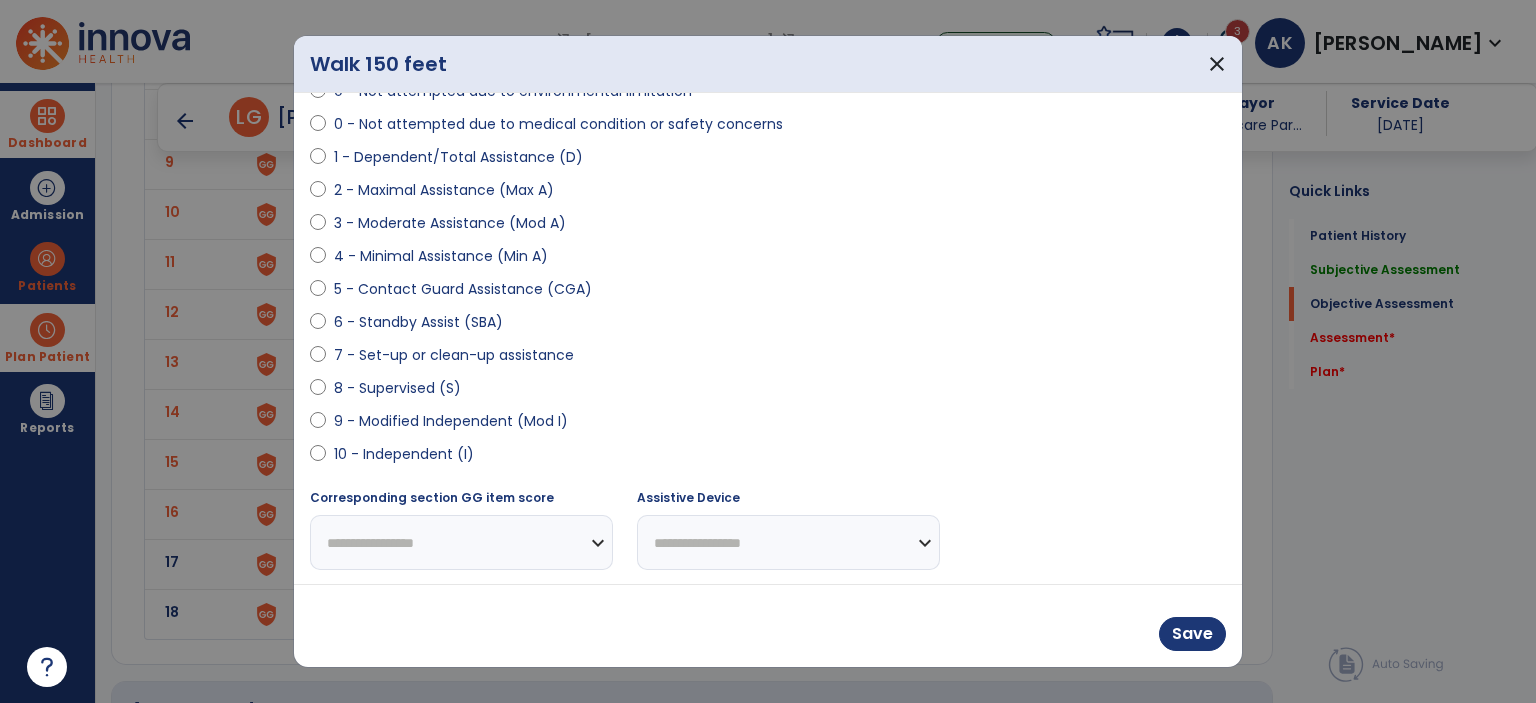 click on "6 - Standby Assist (SBA)" at bounding box center (418, 322) 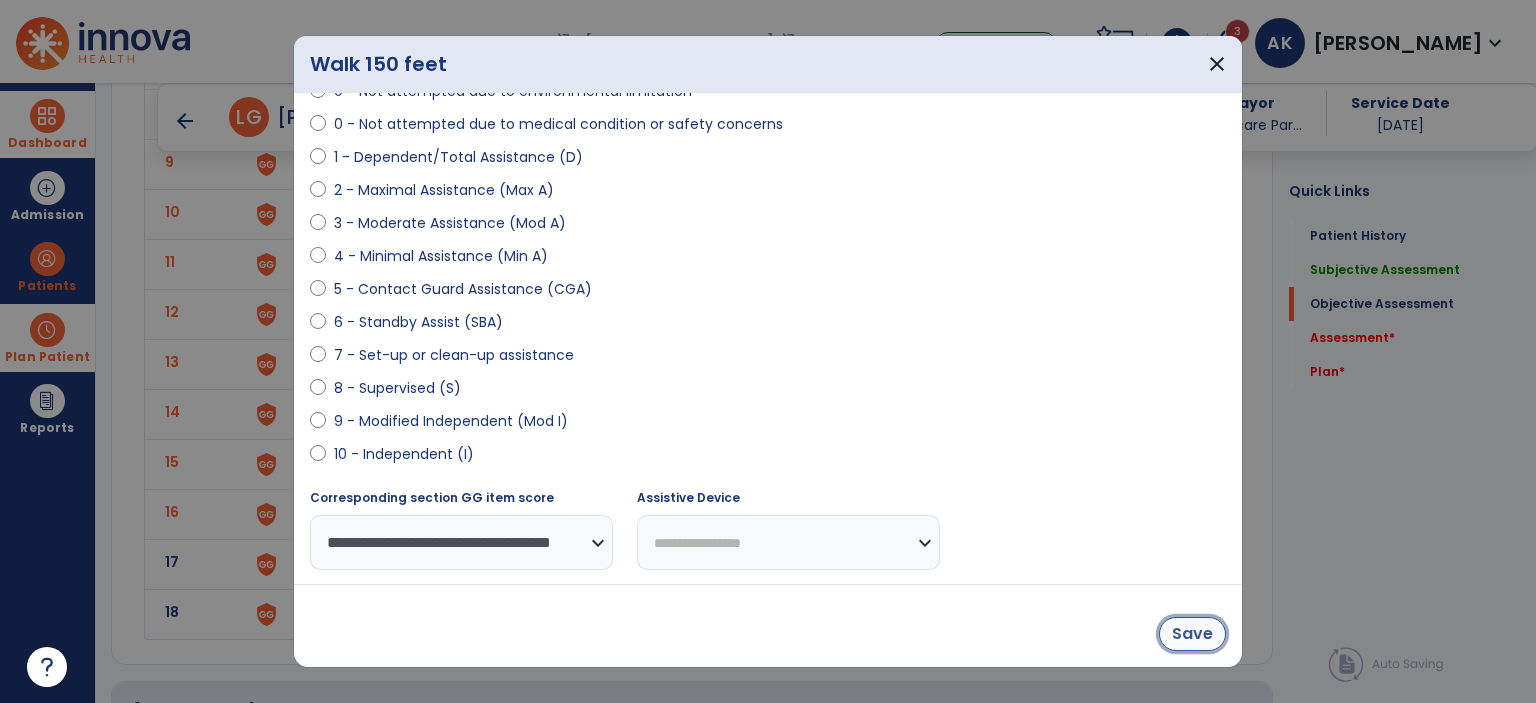 click on "Save" at bounding box center (1192, 634) 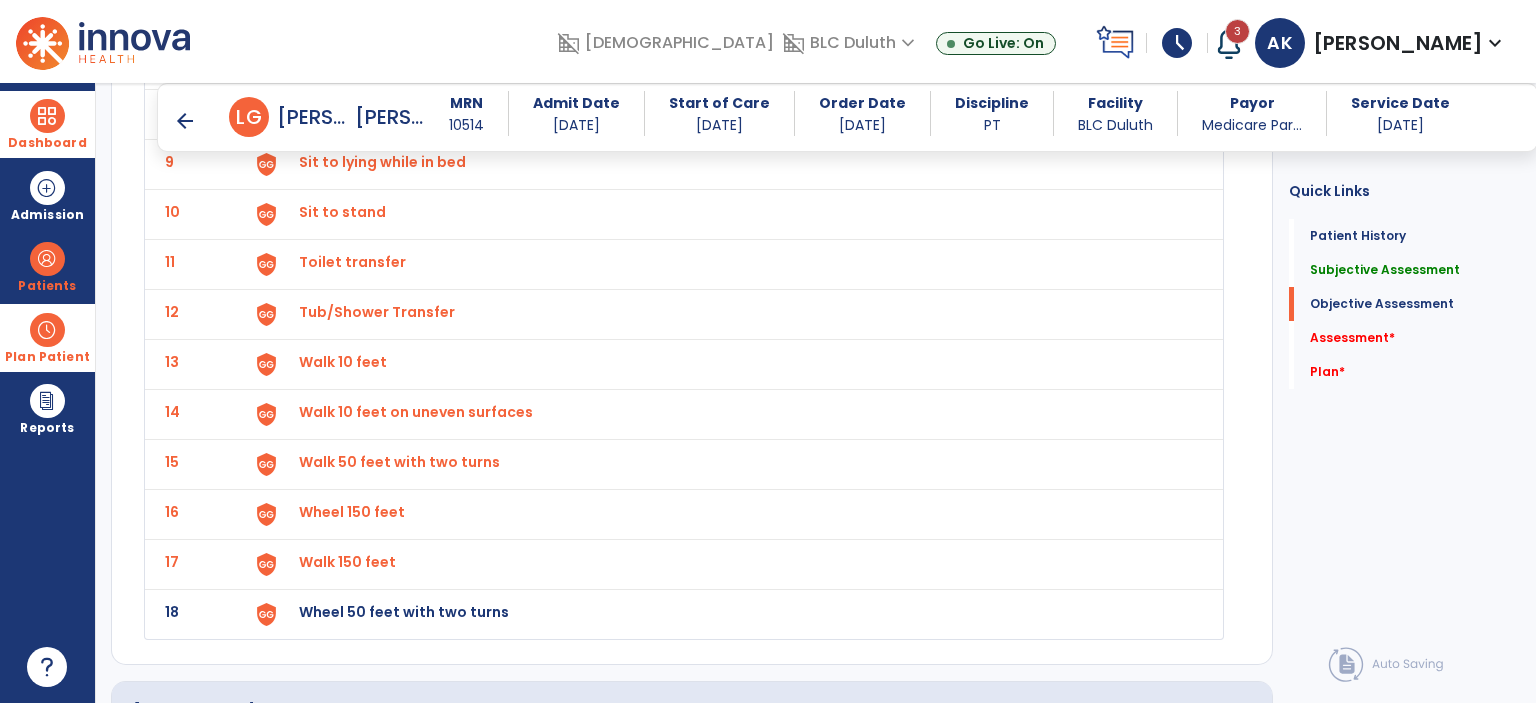 click on "Wheel 50 feet with two turns" at bounding box center [345, -238] 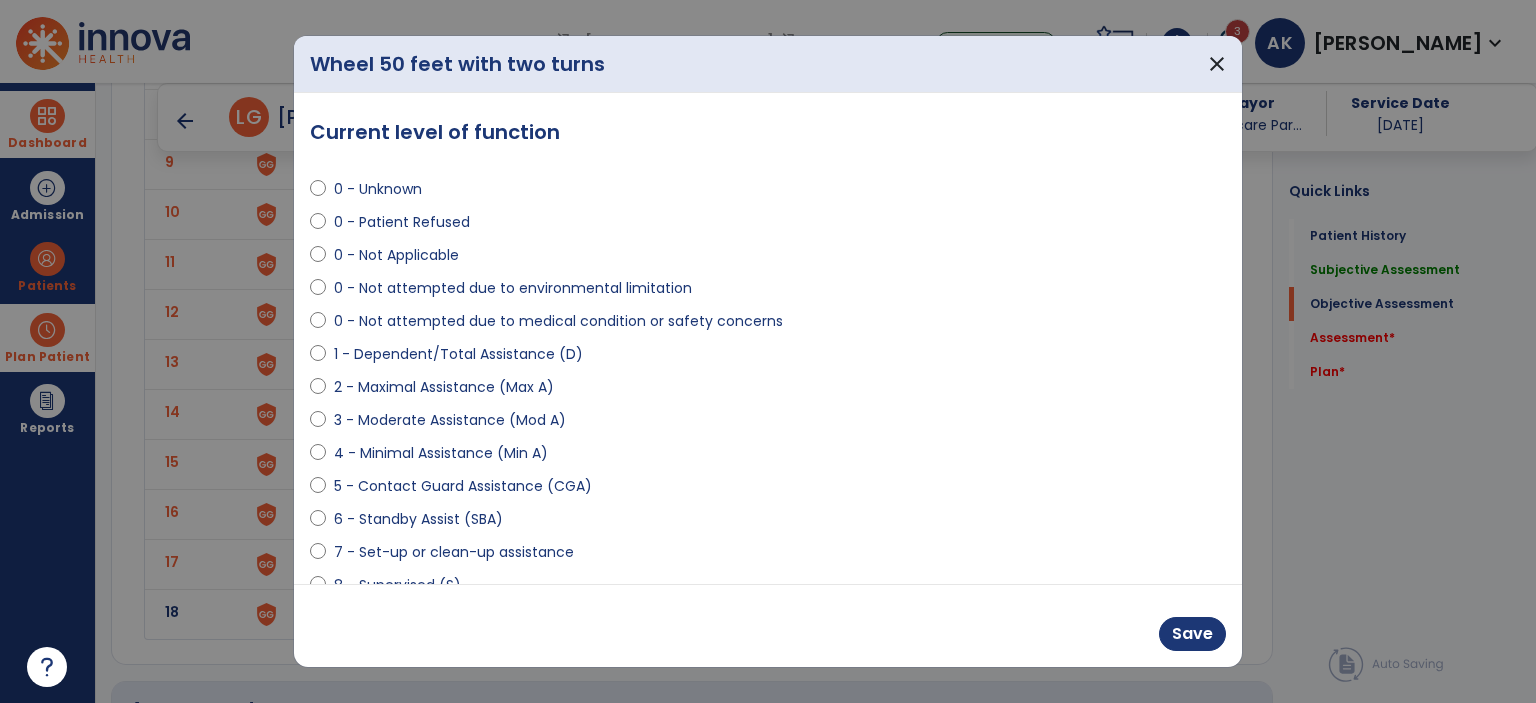 drag, startPoint x: 360, startPoint y: 259, endPoint x: 388, endPoint y: 321, distance: 68.0294 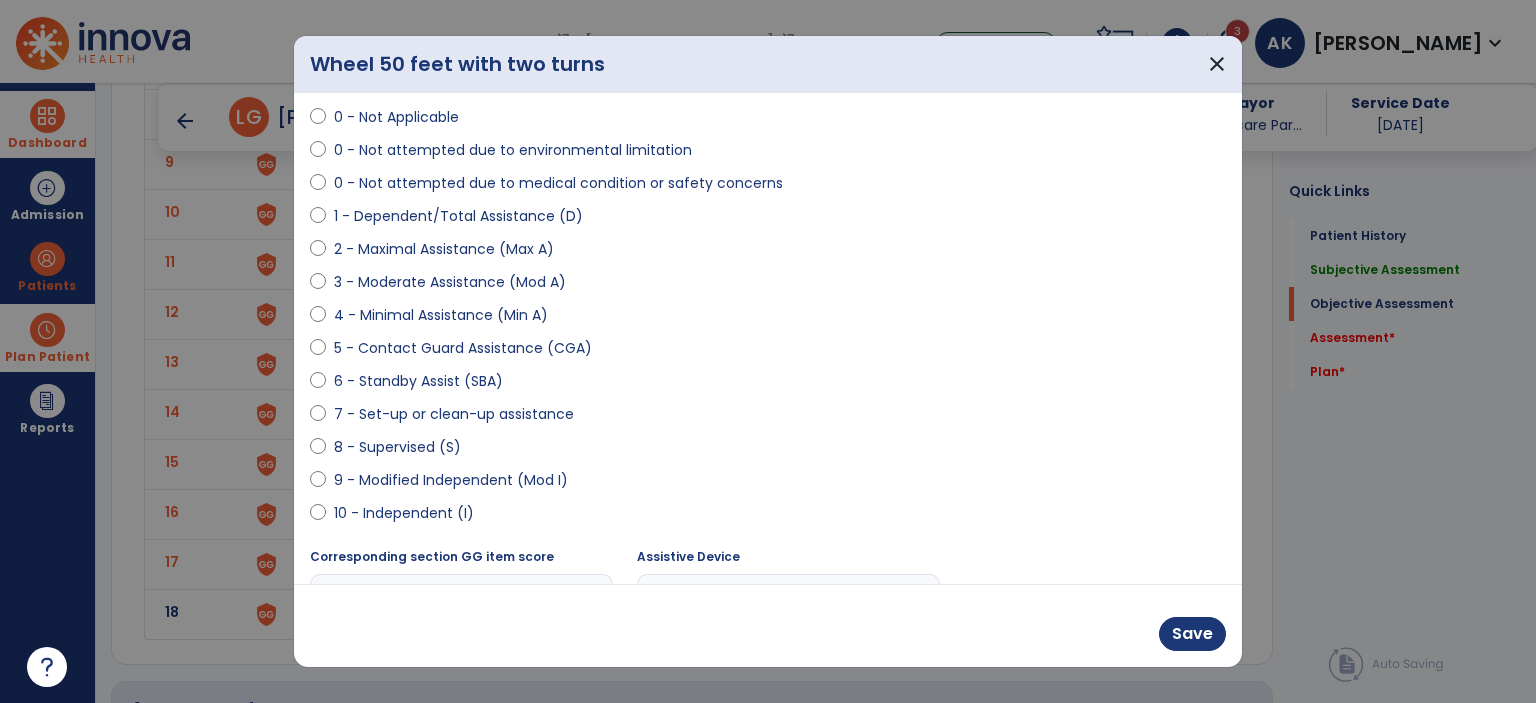 scroll, scrollTop: 197, scrollLeft: 0, axis: vertical 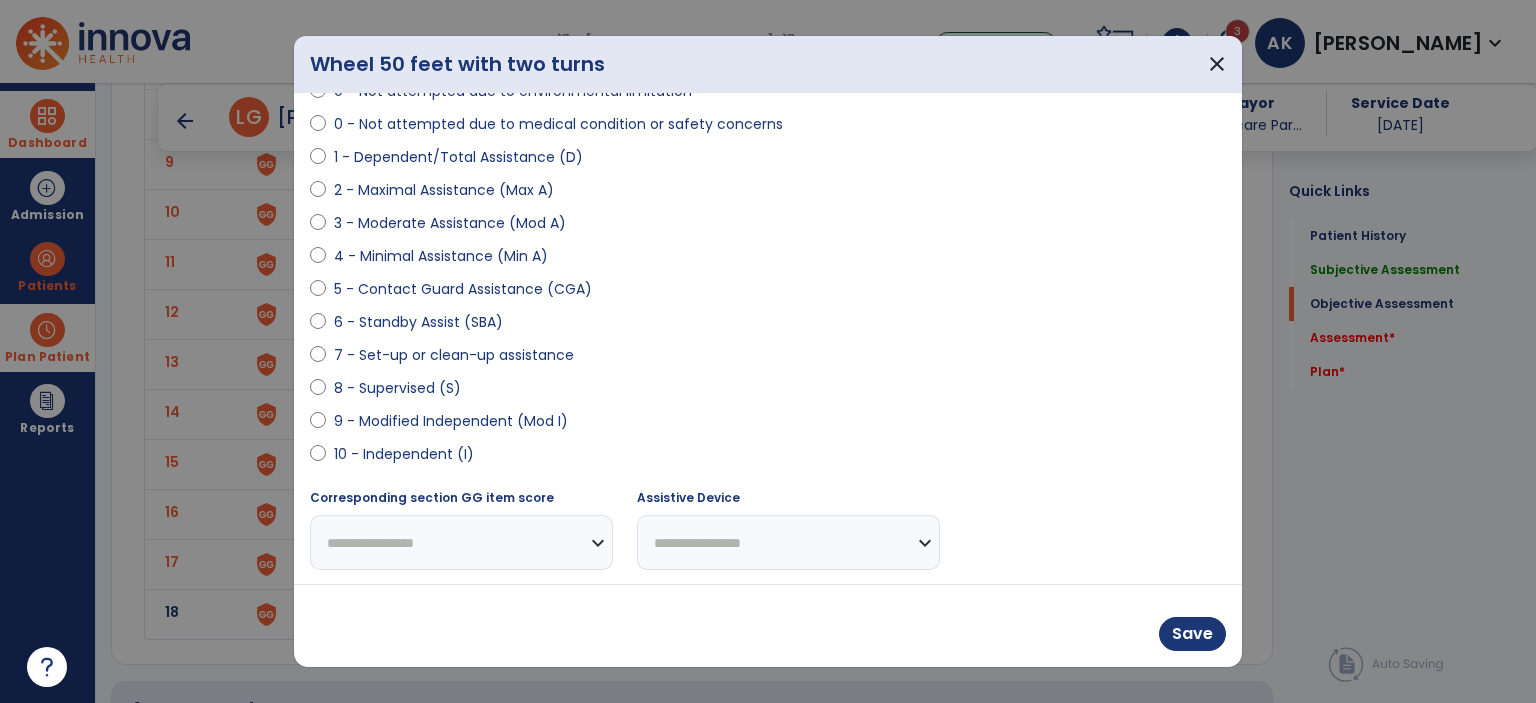click on "**********" at bounding box center [461, 542] 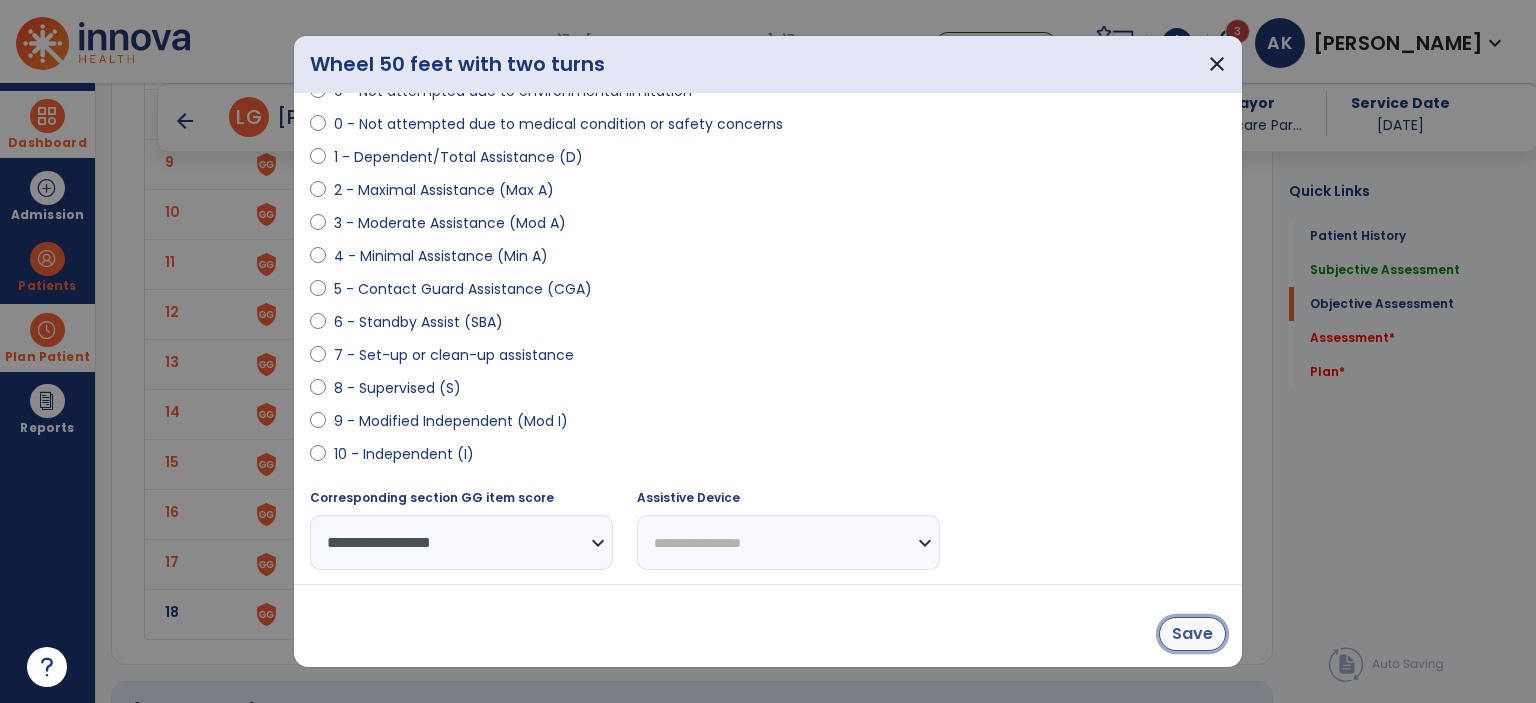 click on "Save" at bounding box center (1192, 634) 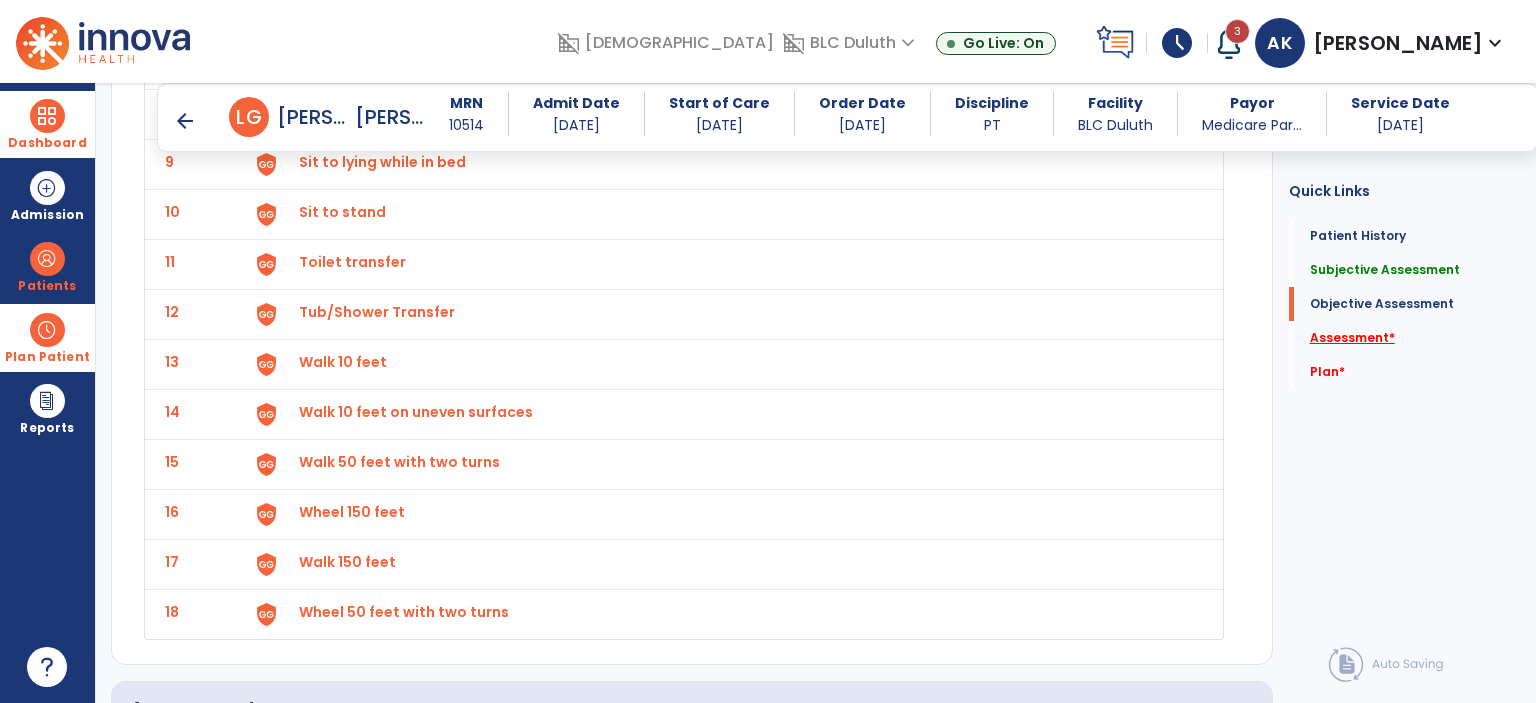 click on "Assessment   *" 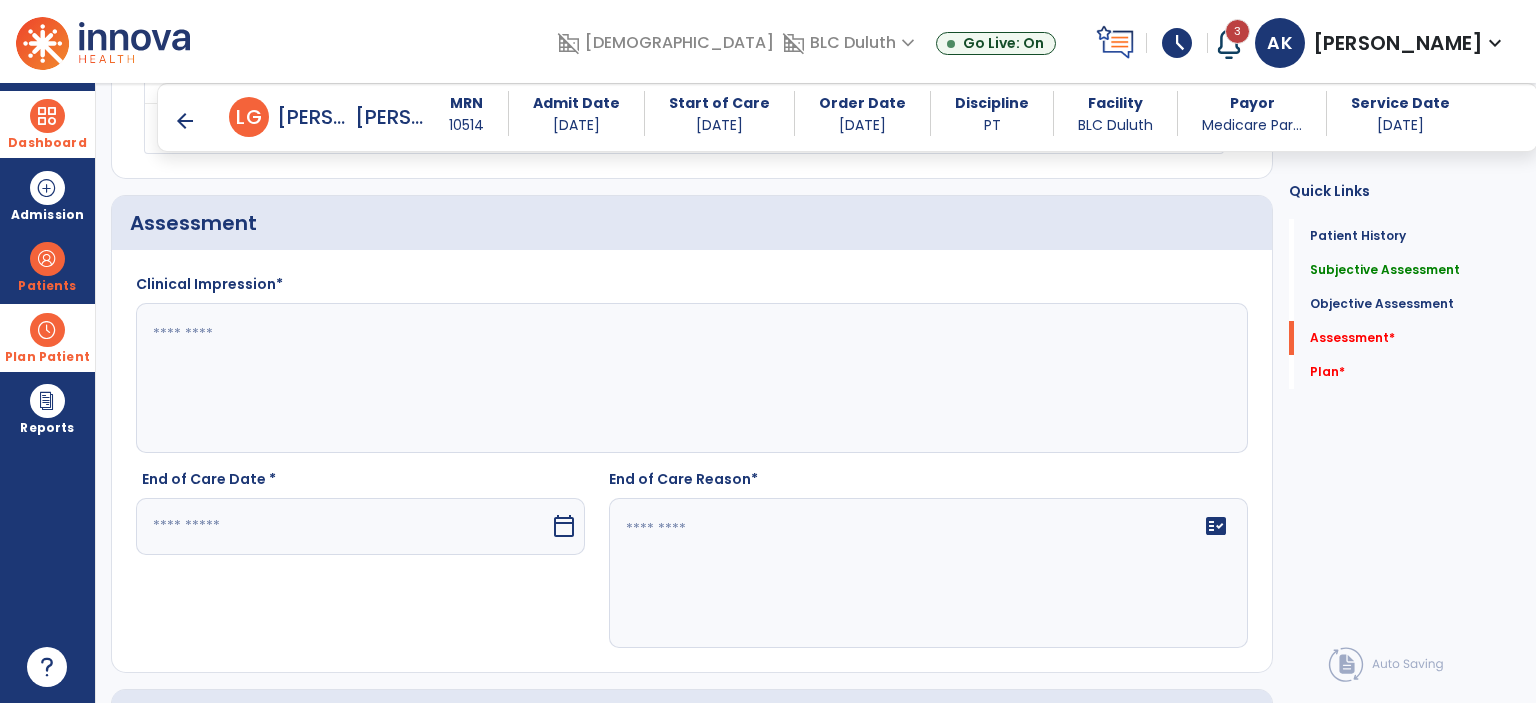scroll, scrollTop: 2736, scrollLeft: 0, axis: vertical 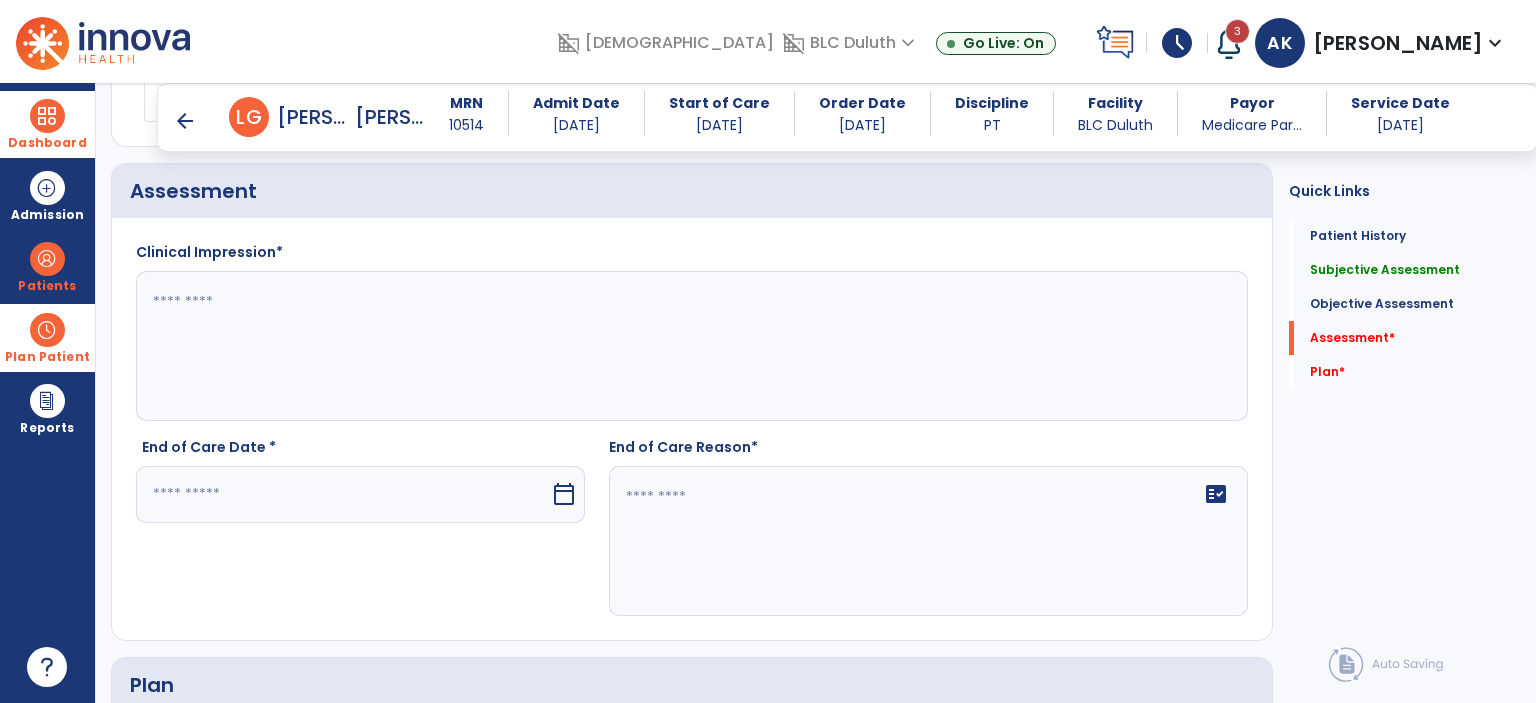 drag, startPoint x: 511, startPoint y: 310, endPoint x: 522, endPoint y: 307, distance: 11.401754 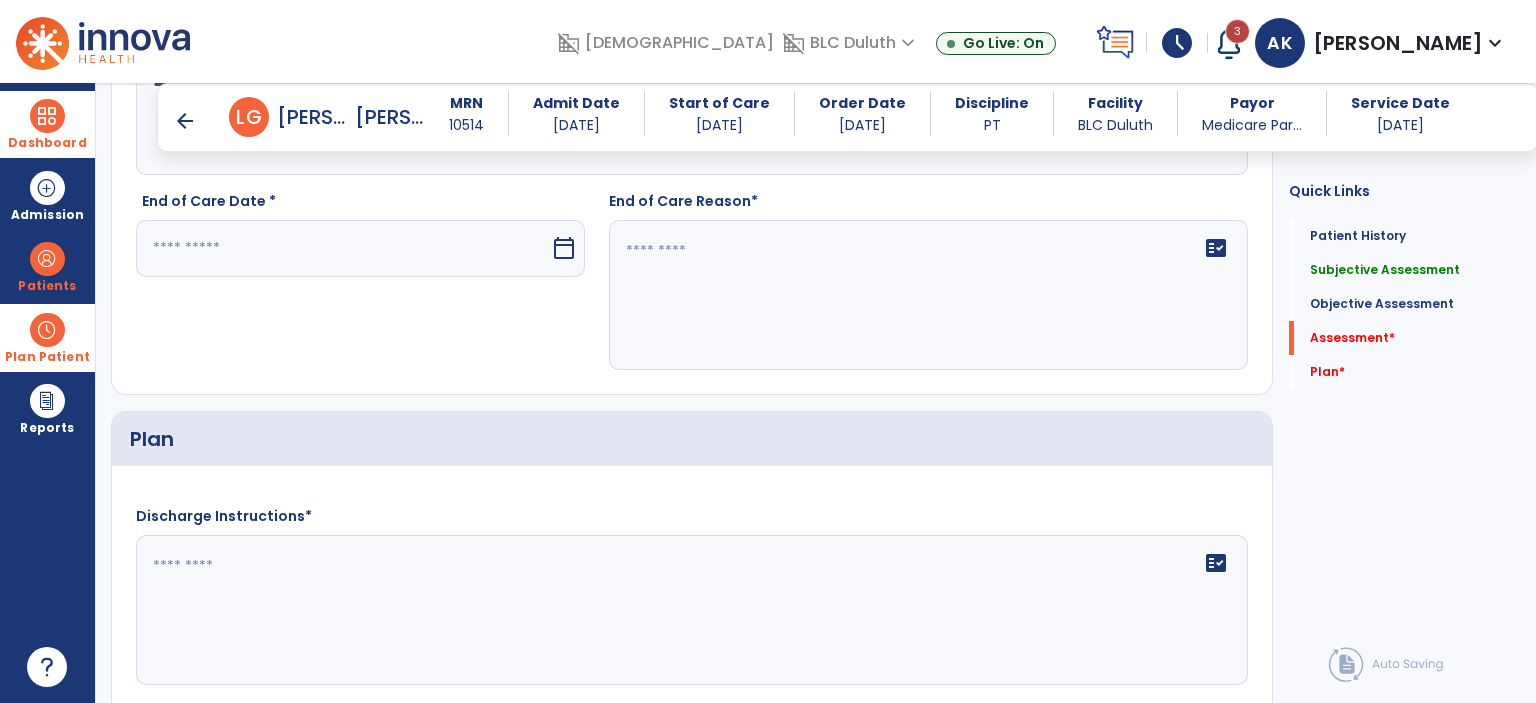 scroll, scrollTop: 2936, scrollLeft: 0, axis: vertical 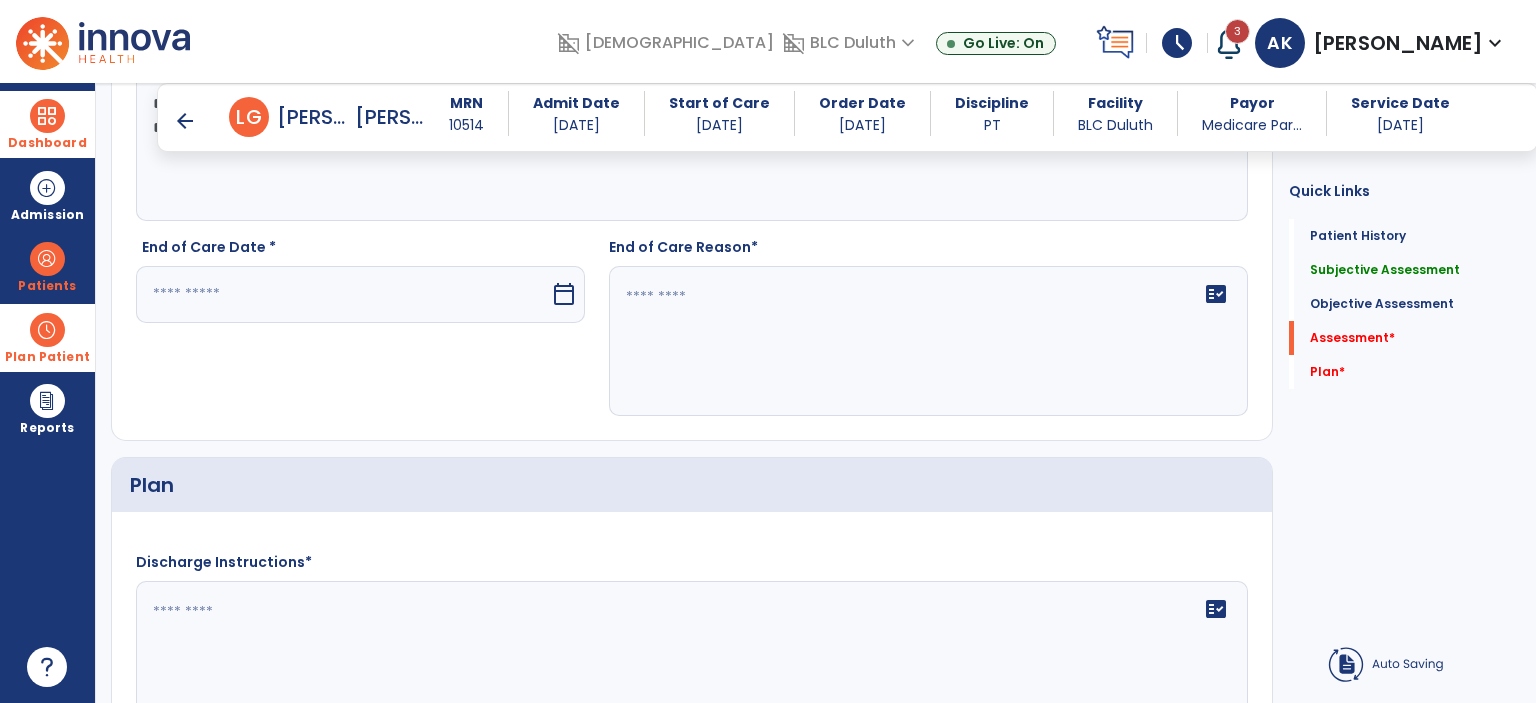 type on "**********" 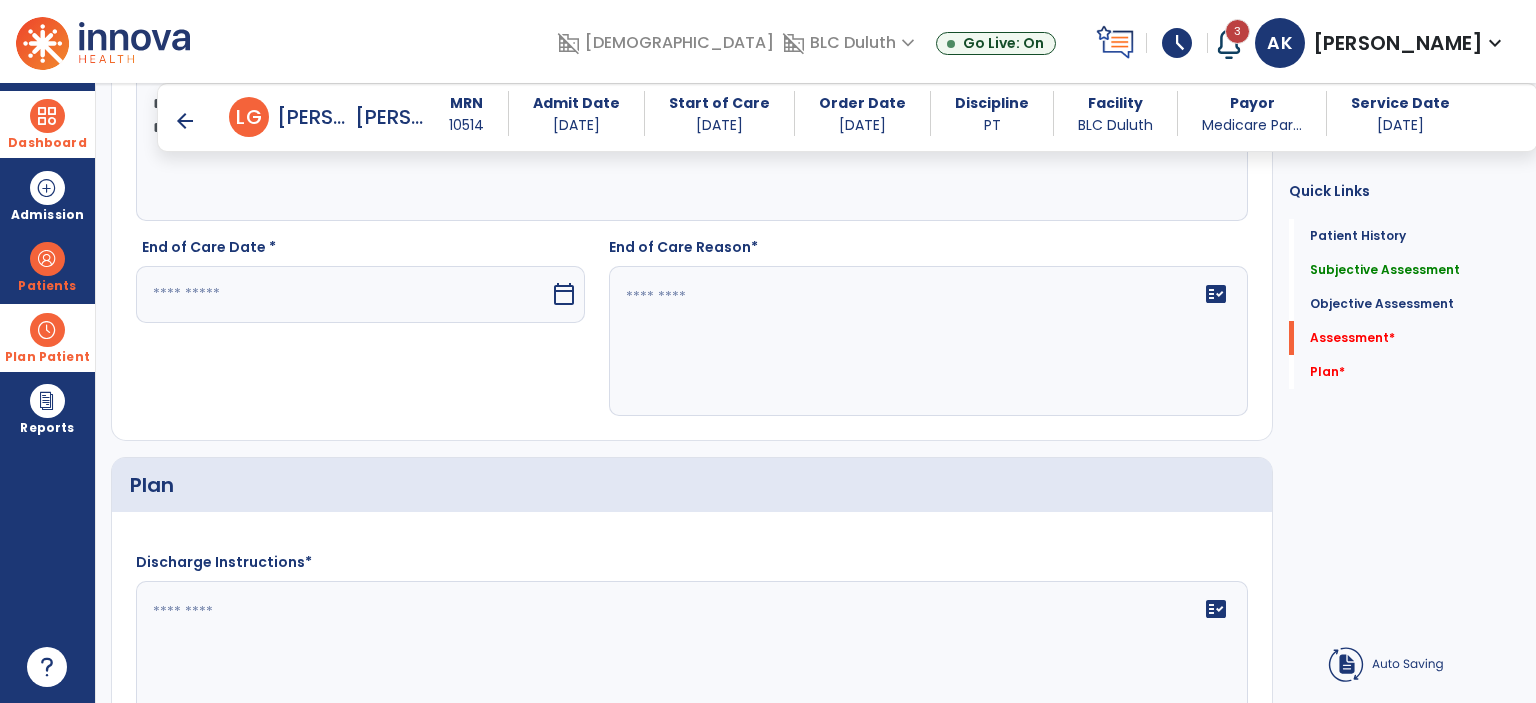 click at bounding box center (343, 294) 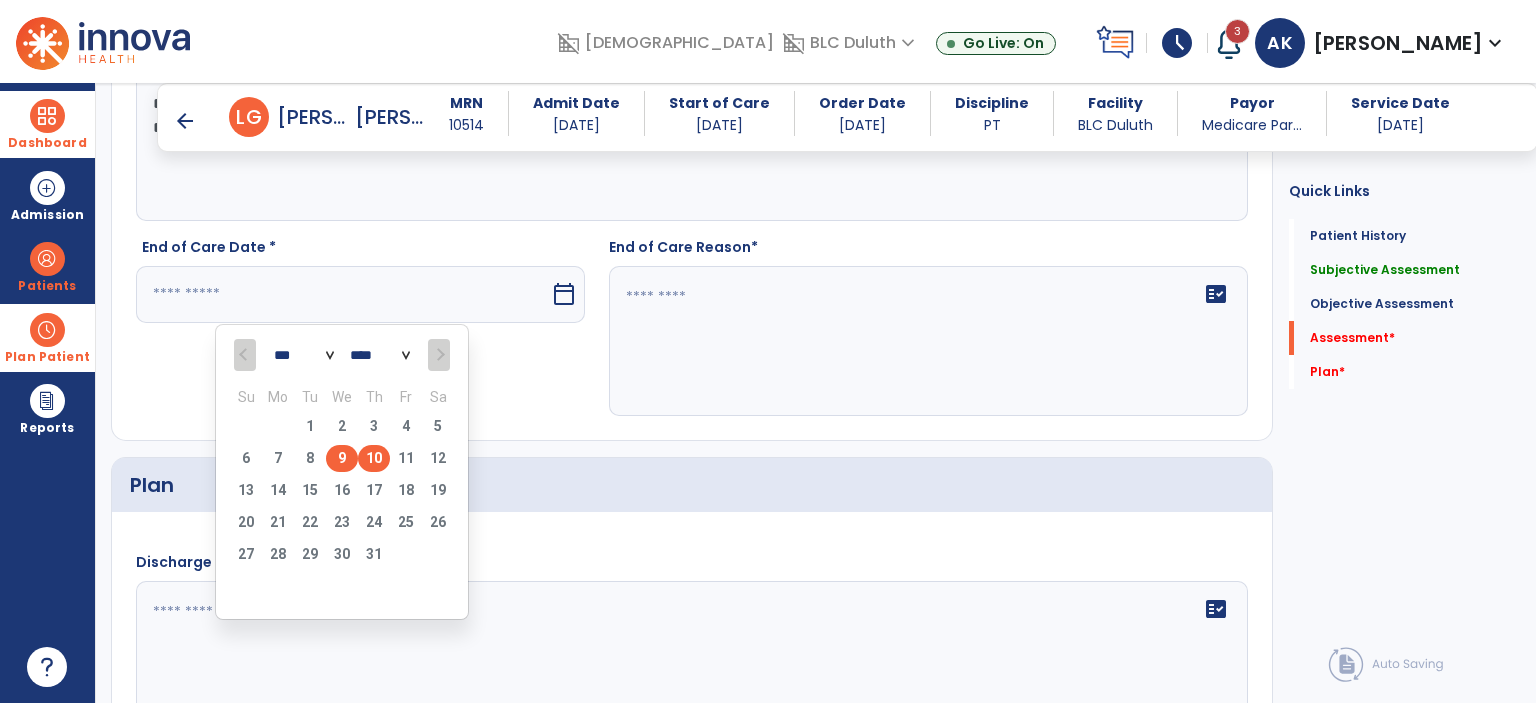 click on "9" at bounding box center [342, 458] 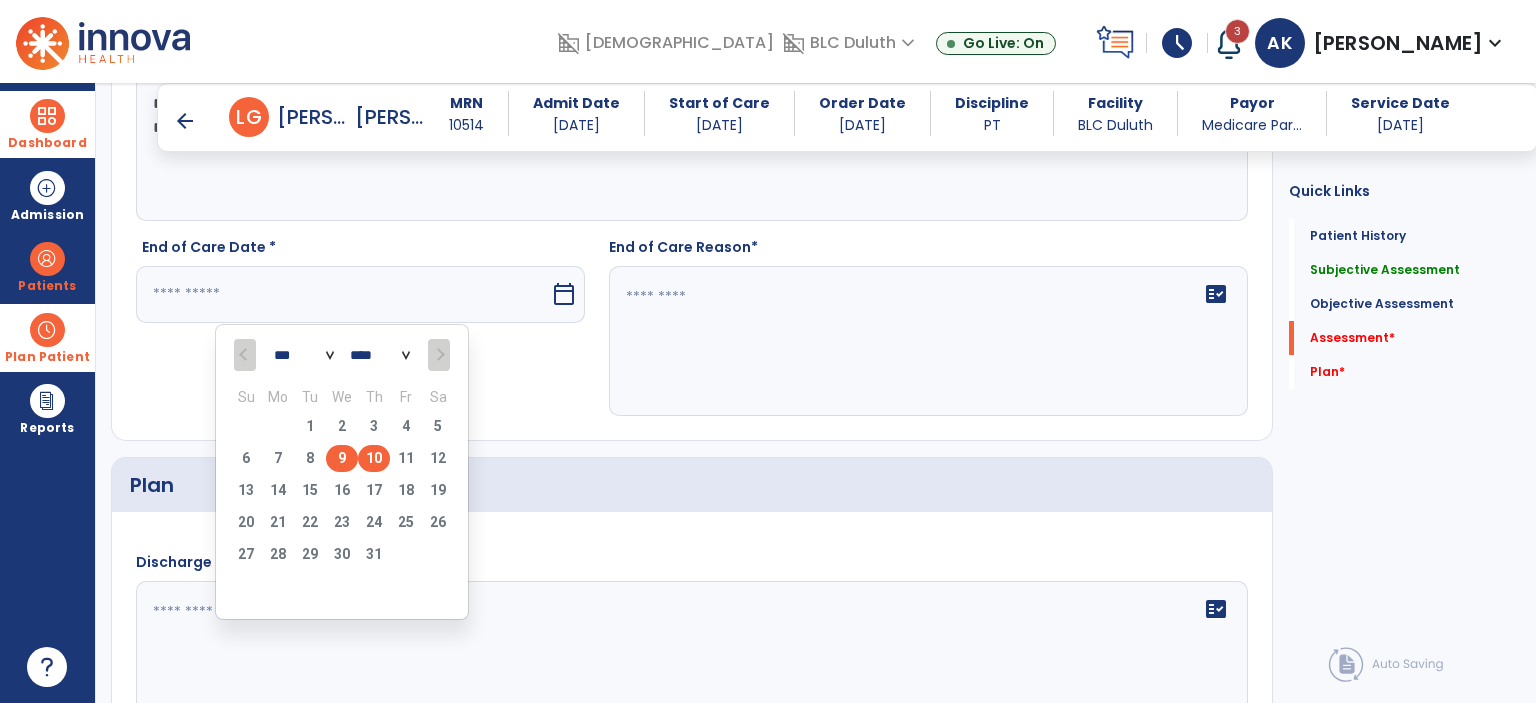 type on "********" 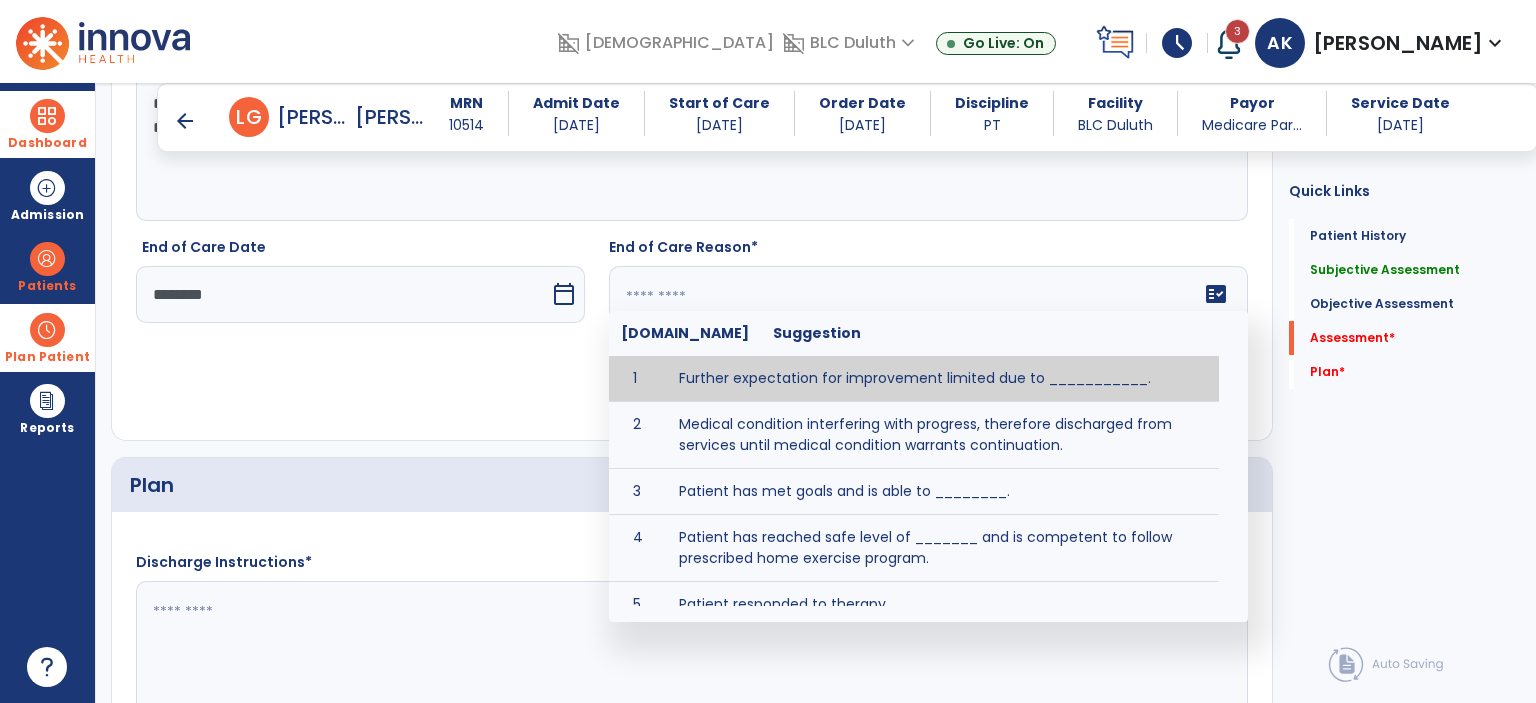 click 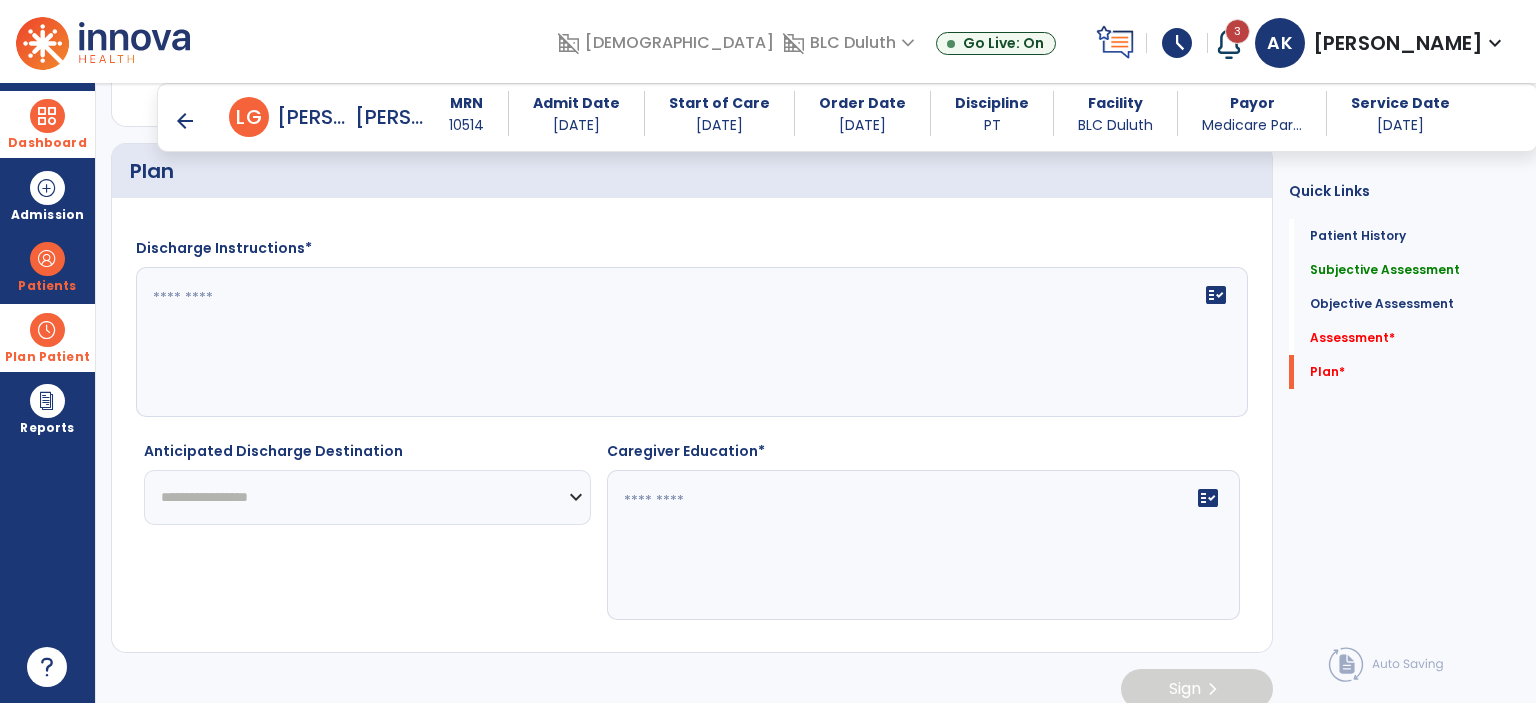 scroll, scrollTop: 3261, scrollLeft: 0, axis: vertical 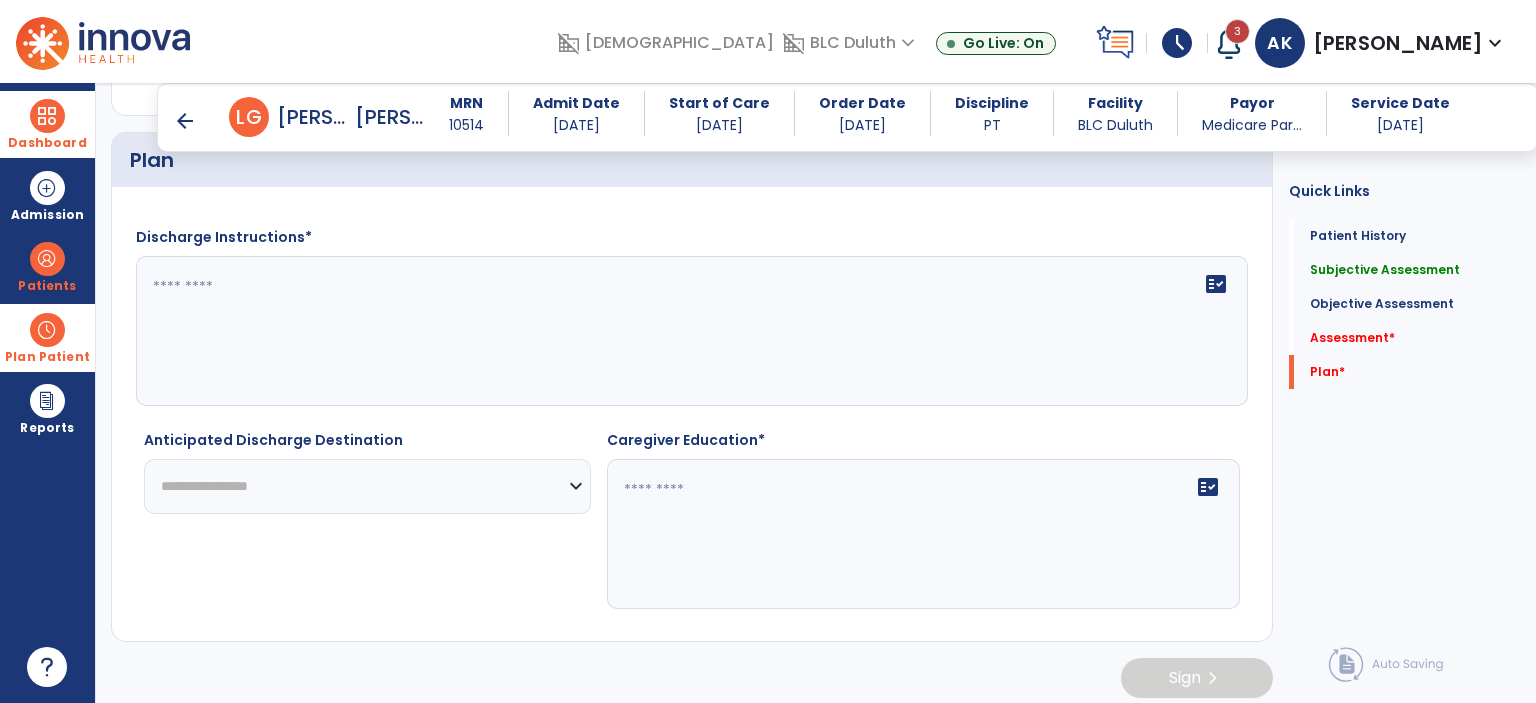 type on "**********" 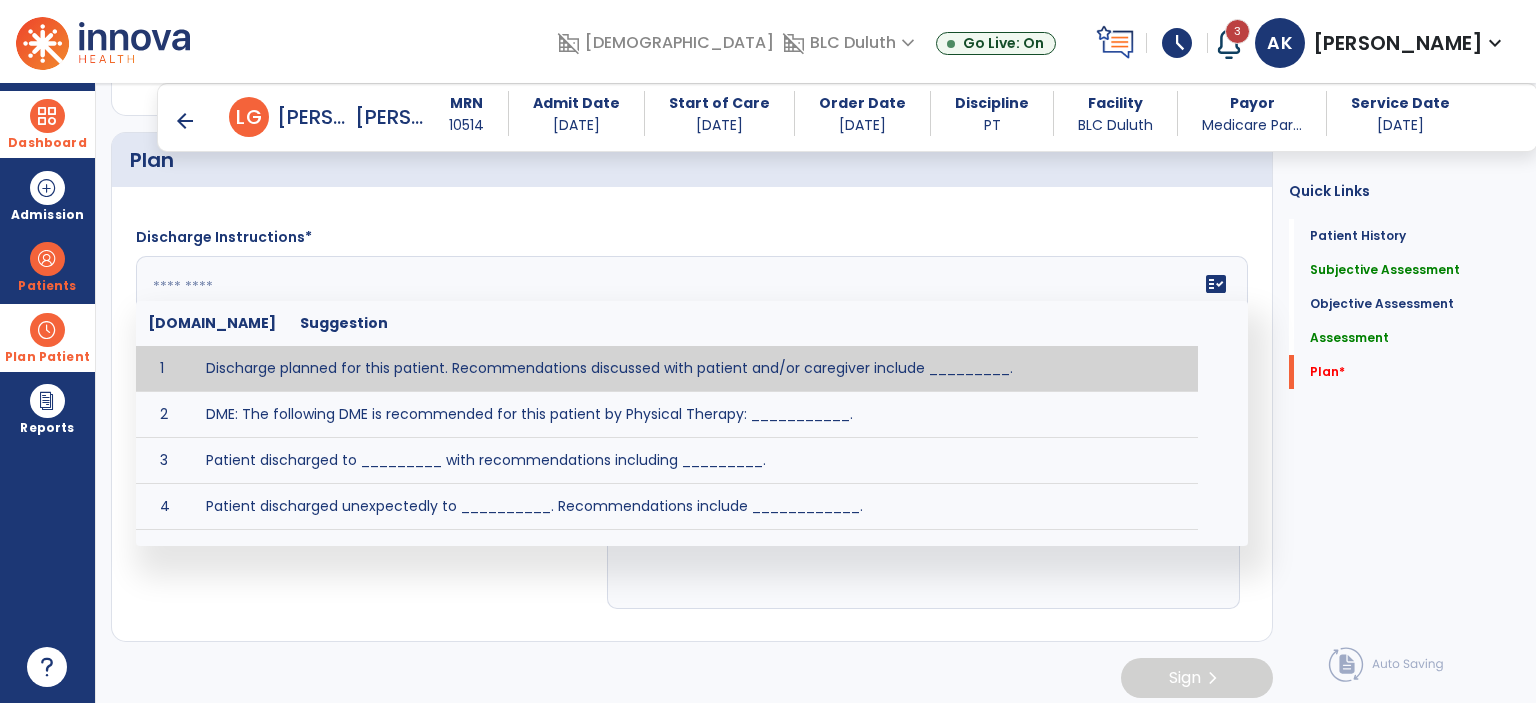 click 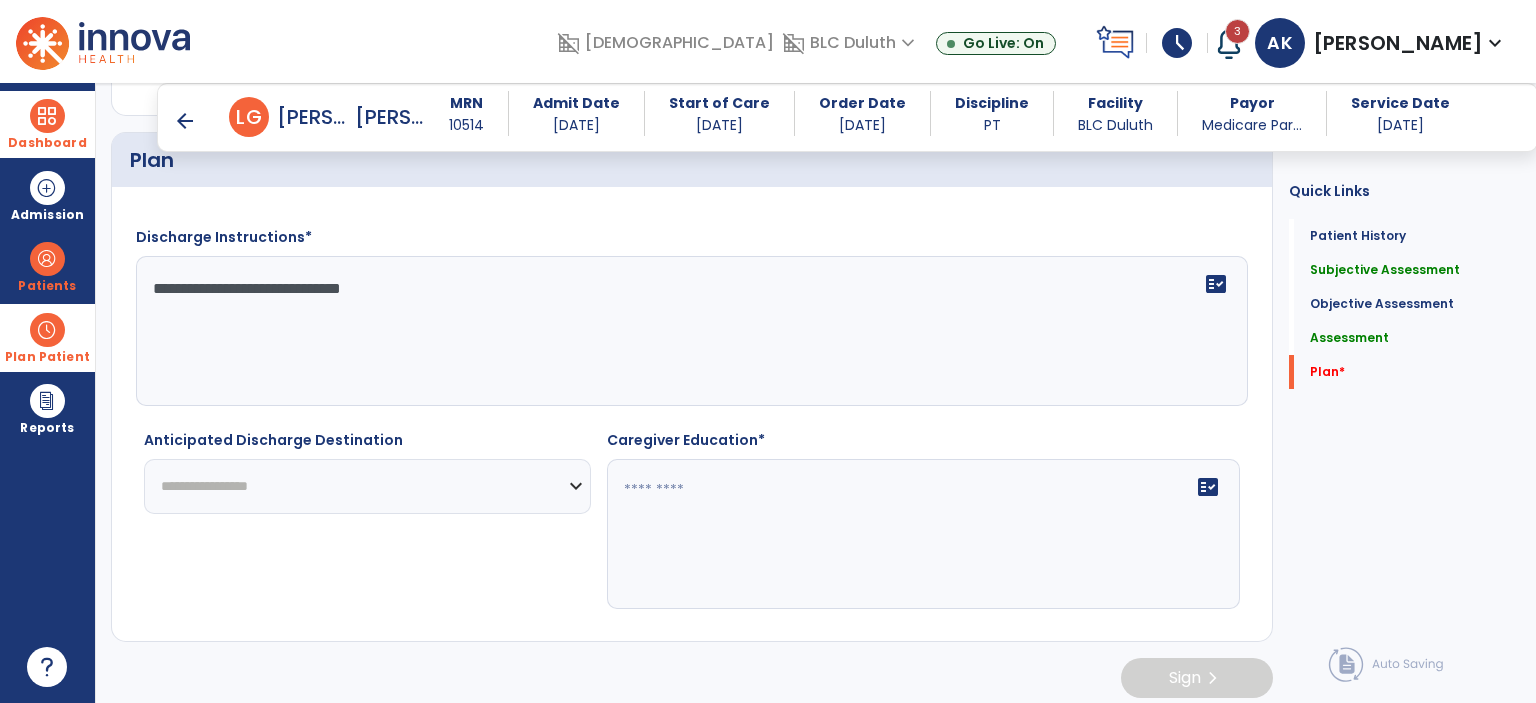 type on "**********" 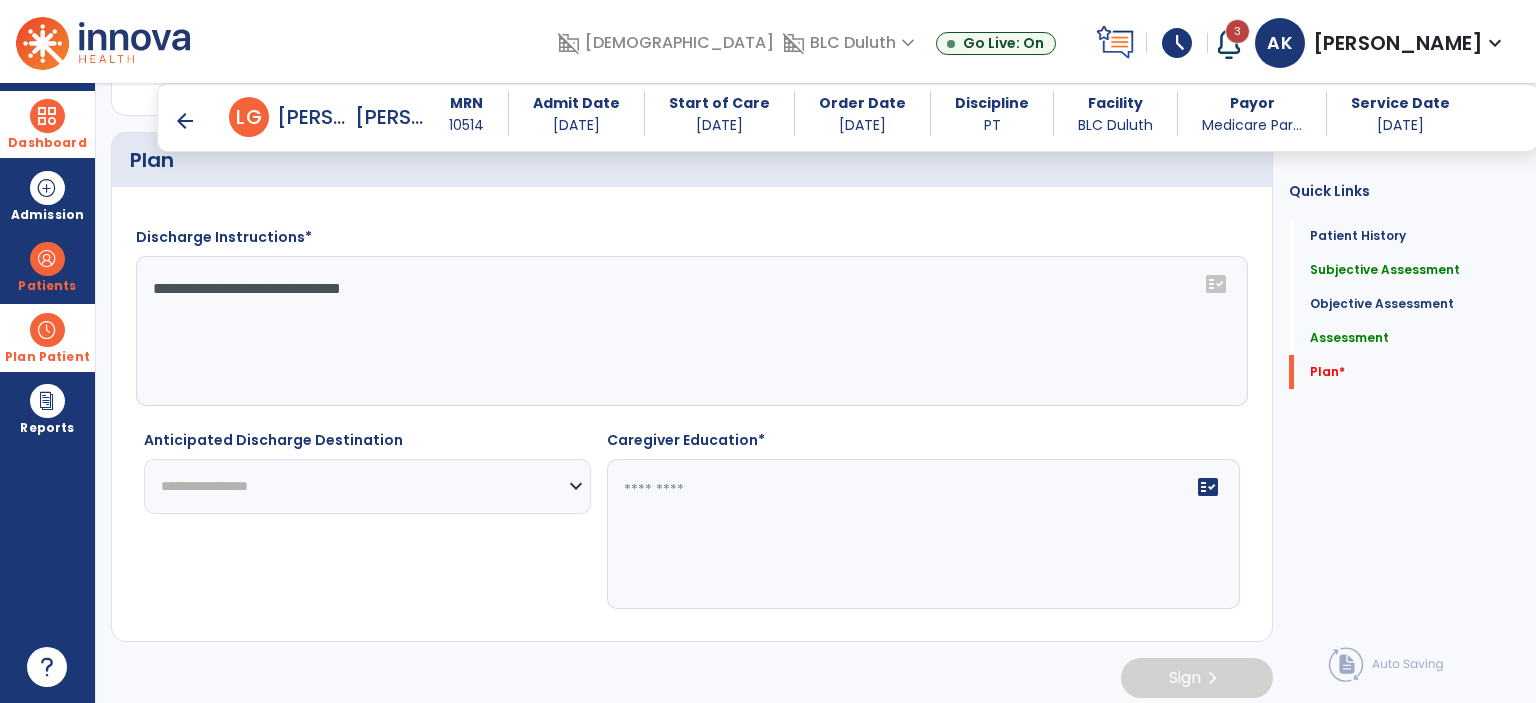 select on "****" 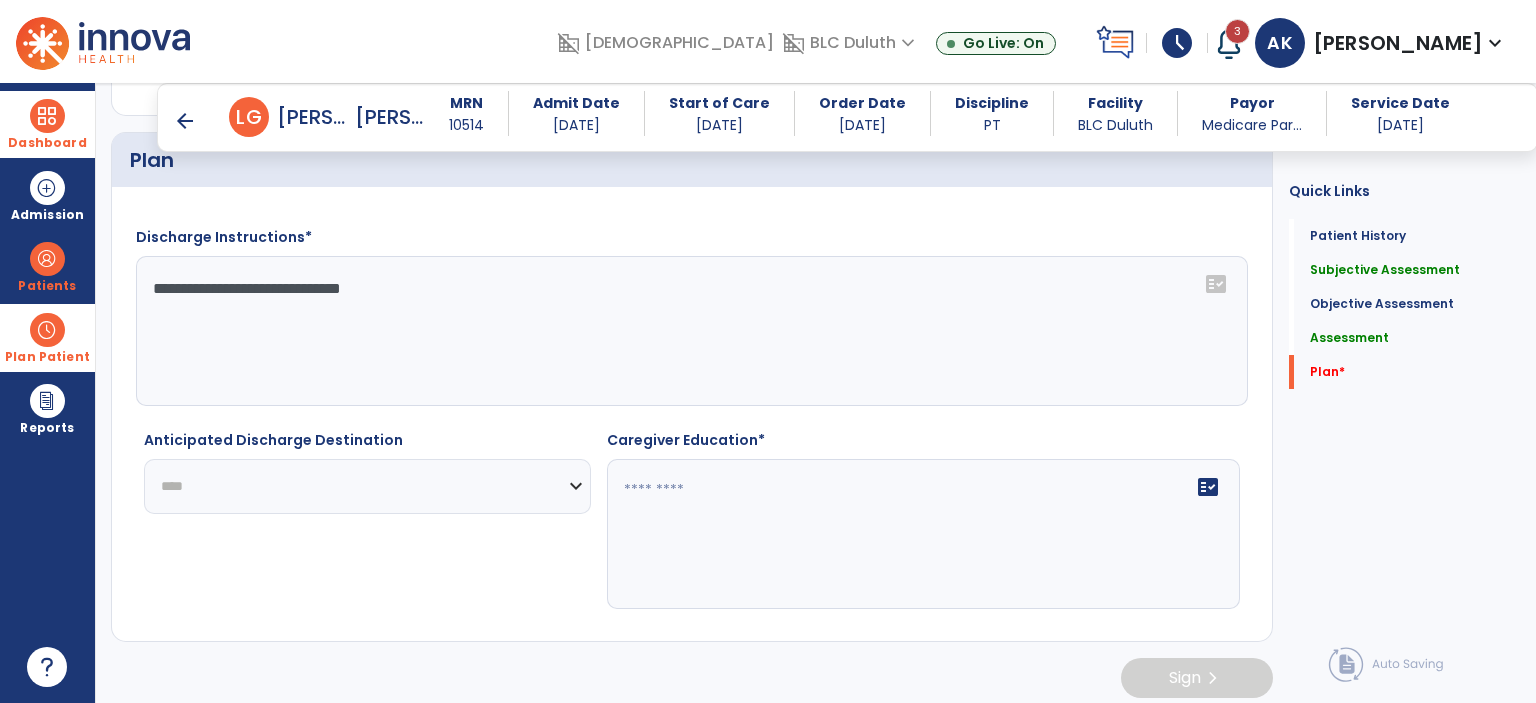 click on "**********" 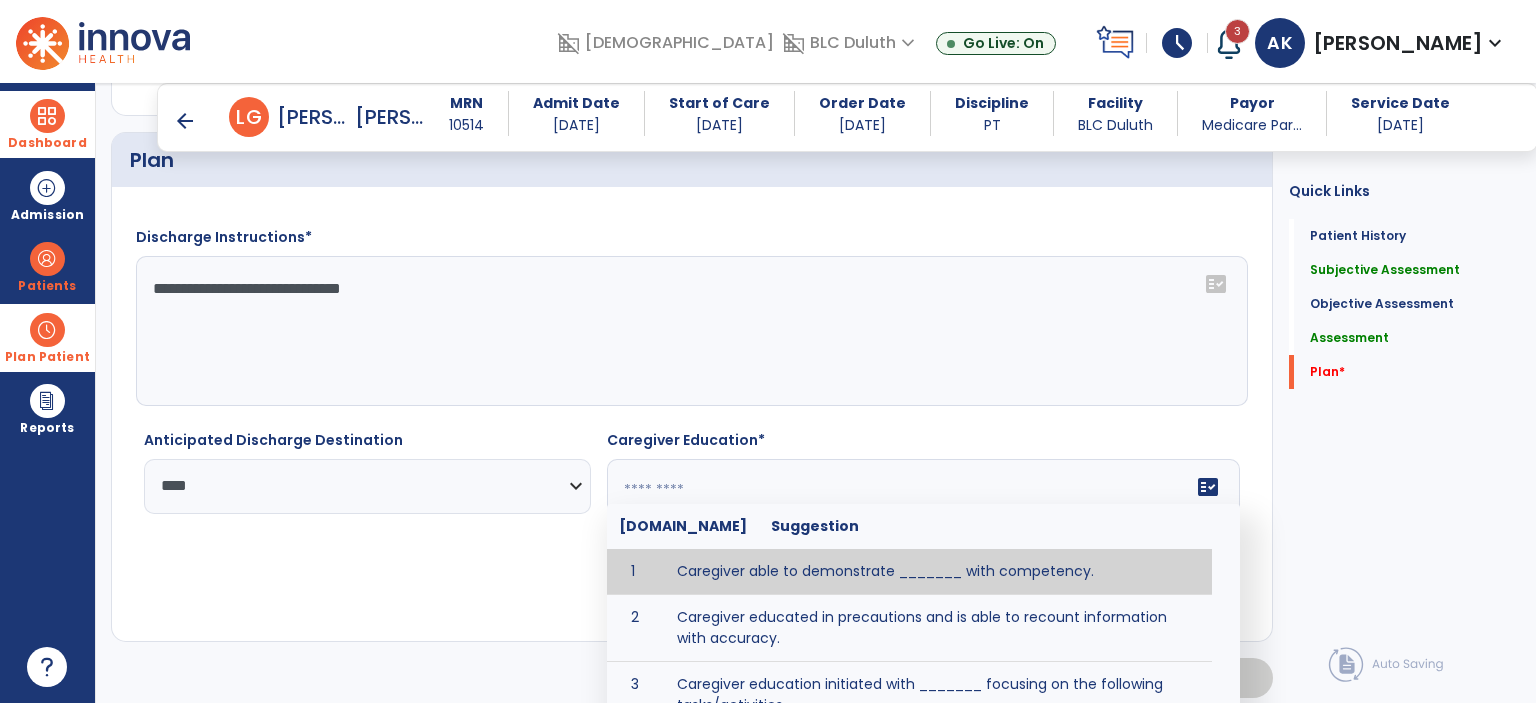 click 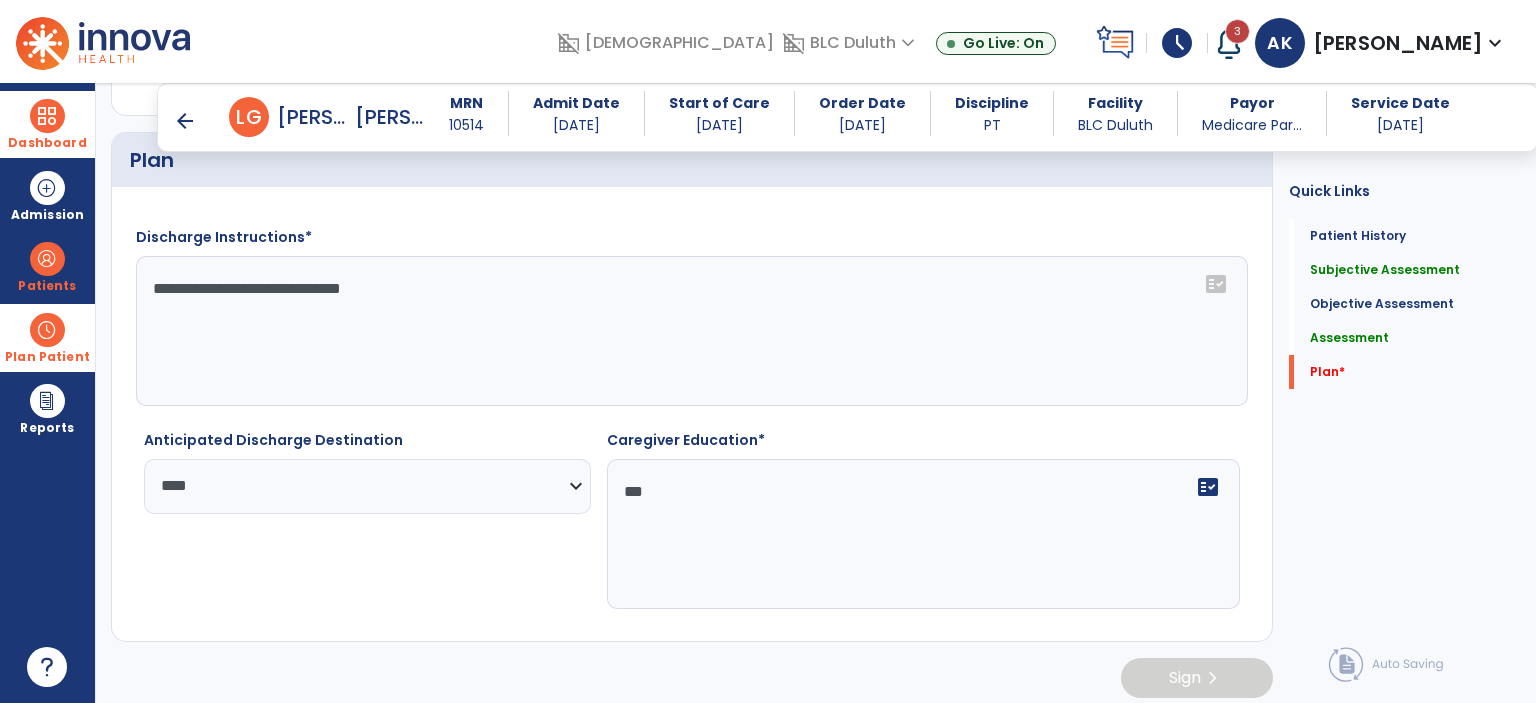 type on "***" 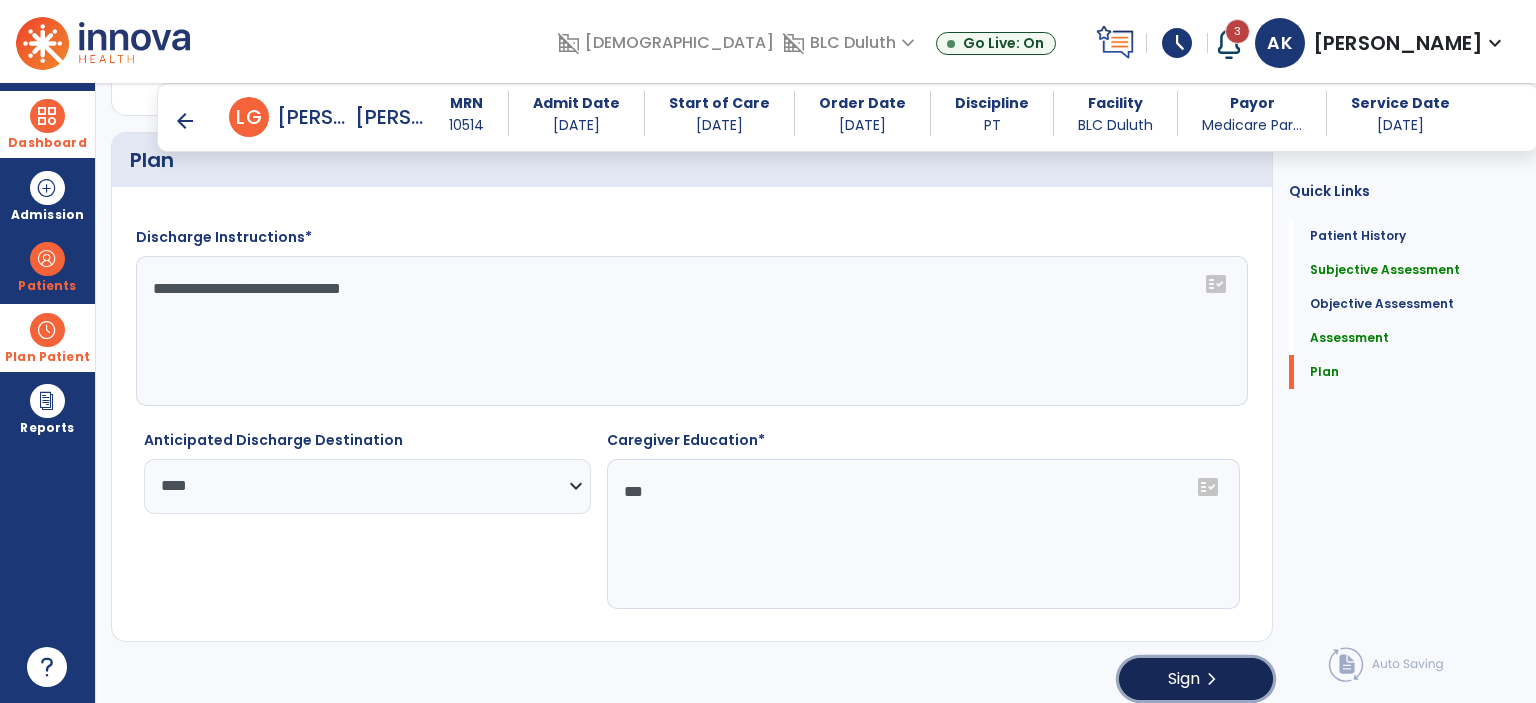 click on "Sign  chevron_right" 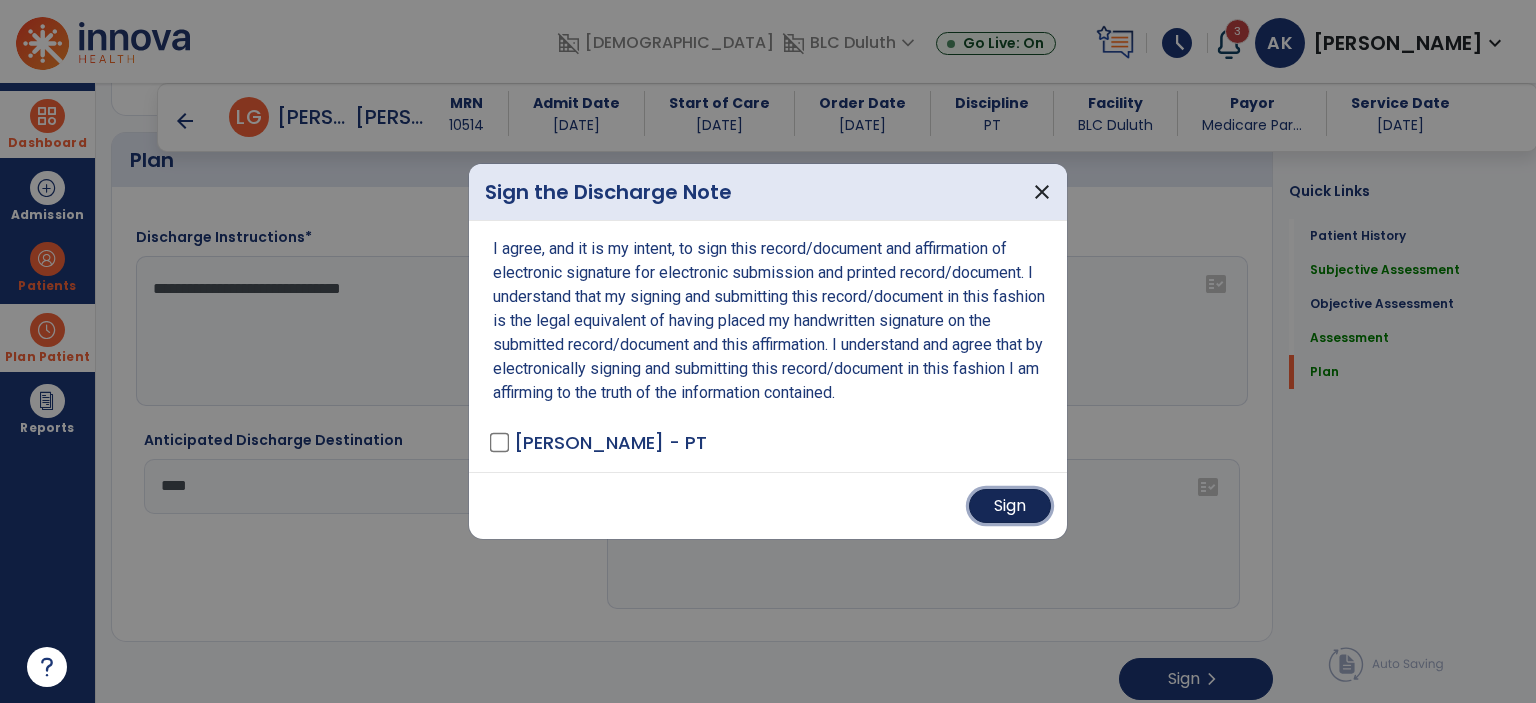 drag, startPoint x: 986, startPoint y: 498, endPoint x: 995, endPoint y: 503, distance: 10.29563 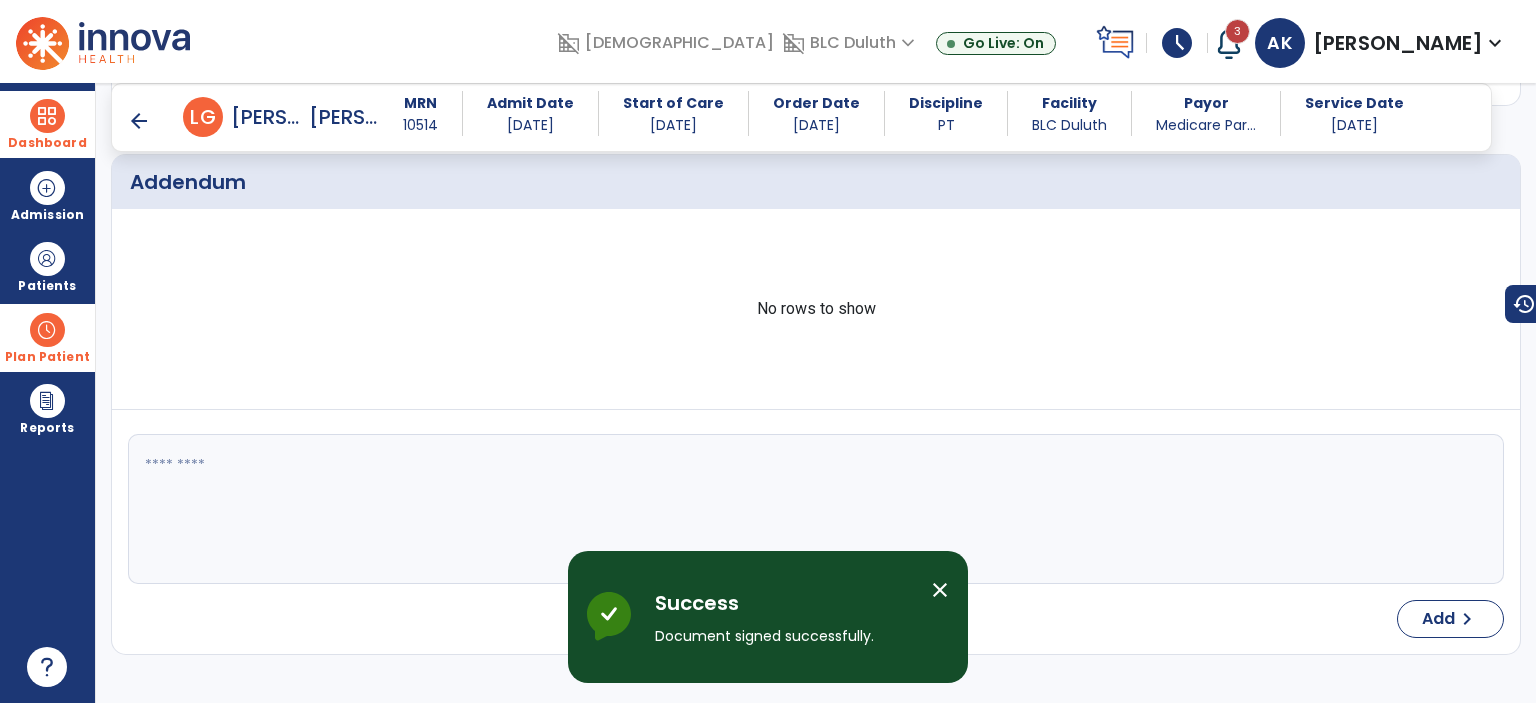 scroll, scrollTop: 0, scrollLeft: 0, axis: both 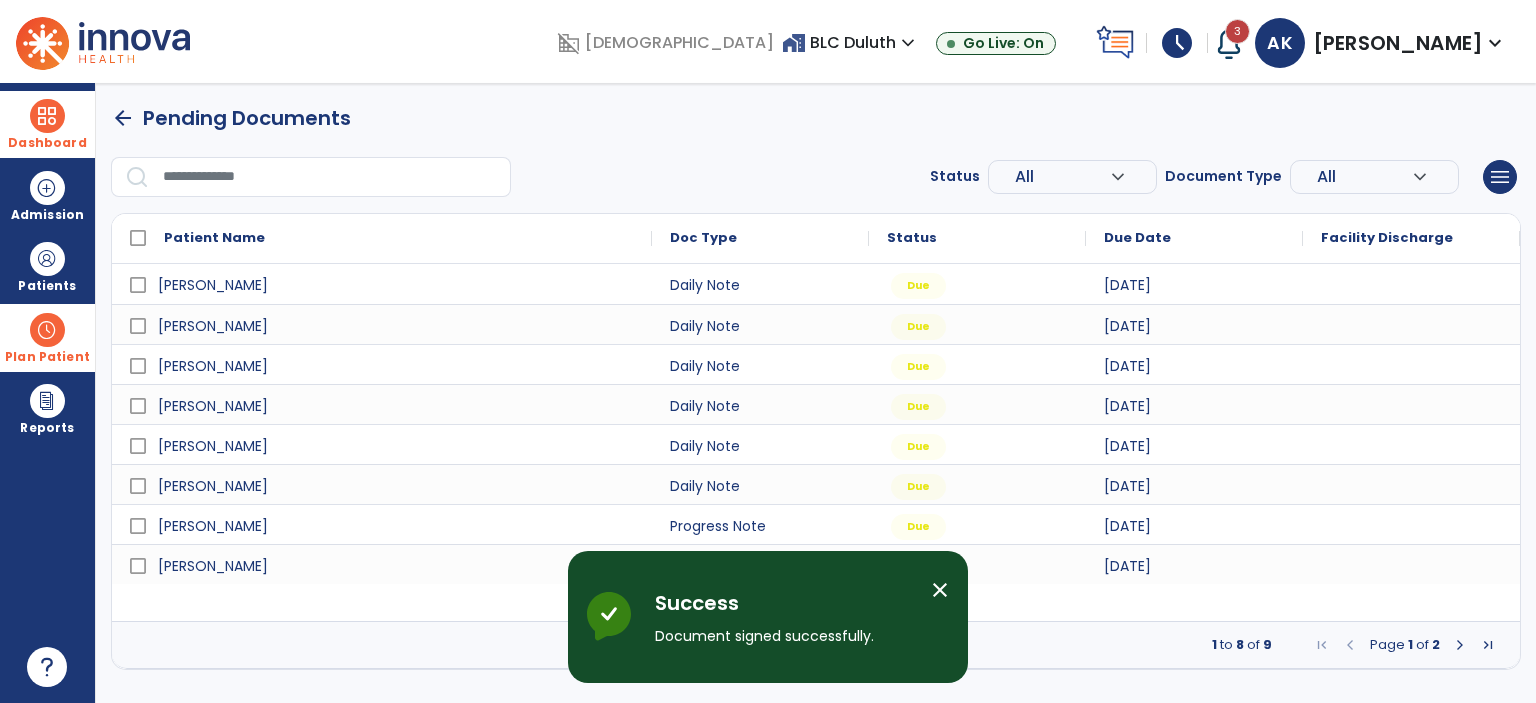 click at bounding box center (1460, 645) 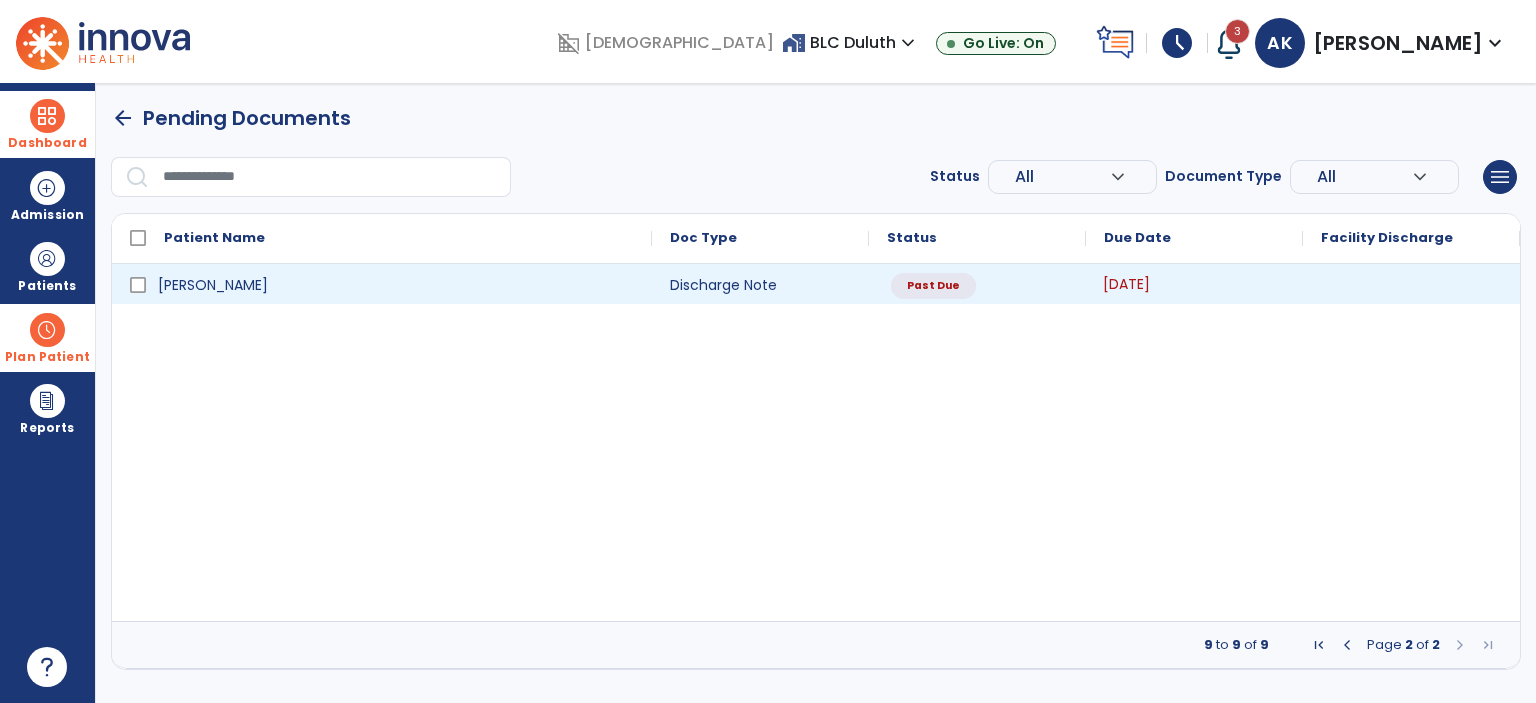 click on "[DATE]" at bounding box center [1194, 284] 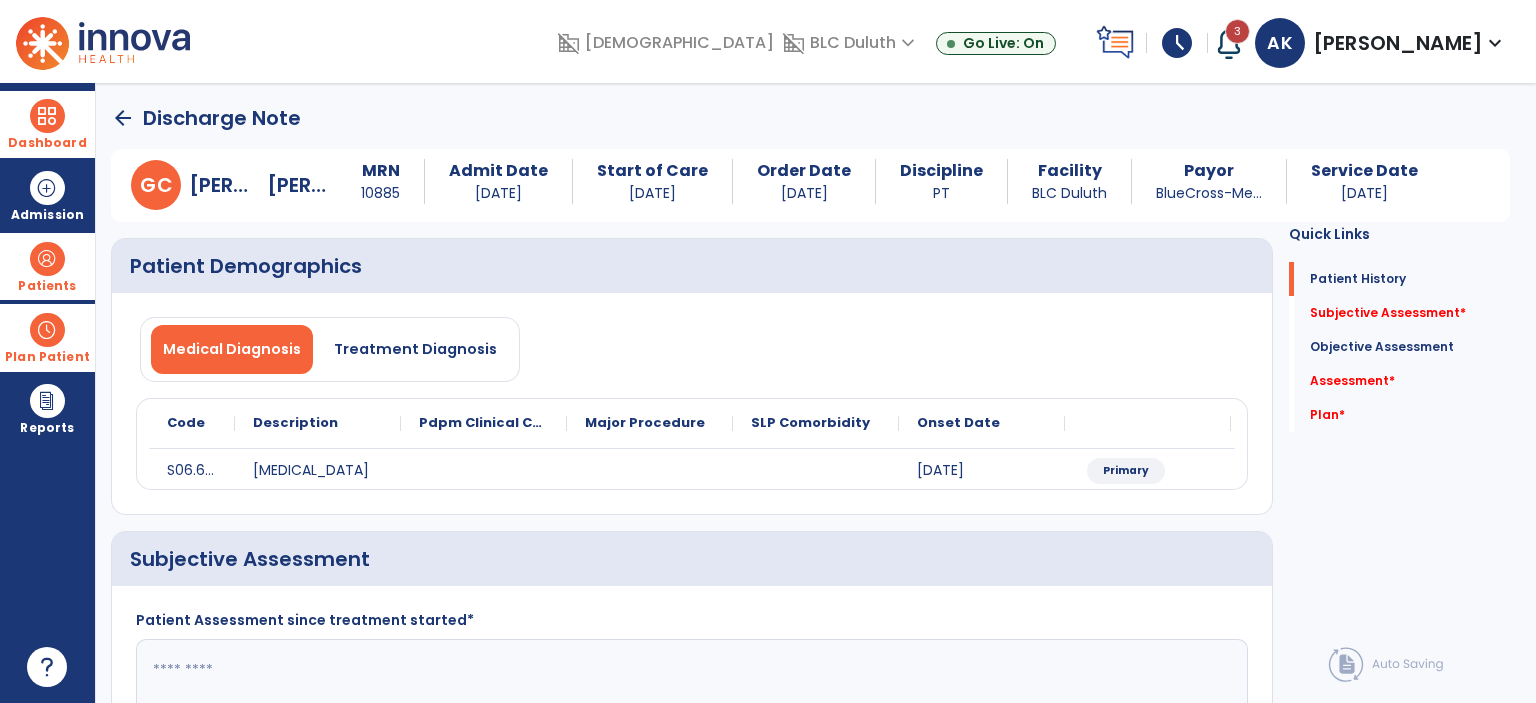 click at bounding box center (47, 259) 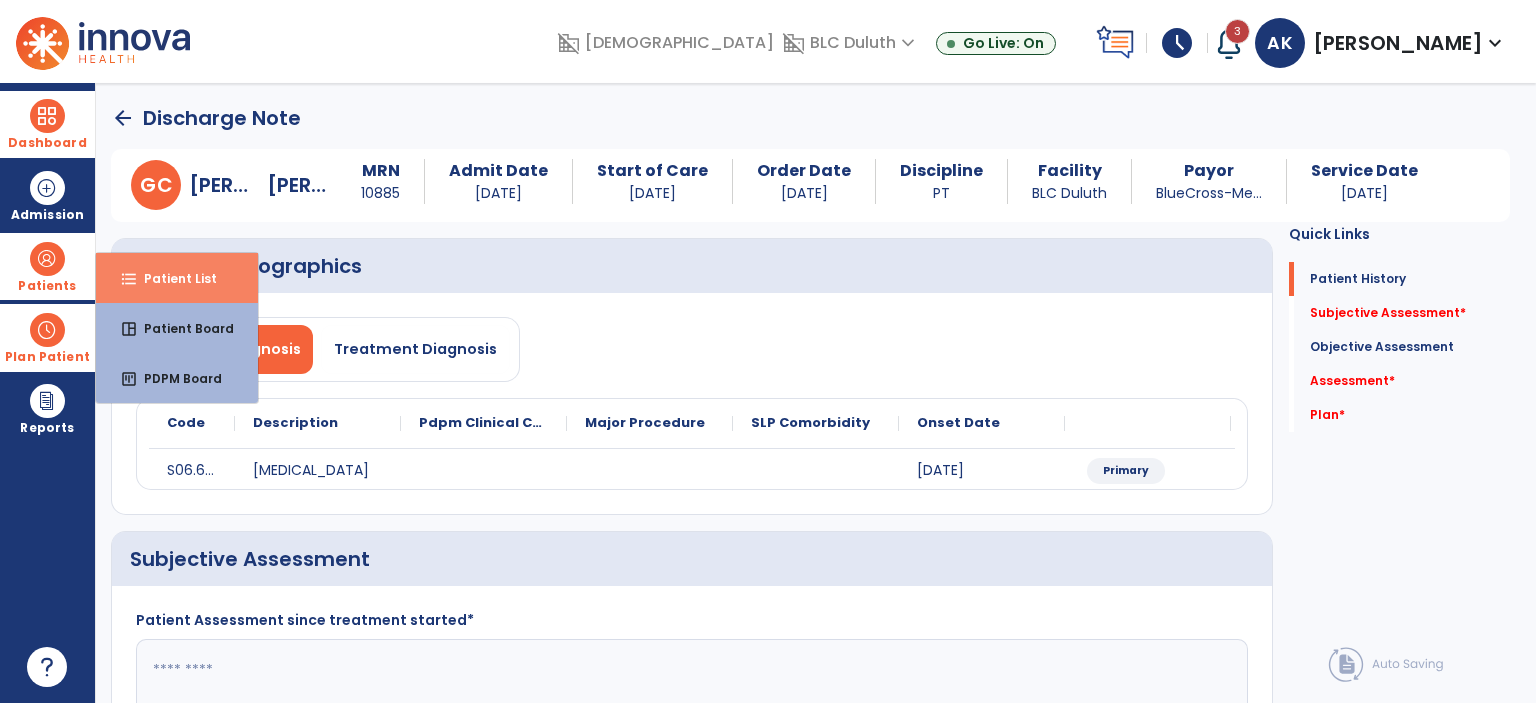 click on "Patient List" at bounding box center (172, 278) 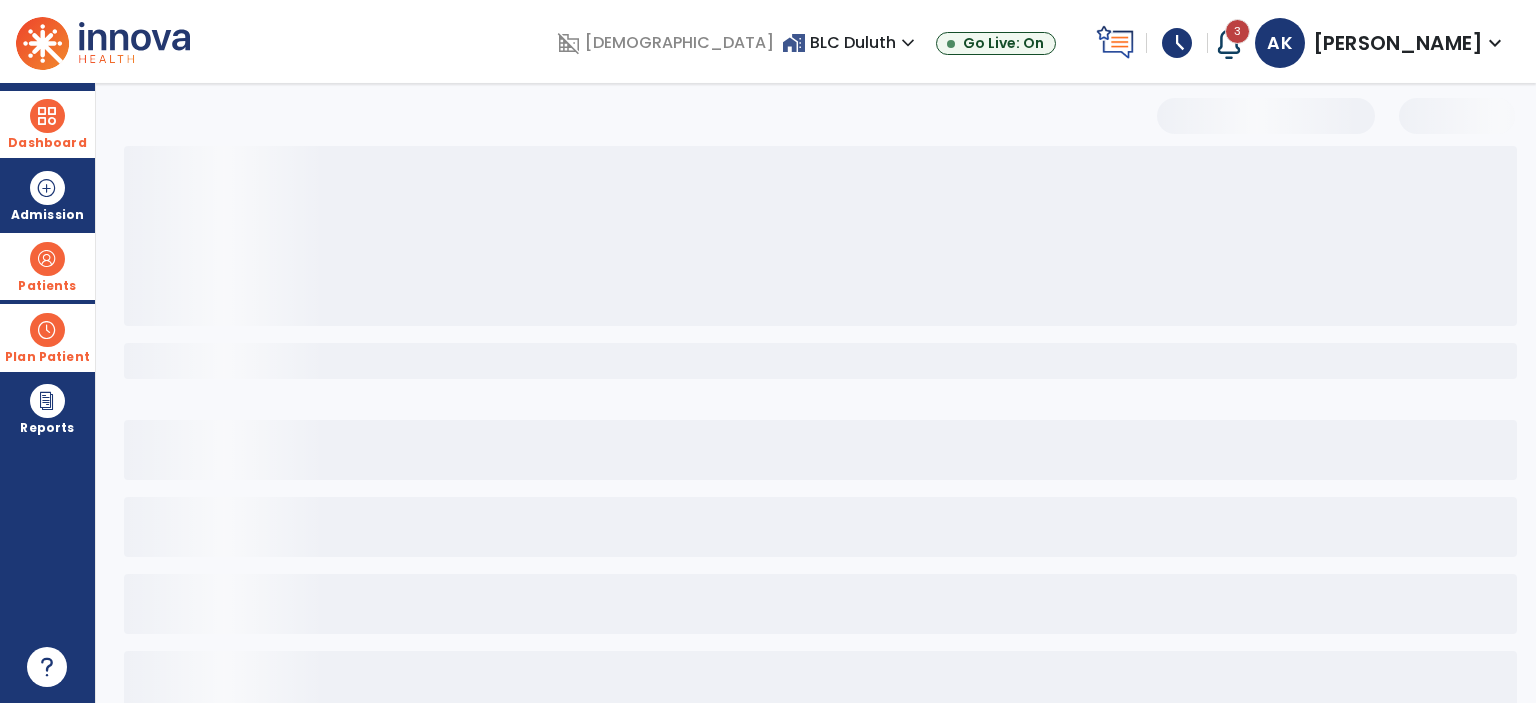 select on "***" 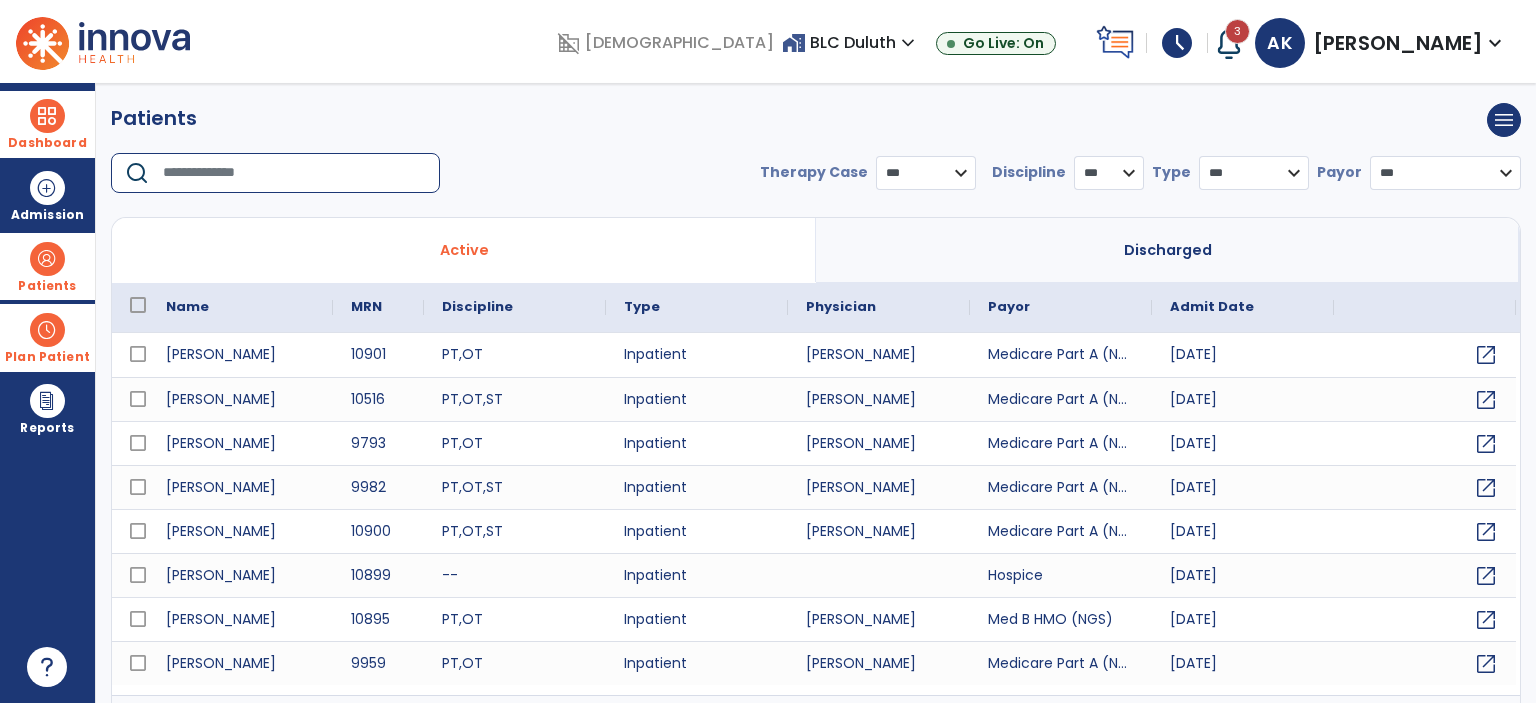 click at bounding box center (294, 173) 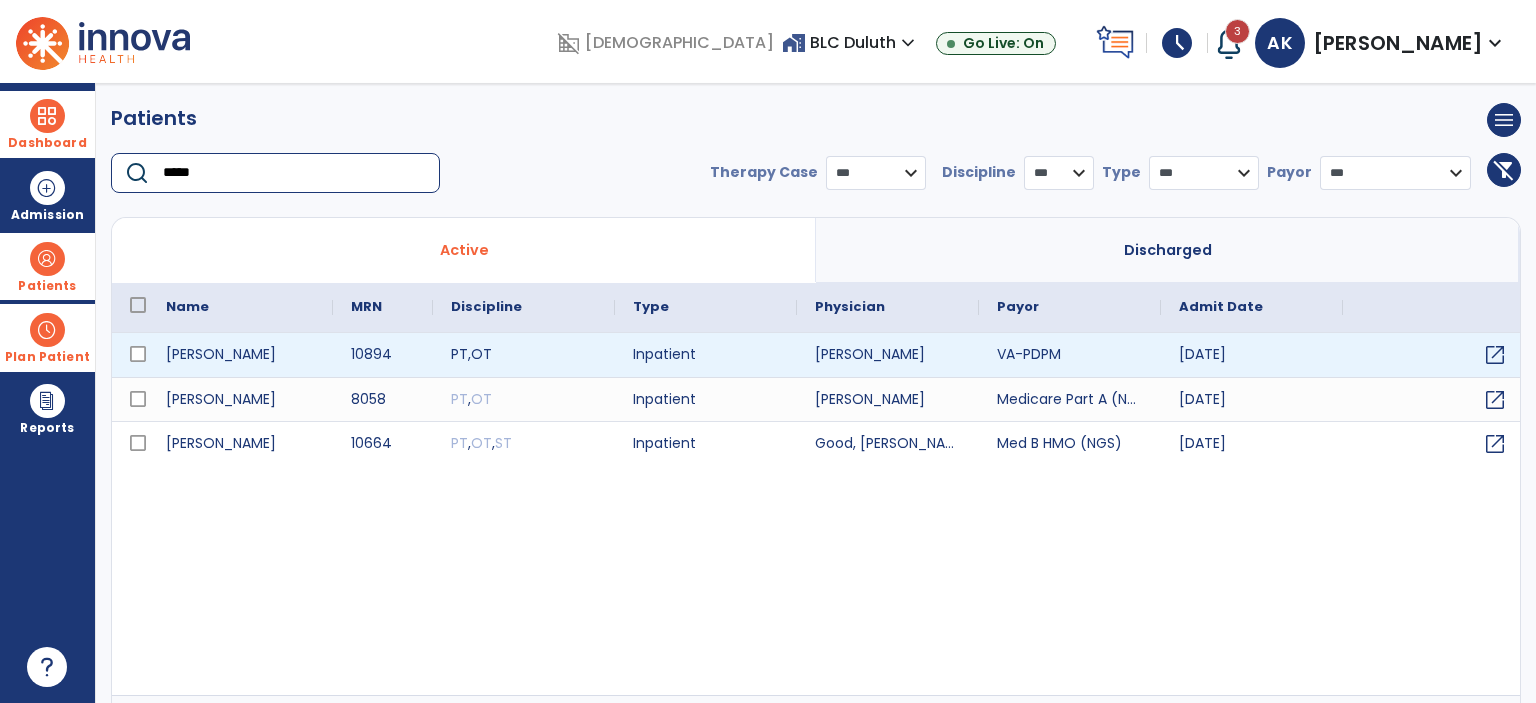type on "*****" 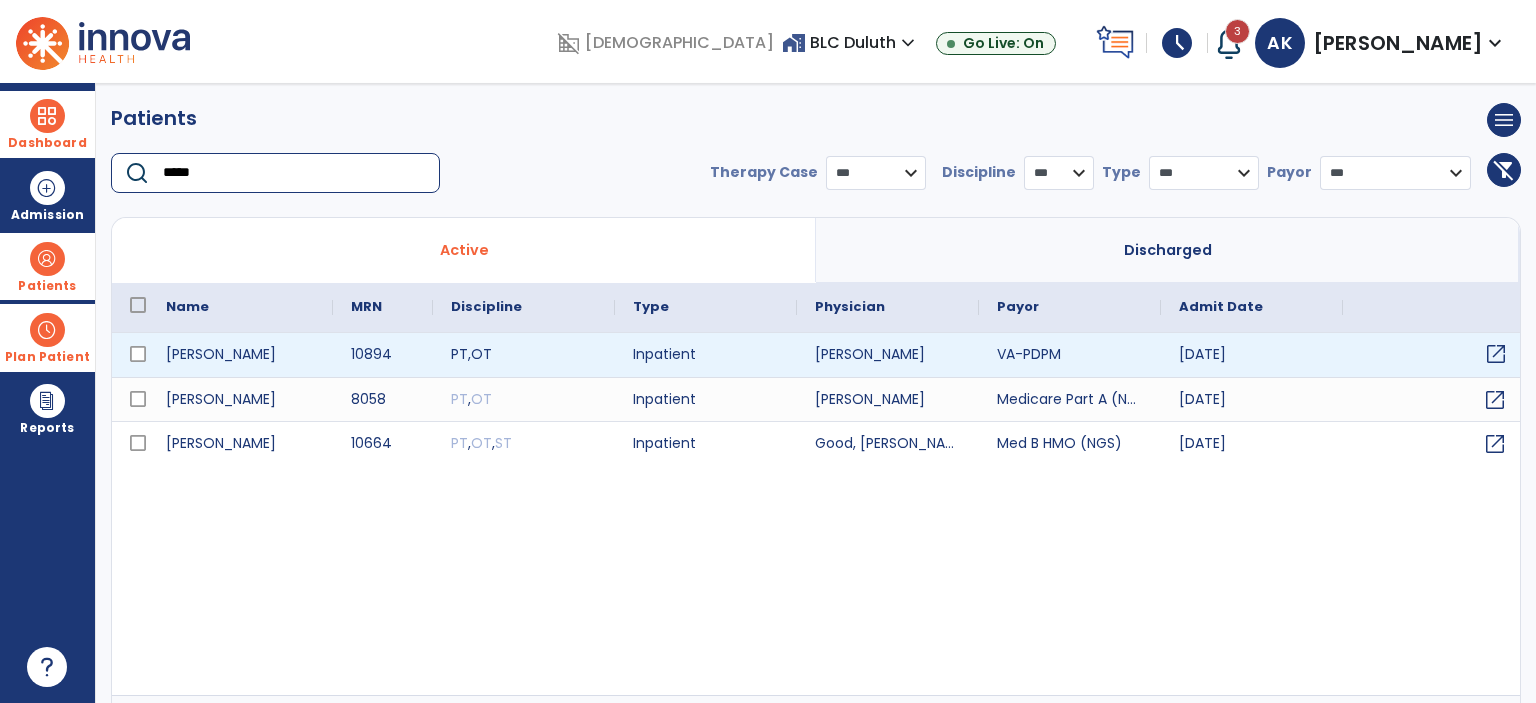 click on "open_in_new" at bounding box center [1496, 354] 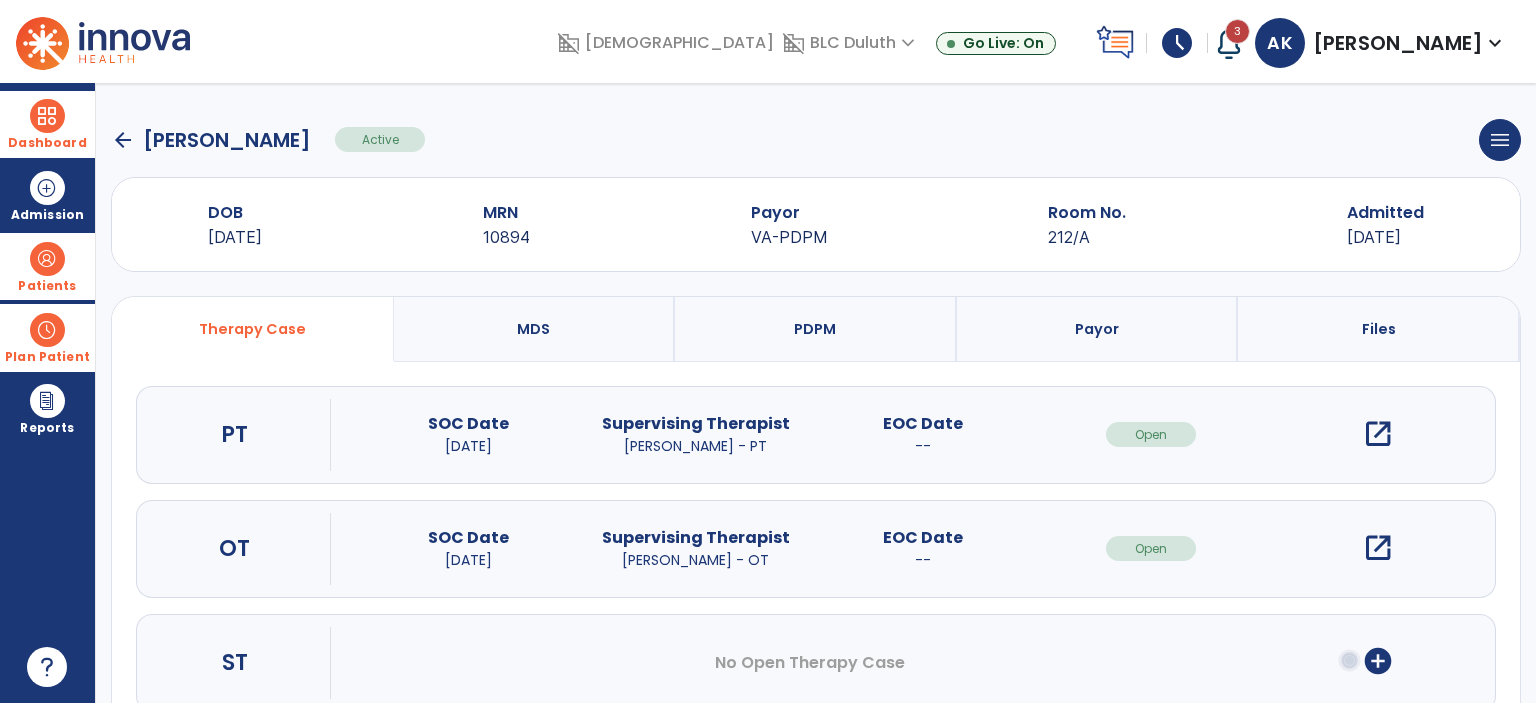 click on "open_in_new" at bounding box center (1378, 434) 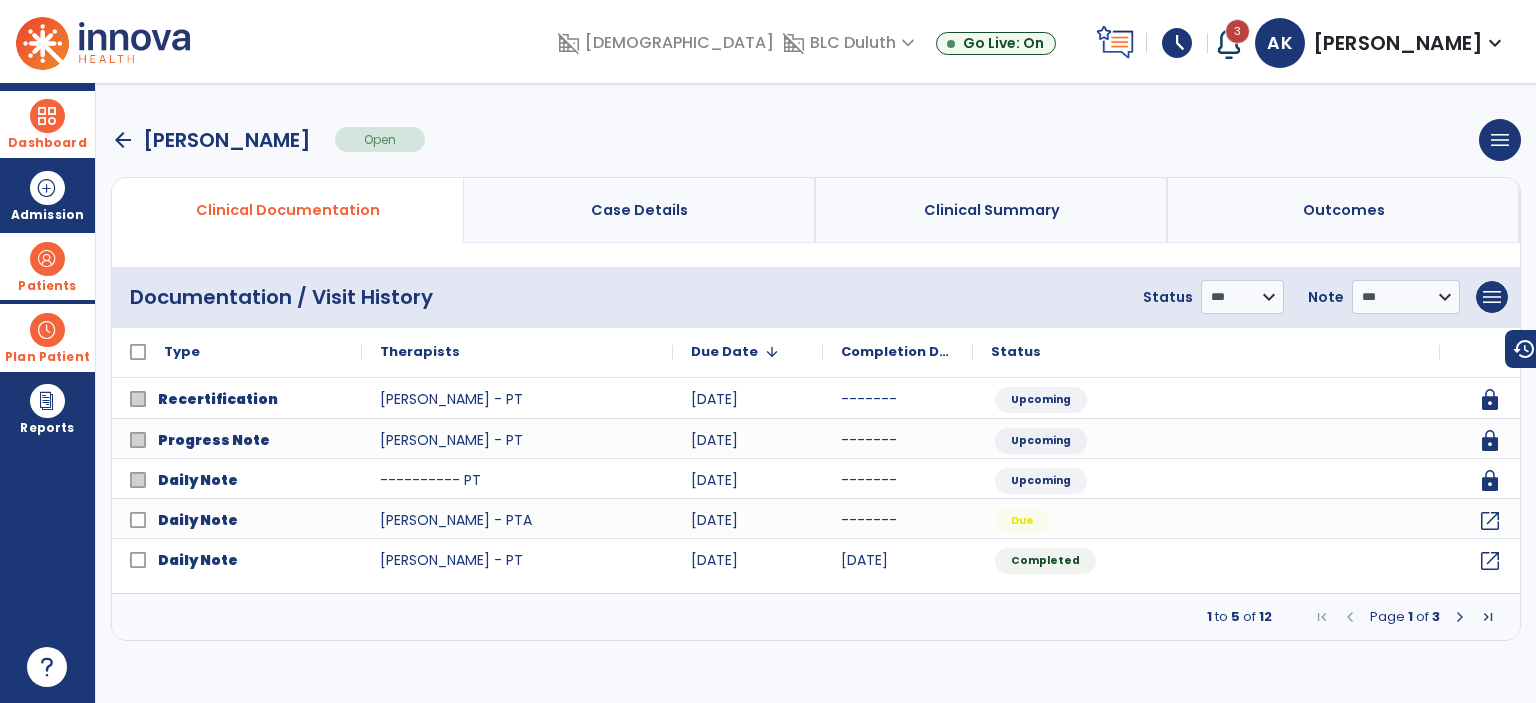 click at bounding box center [1460, 617] 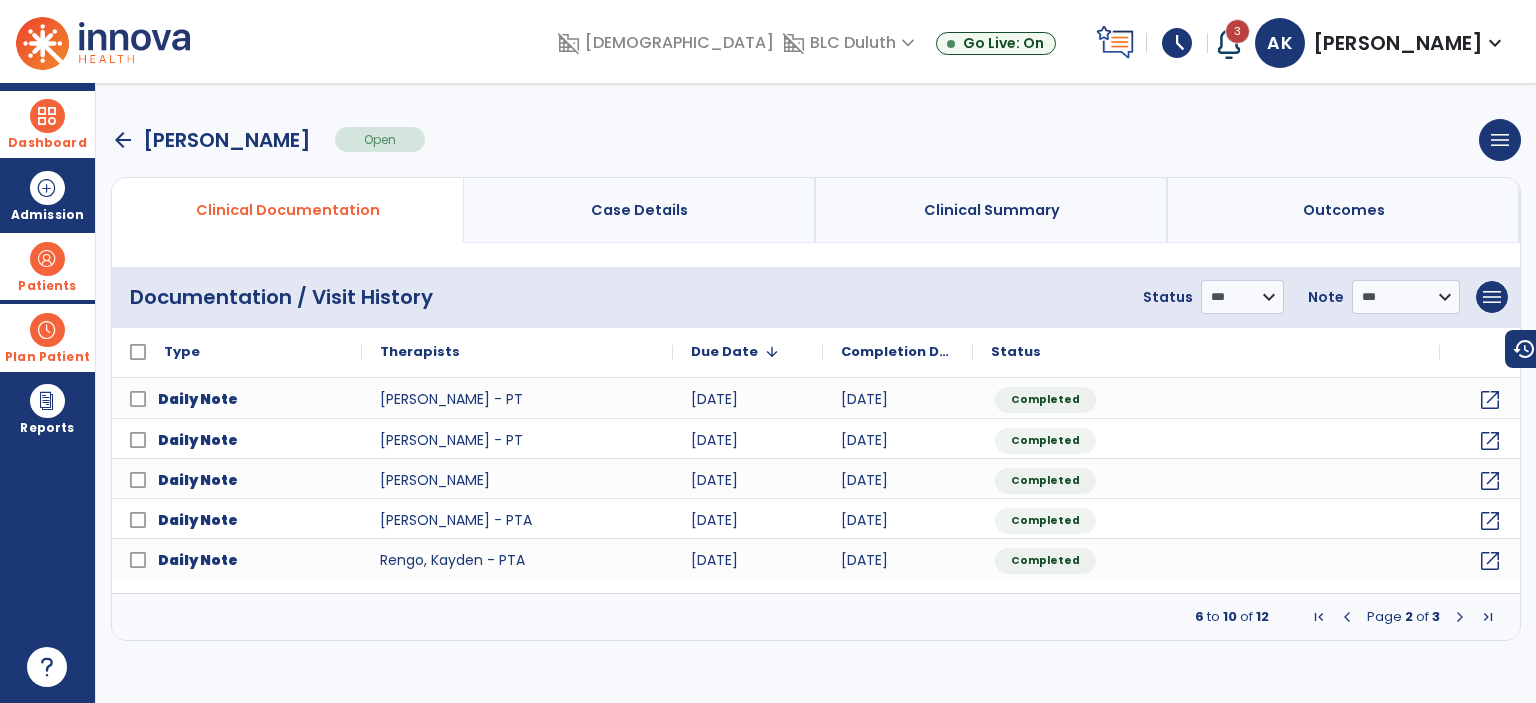 click at bounding box center [1460, 617] 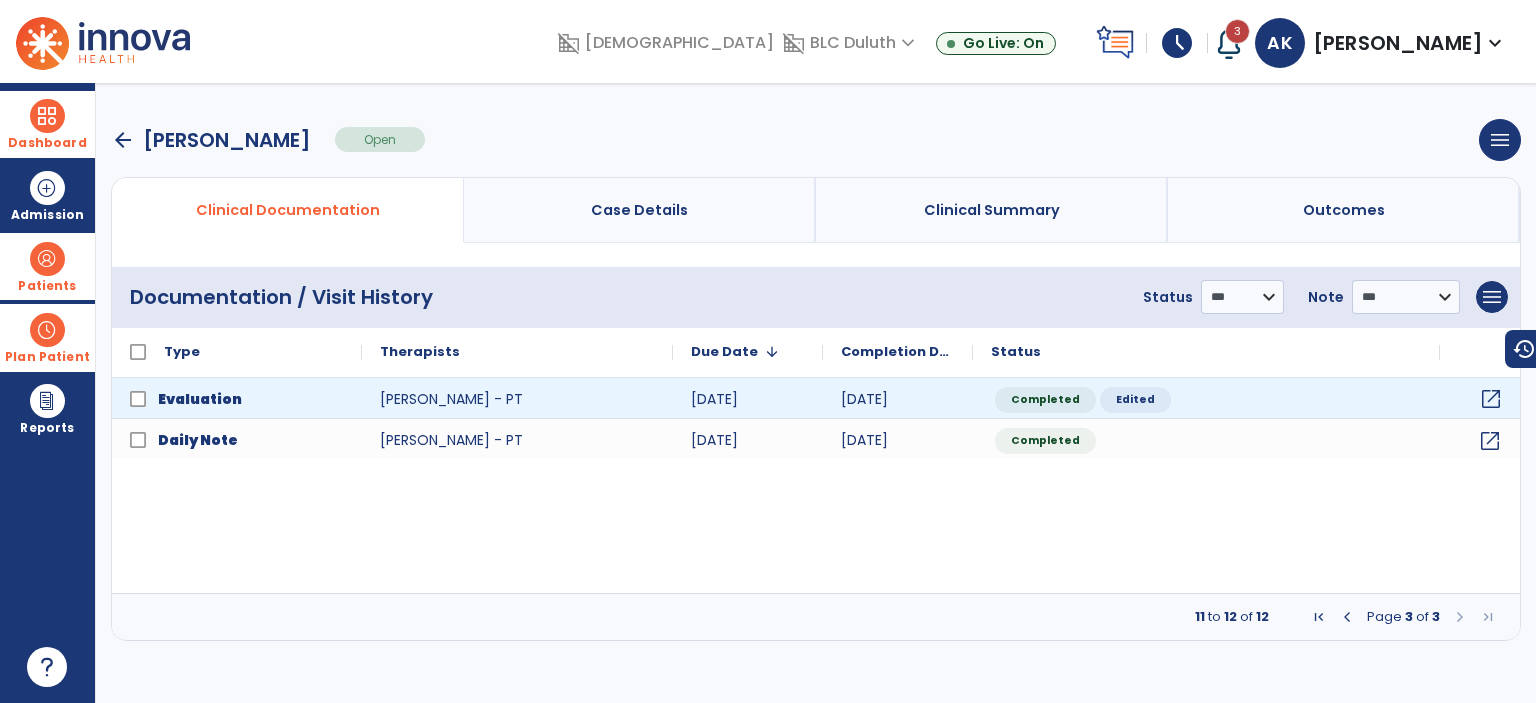 click on "open_in_new" 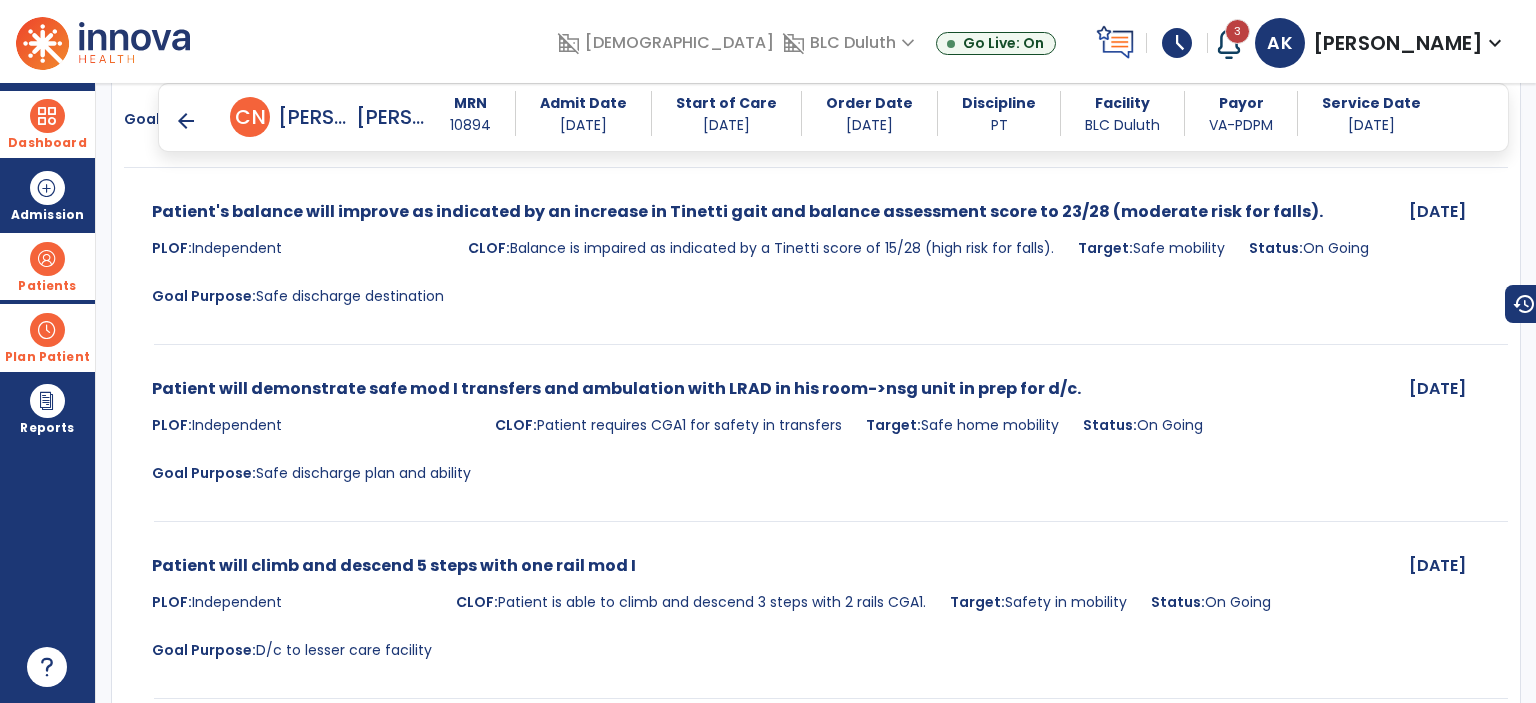 scroll, scrollTop: 4794, scrollLeft: 0, axis: vertical 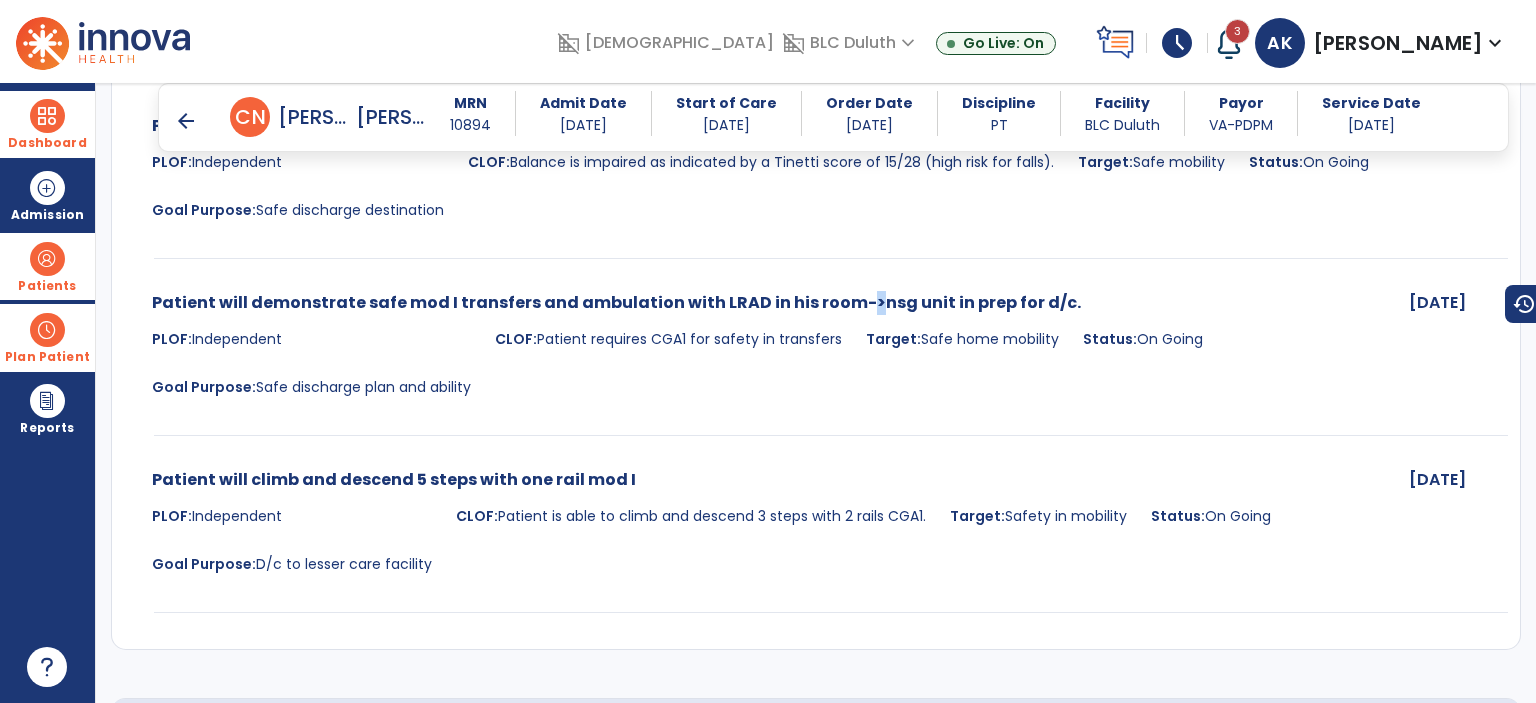 drag, startPoint x: 852, startPoint y: 303, endPoint x: 841, endPoint y: 304, distance: 11.045361 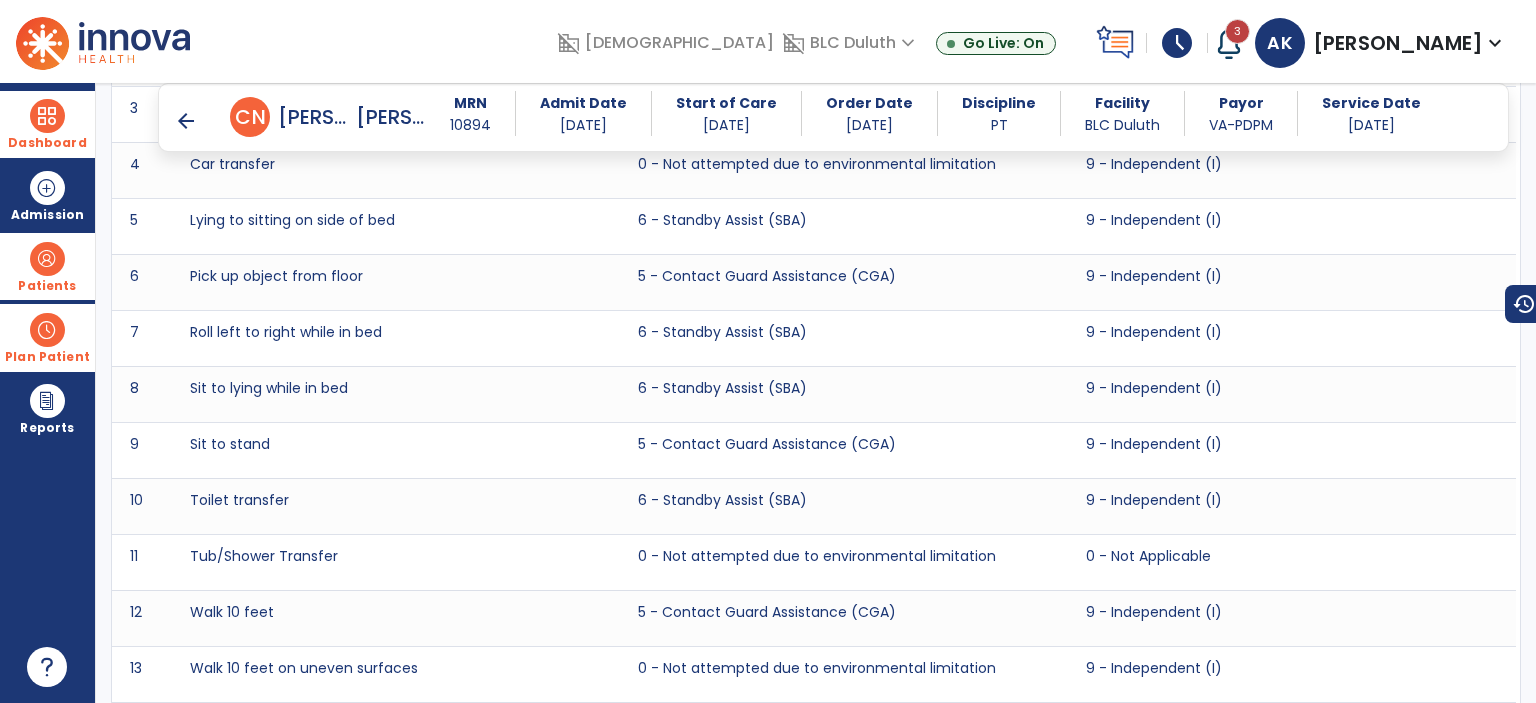 scroll, scrollTop: 2694, scrollLeft: 0, axis: vertical 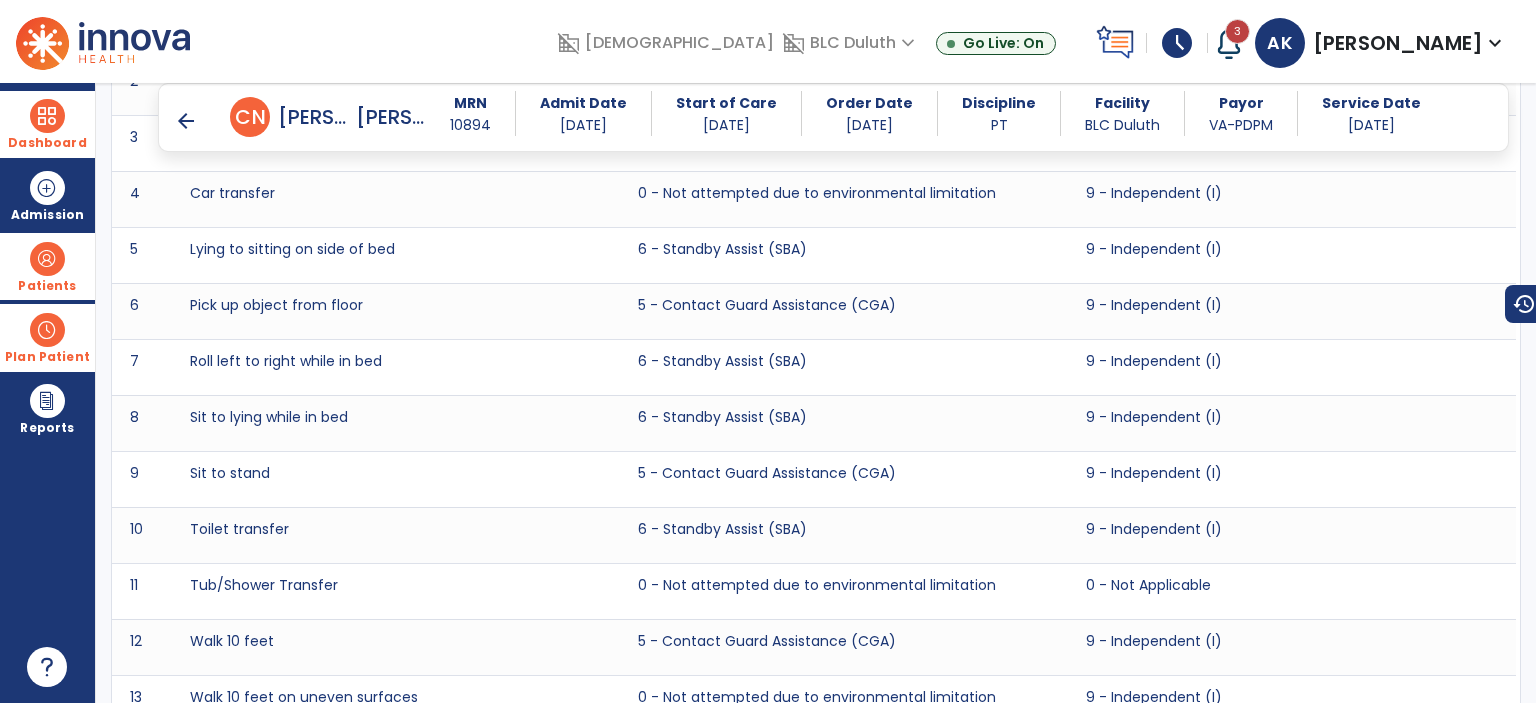 click on "arrow_back" at bounding box center (186, 121) 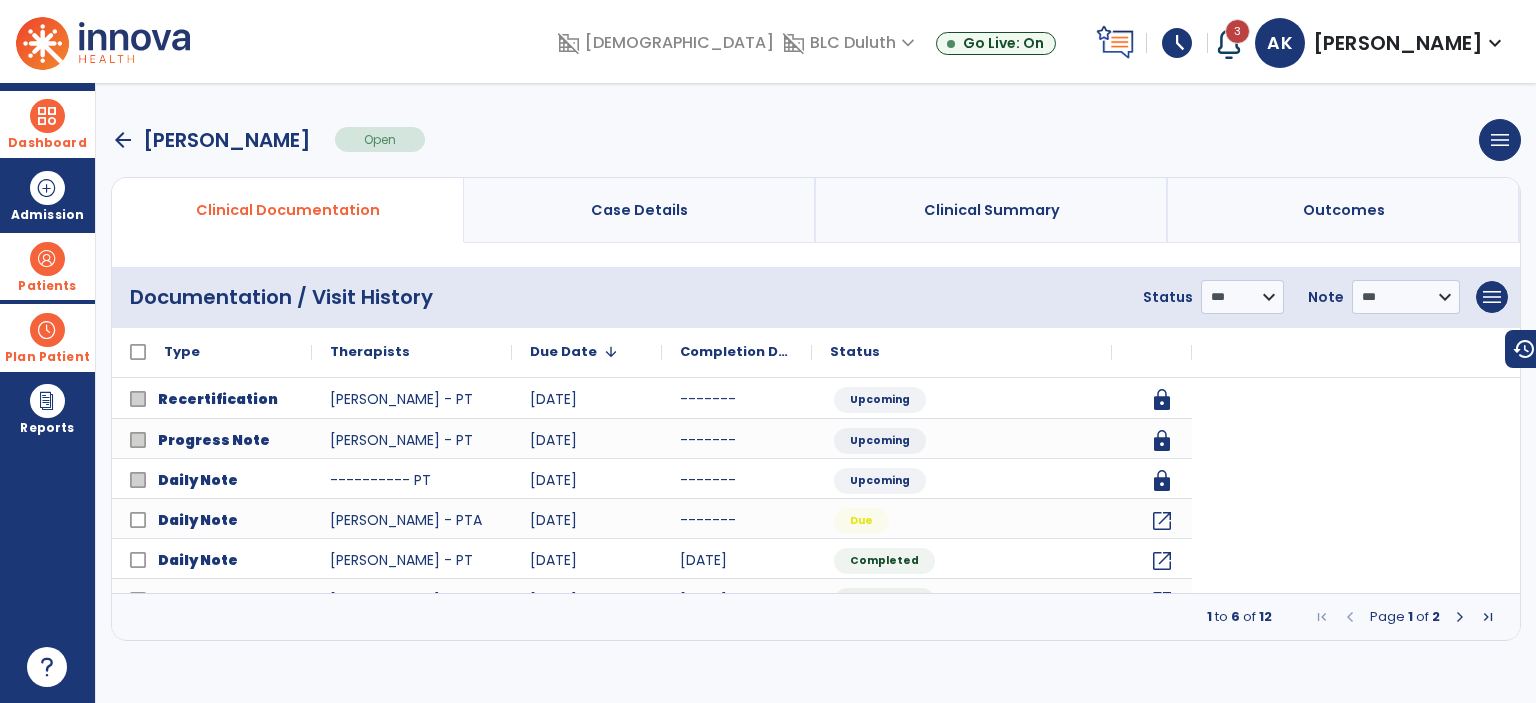 scroll, scrollTop: 0, scrollLeft: 0, axis: both 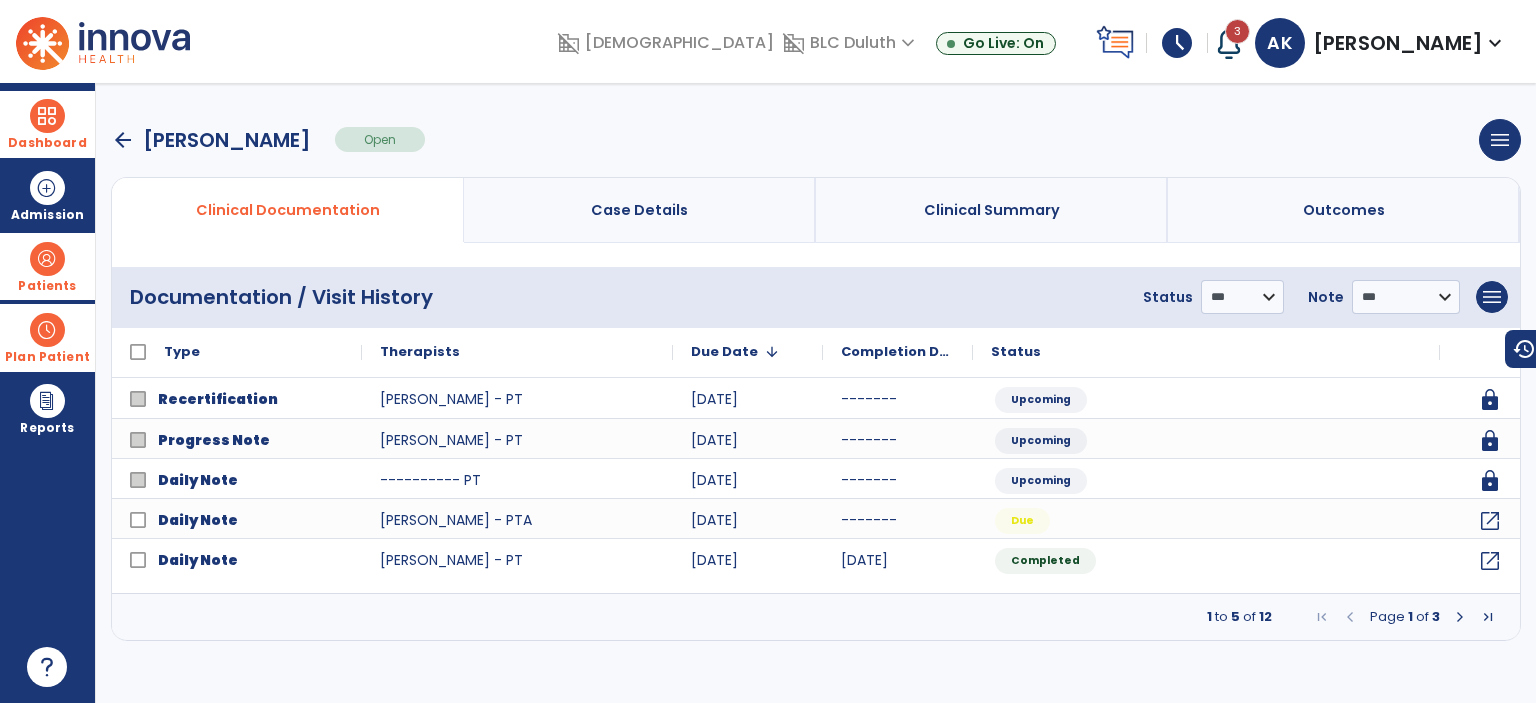click on "**********" at bounding box center [816, 393] 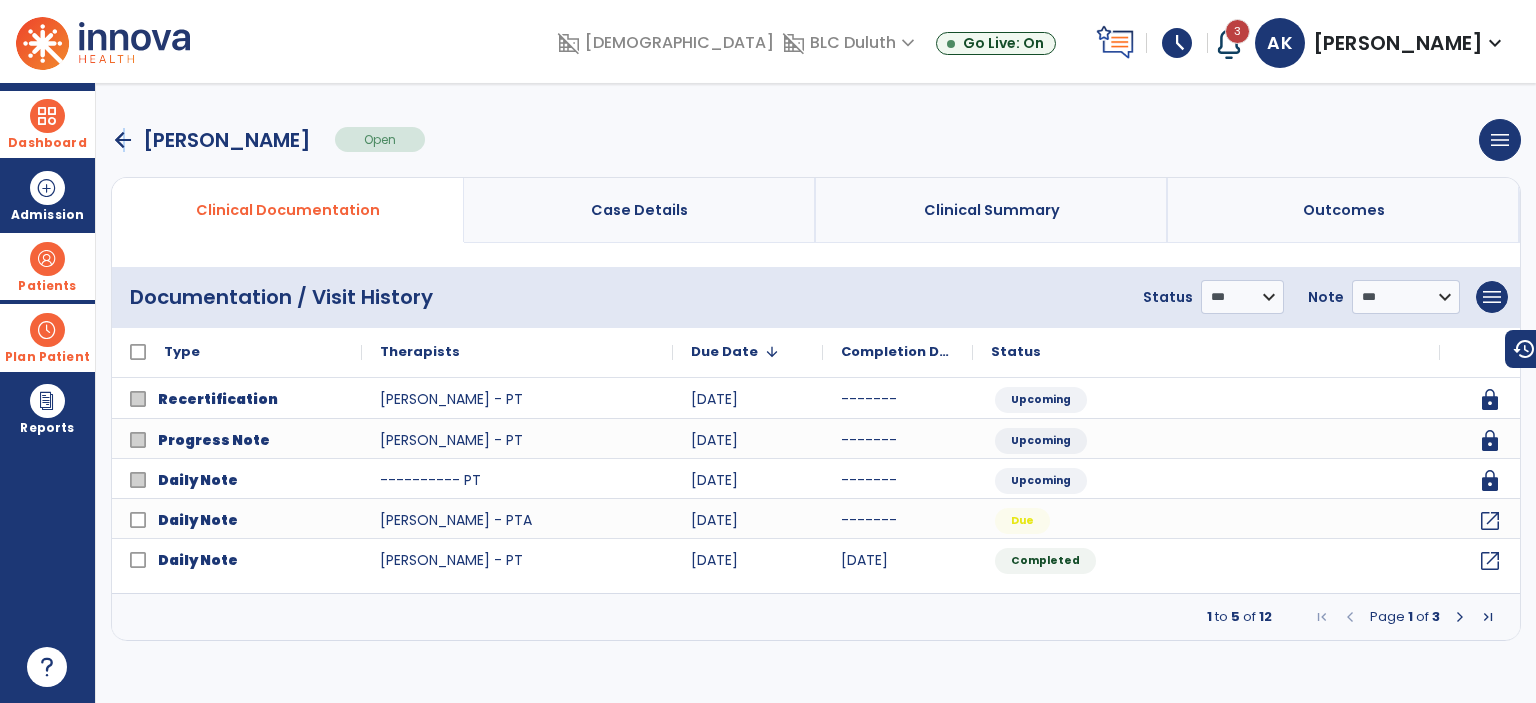 click on "arrow_back" at bounding box center [123, 140] 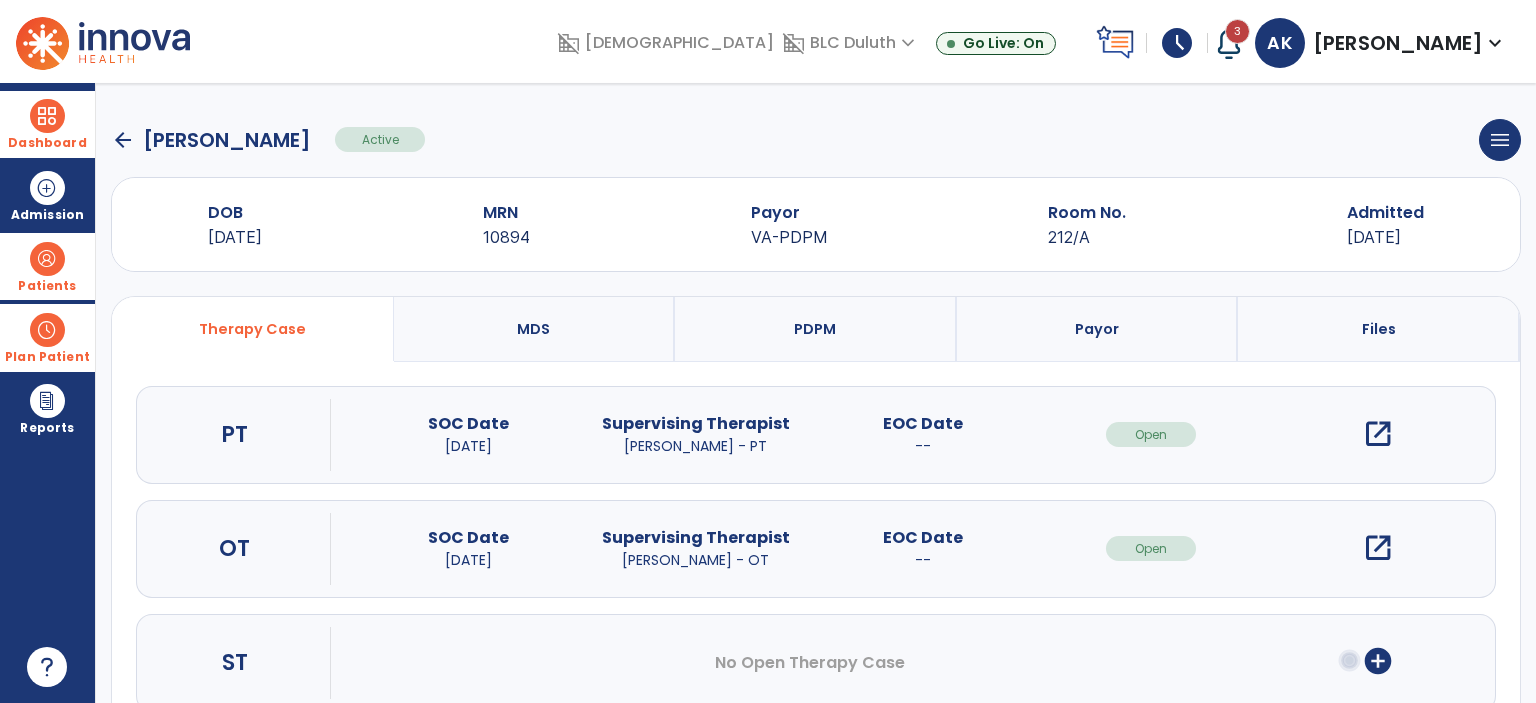 click on "open_in_new" at bounding box center (1378, 548) 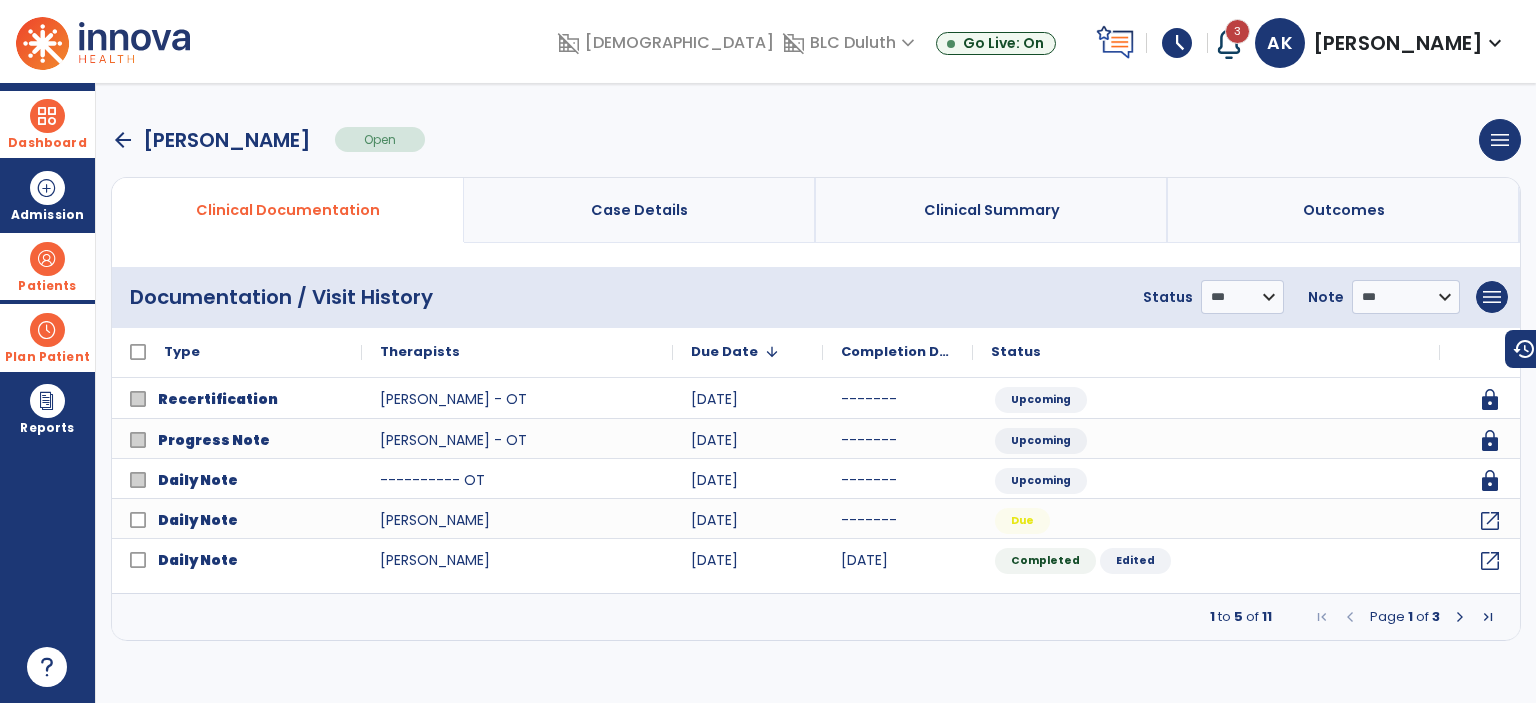 click at bounding box center [1460, 617] 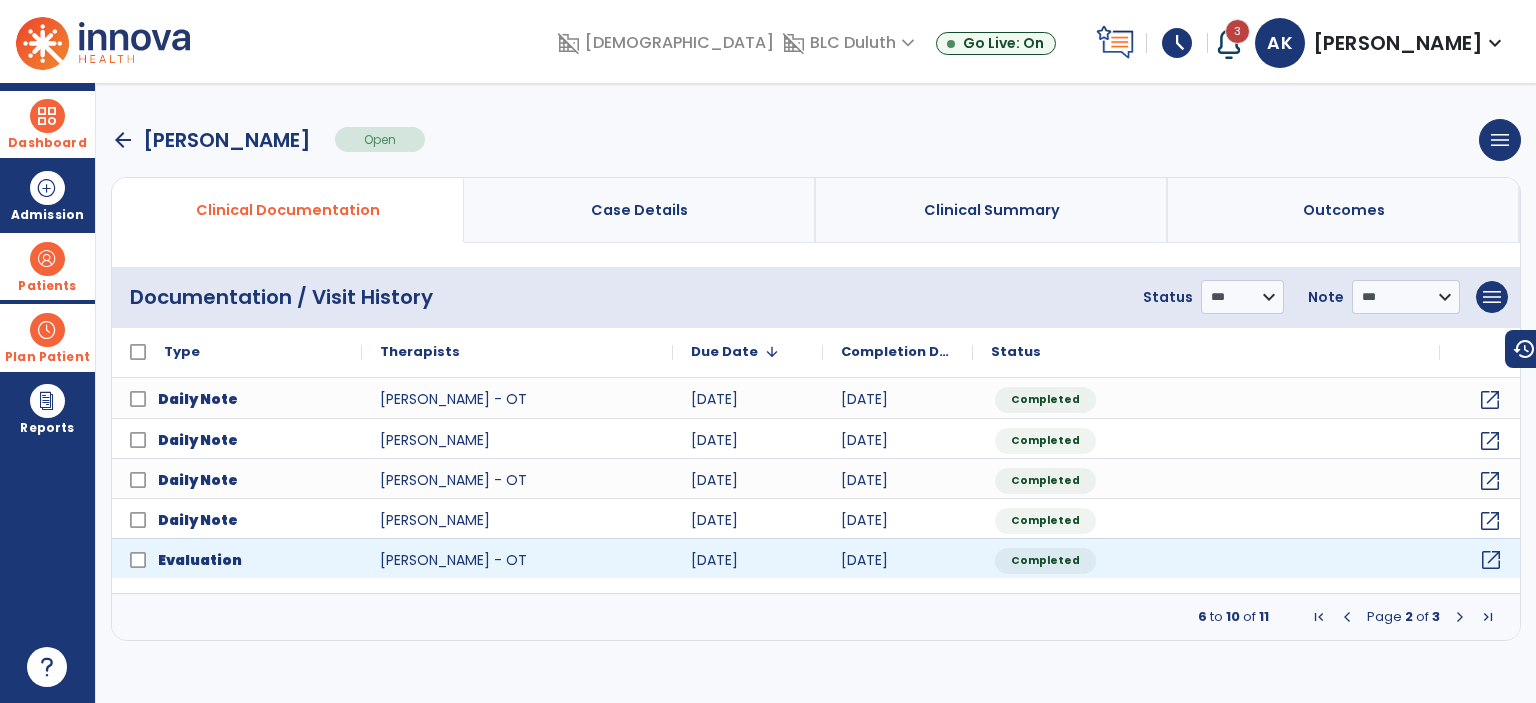 click on "open_in_new" 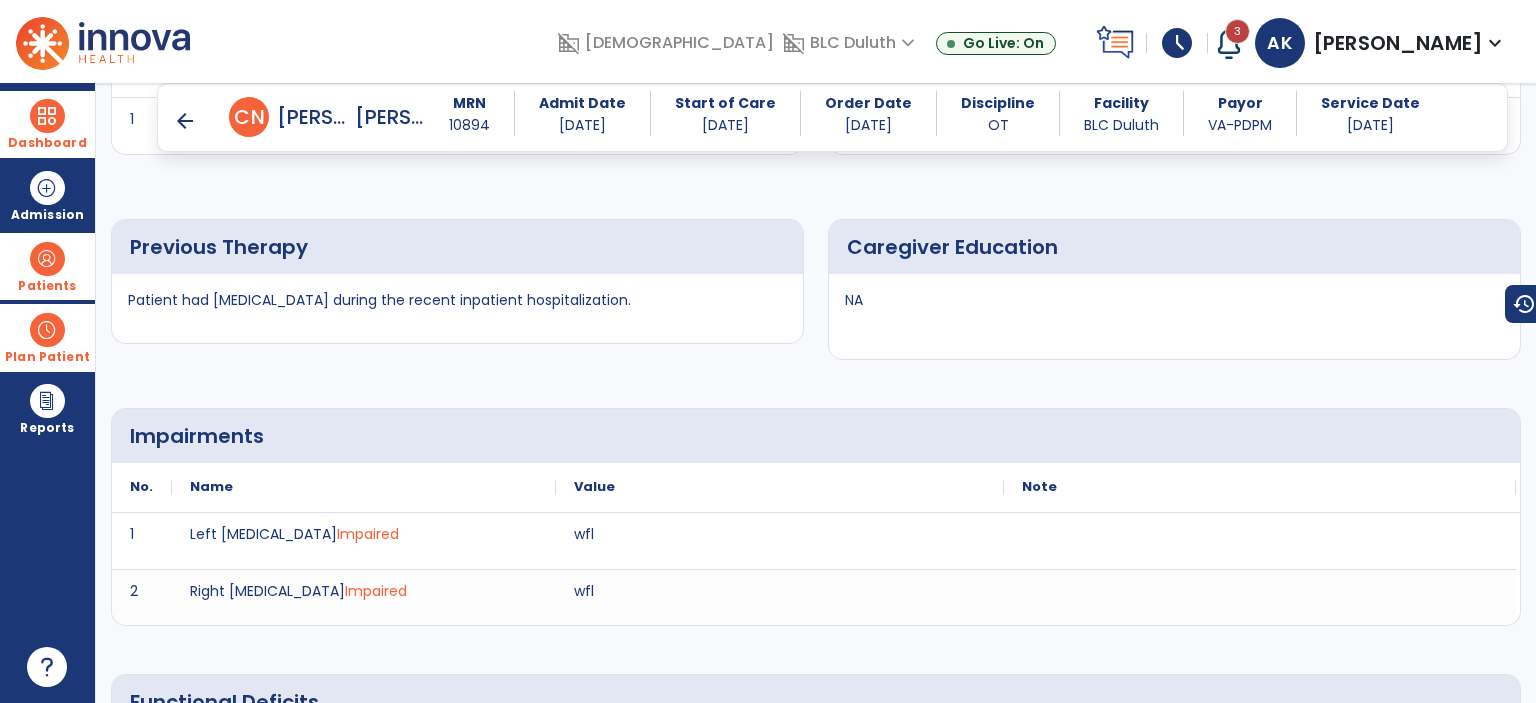 scroll, scrollTop: 2100, scrollLeft: 0, axis: vertical 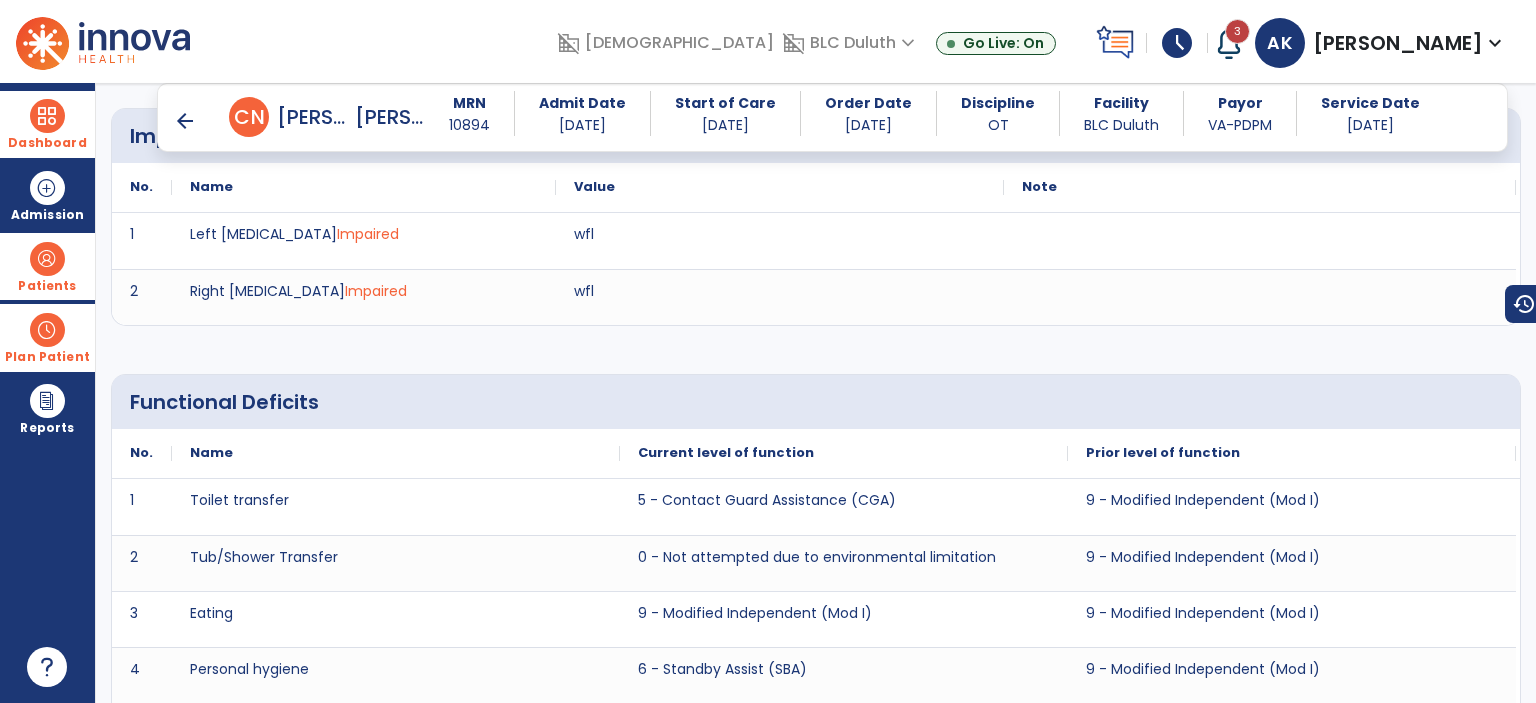 click on "arrow_back      [PERSON_NAME]  MRN [MEDICAL_RECORD_NUMBER] Admit Date [DATE] Start of Care [DATE] Order Date [DATE] Discipline OT Facility BLC Duluth Payor VA-PDPM Service Date [DATE]" at bounding box center (832, 117) 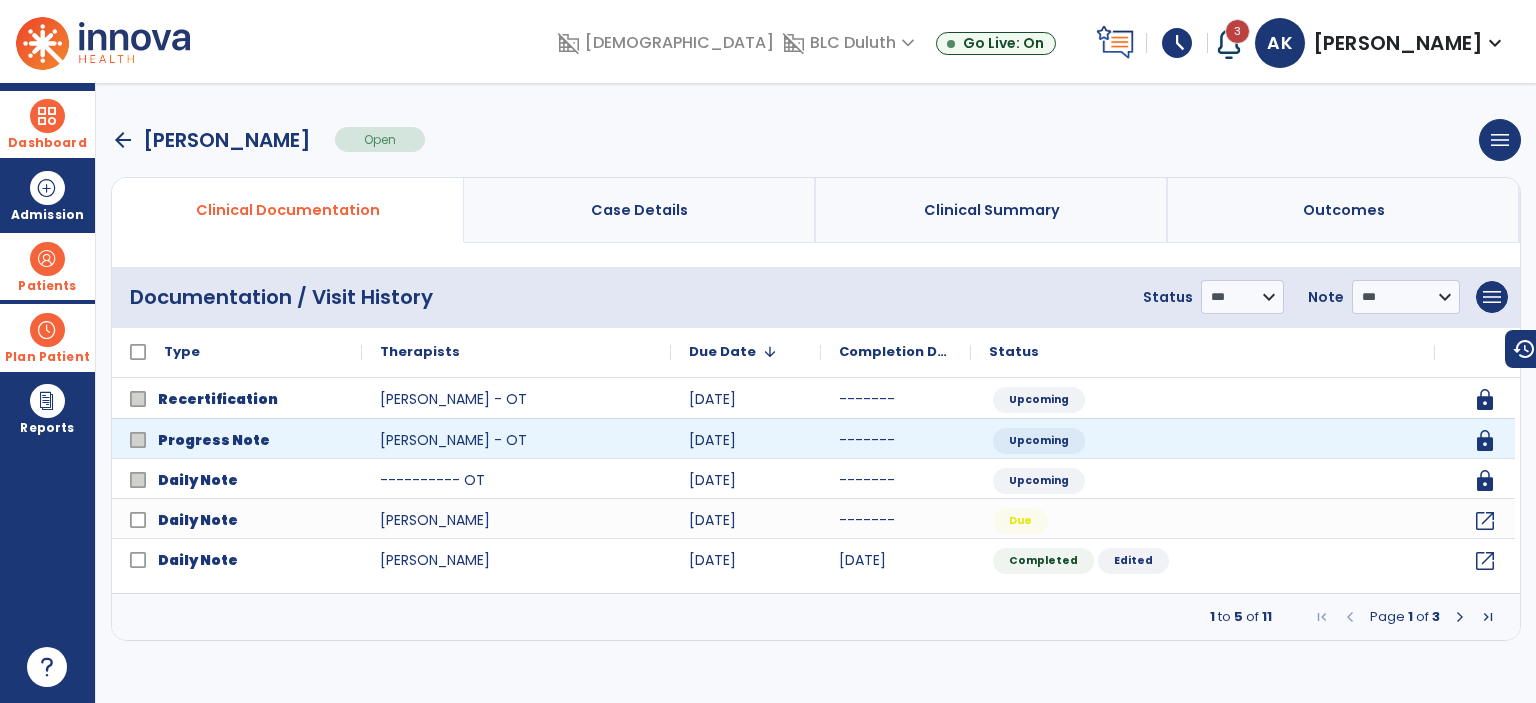 scroll, scrollTop: 0, scrollLeft: 0, axis: both 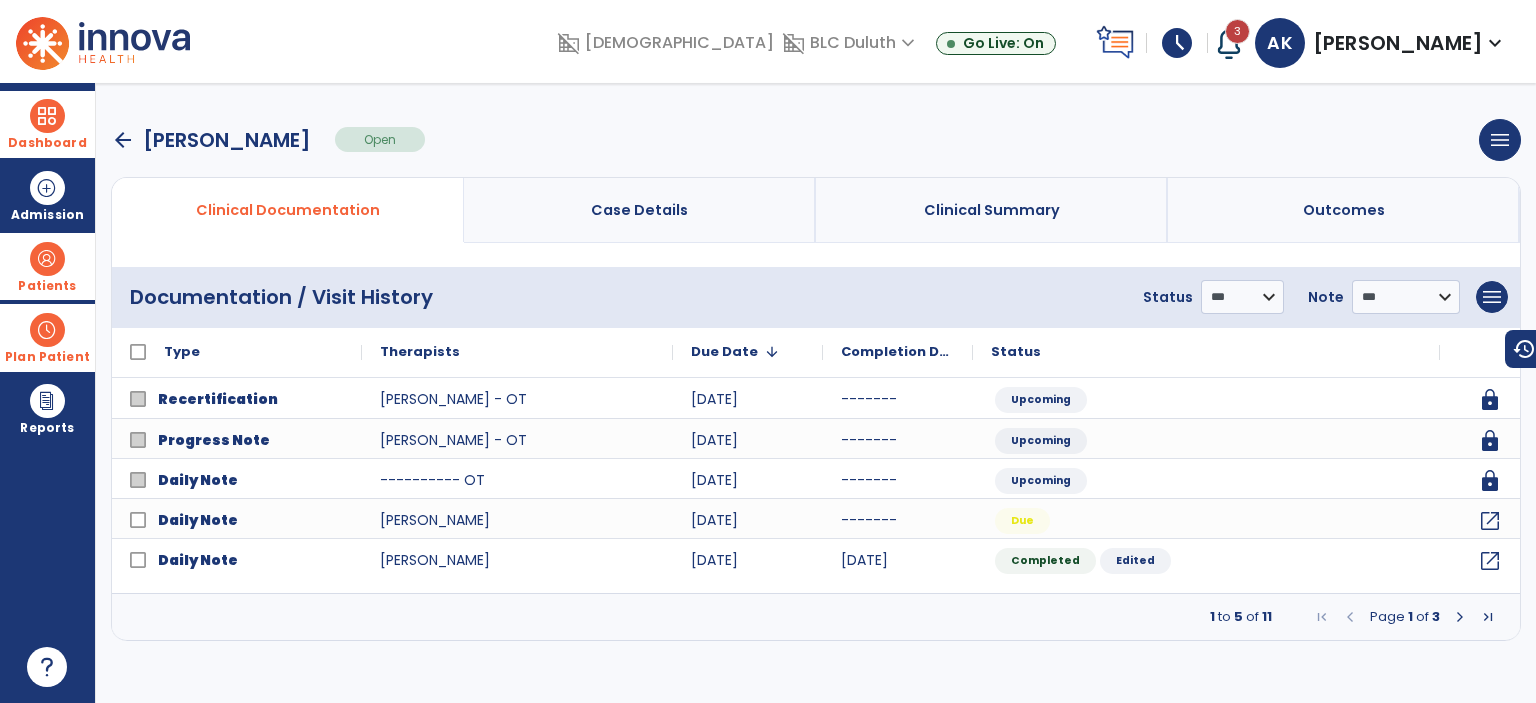 click on "arrow_back" at bounding box center (123, 140) 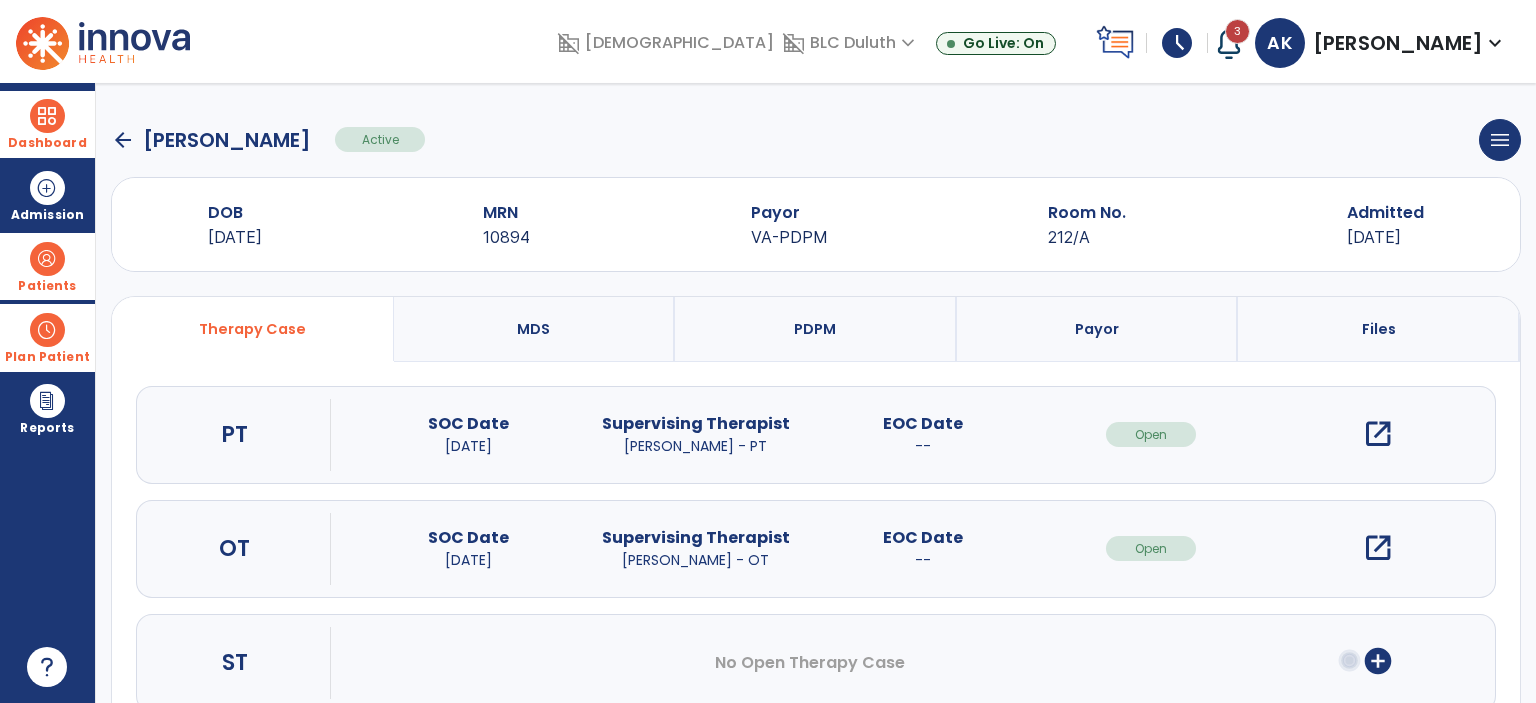 click on "open_in_new" at bounding box center [1378, 434] 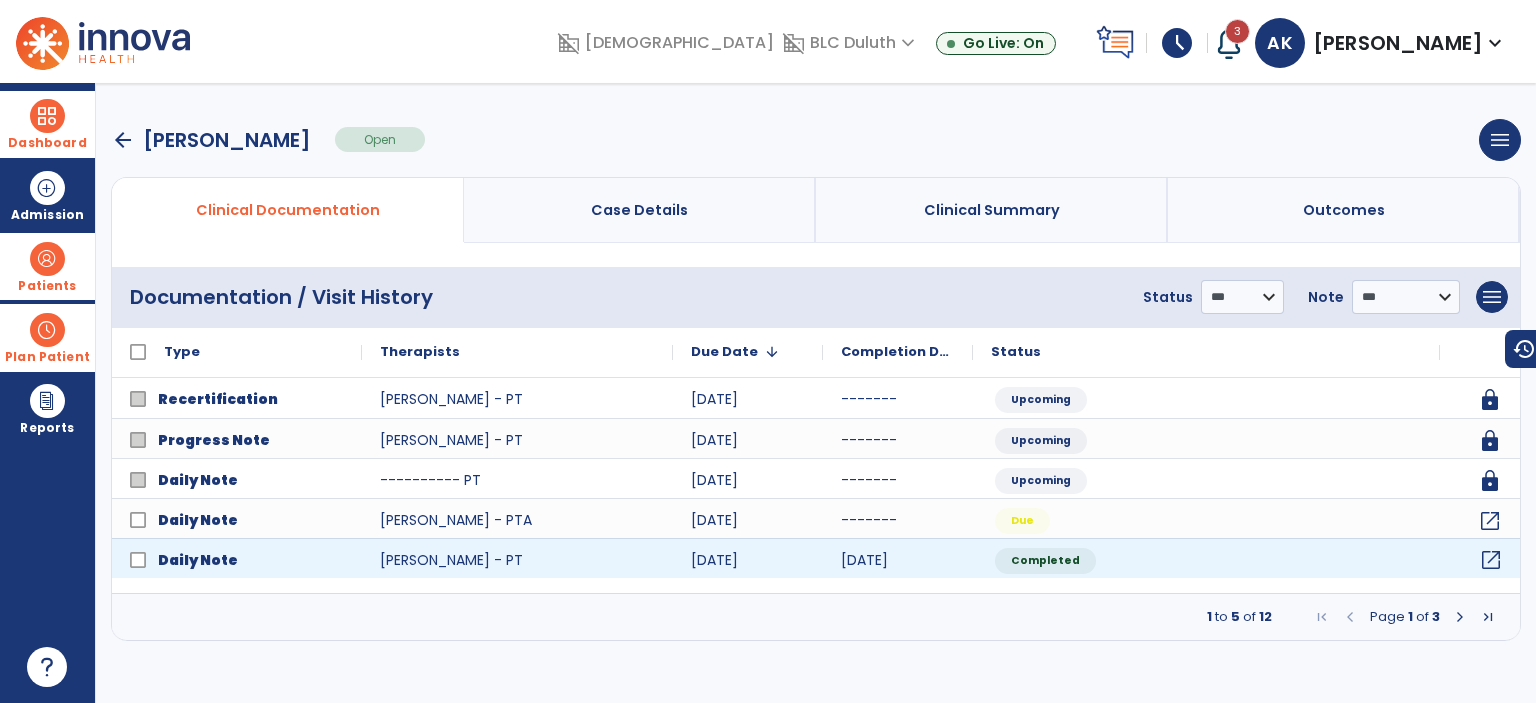 click on "open_in_new" 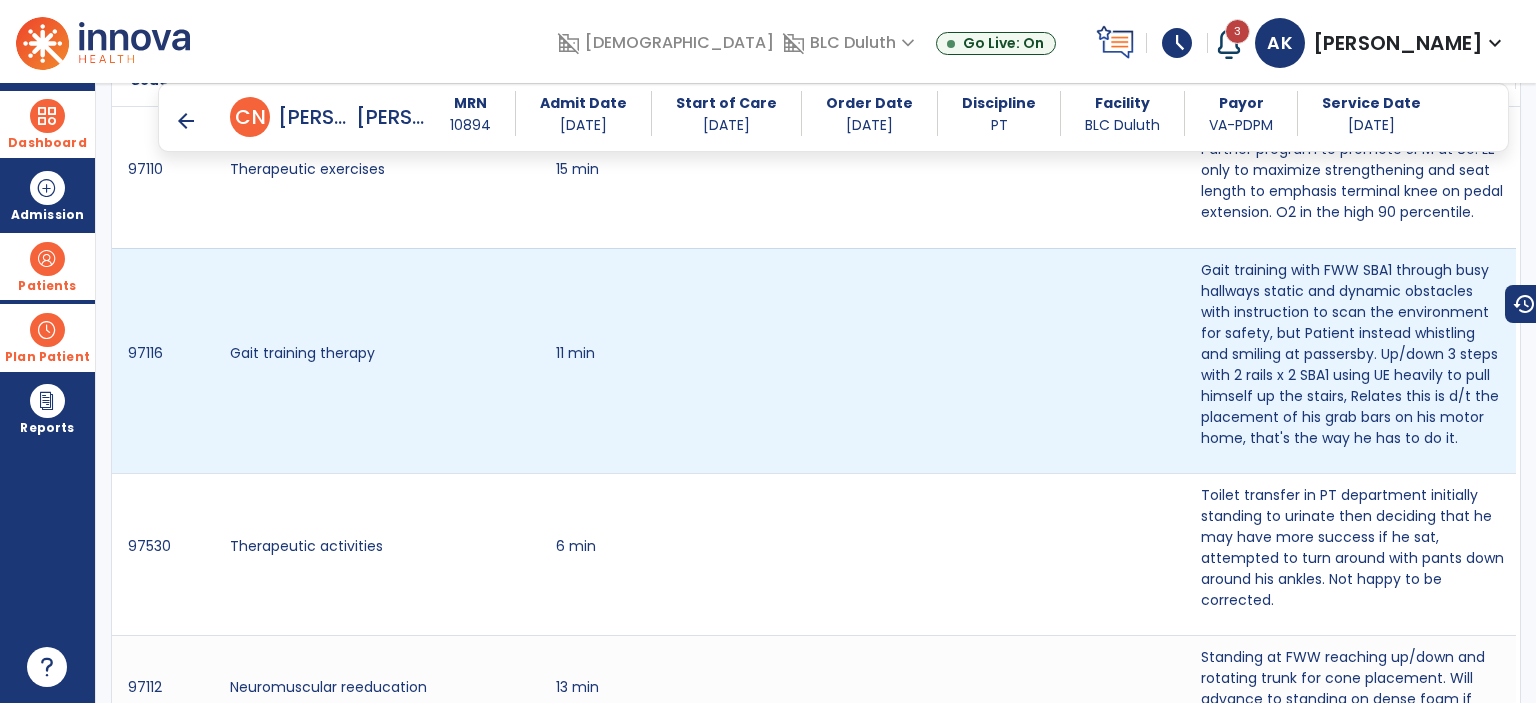 scroll, scrollTop: 1200, scrollLeft: 0, axis: vertical 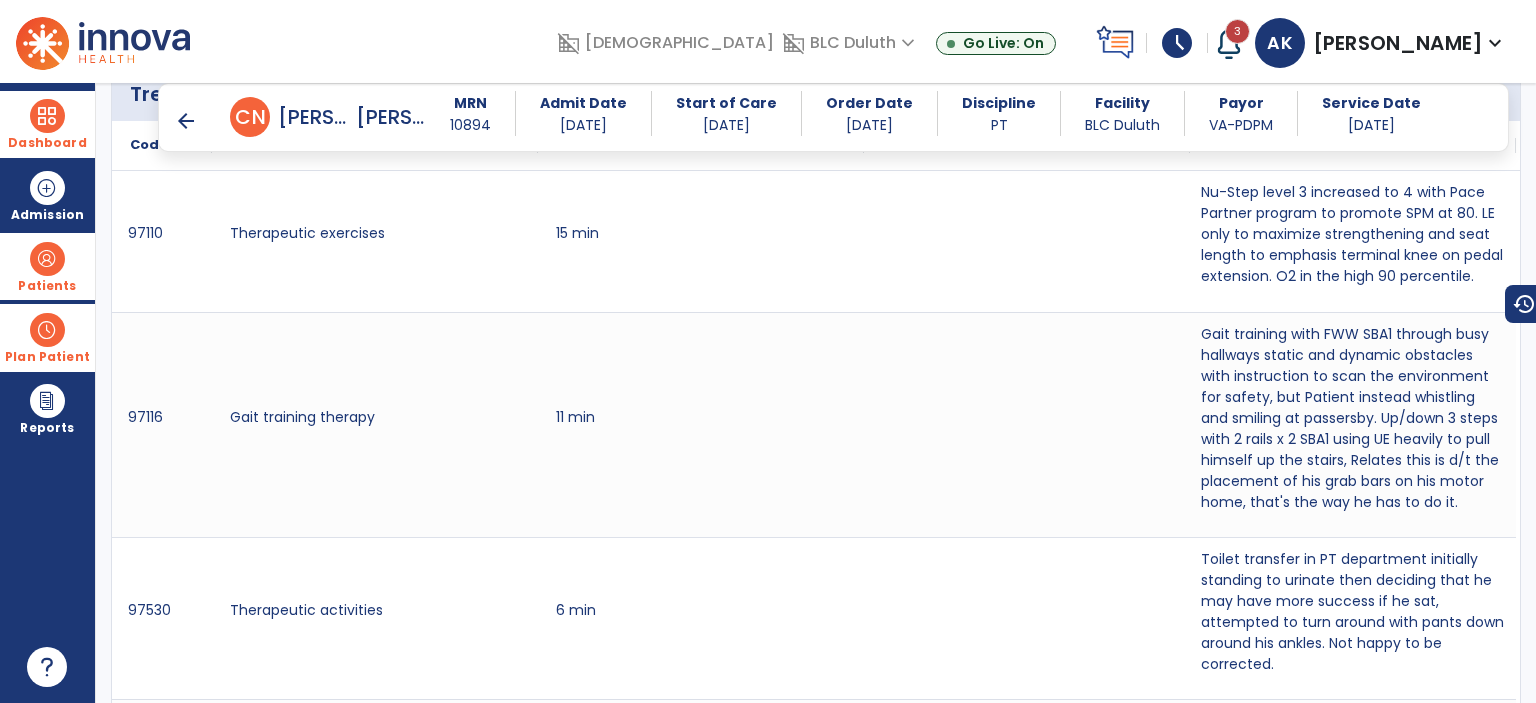 click on "arrow_back" at bounding box center (186, 121) 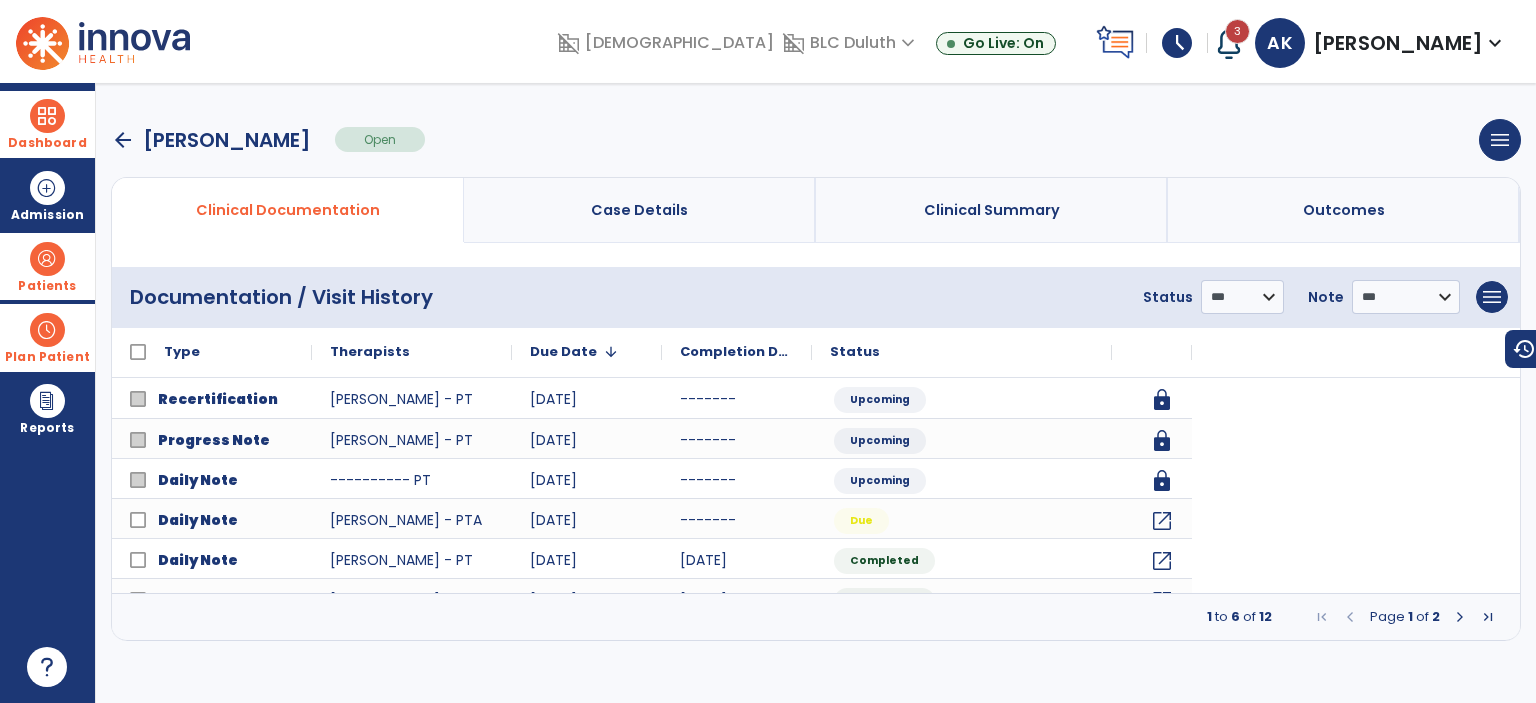 scroll, scrollTop: 0, scrollLeft: 0, axis: both 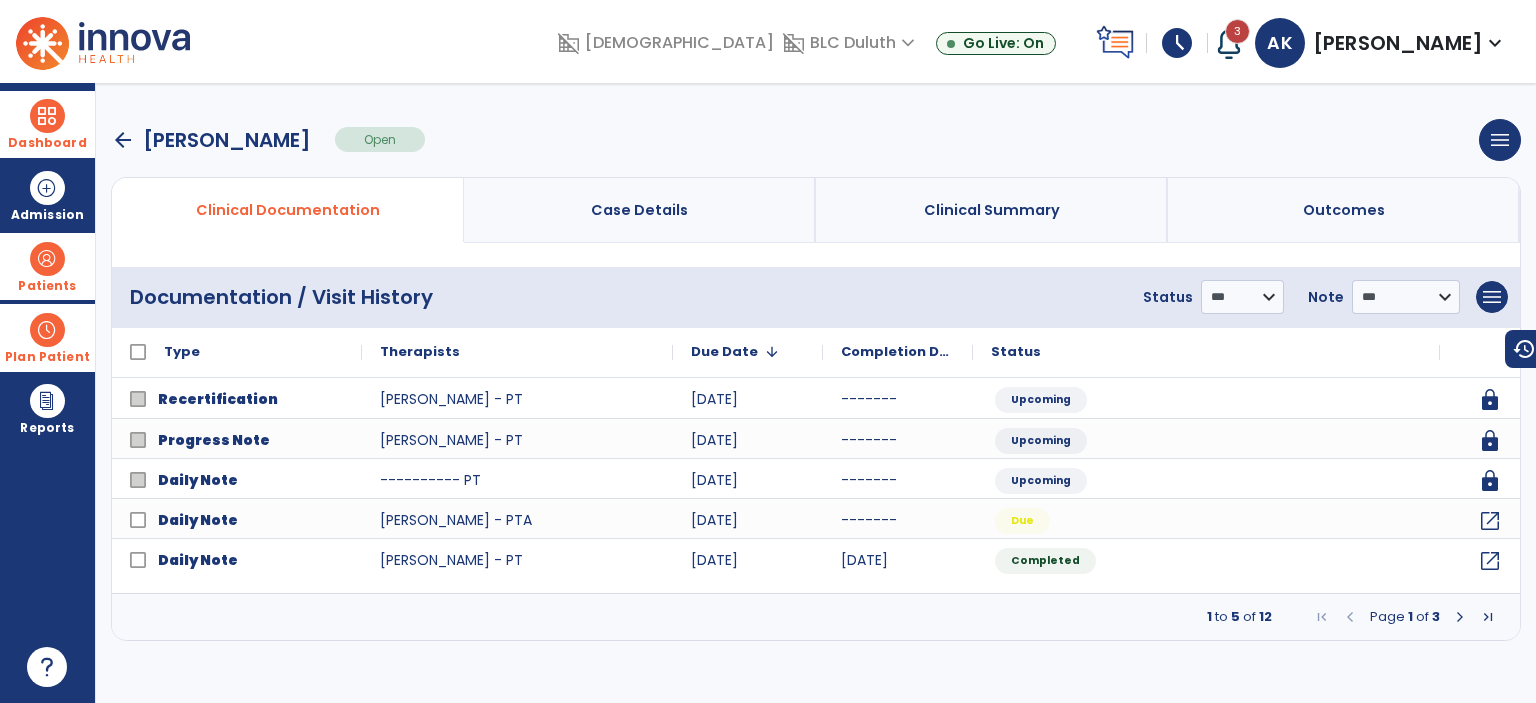 click at bounding box center (1460, 617) 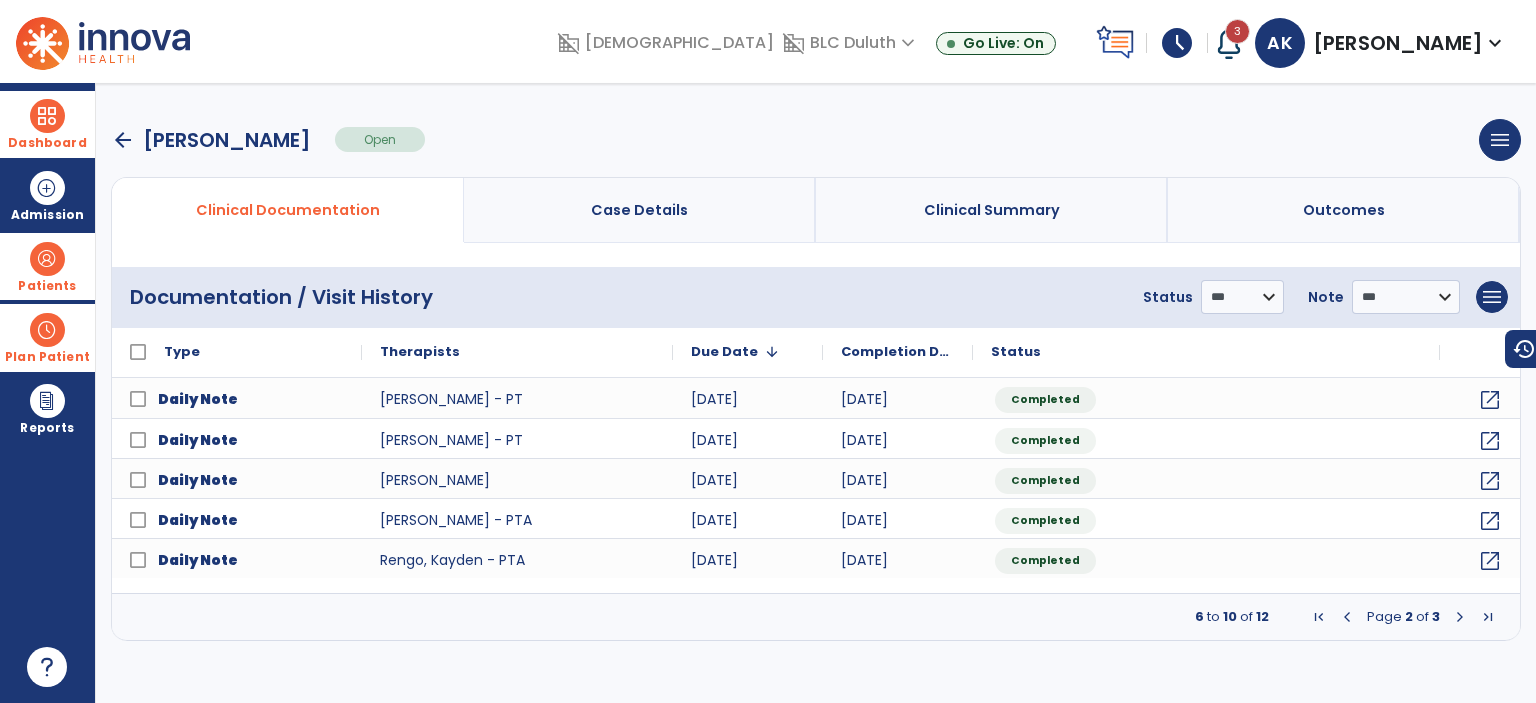 click at bounding box center (1460, 617) 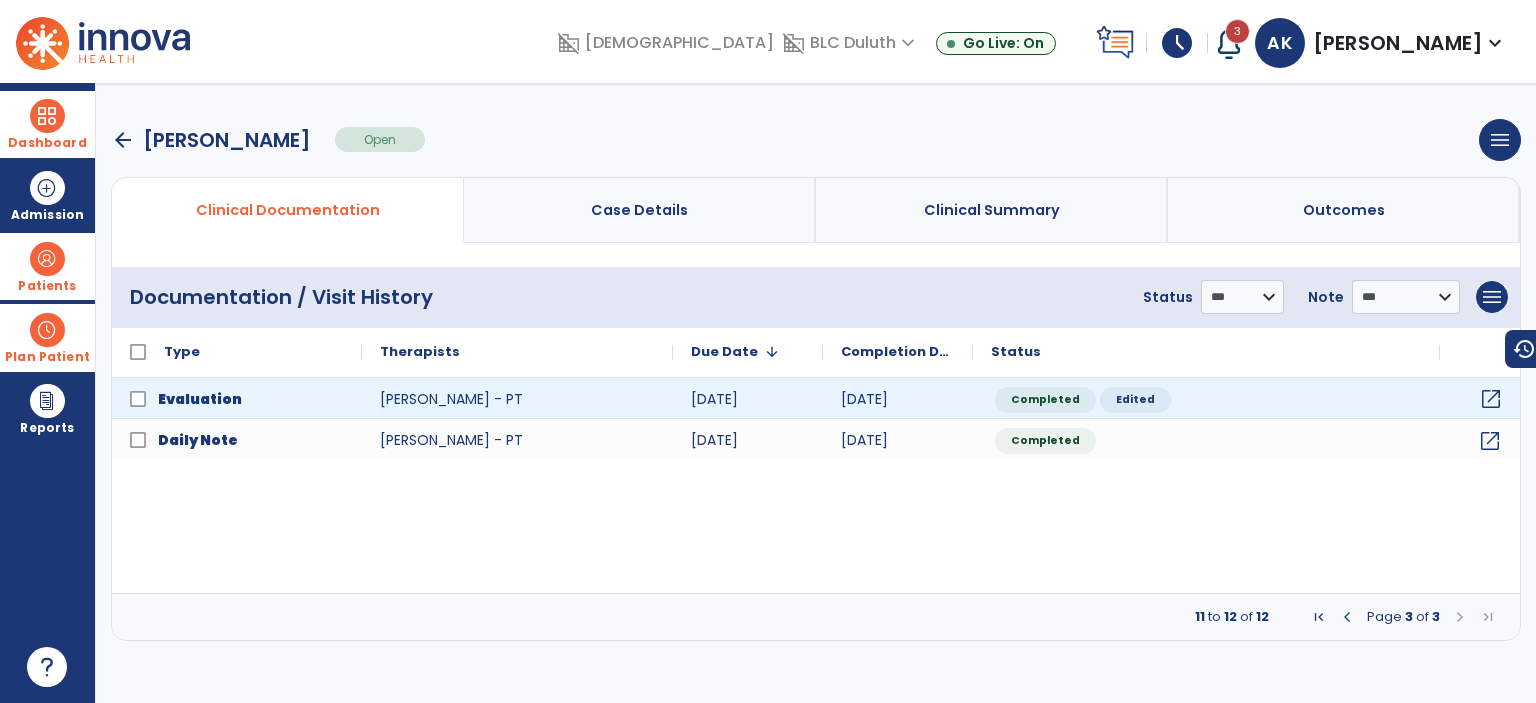 click on "open_in_new" 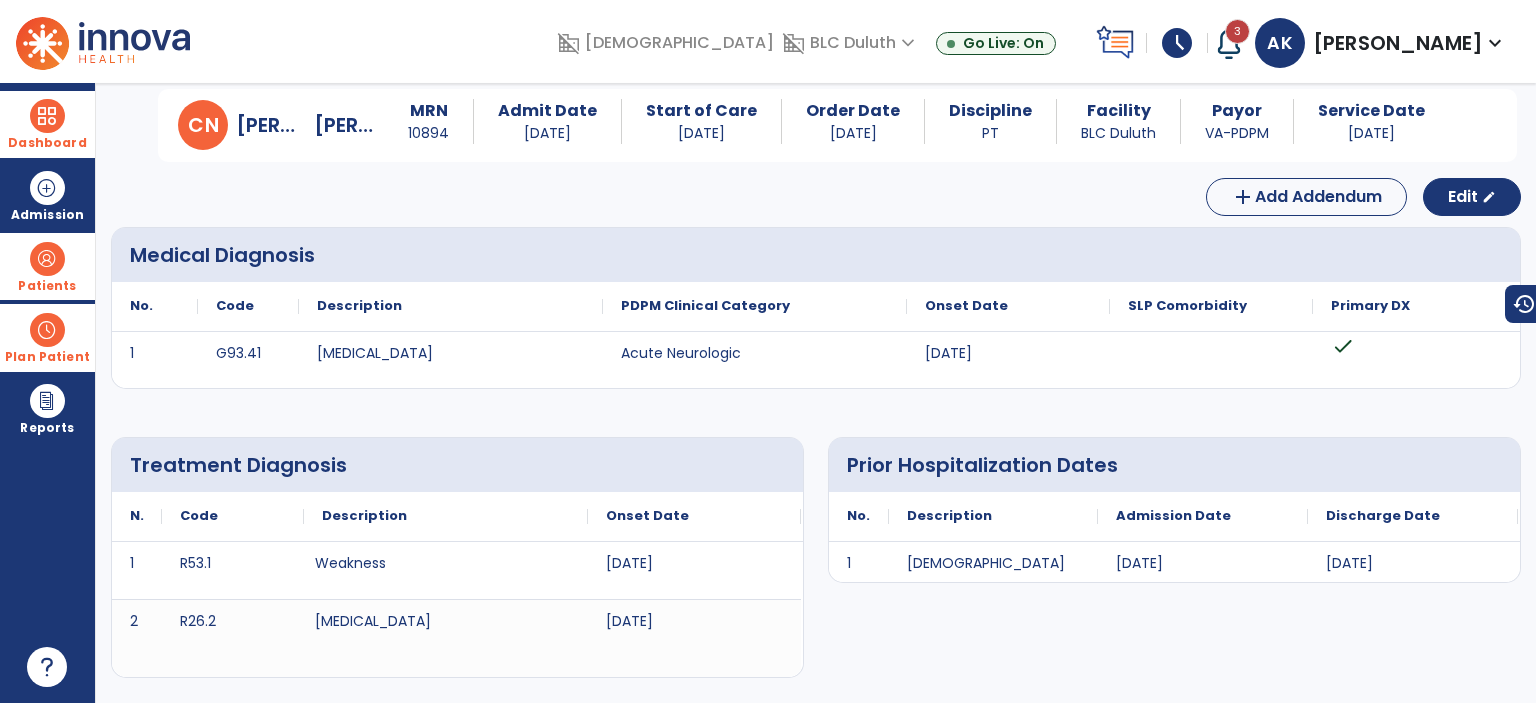 scroll, scrollTop: 0, scrollLeft: 0, axis: both 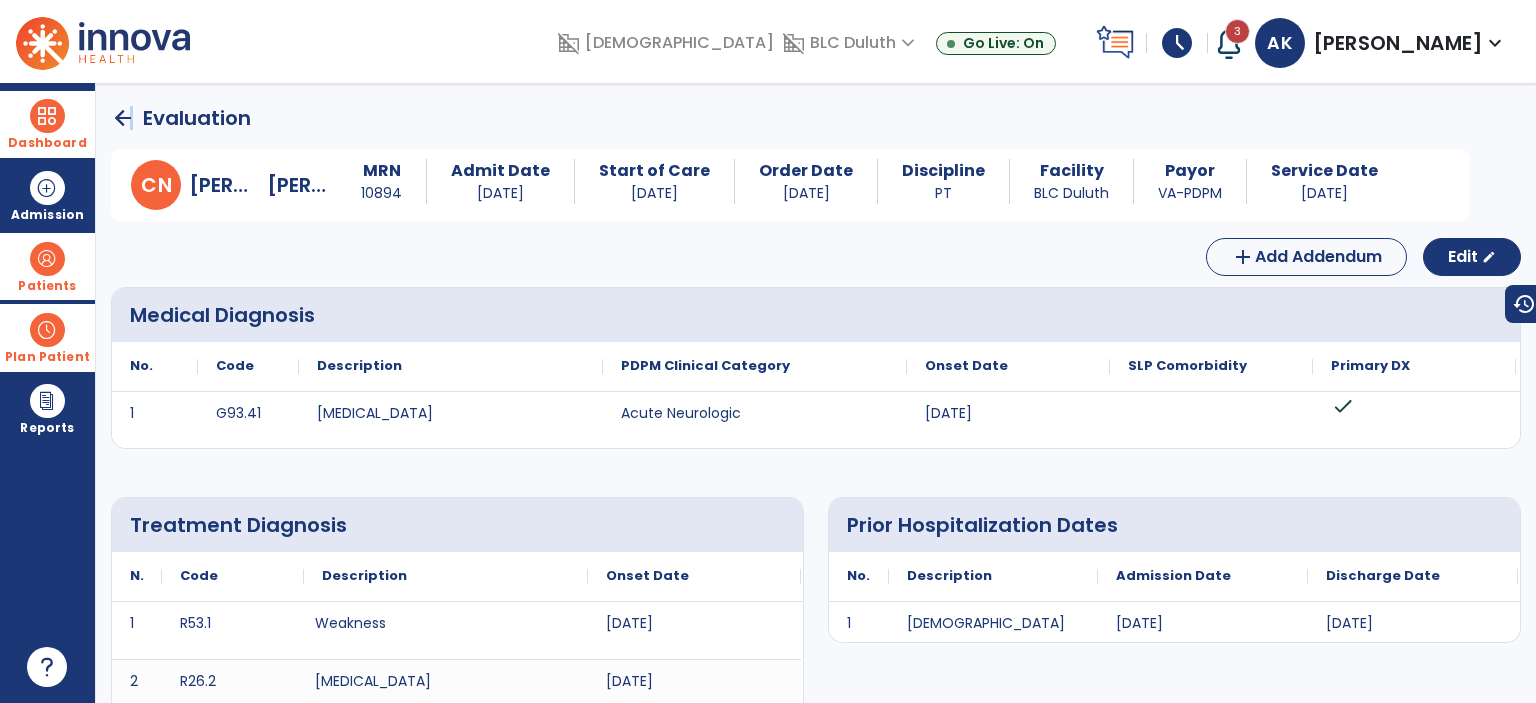click on "arrow_back" 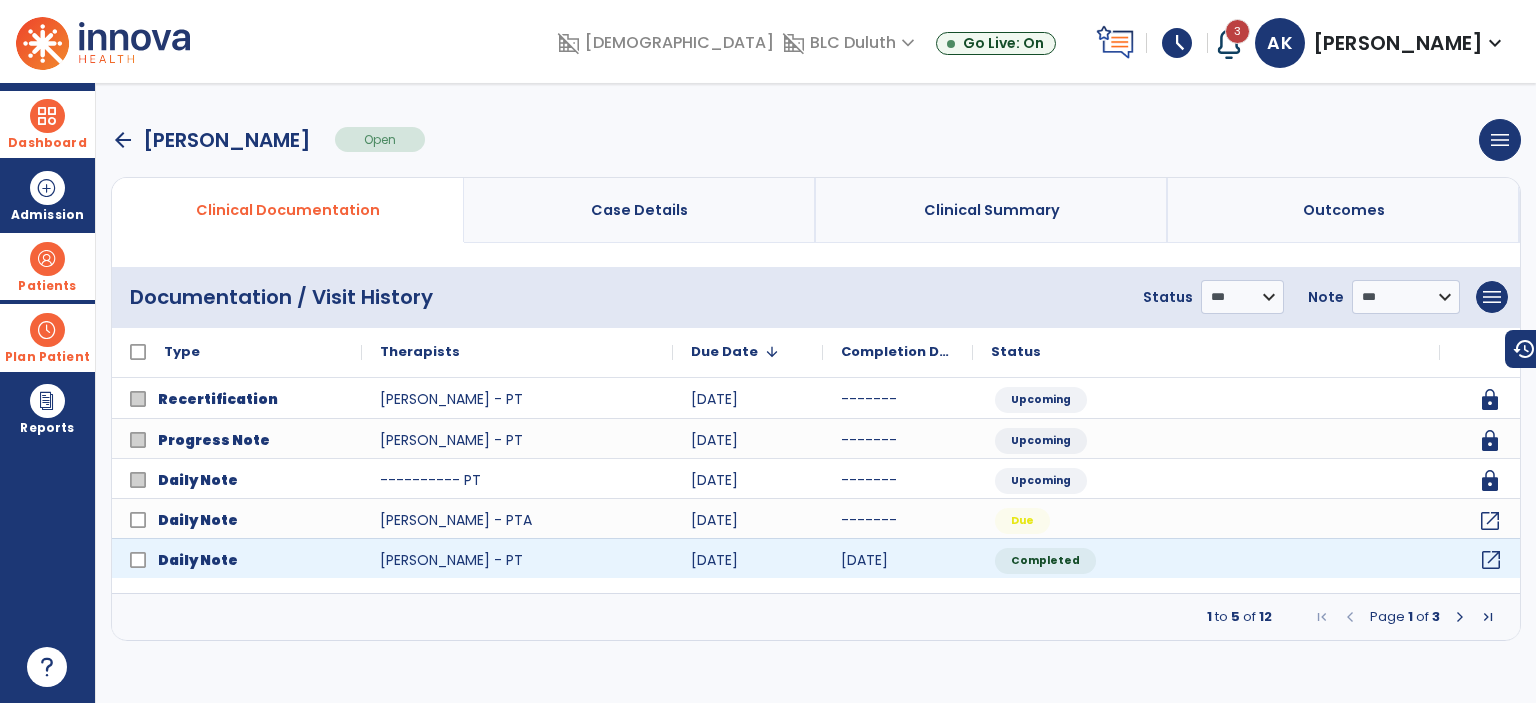 click on "open_in_new" 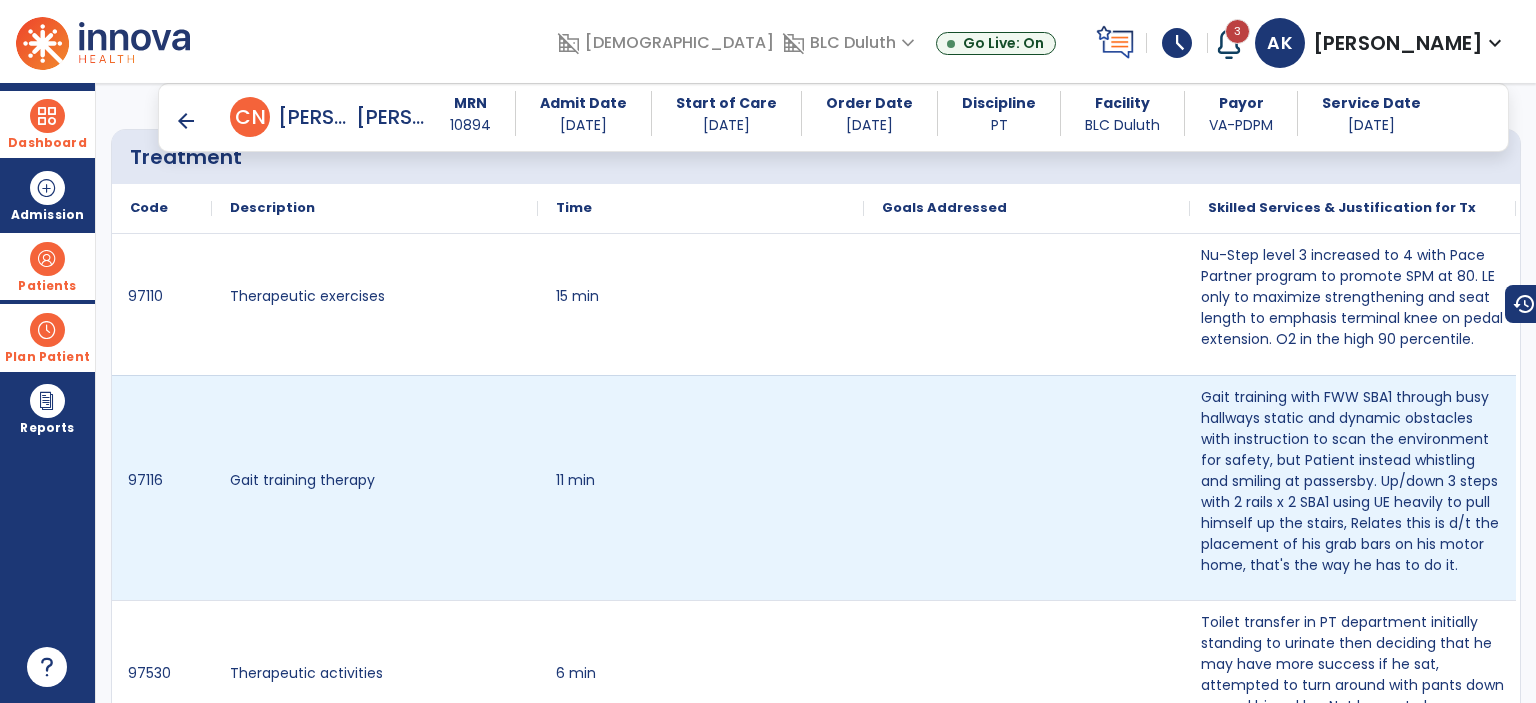 scroll, scrollTop: 1000, scrollLeft: 0, axis: vertical 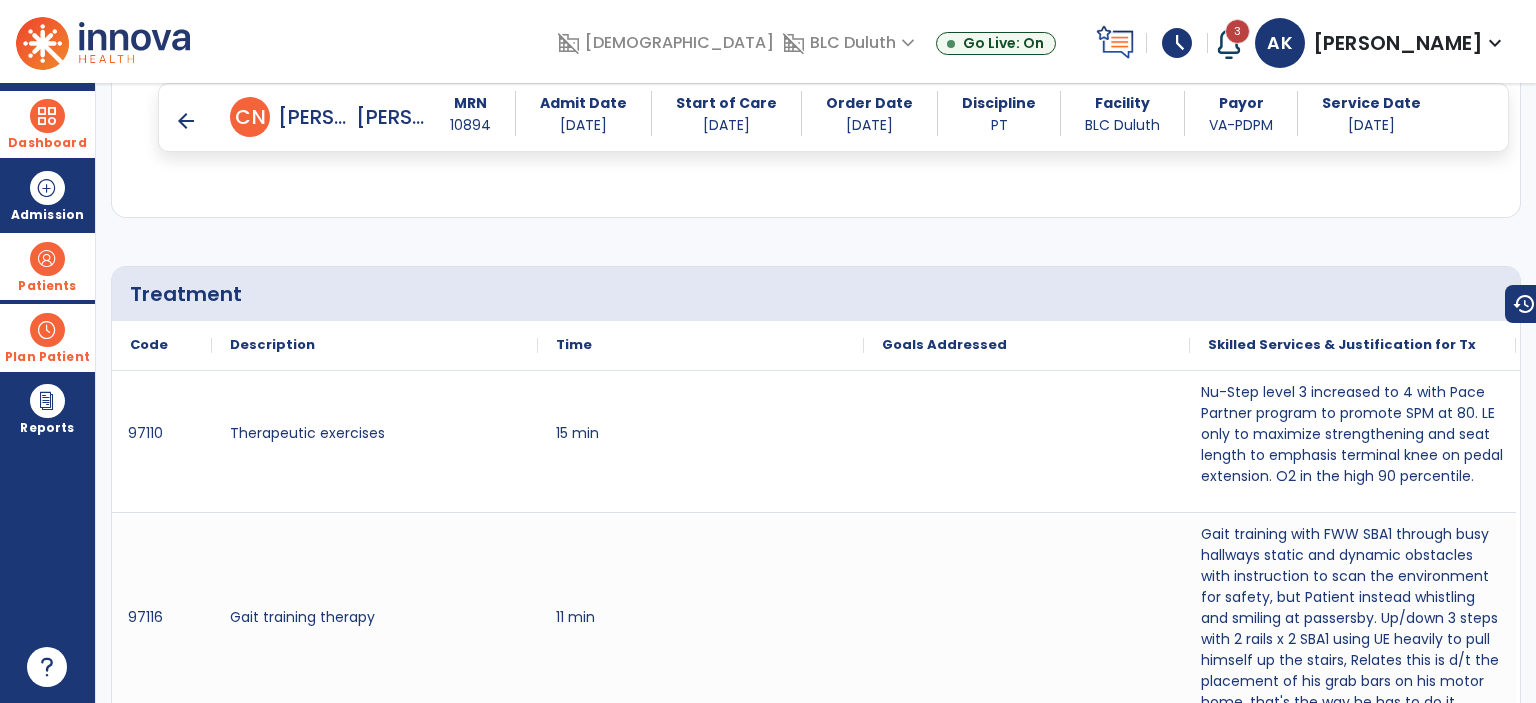 click on "Treatment
Code
Description
Time" 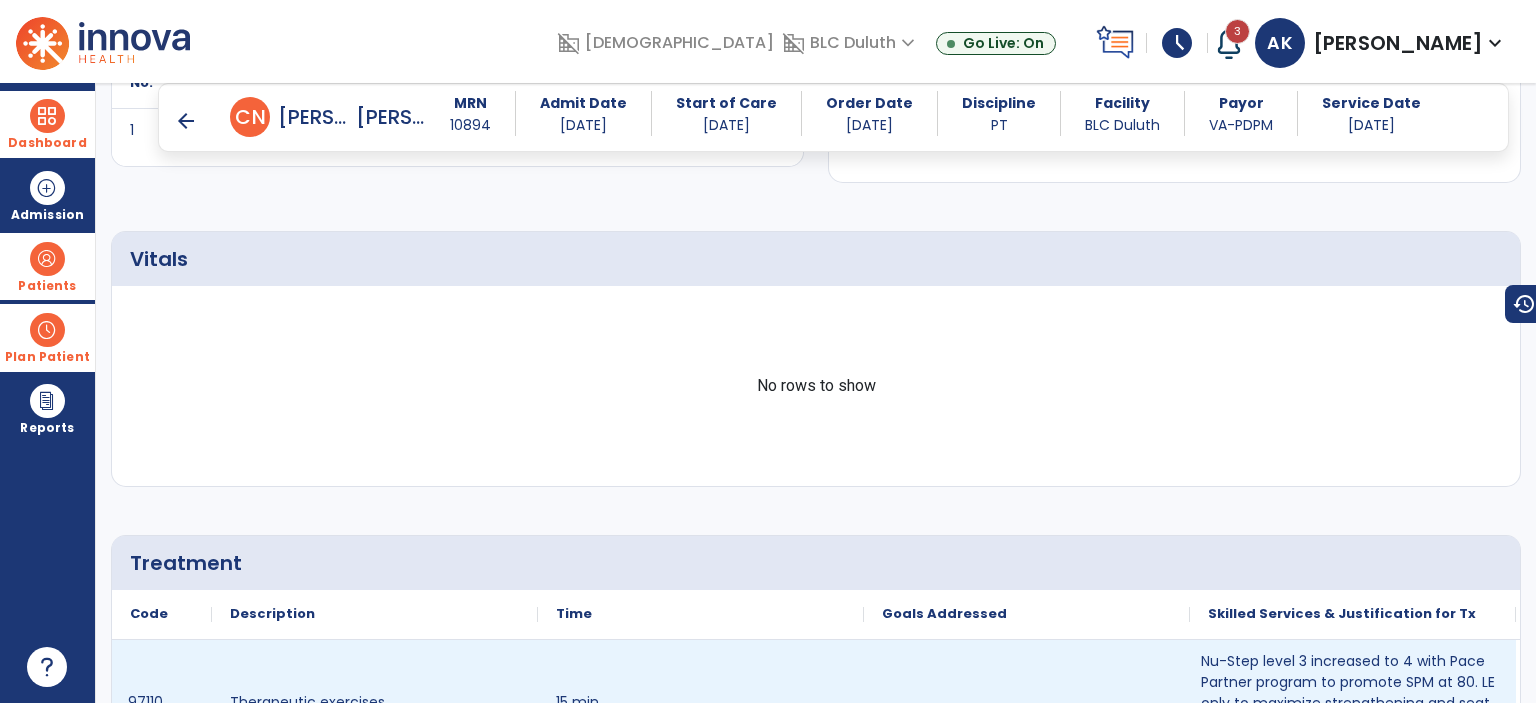 scroll, scrollTop: 600, scrollLeft: 0, axis: vertical 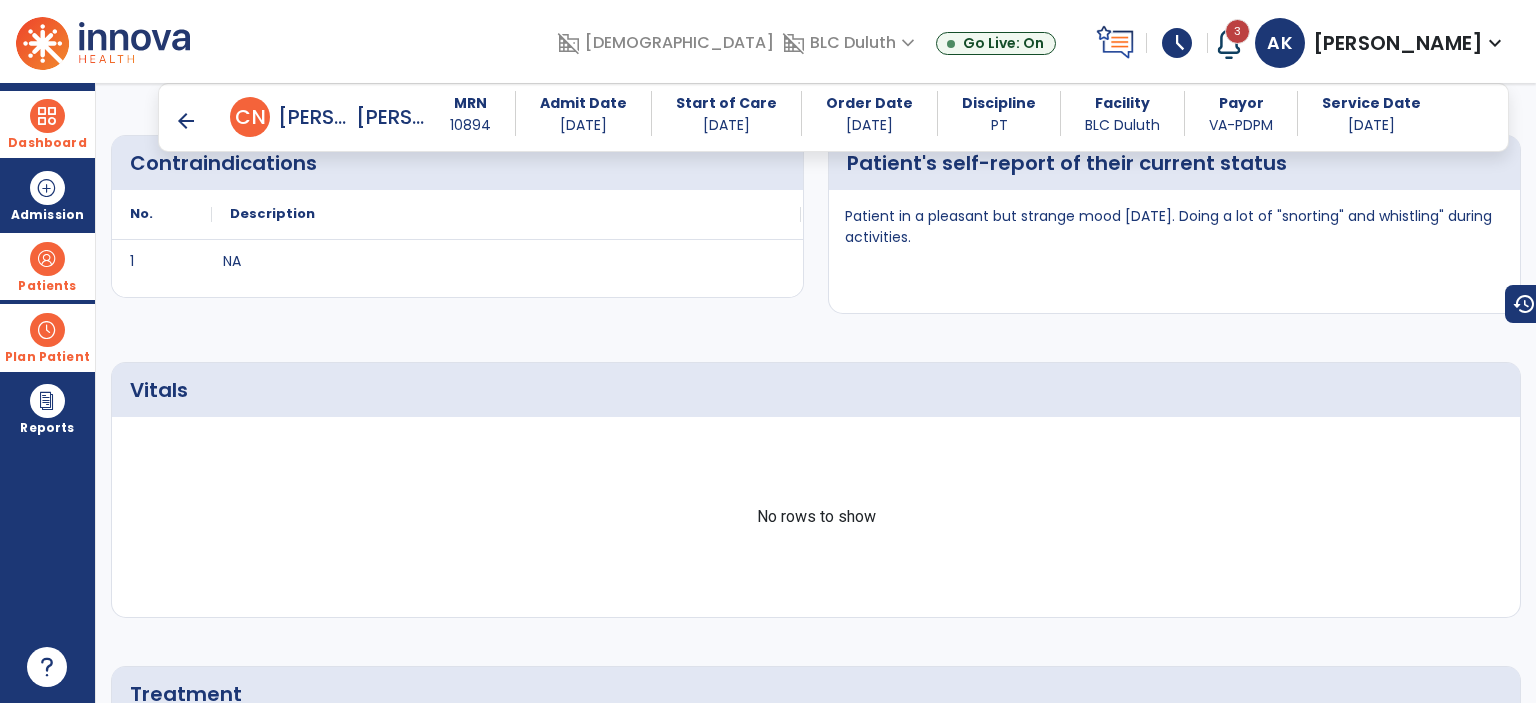 click on "arrow_back" at bounding box center [186, 121] 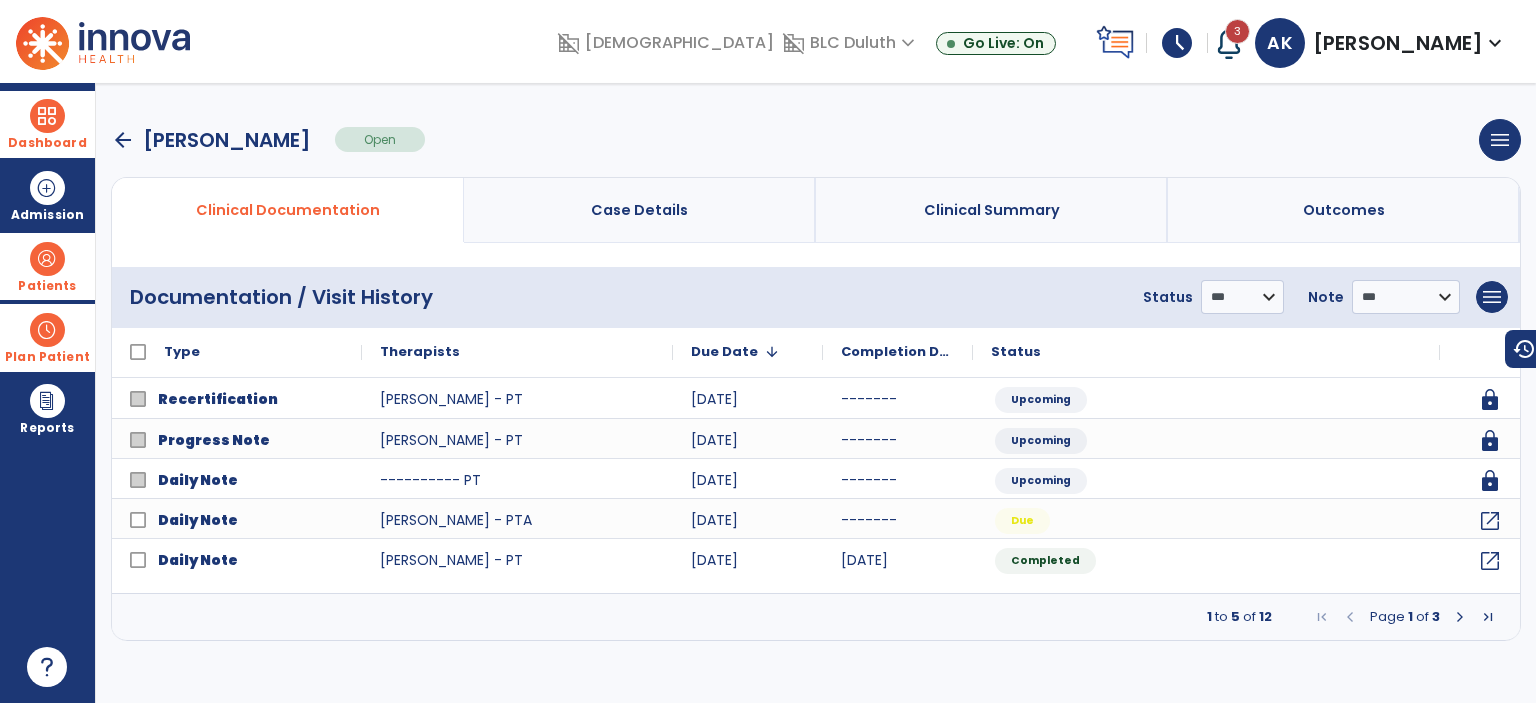 scroll, scrollTop: 0, scrollLeft: 0, axis: both 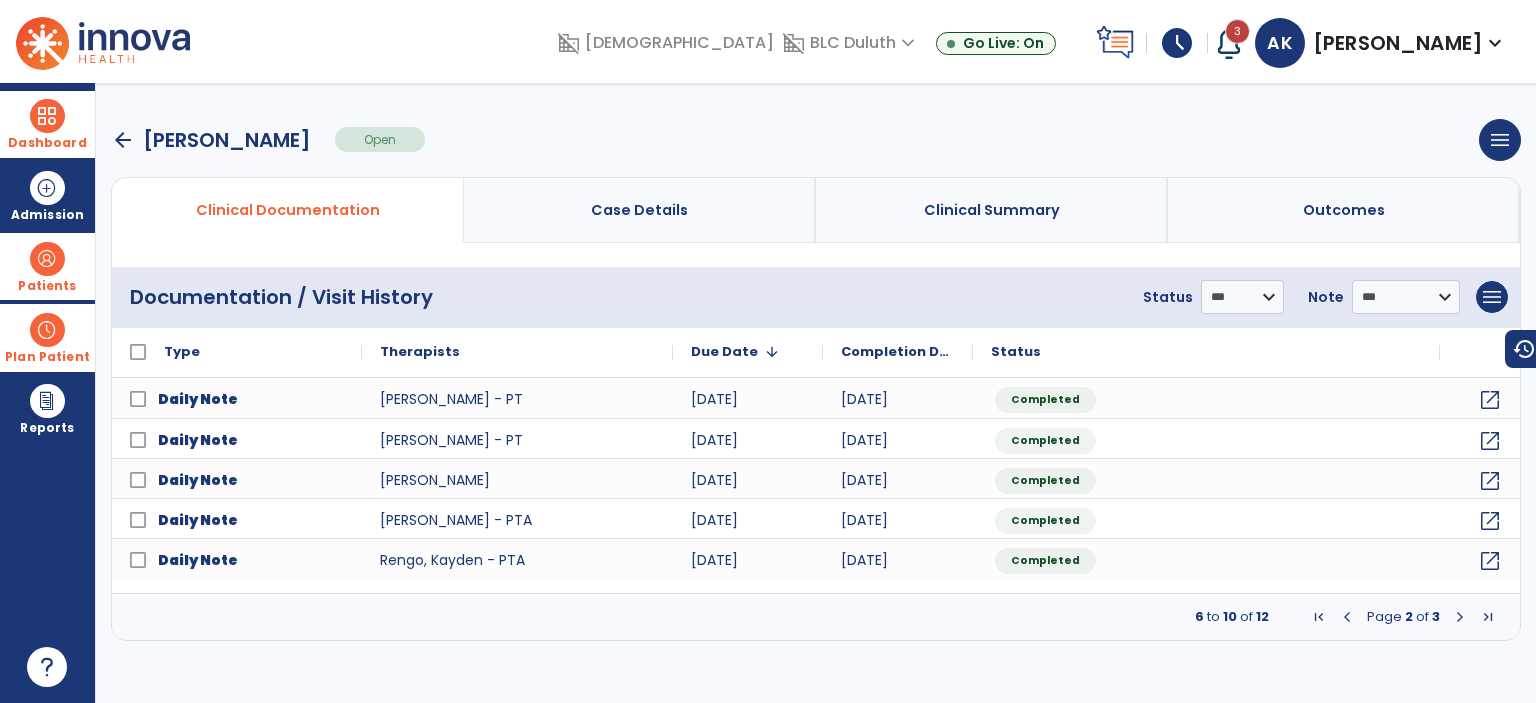 click at bounding box center (1460, 617) 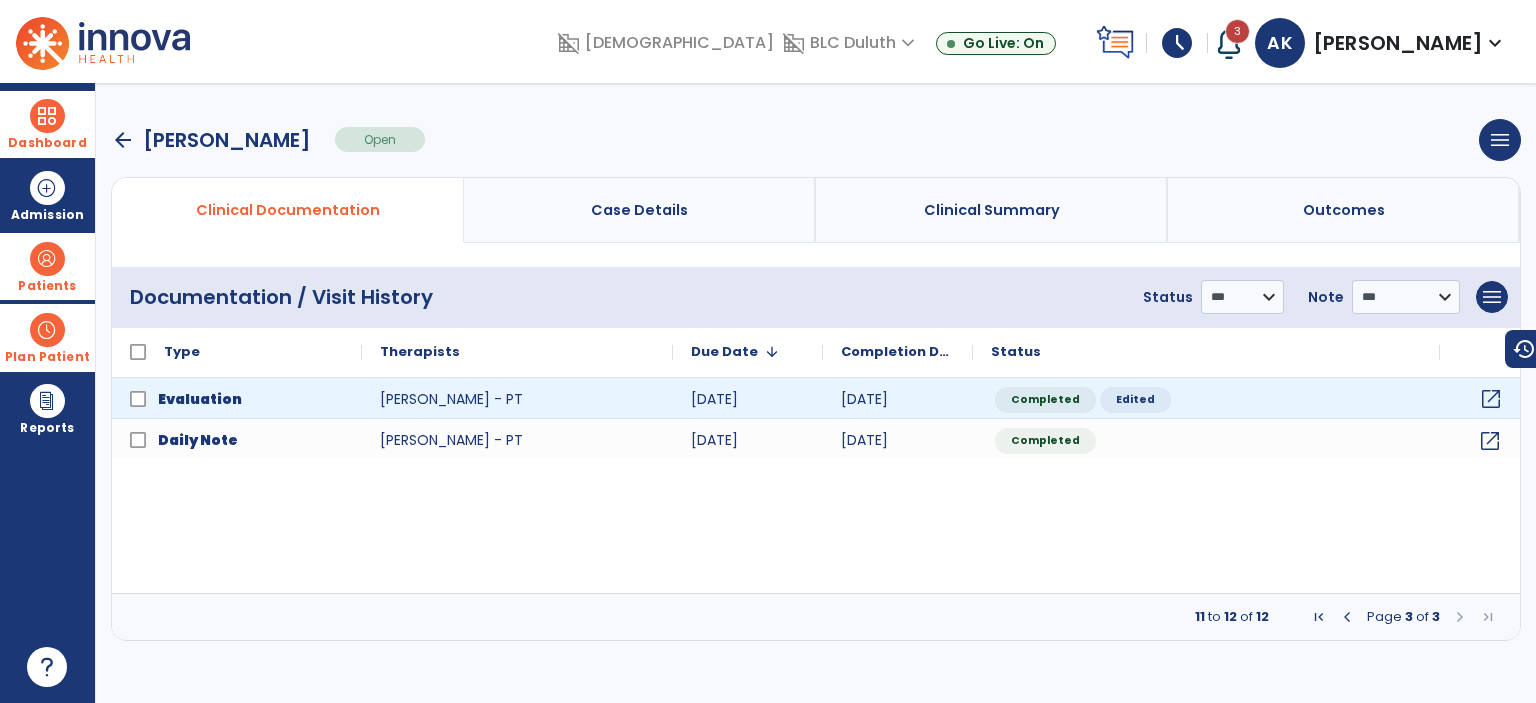 click on "open_in_new" 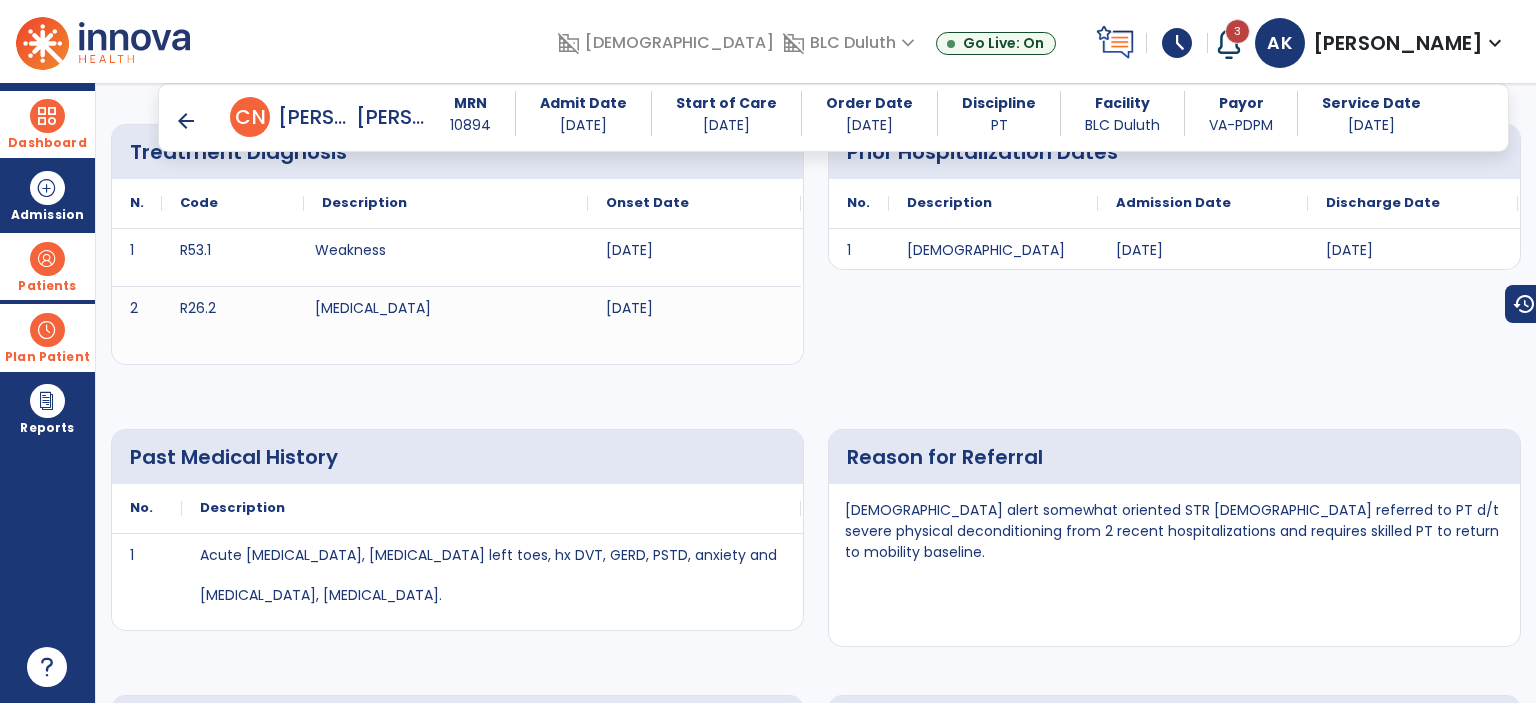 scroll, scrollTop: 0, scrollLeft: 0, axis: both 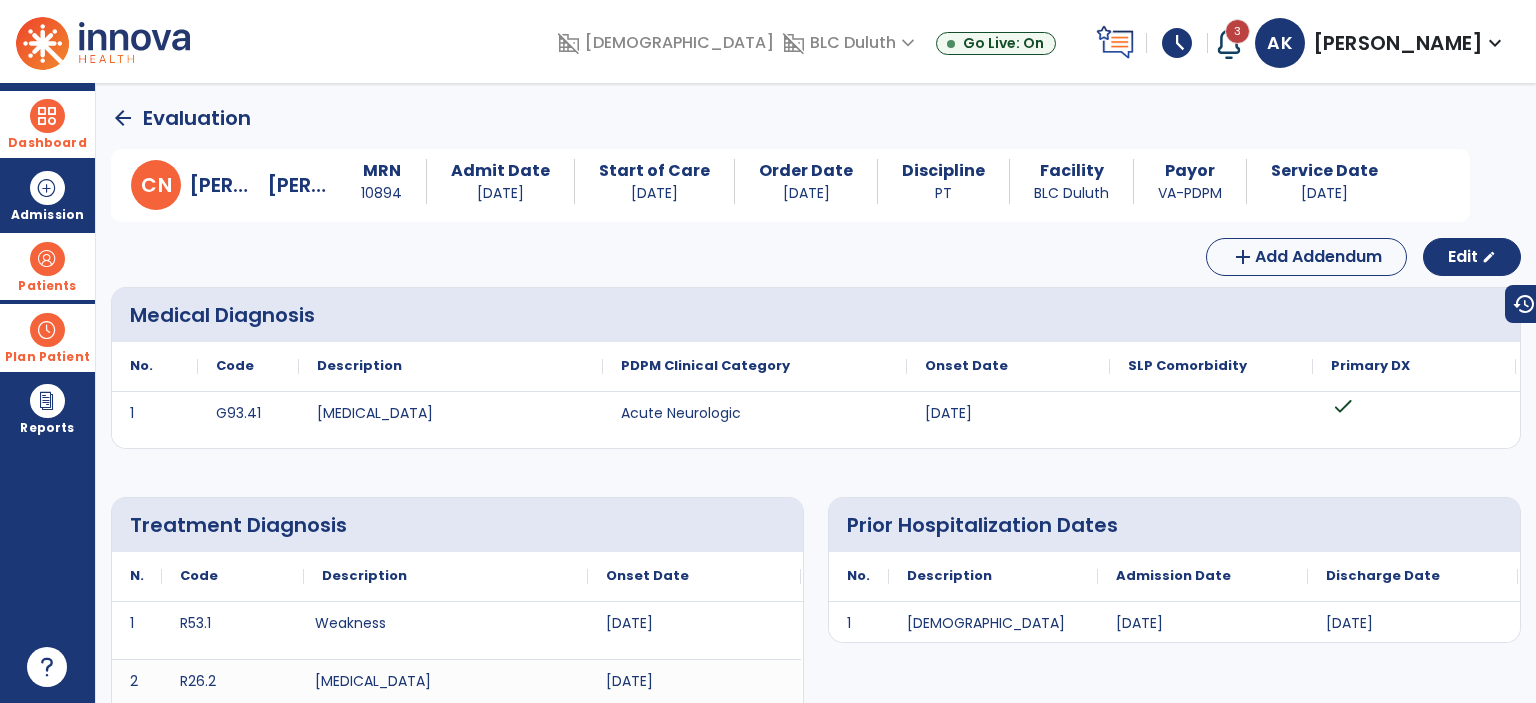 click on "arrow_back" 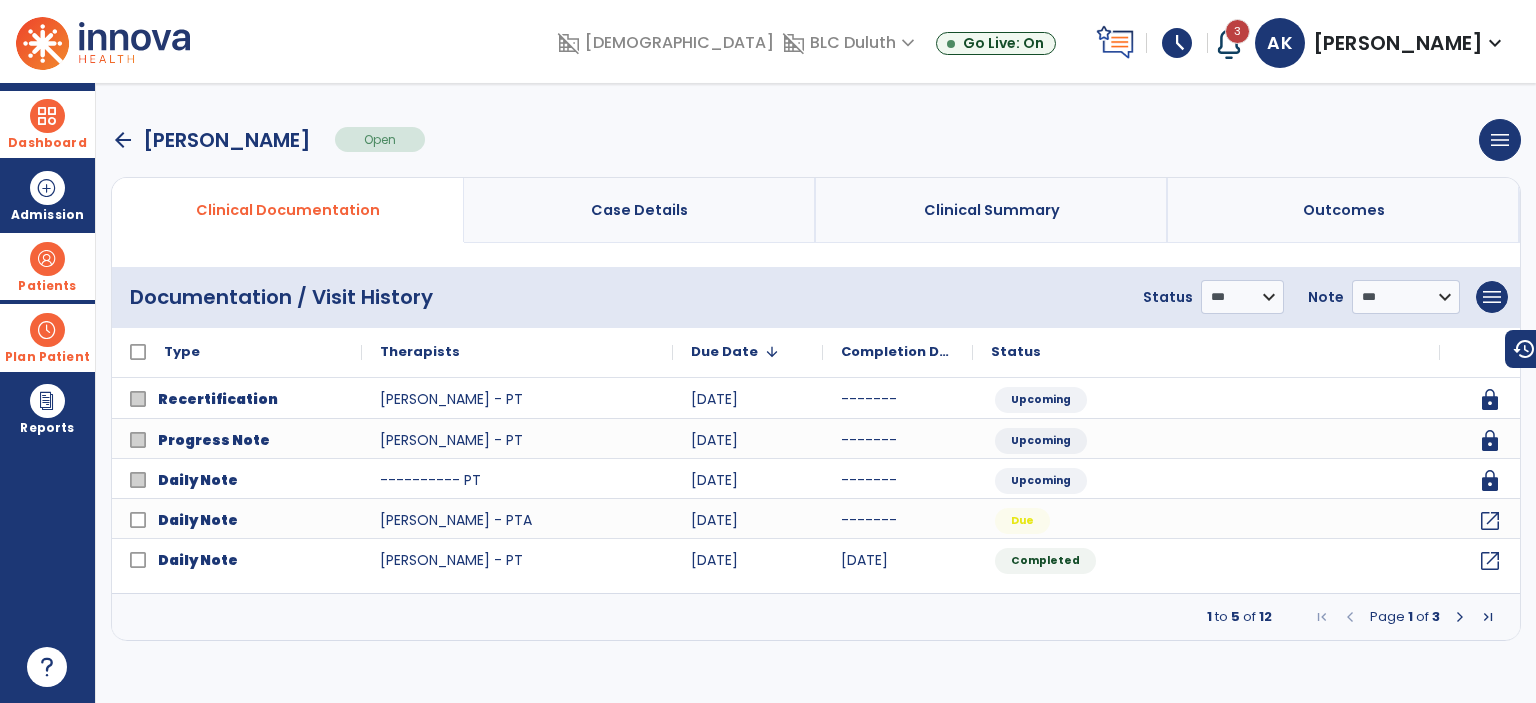 click on "arrow_back   [PERSON_NAME]  Open  menu   Edit Therapy Case   Delete Therapy Case   Close Therapy Case" at bounding box center (816, 140) 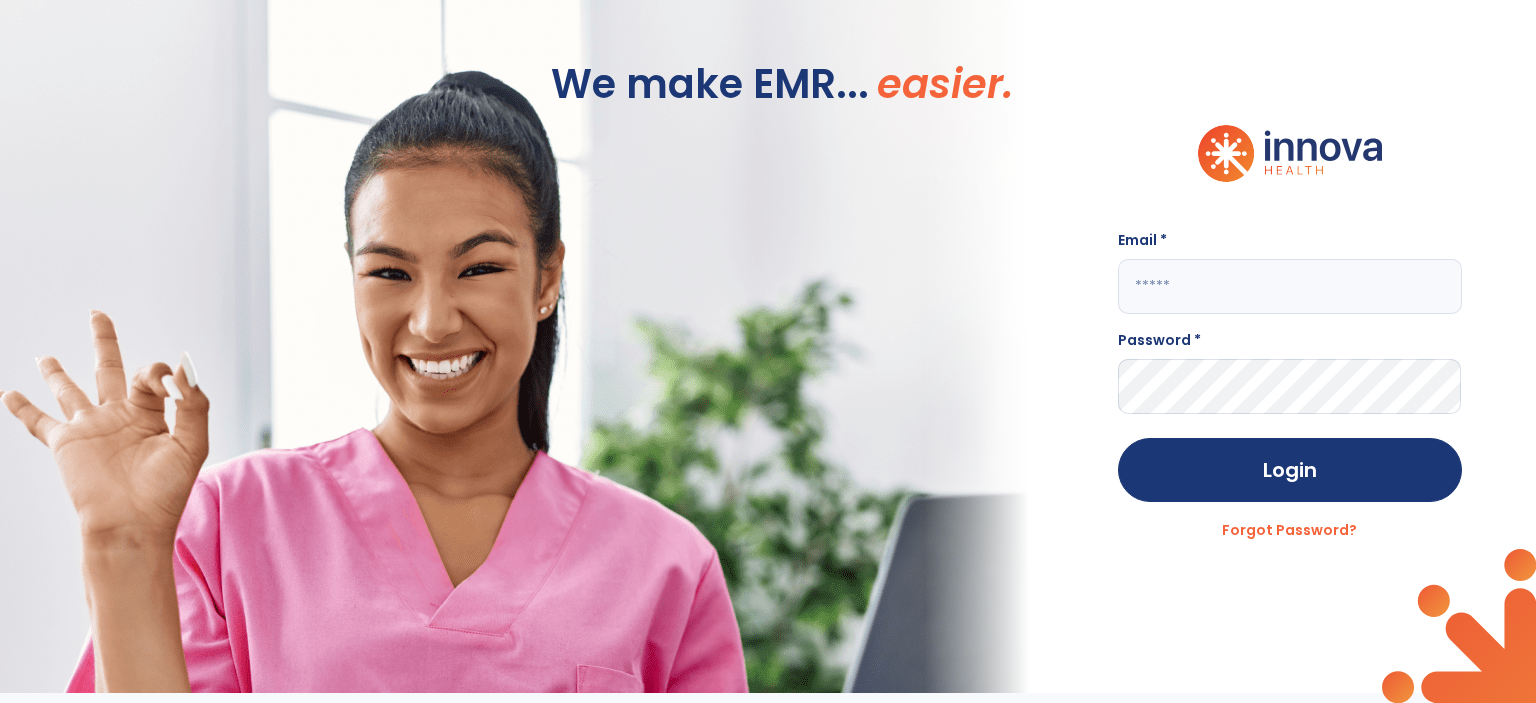 click 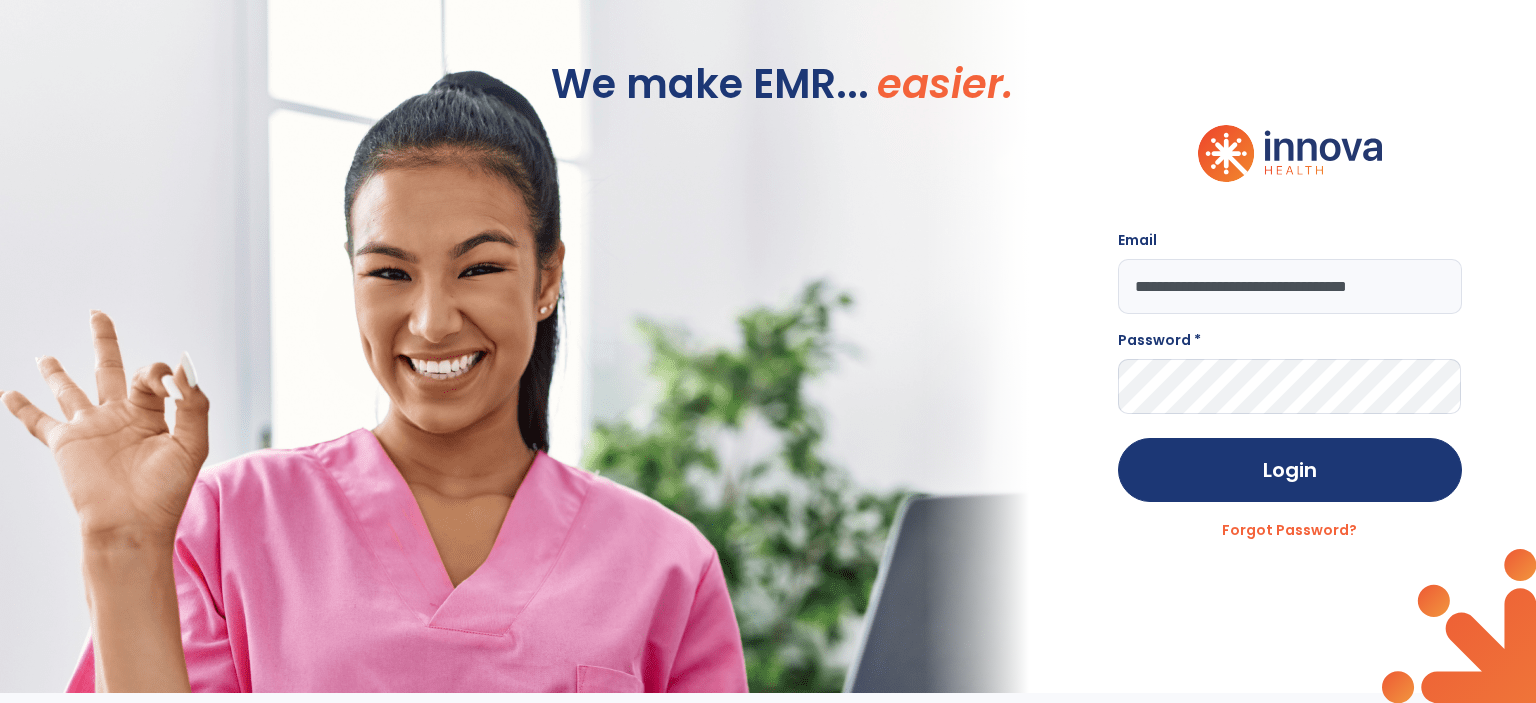 scroll, scrollTop: 0, scrollLeft: 1, axis: horizontal 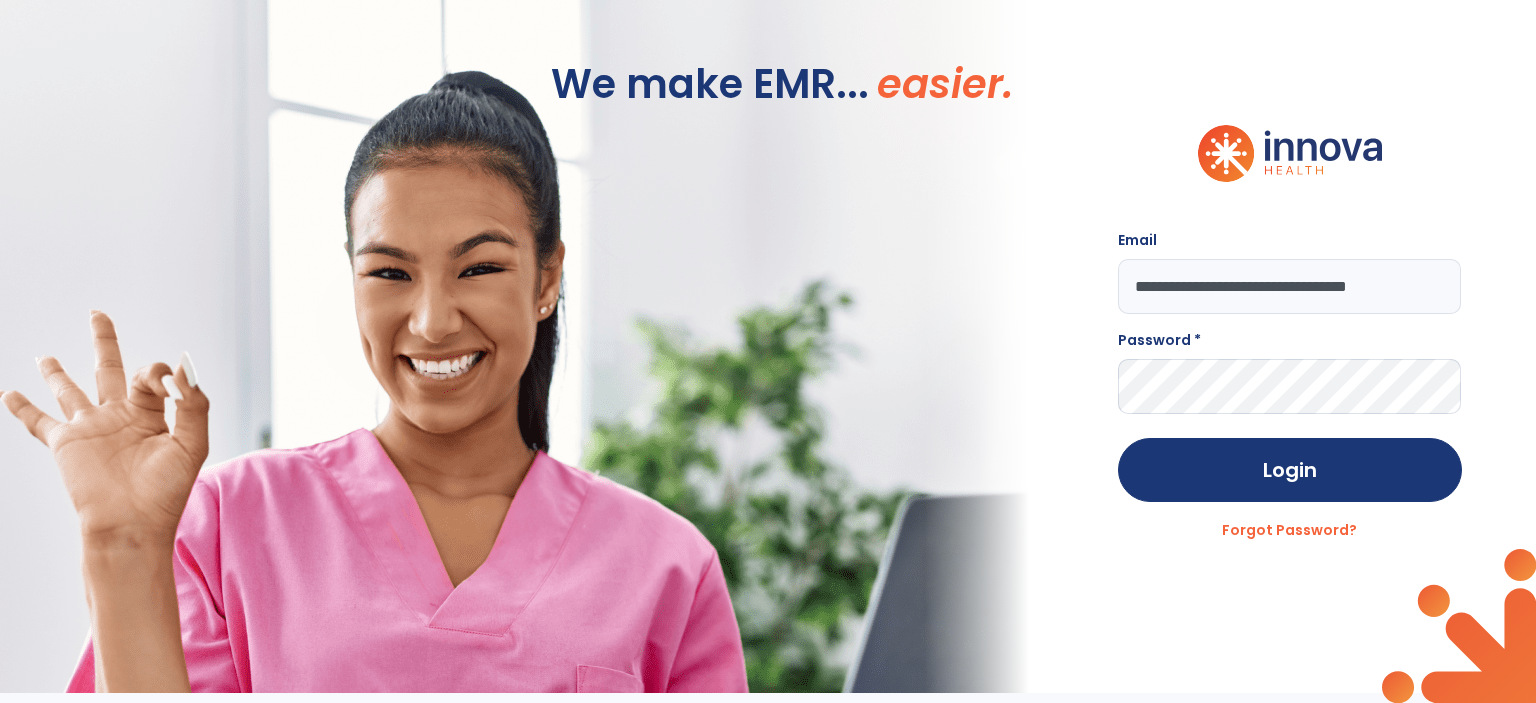 type on "**********" 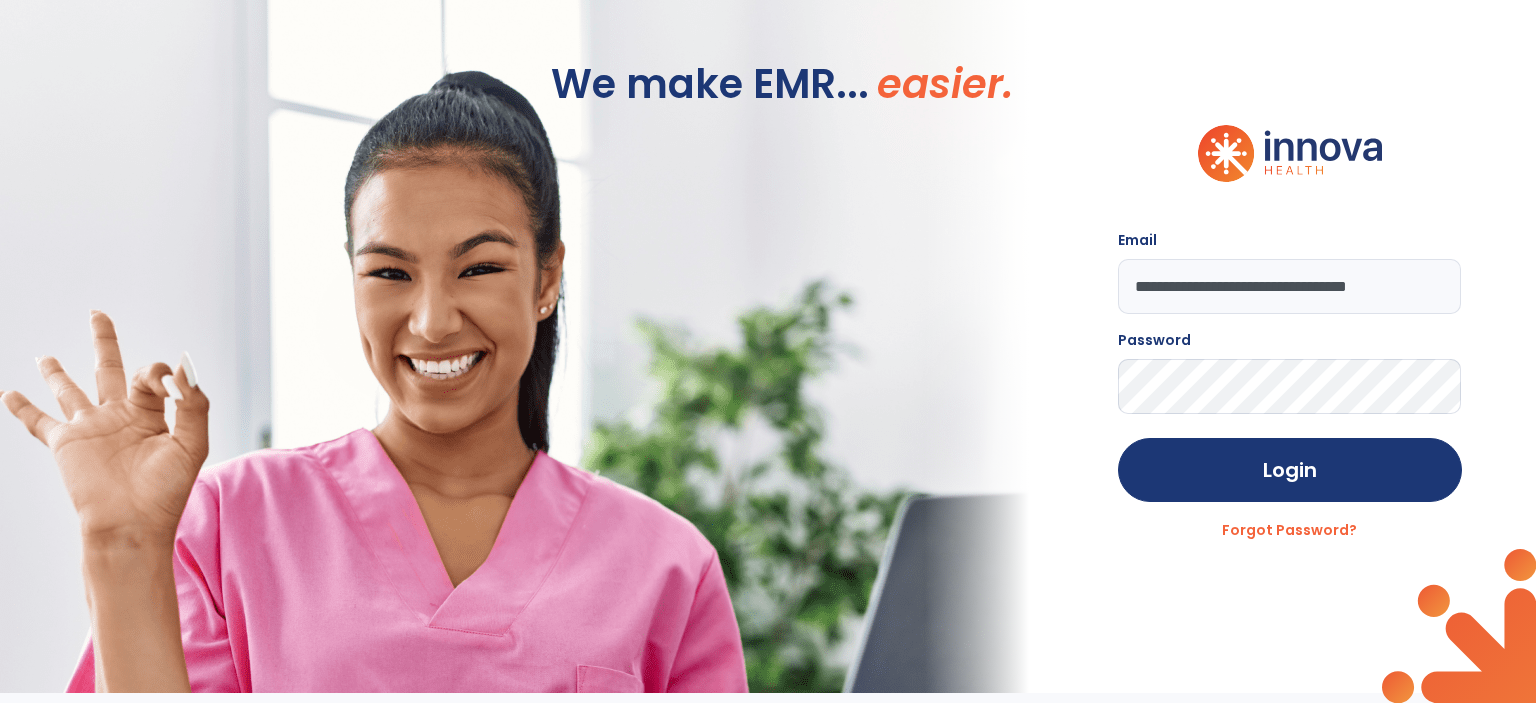 click on "Login" 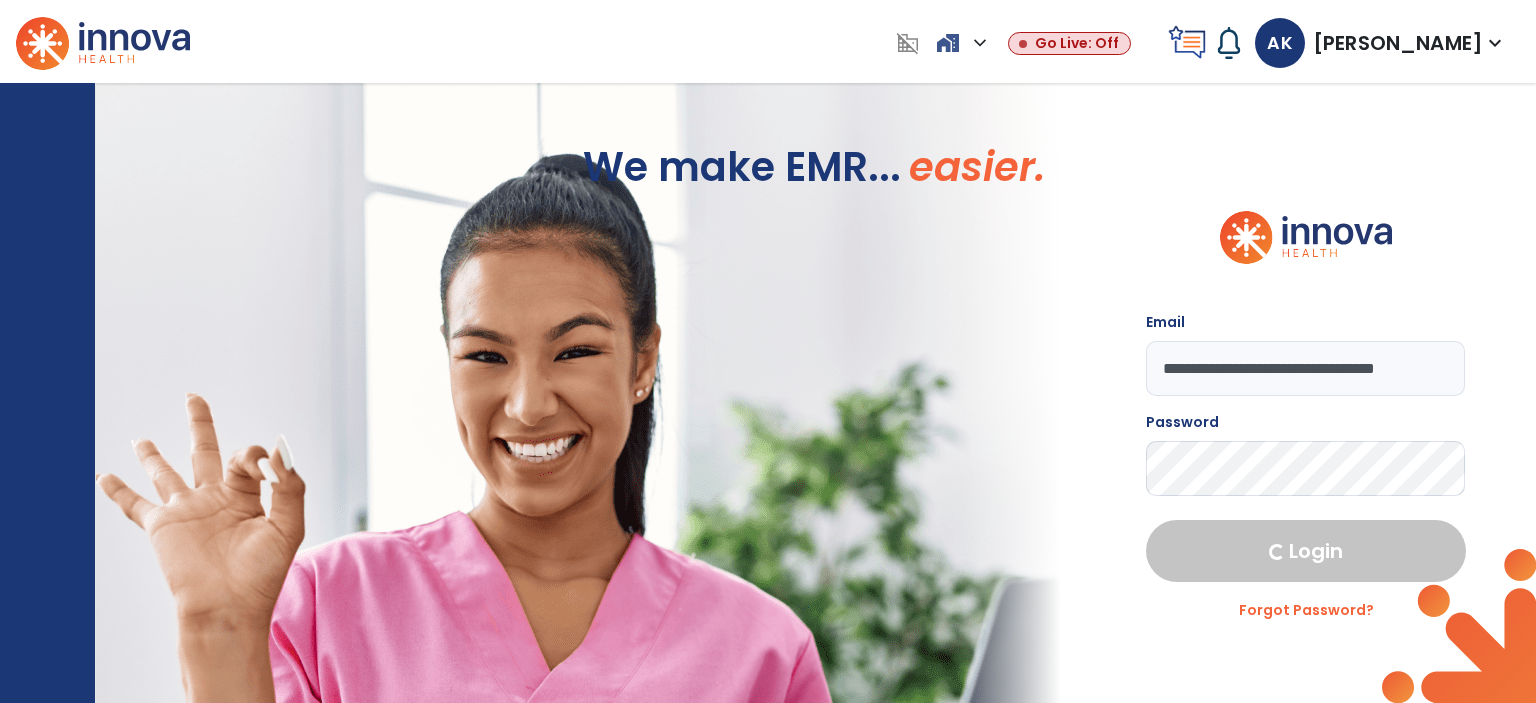 select on "****" 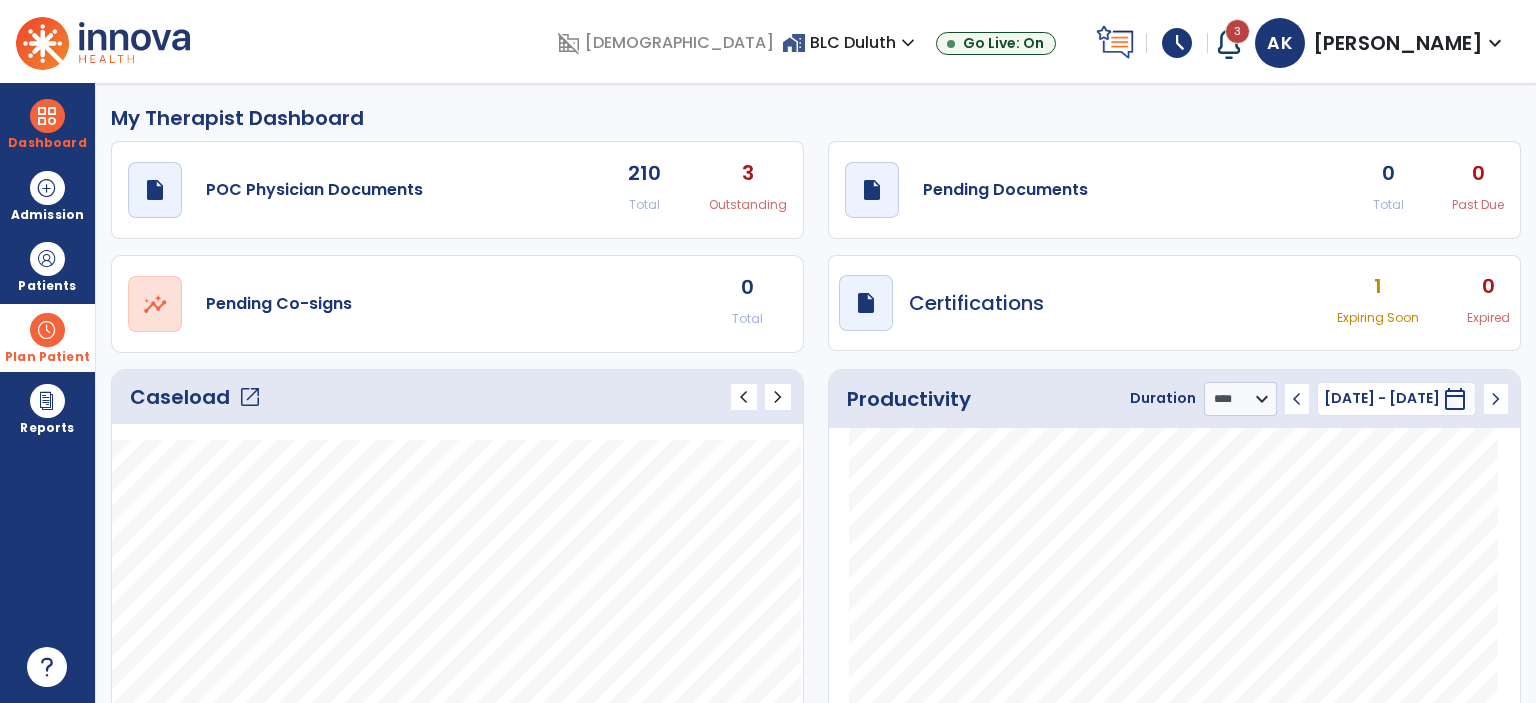 click on "Plan Patient" at bounding box center (47, 266) 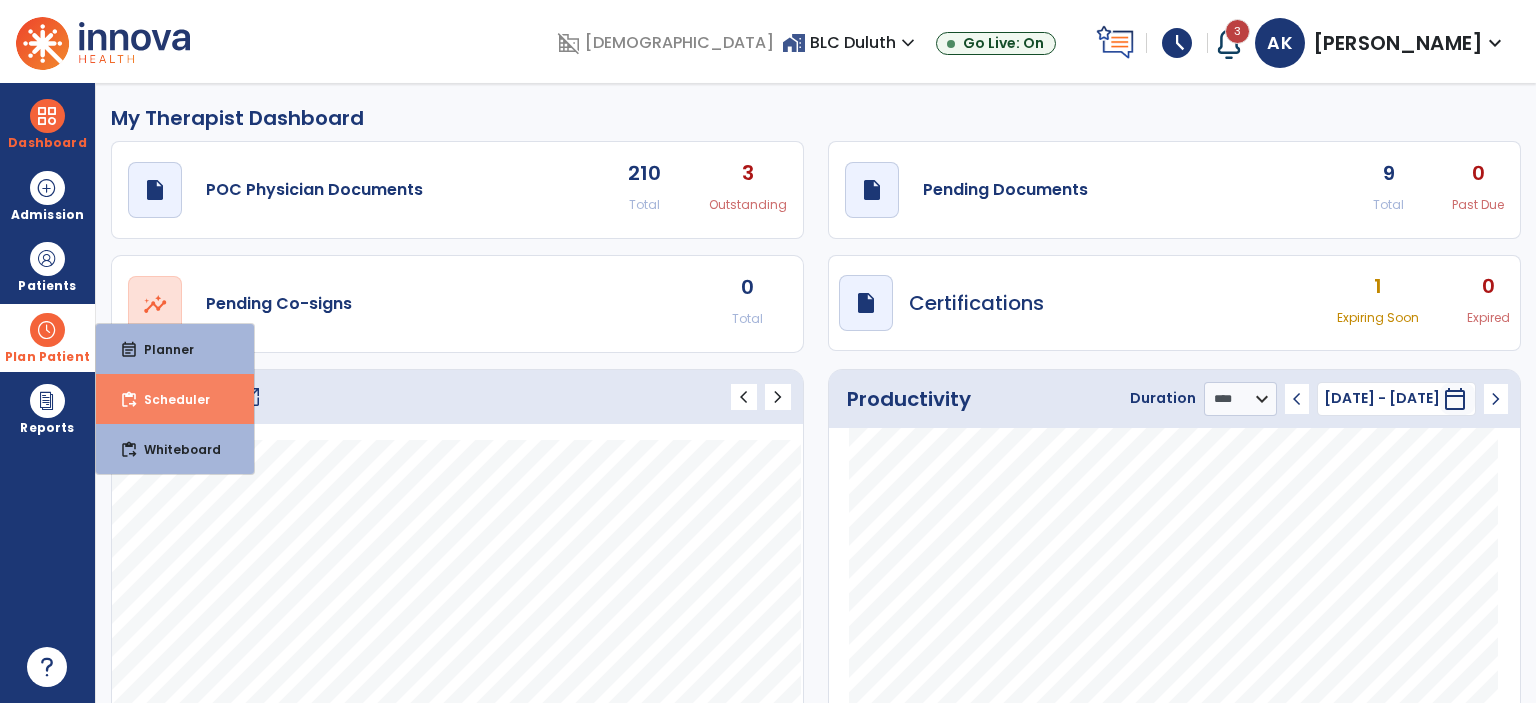 click on "Scheduler" at bounding box center [169, 399] 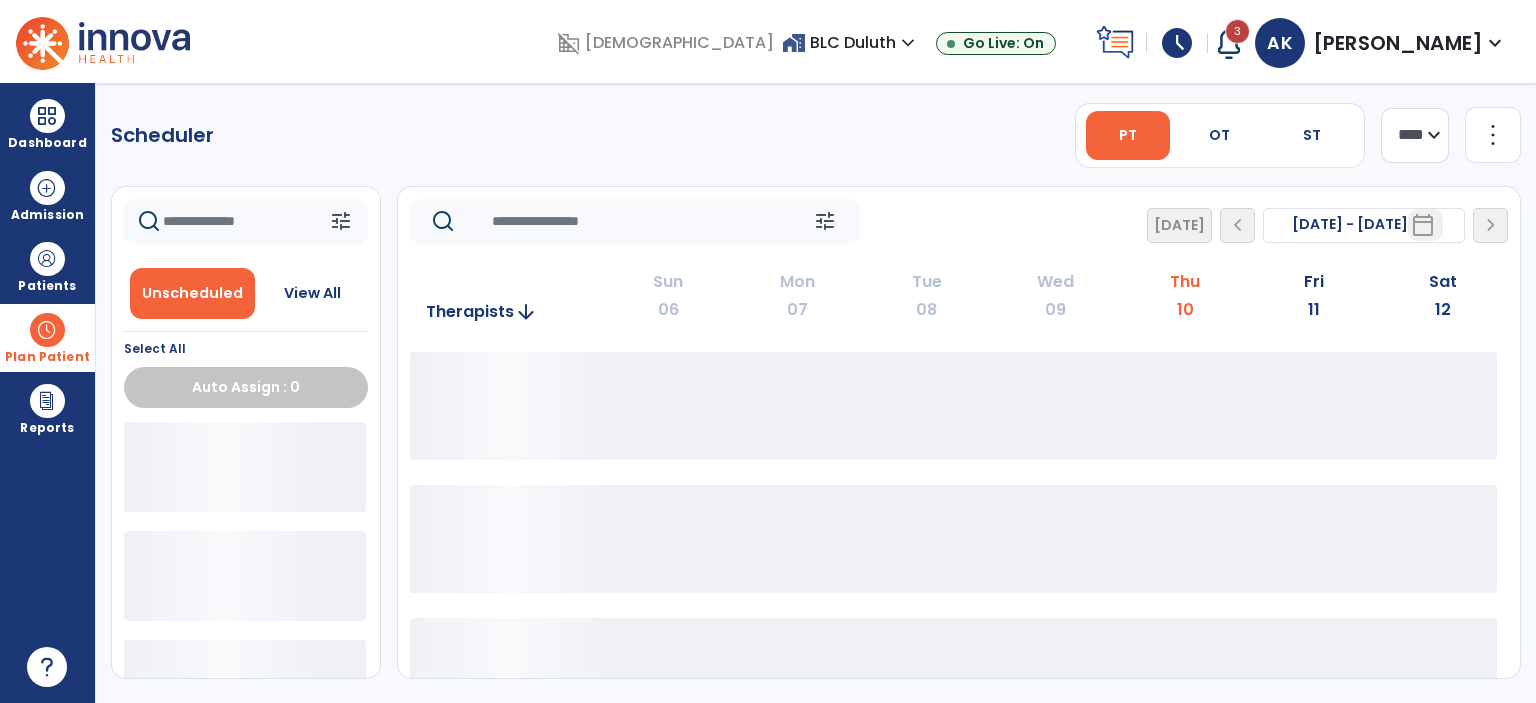 click on "**** ***" 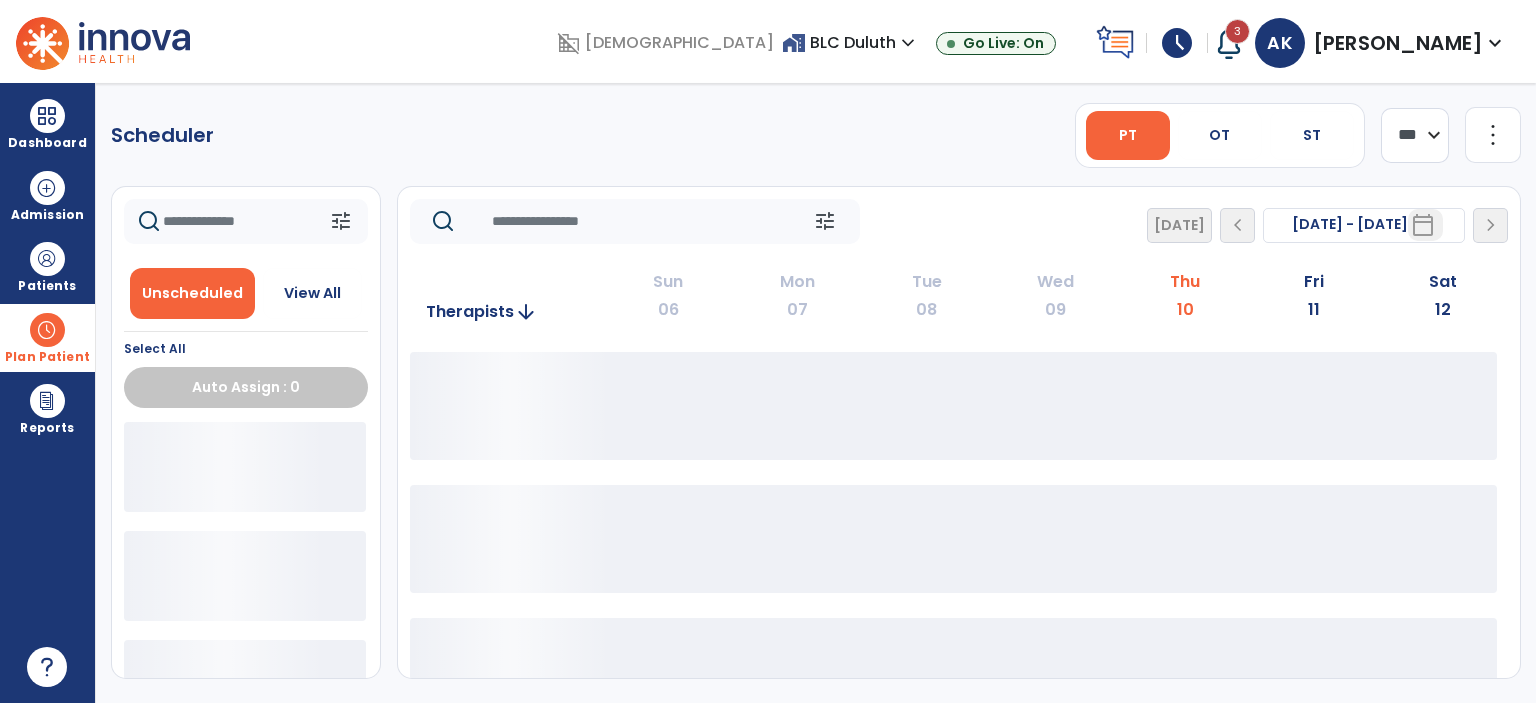 click on "**** ***" 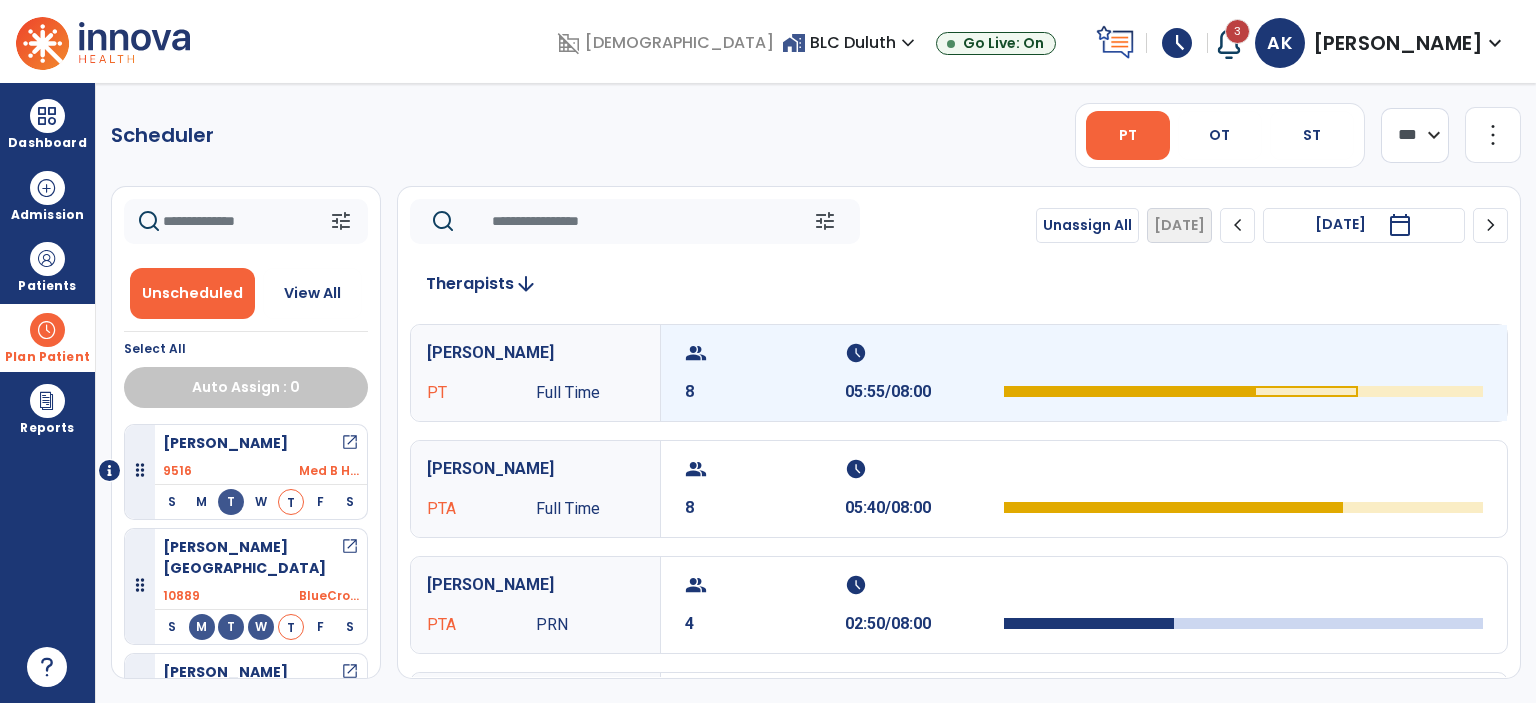 click on "schedule" at bounding box center (922, 353) 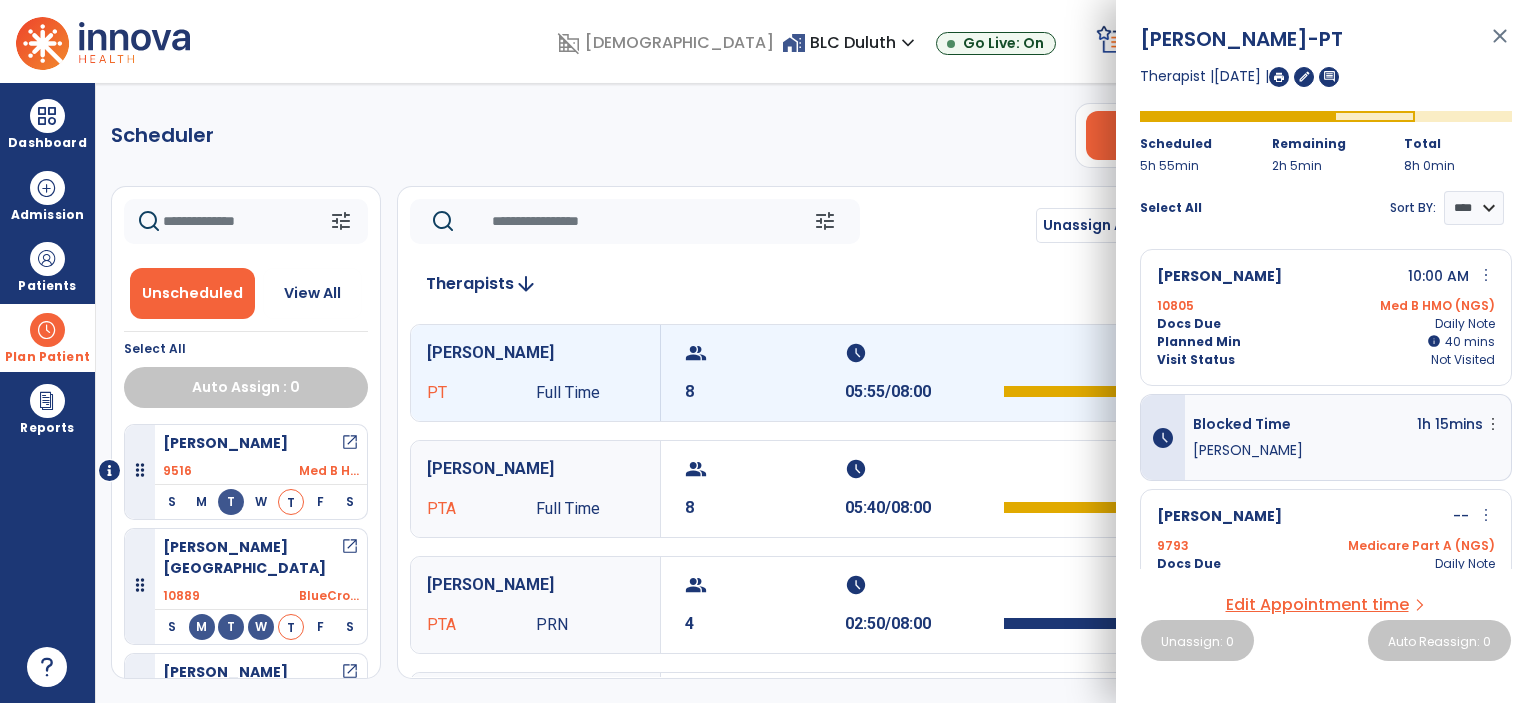 click at bounding box center (1279, 77) 